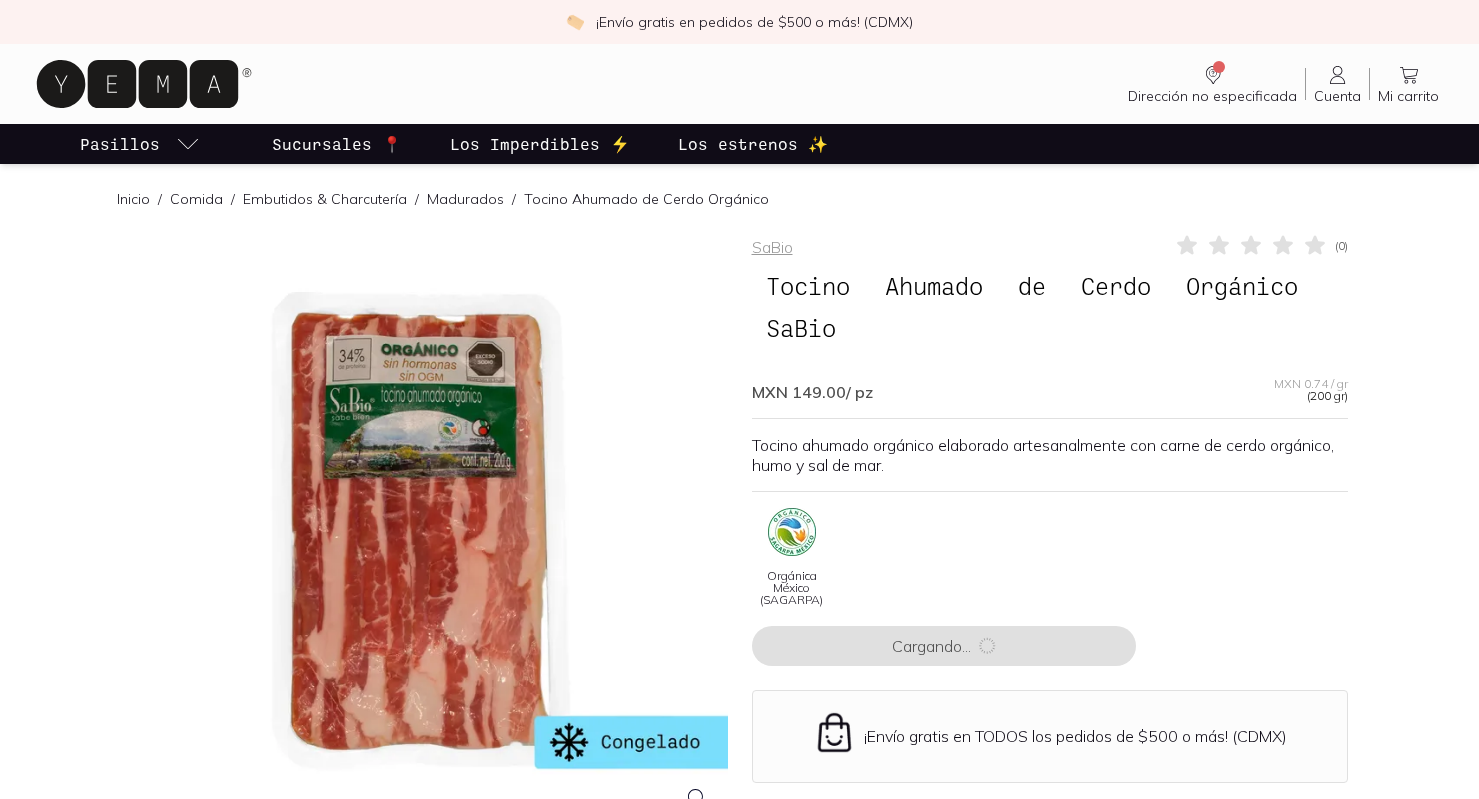 scroll, scrollTop: 0, scrollLeft: 0, axis: both 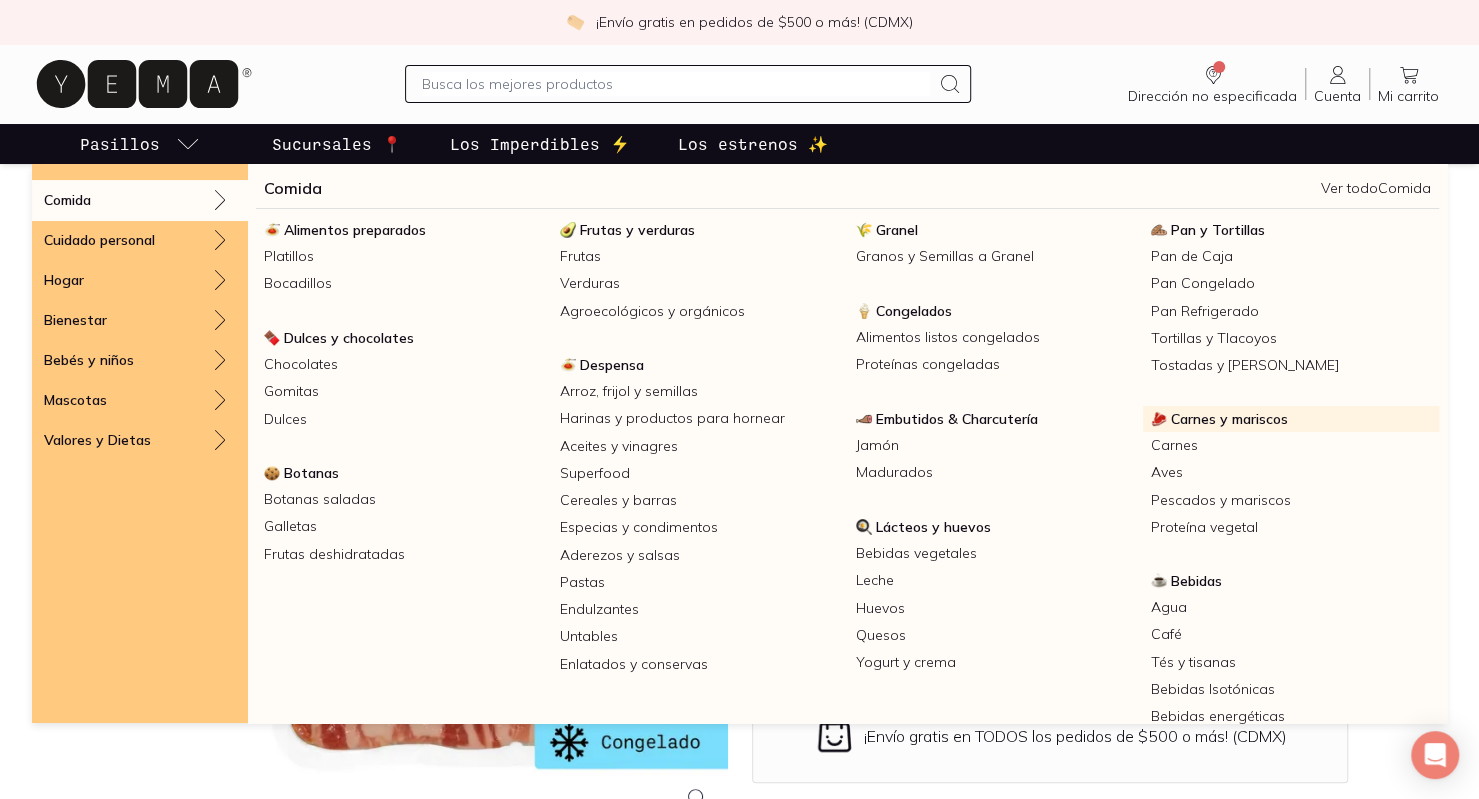 click on "Carnes y mariscos" at bounding box center [1229, 419] 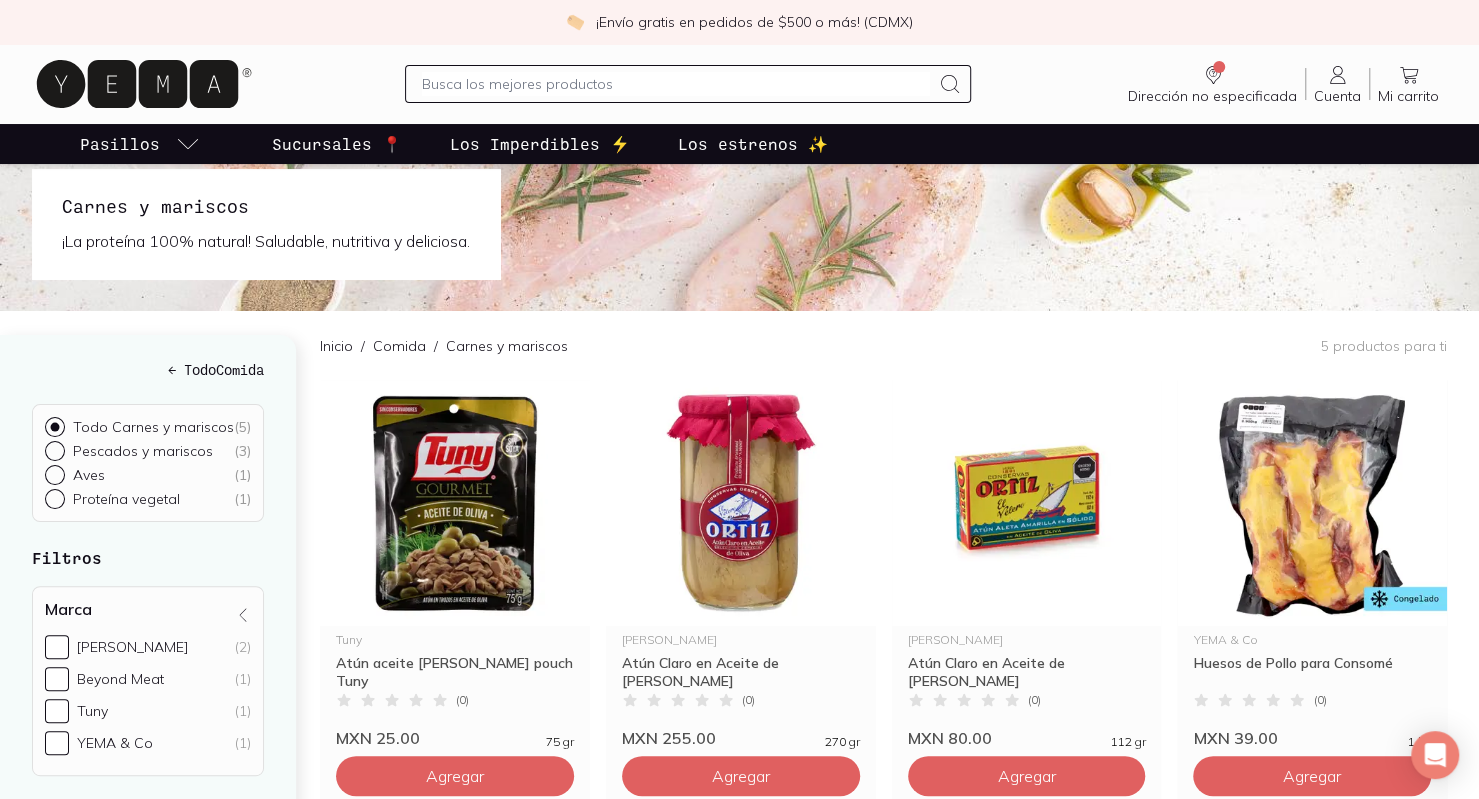 scroll, scrollTop: 0, scrollLeft: 0, axis: both 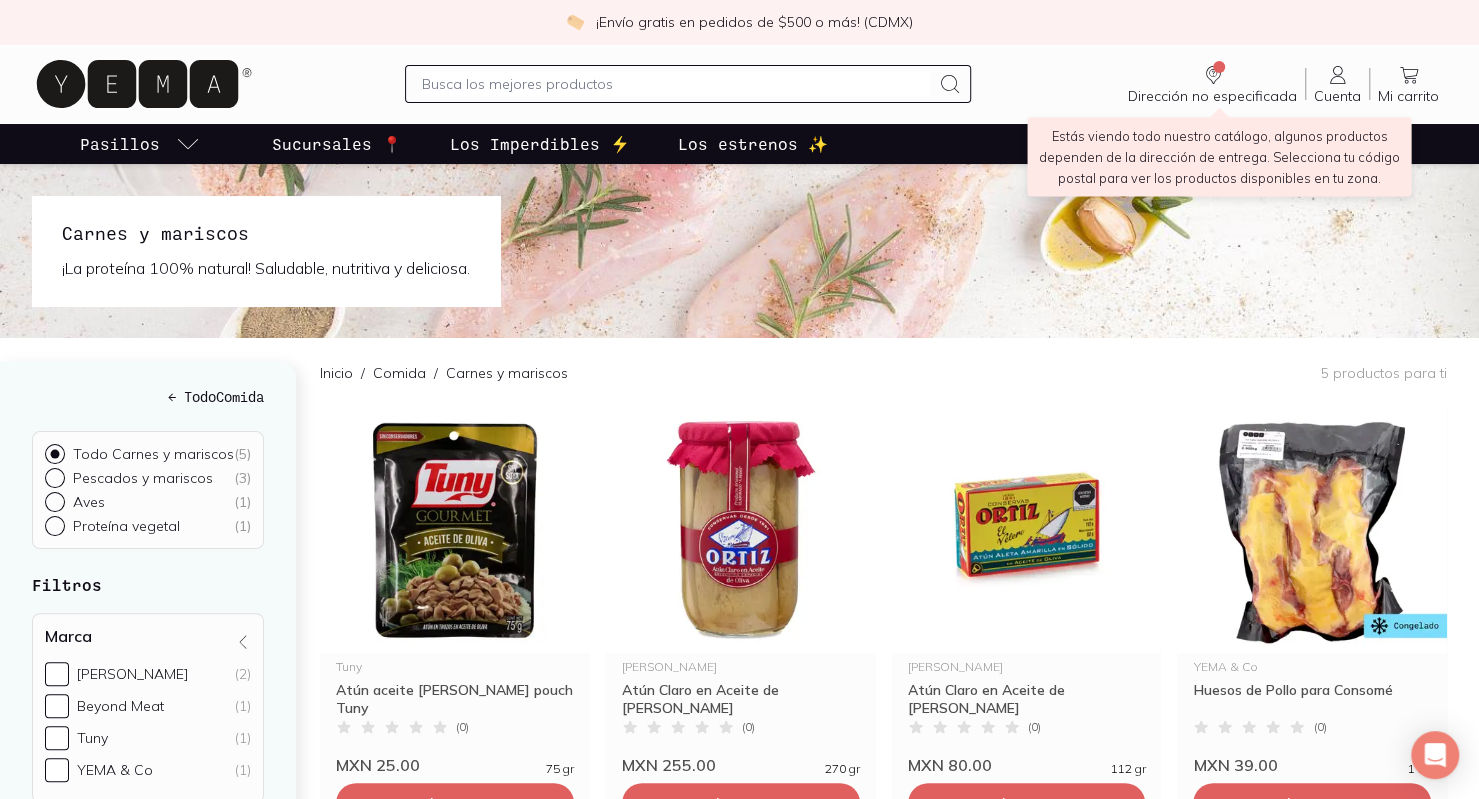 click on "Dirección no especificada" at bounding box center [1212, 96] 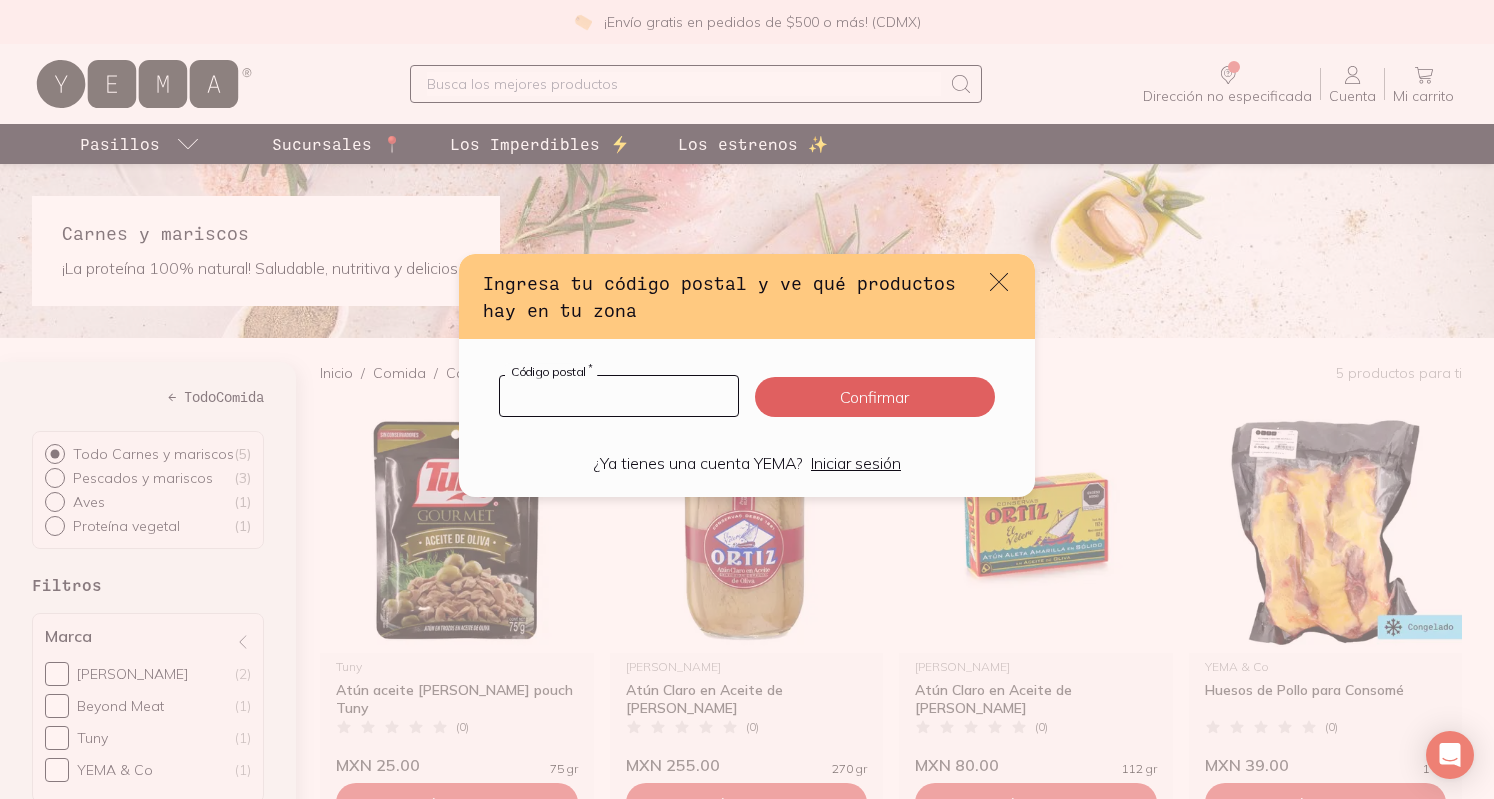 click at bounding box center (619, 396) 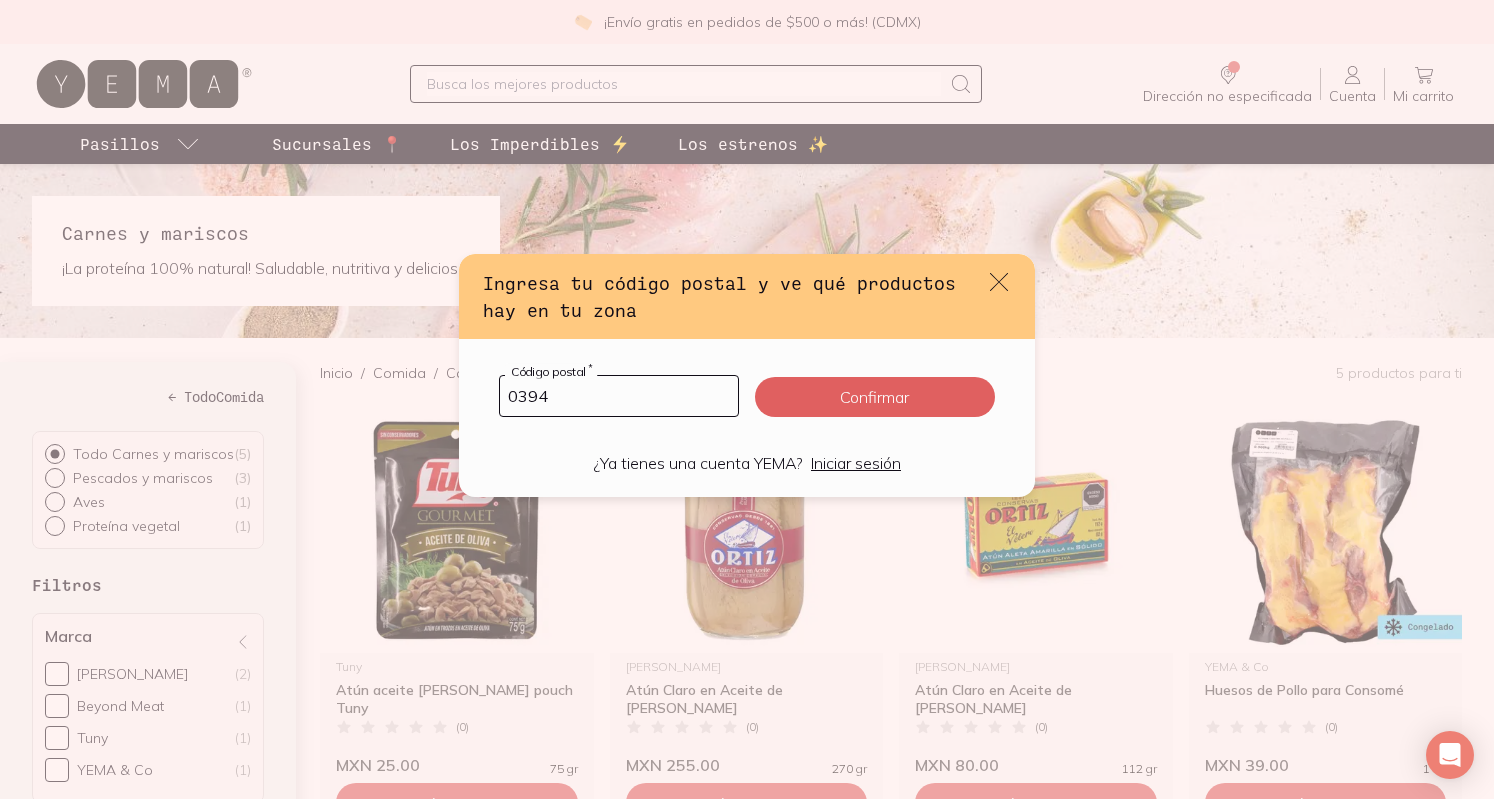 type on "03940" 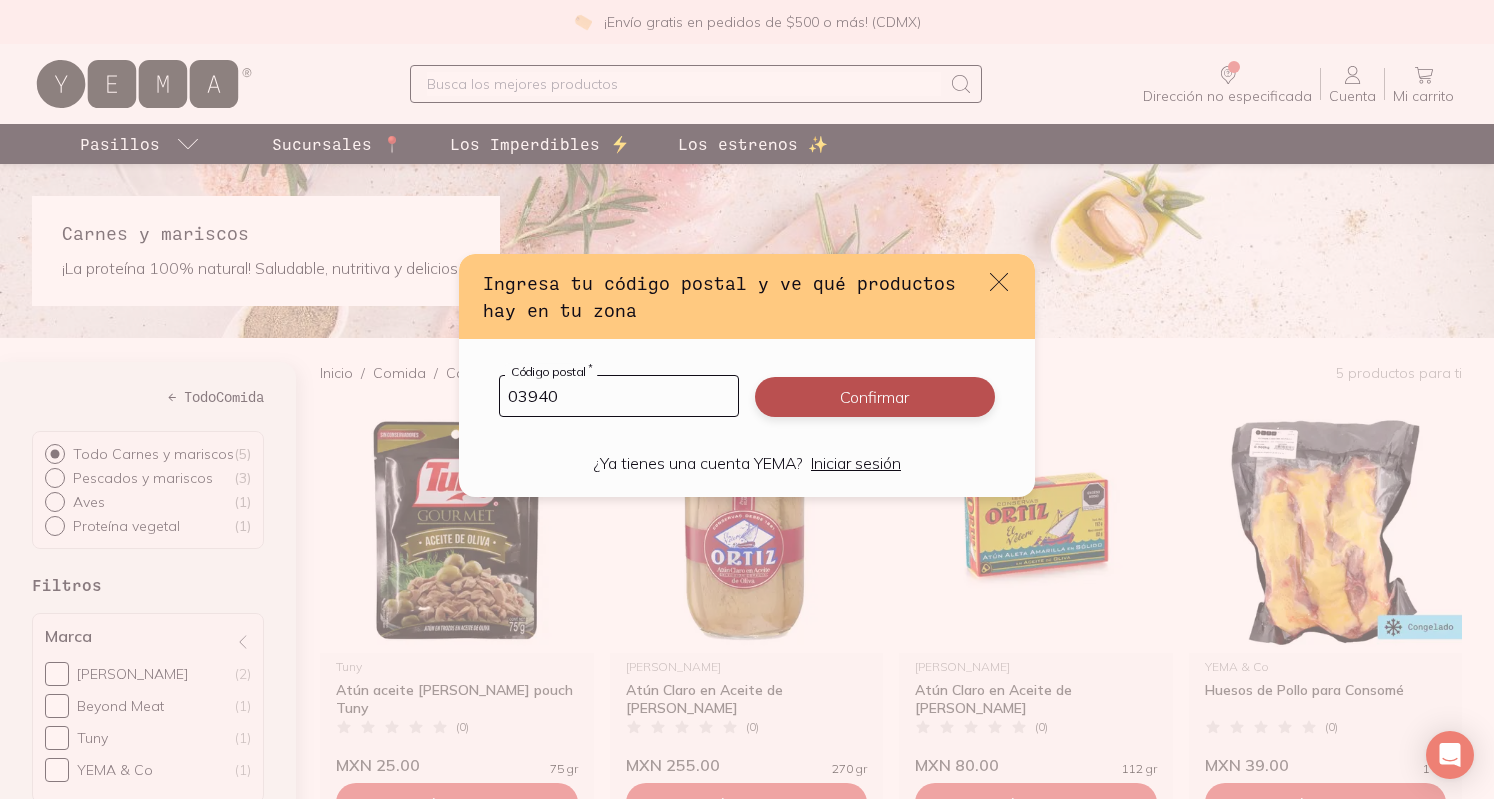 click on "Confirmar" at bounding box center (875, 397) 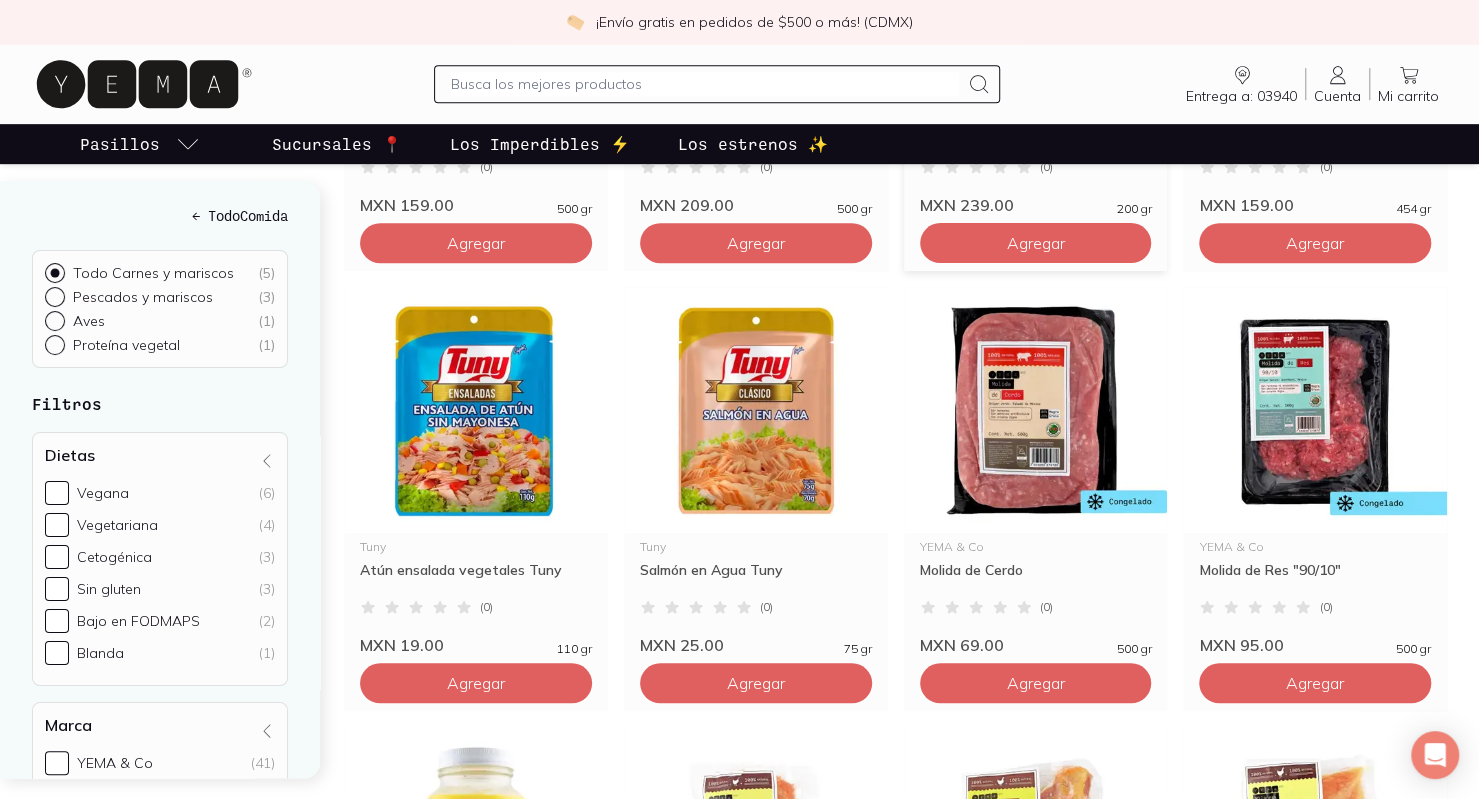 scroll, scrollTop: 400, scrollLeft: 0, axis: vertical 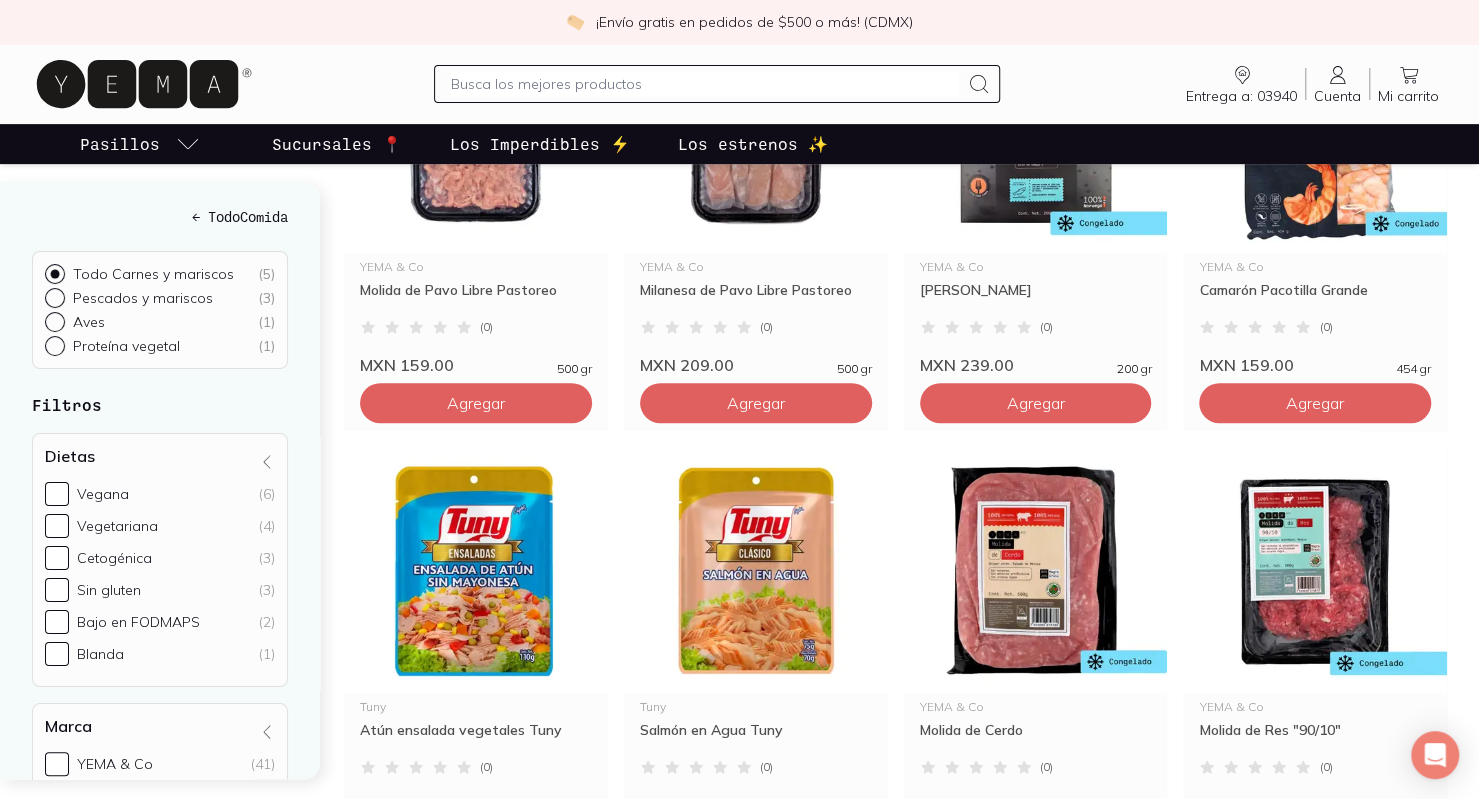 click on "Cuenta" at bounding box center [1337, 96] 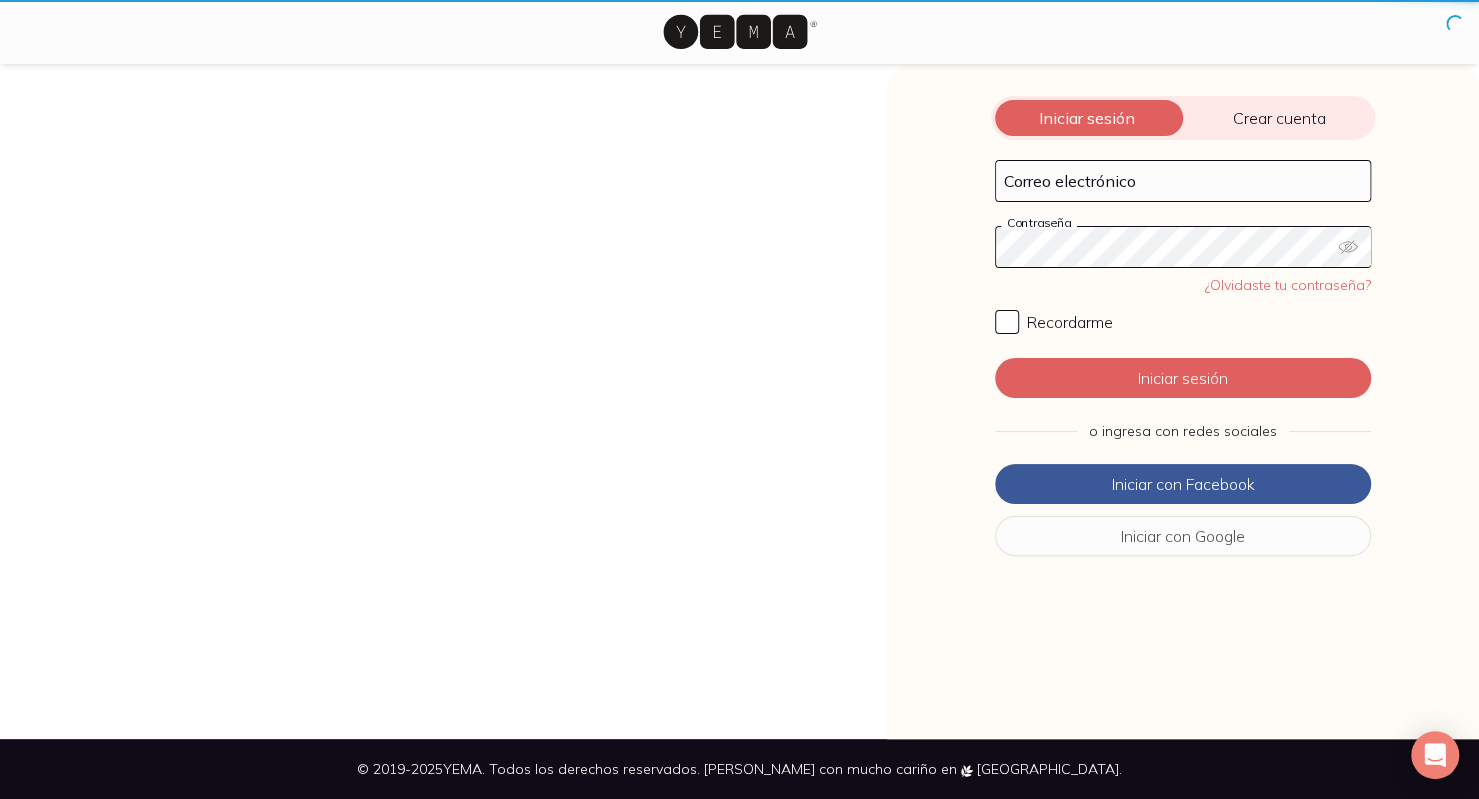 scroll, scrollTop: 0, scrollLeft: 0, axis: both 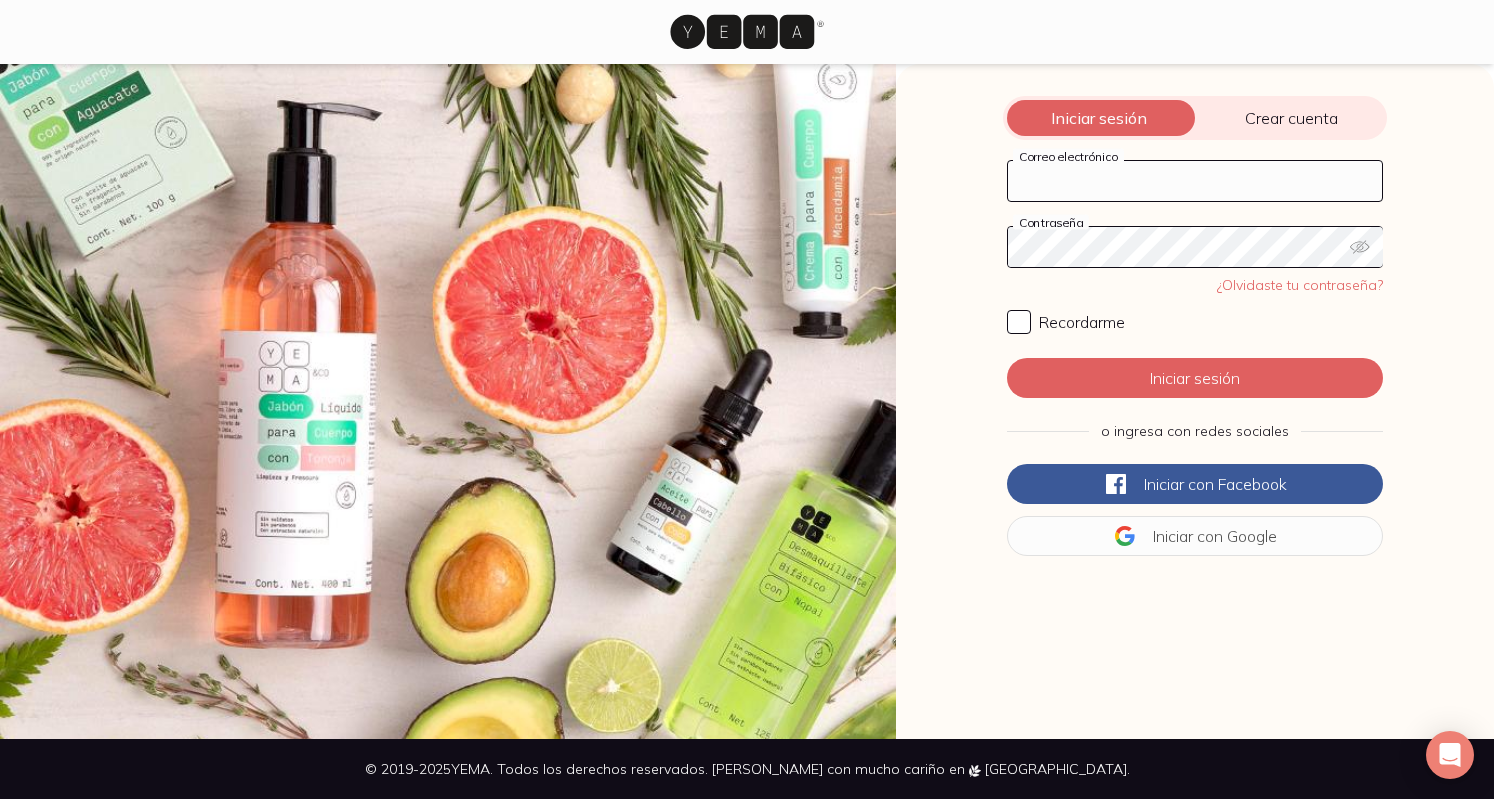click on "Correo electrónico" at bounding box center (1195, 181) 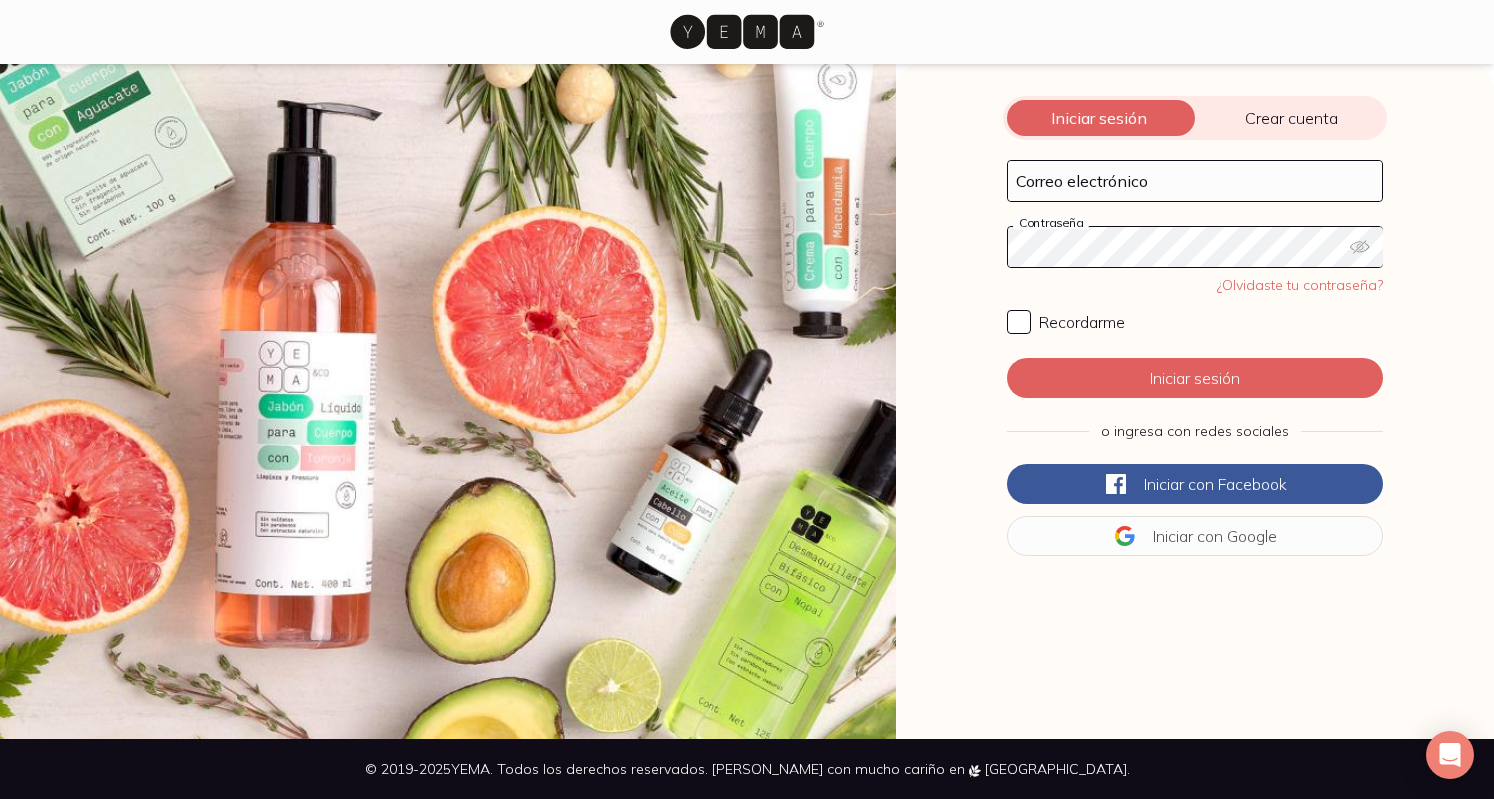 click on "Crear cuenta" at bounding box center [1291, 118] 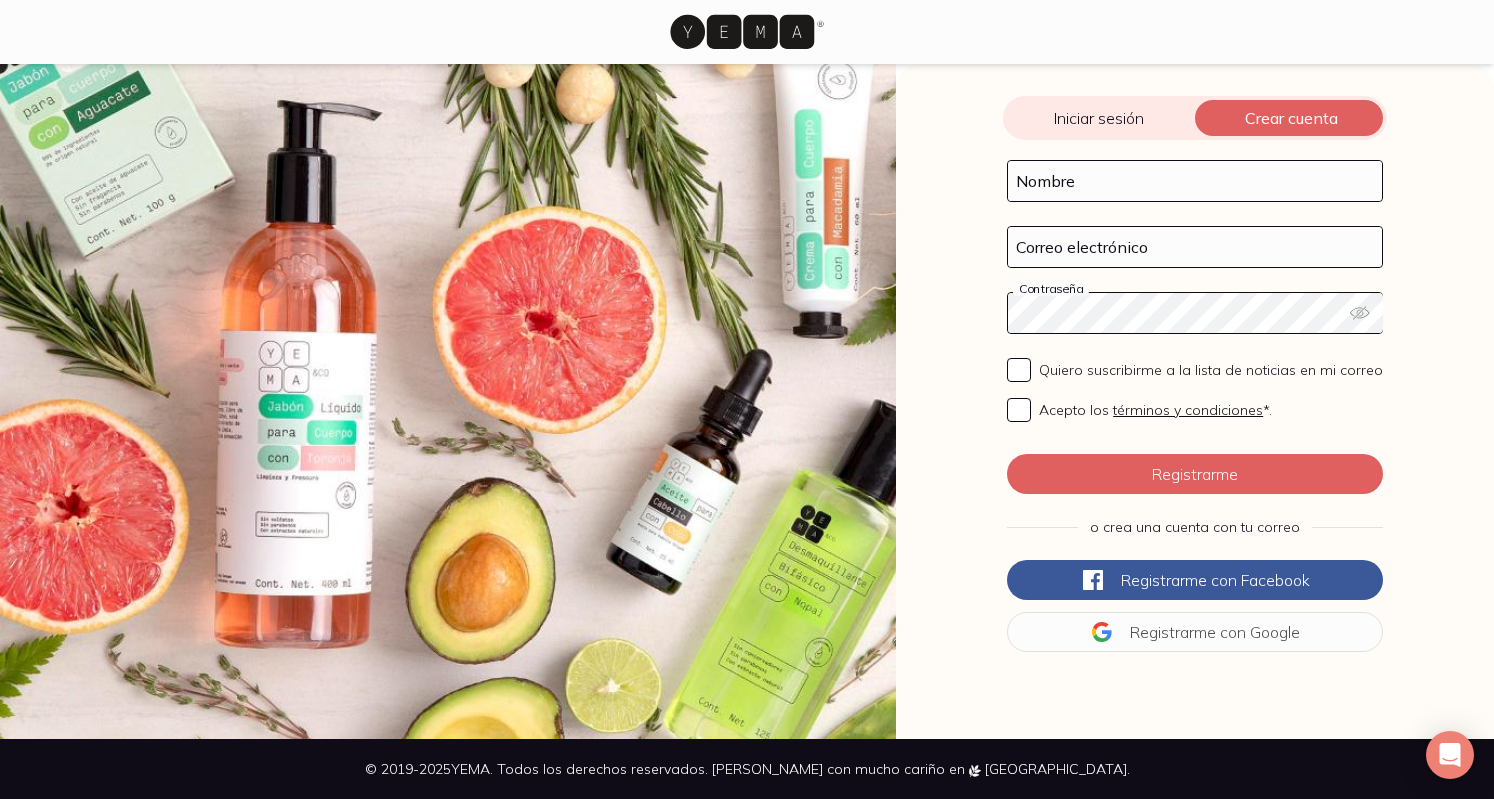 click on "Iniciar sesión" at bounding box center [1099, 118] 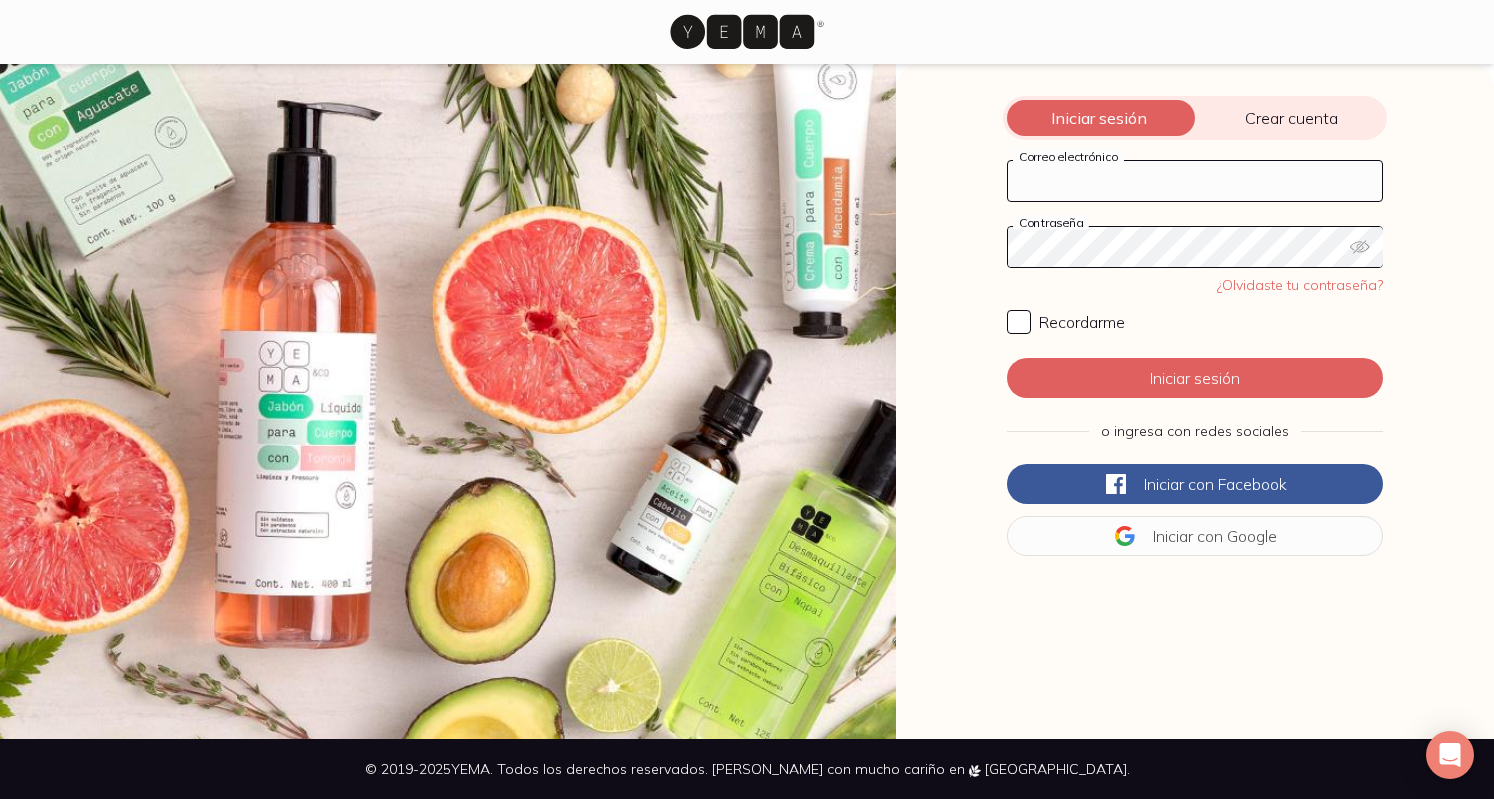 click on "Correo electrónico" at bounding box center [1195, 181] 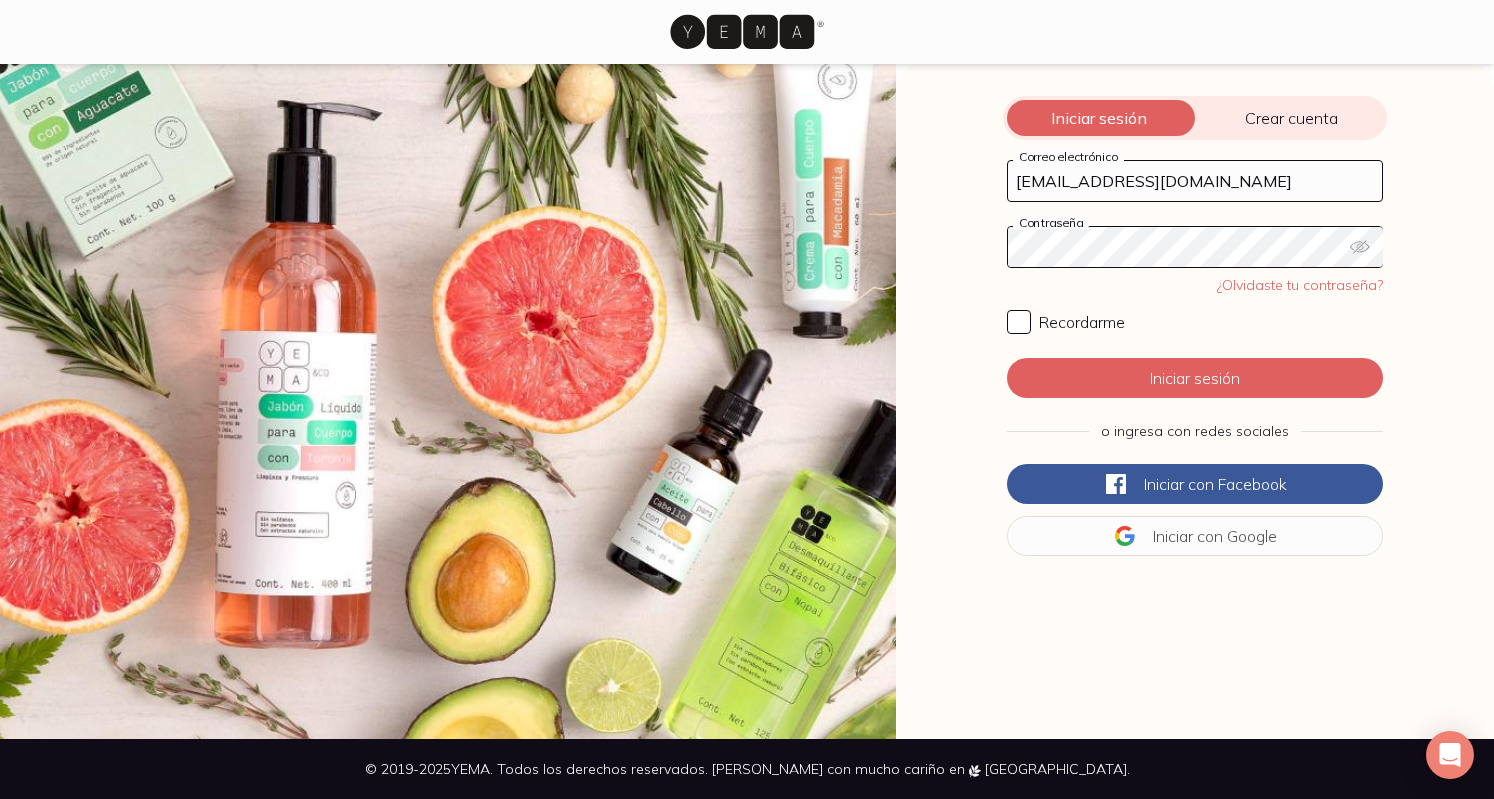 drag, startPoint x: 1198, startPoint y: 171, endPoint x: 690, endPoint y: 170, distance: 508.00098 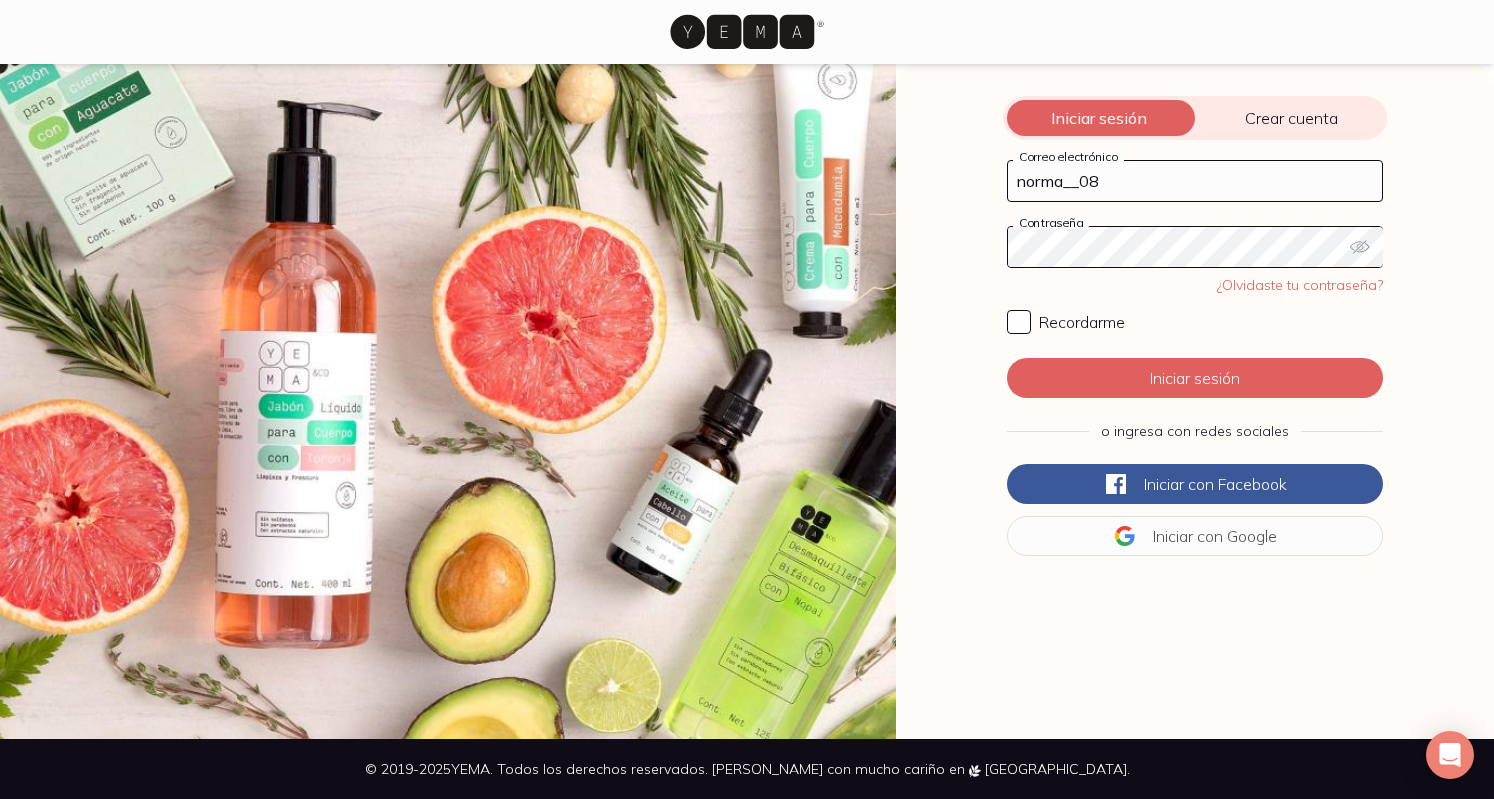 type on "[EMAIL_ADDRESS][DOMAIN_NAME]" 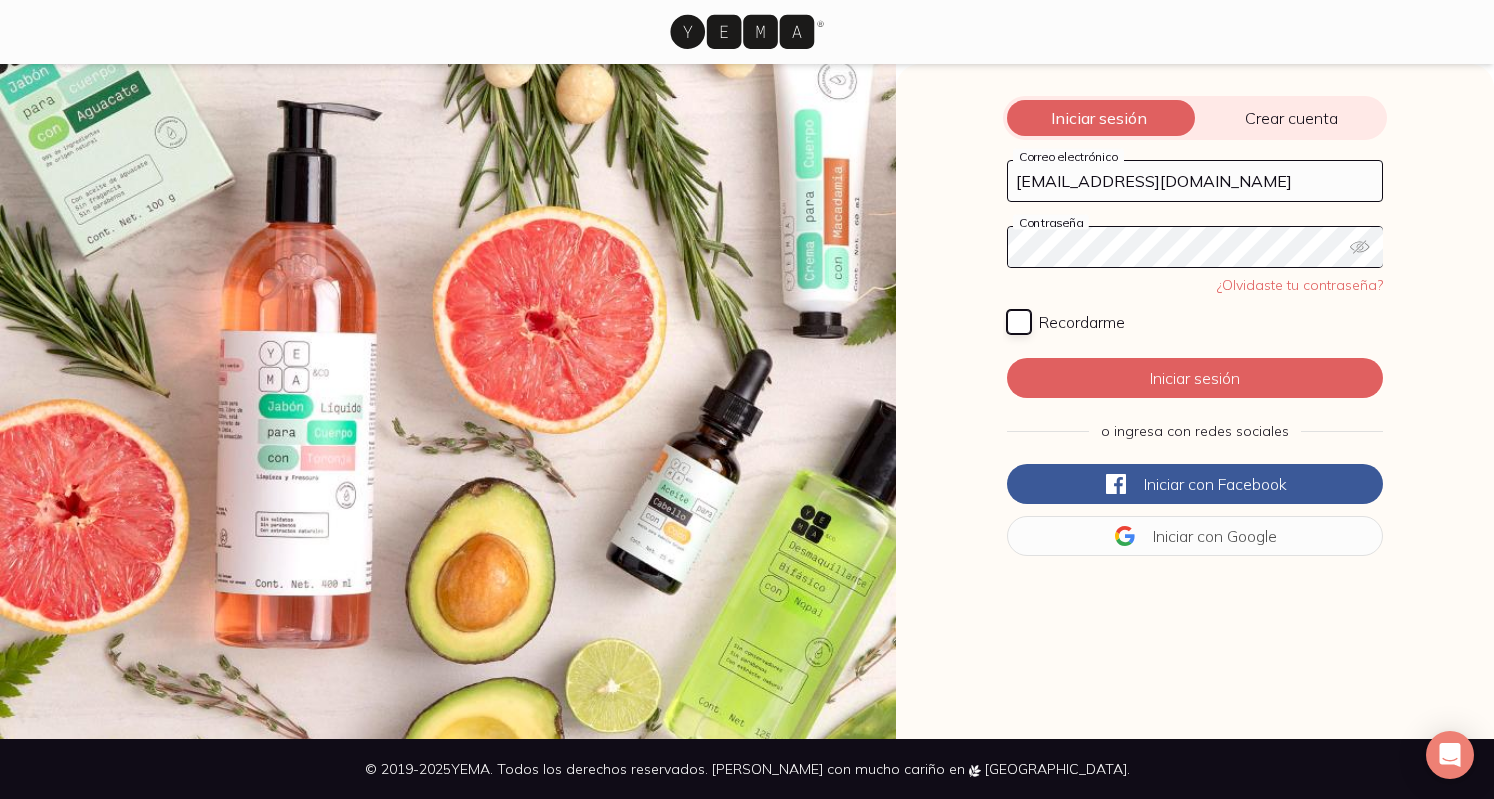 click on "Recordarme" at bounding box center (1019, 322) 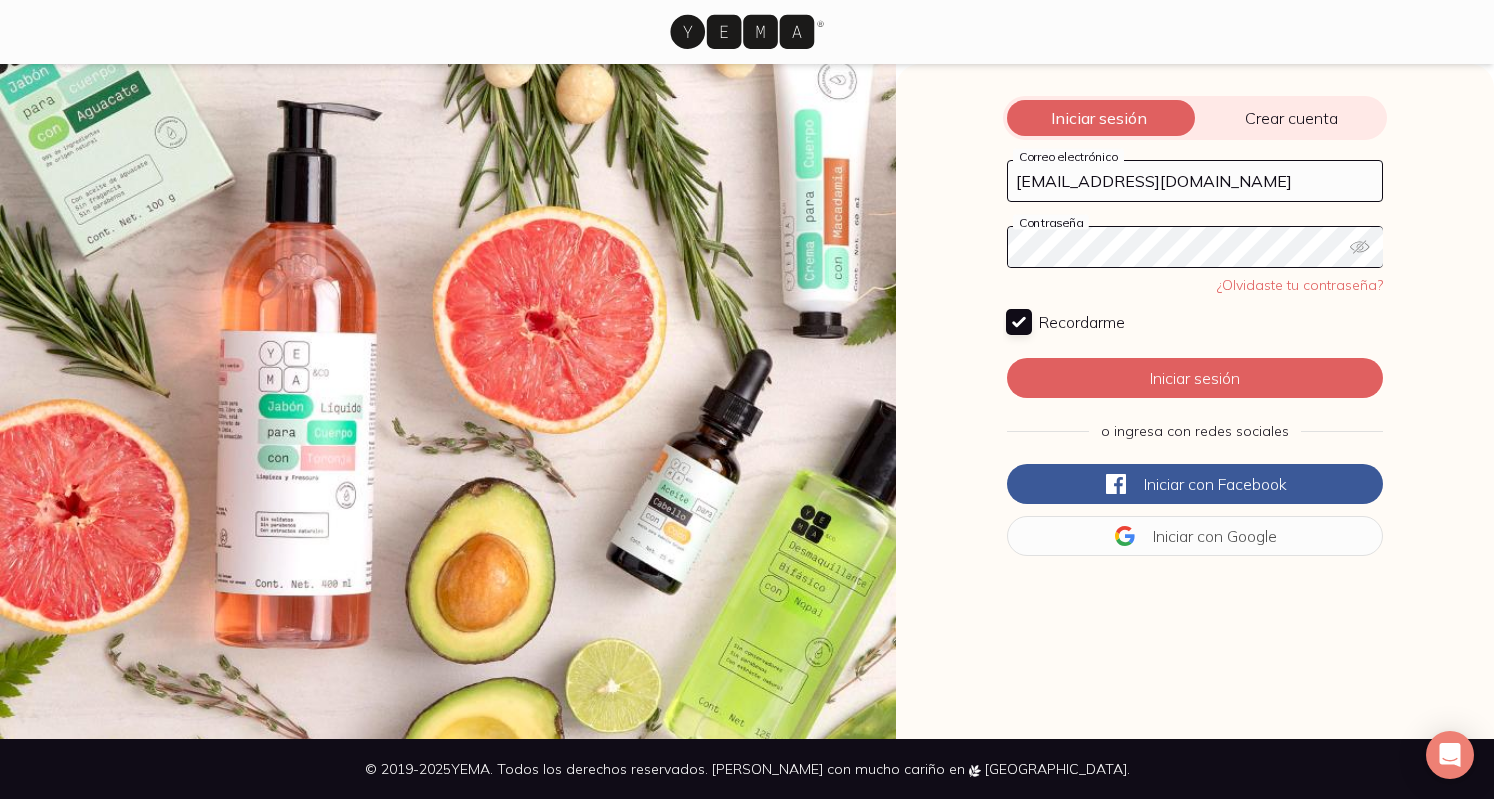 checkbox on "true" 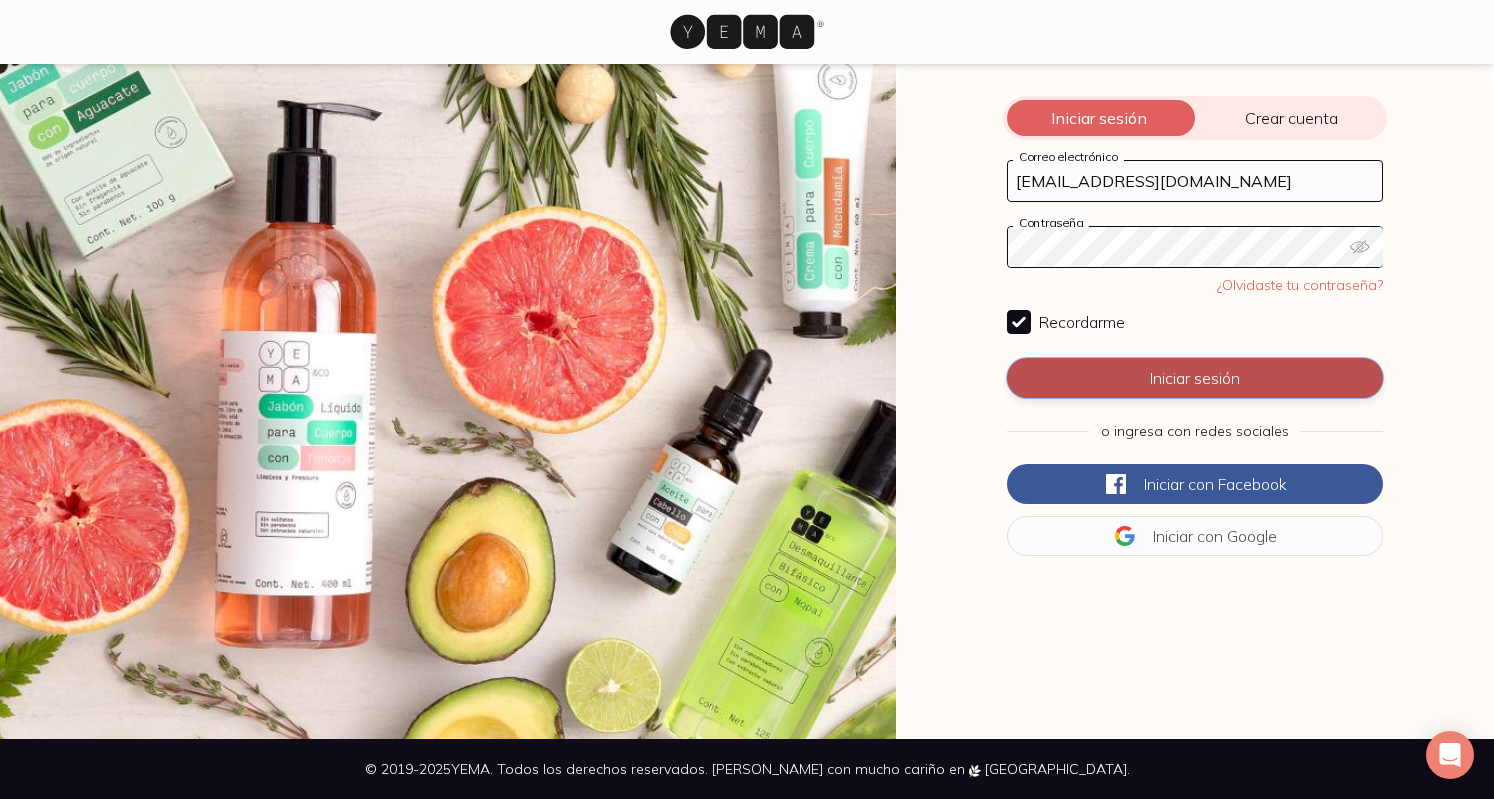 click on "Iniciar sesión" at bounding box center (1195, 378) 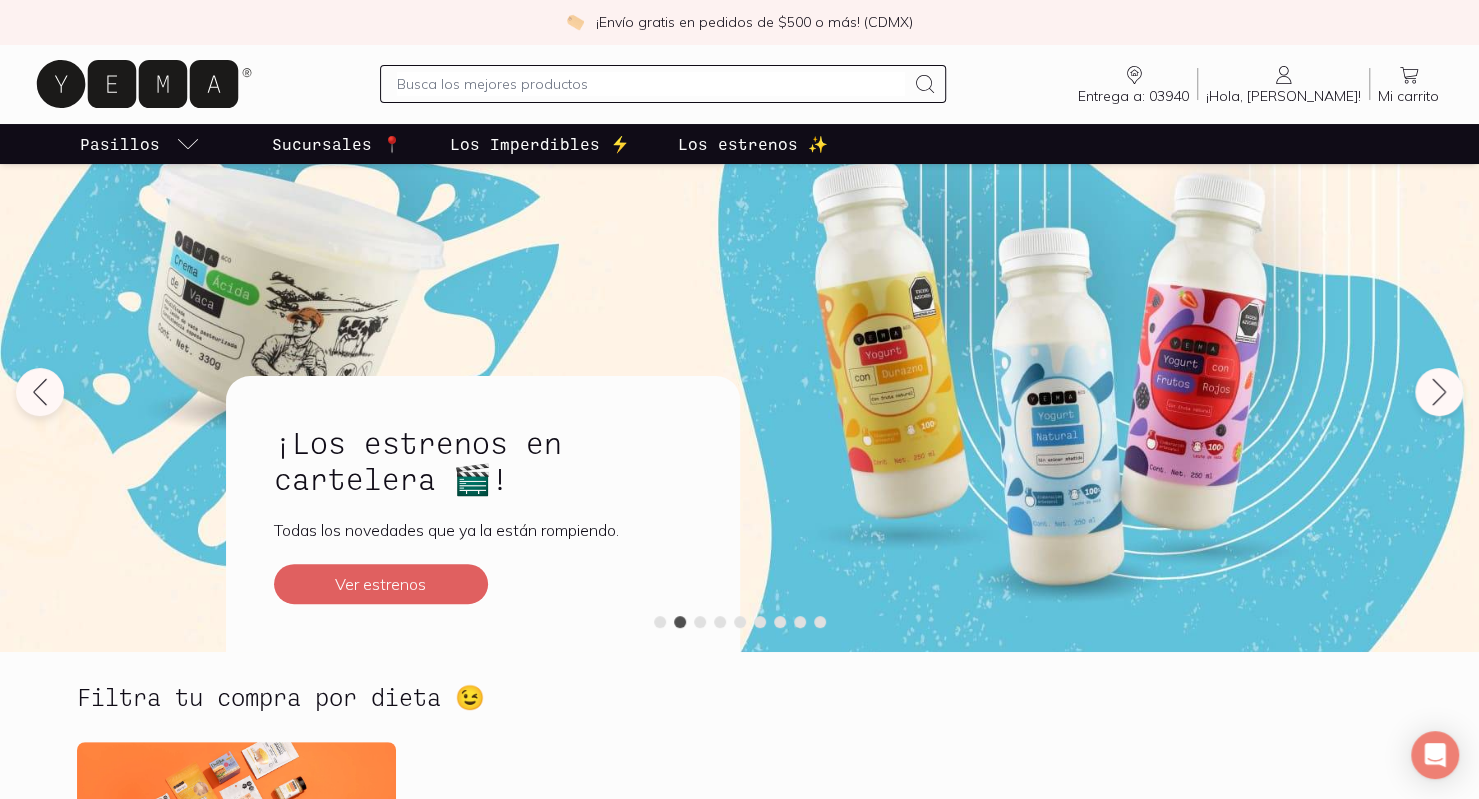 scroll, scrollTop: 0, scrollLeft: 0, axis: both 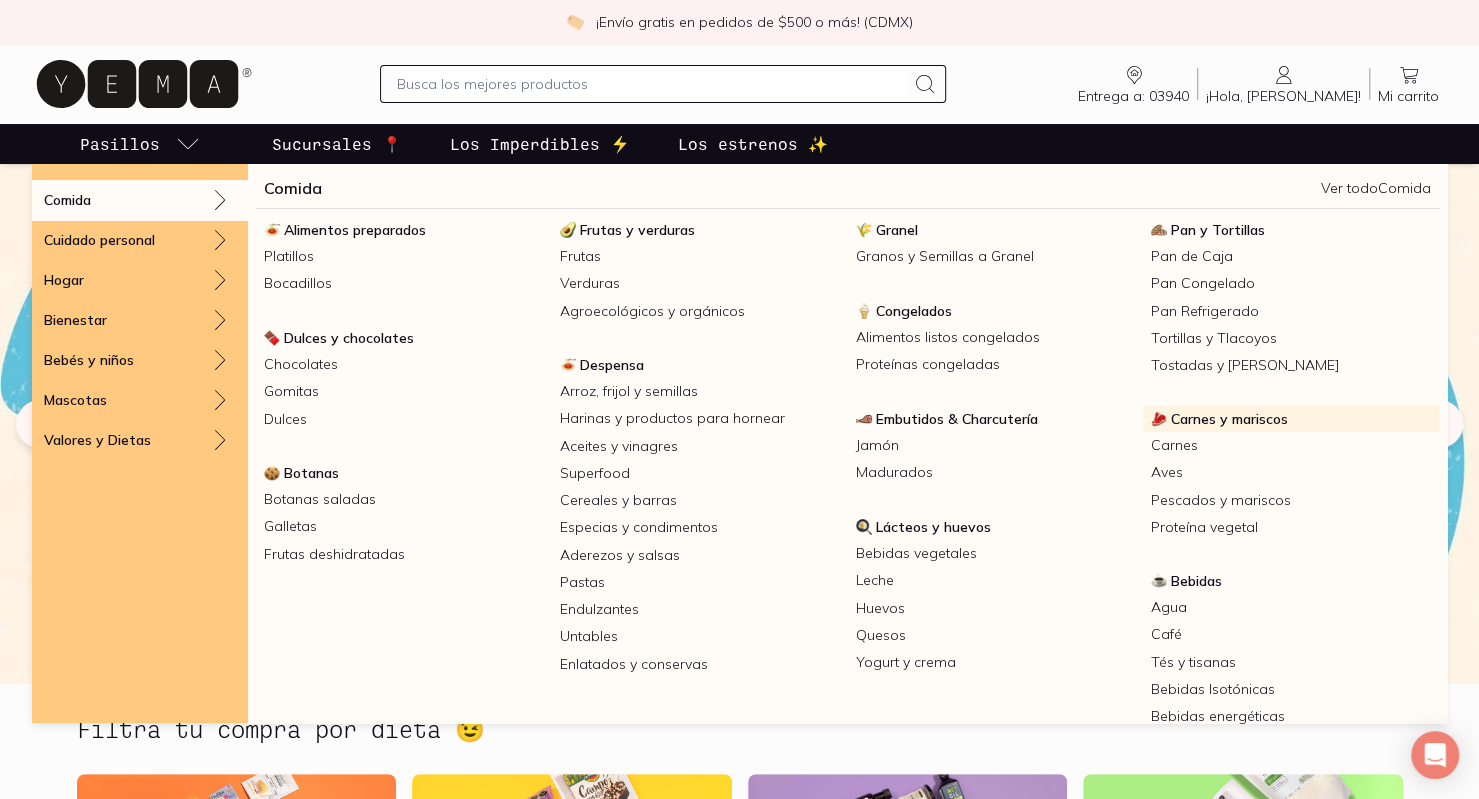 click on "Carnes y mariscos" at bounding box center (1229, 419) 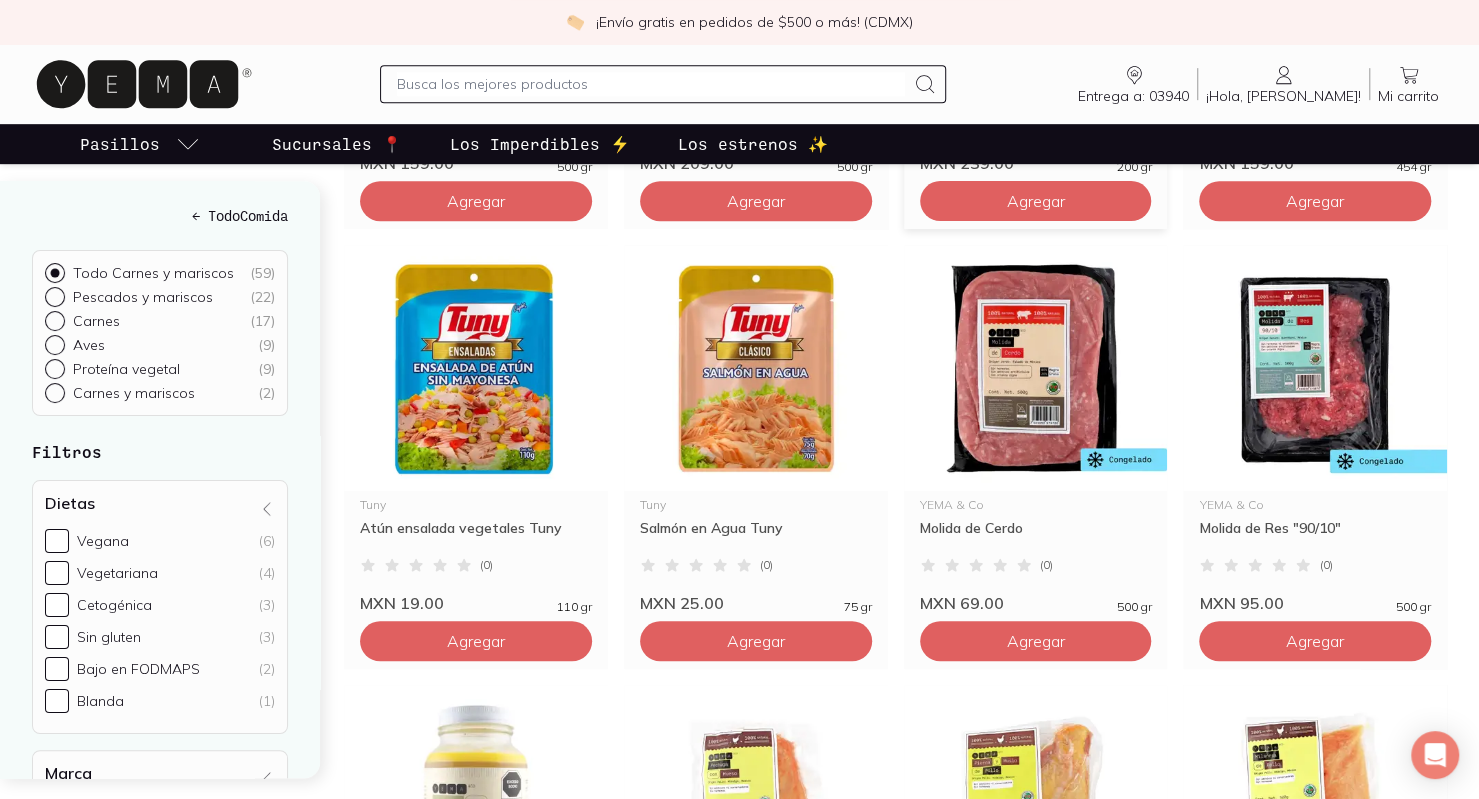 scroll, scrollTop: 618, scrollLeft: 0, axis: vertical 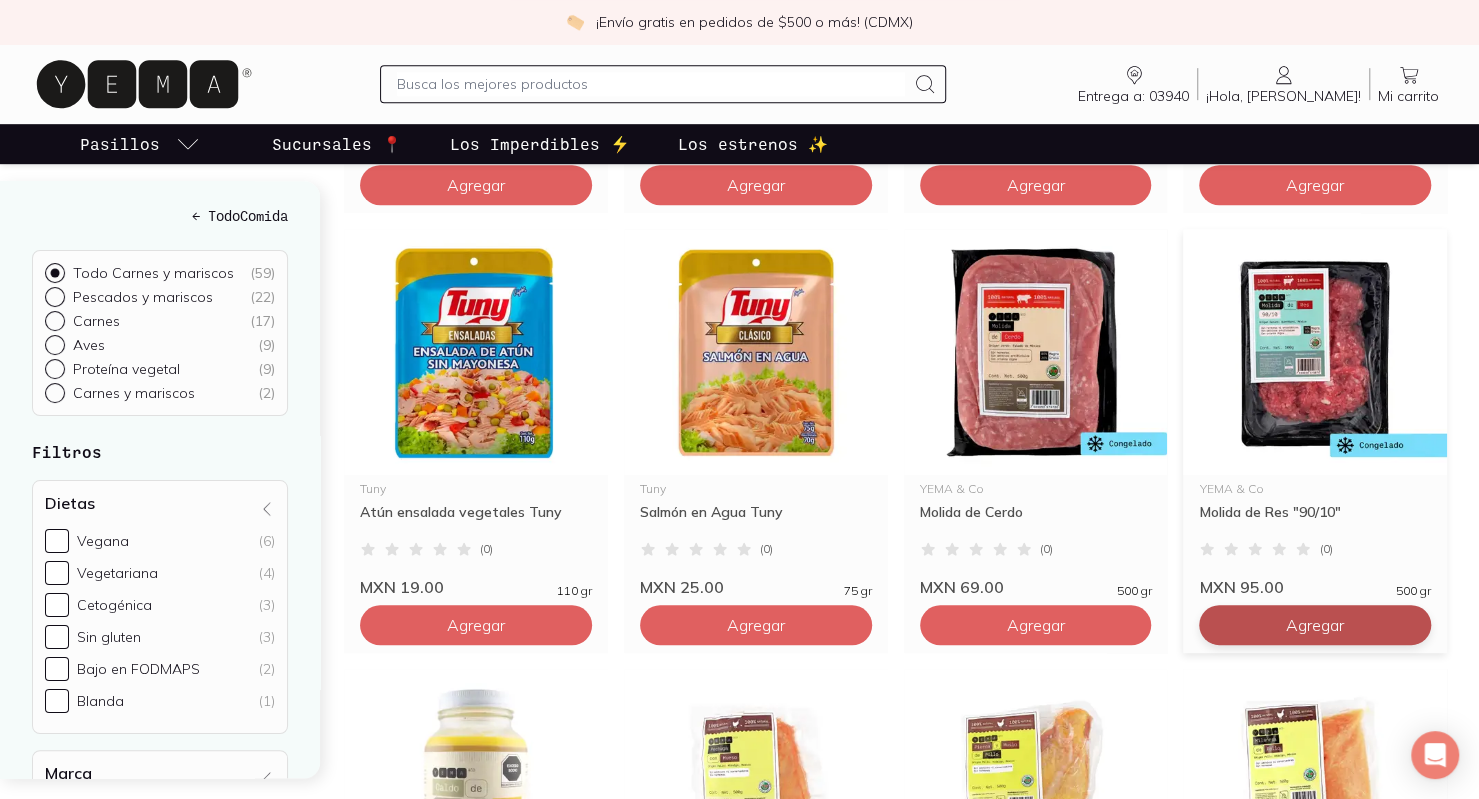 click on "Agregar" at bounding box center [476, 185] 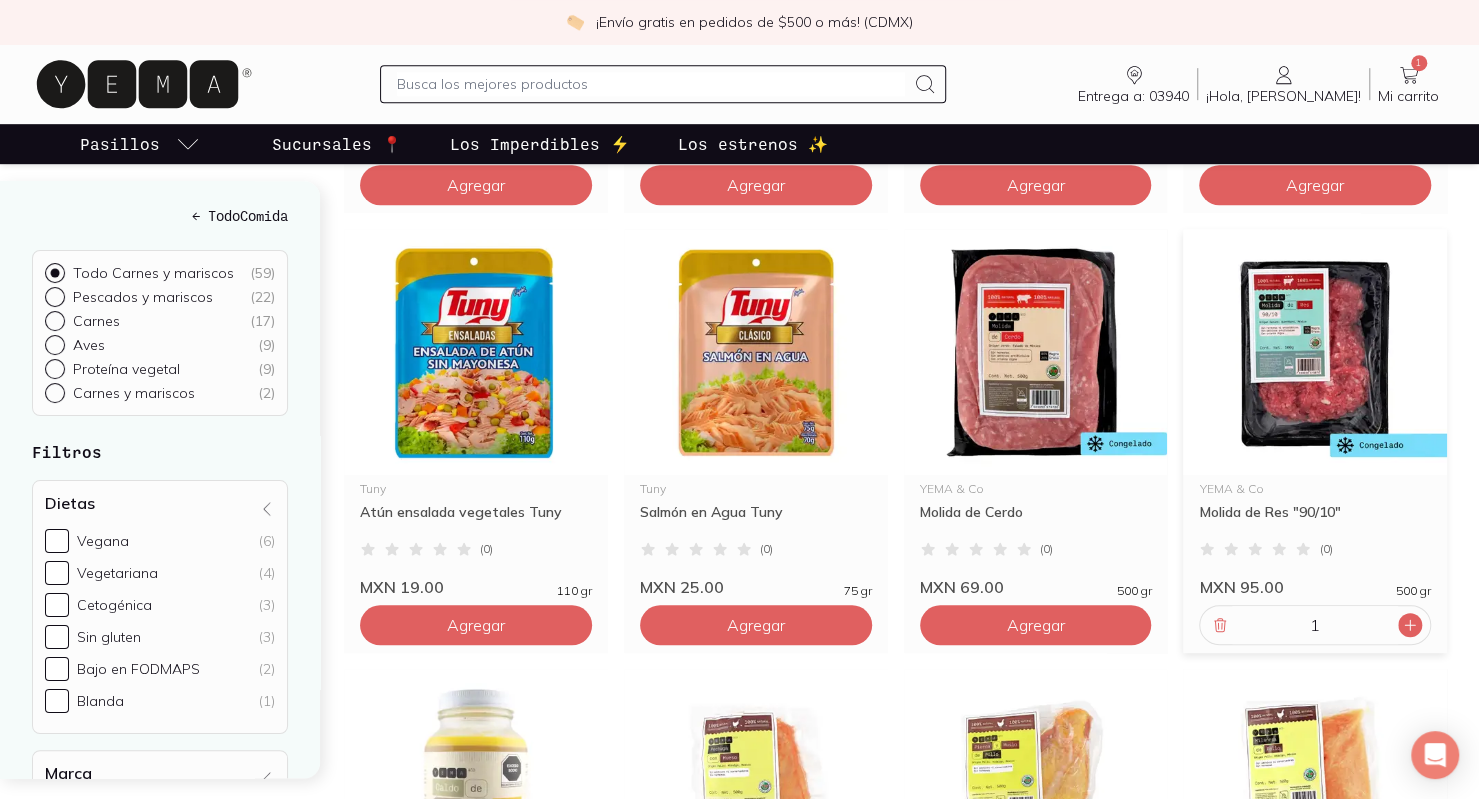 click at bounding box center [1410, 625] 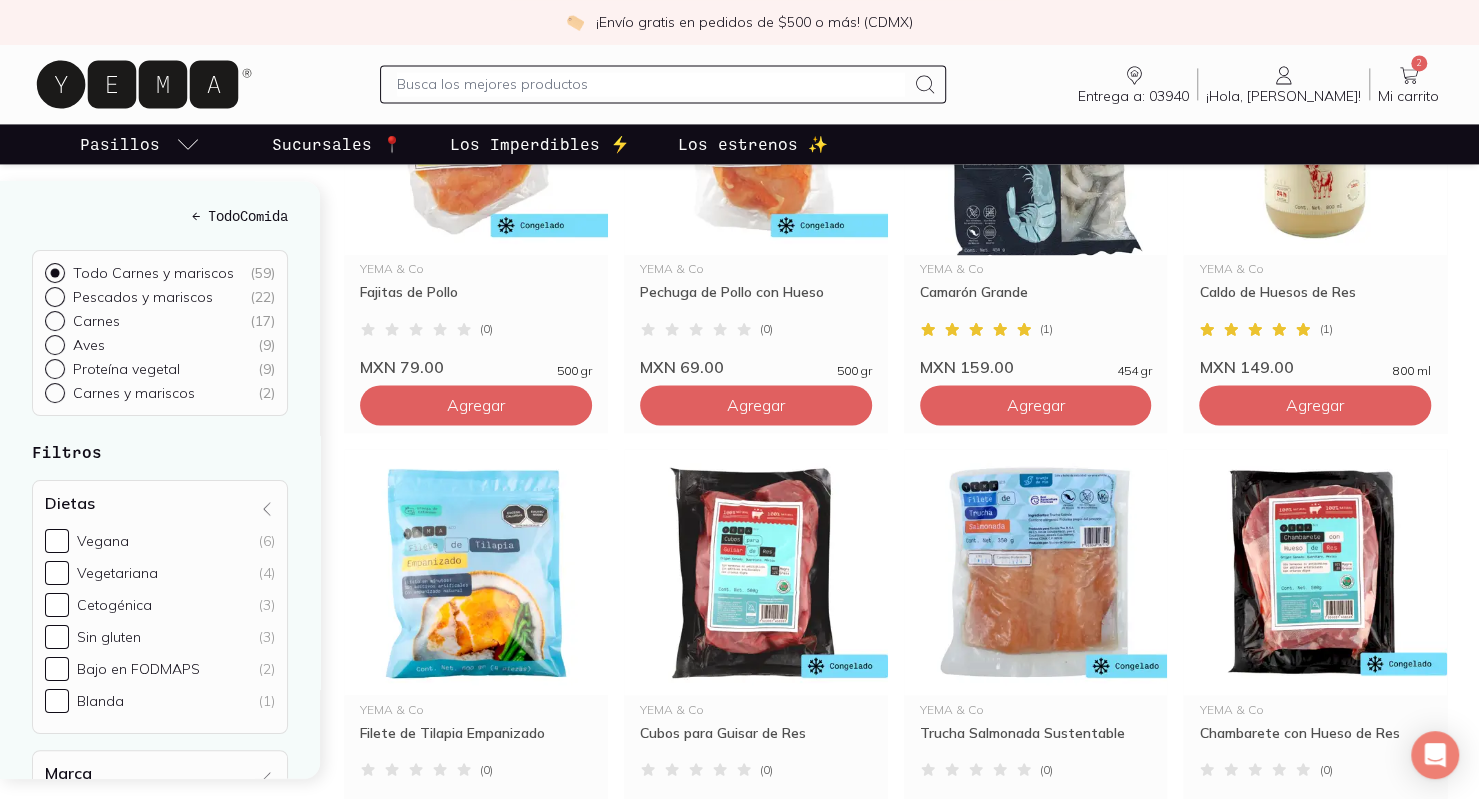 scroll, scrollTop: 1618, scrollLeft: 0, axis: vertical 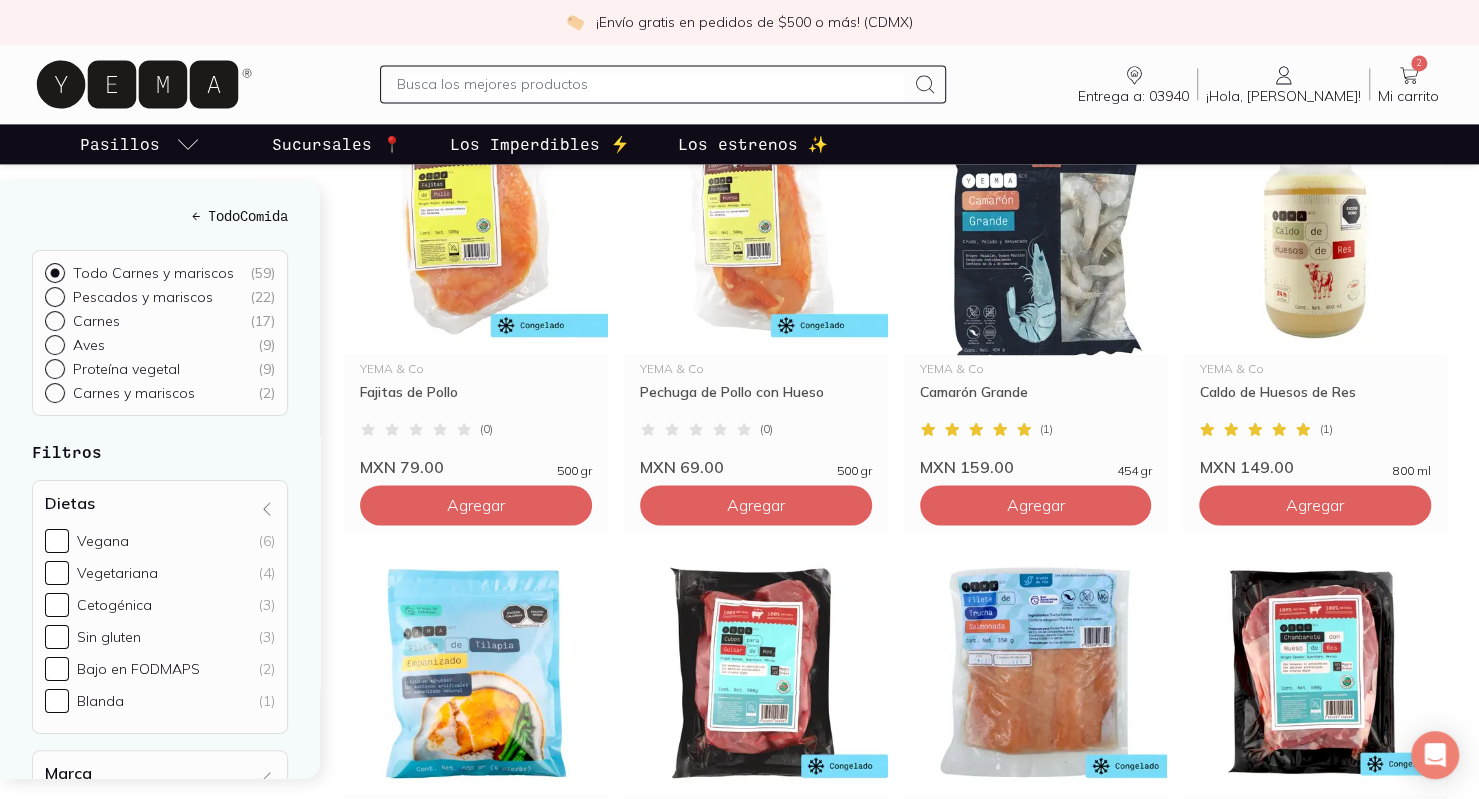click at bounding box center [651, 84] 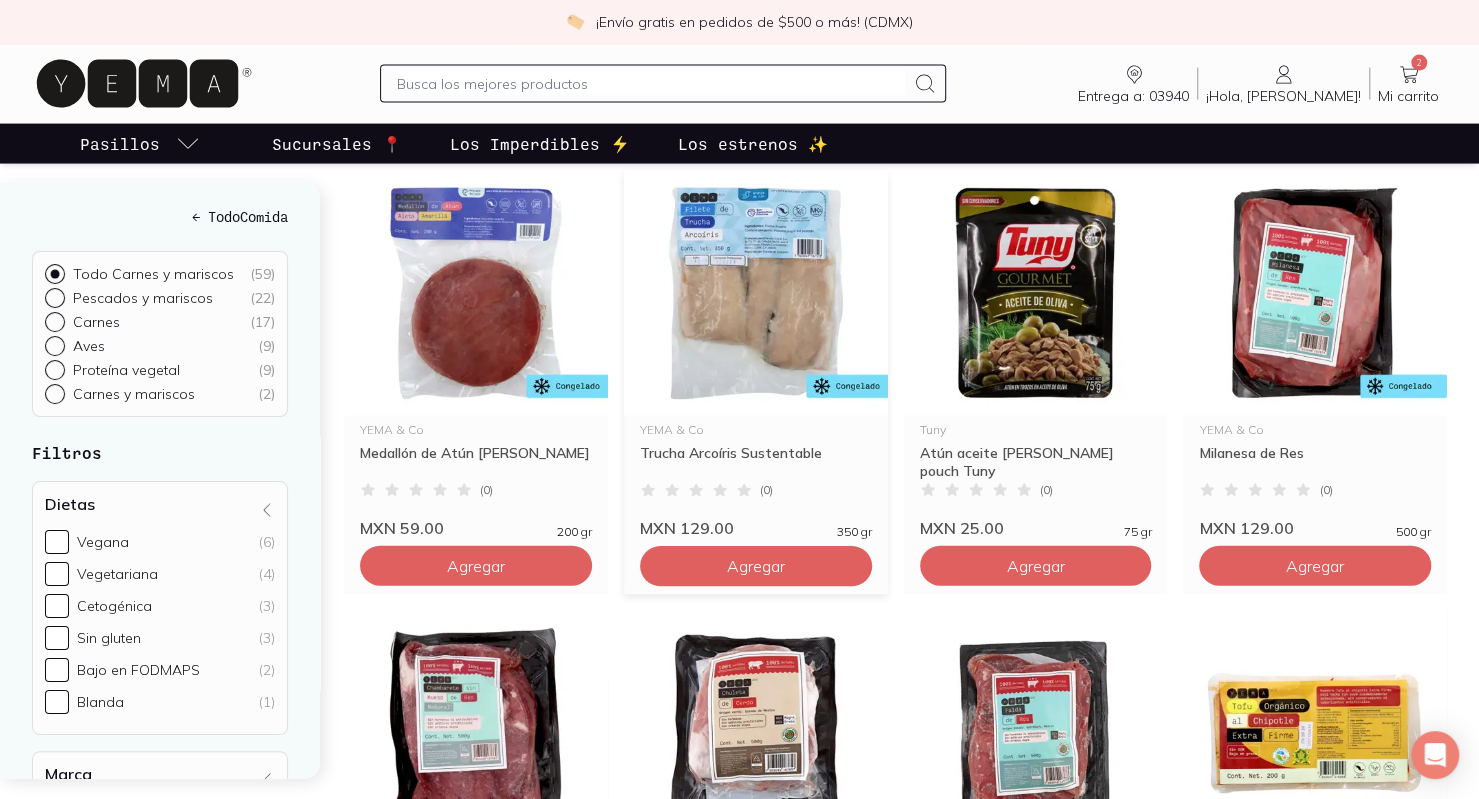 scroll, scrollTop: 2418, scrollLeft: 0, axis: vertical 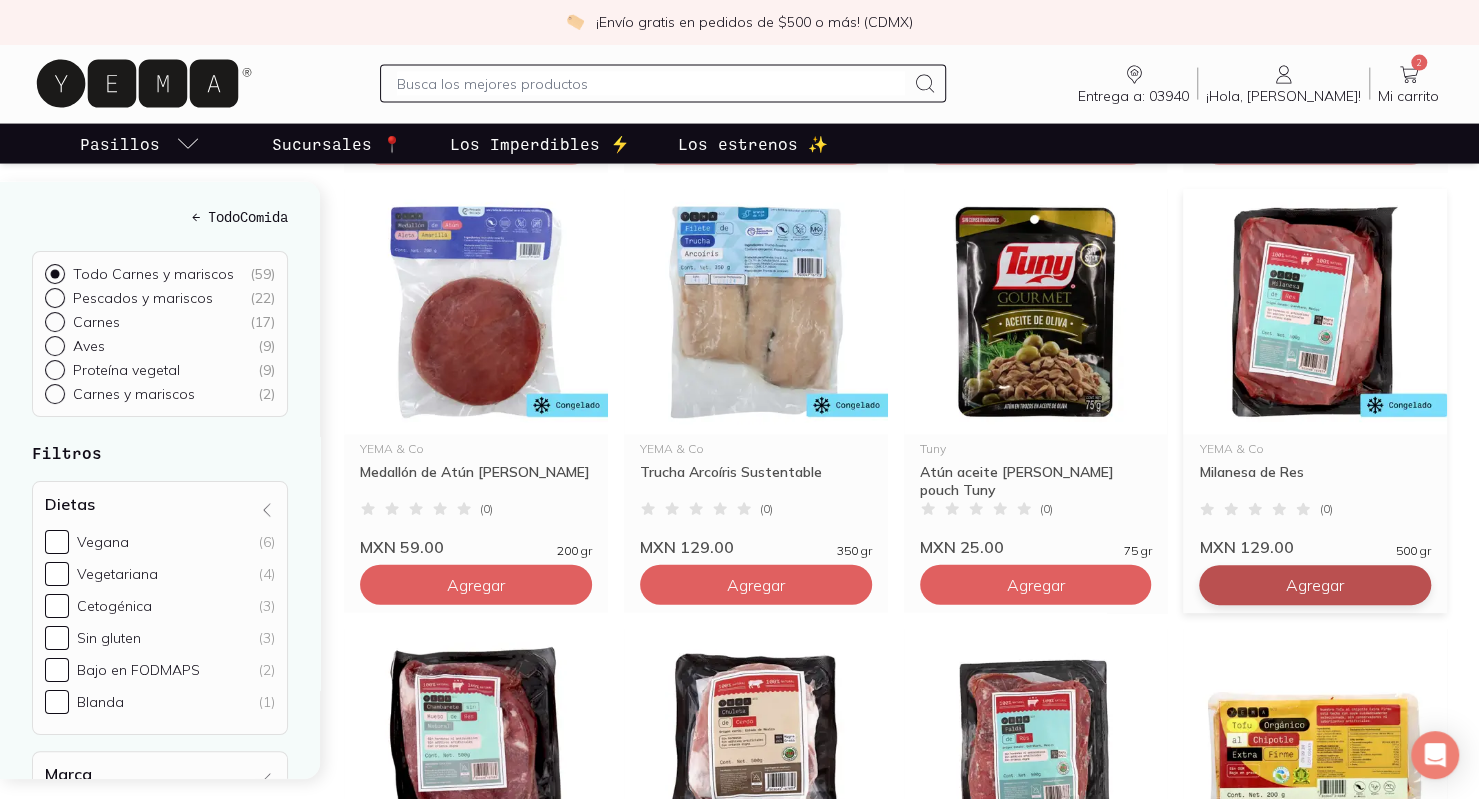 click on "Agregar" at bounding box center [476, -1615] 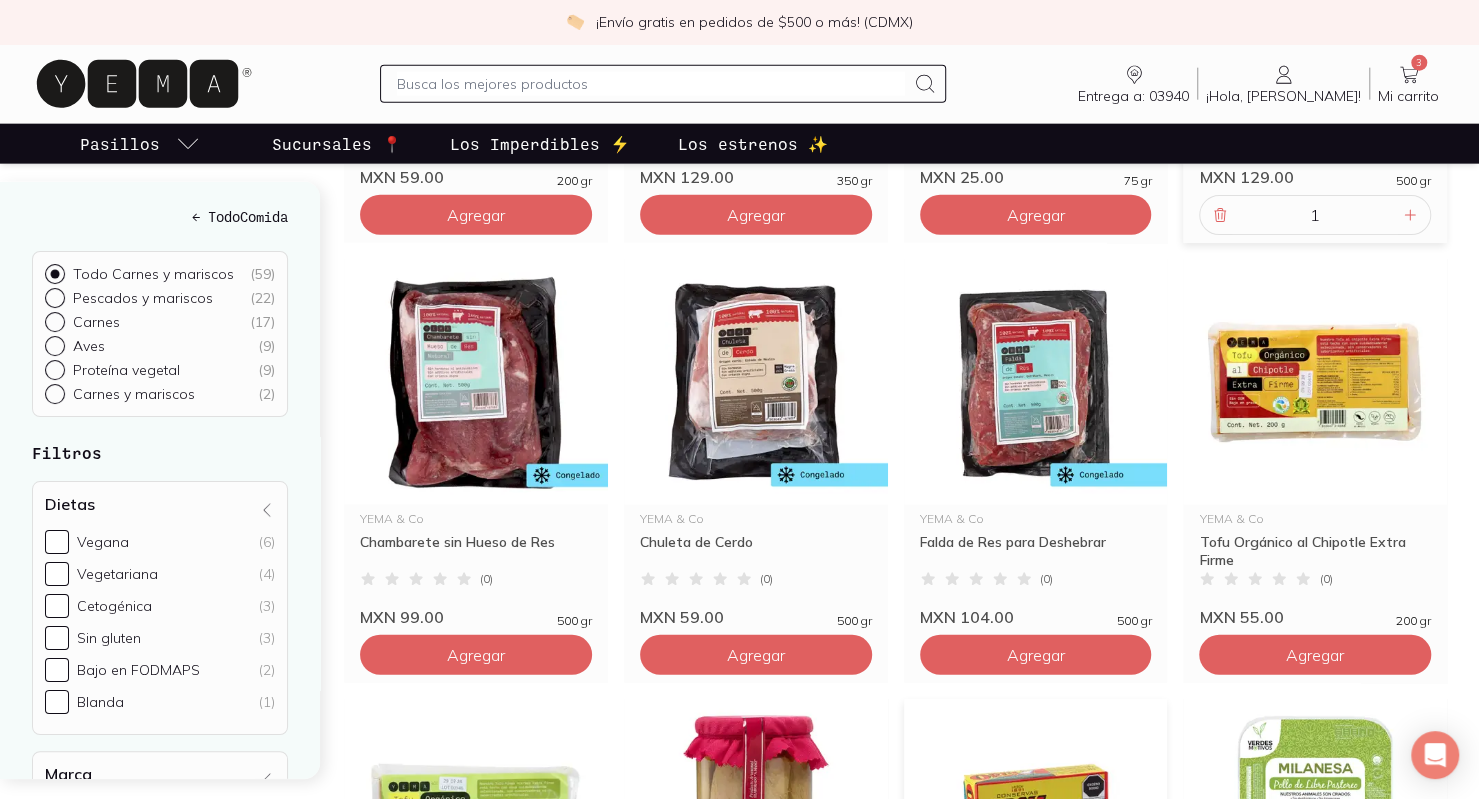scroll, scrollTop: 2818, scrollLeft: 0, axis: vertical 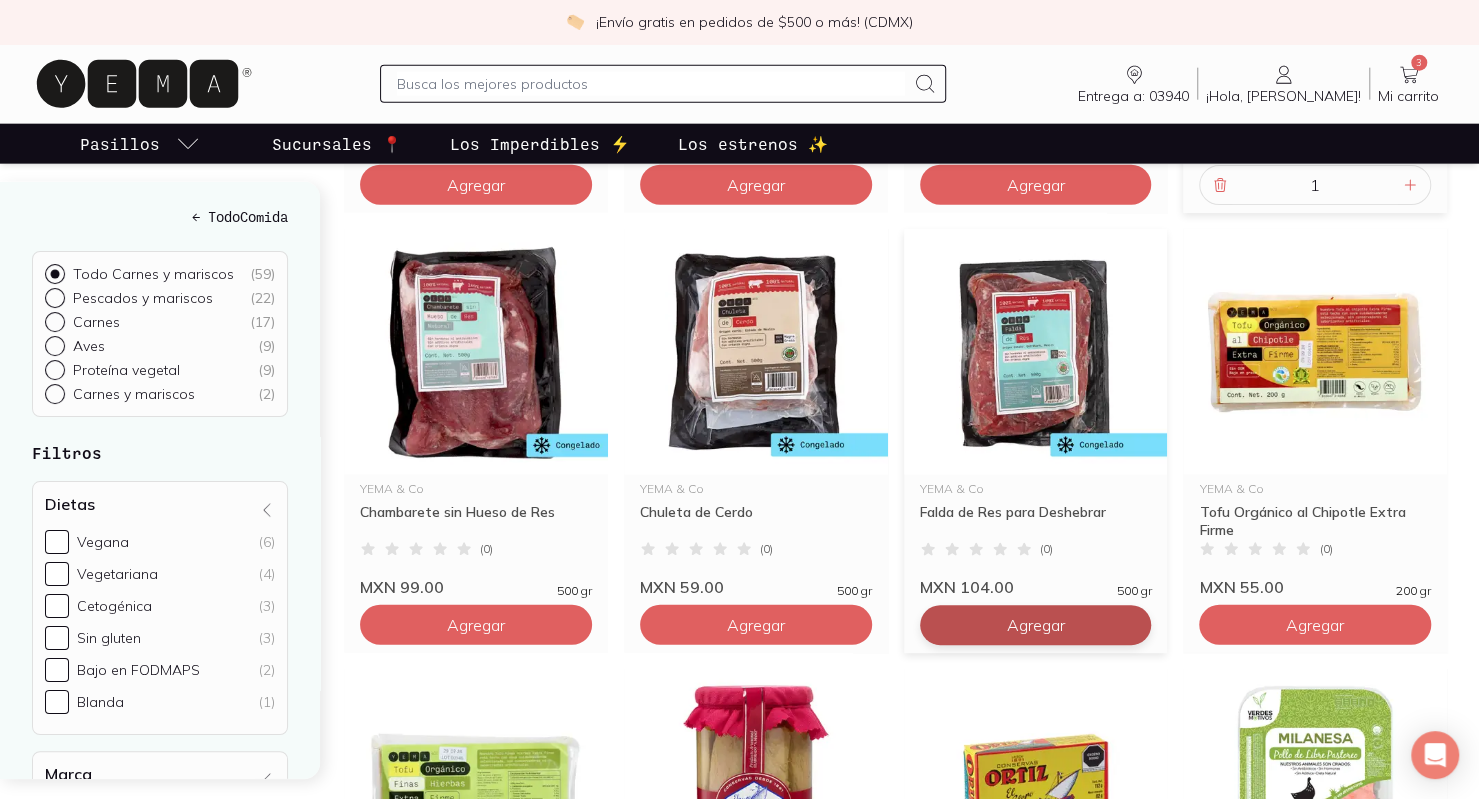click on "Agregar" at bounding box center [476, -2015] 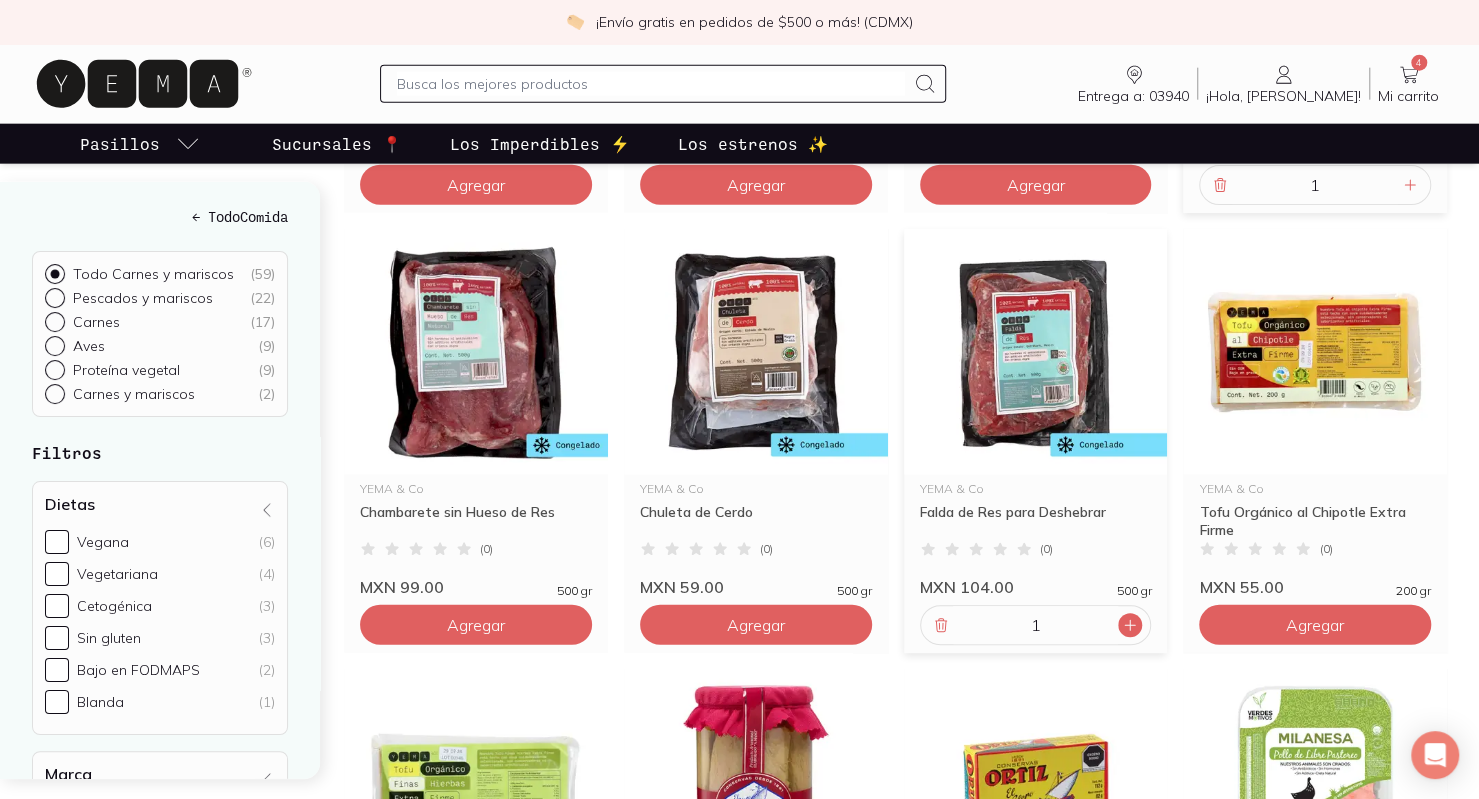 click 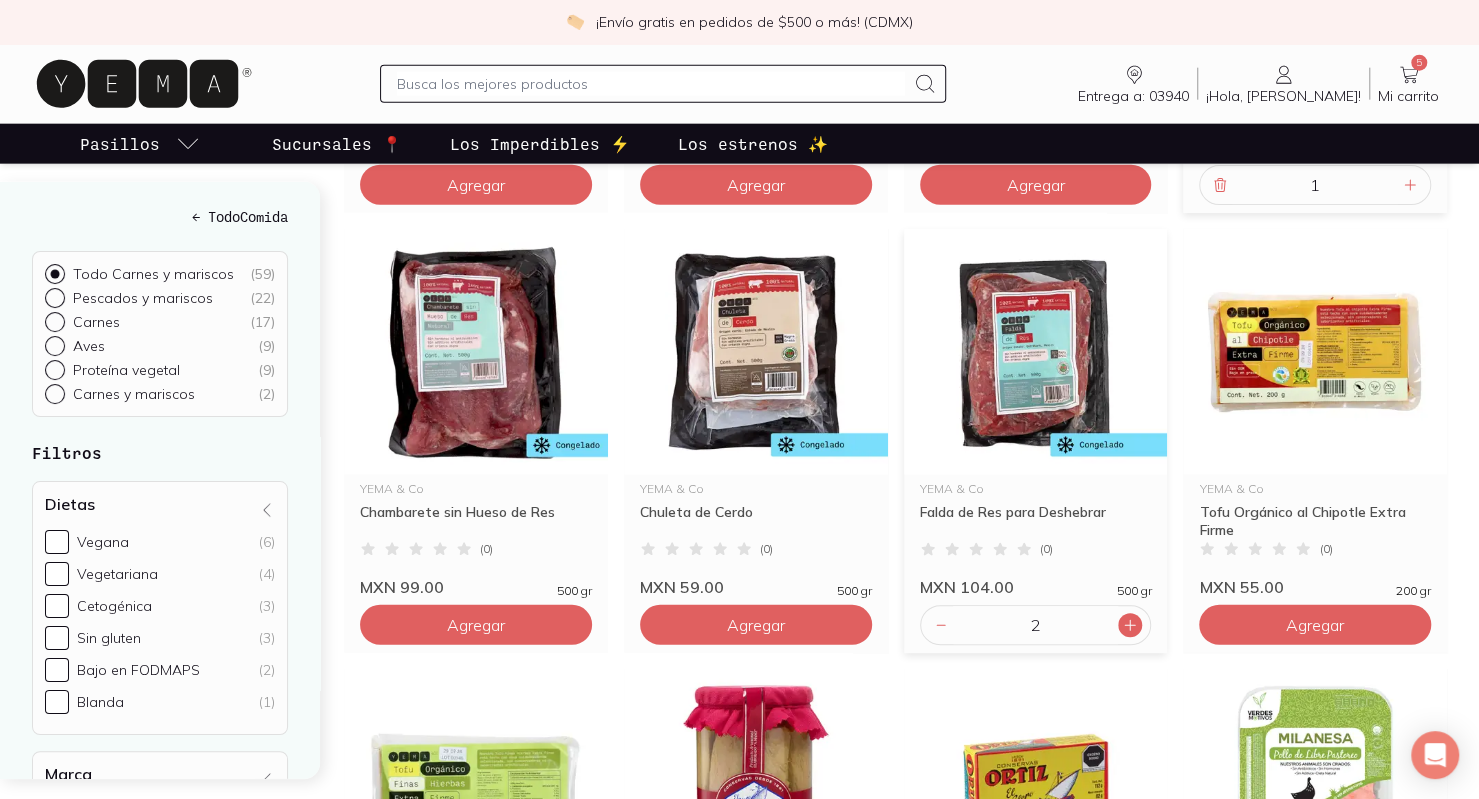 click 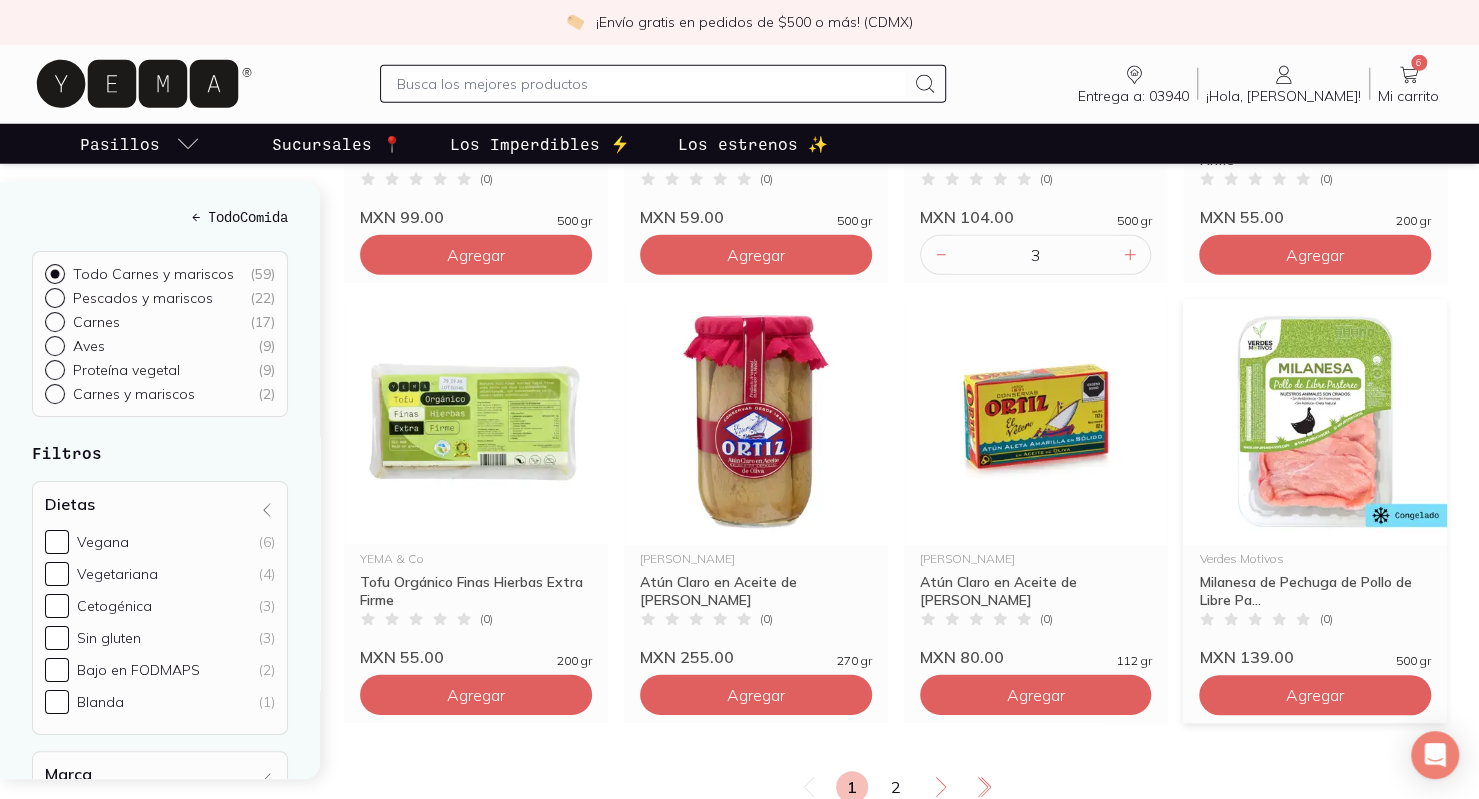 scroll, scrollTop: 3218, scrollLeft: 0, axis: vertical 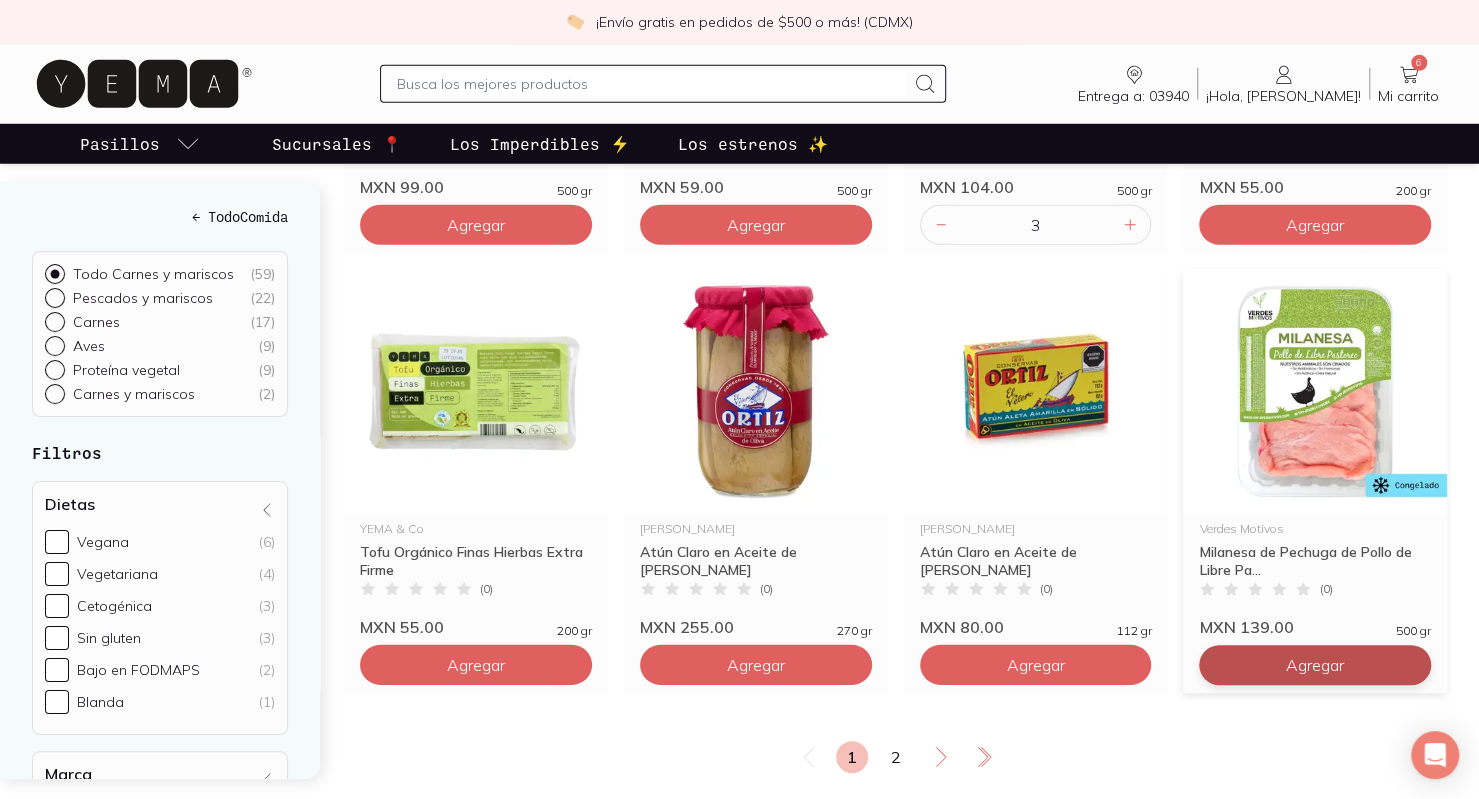 click on "Agregar" at bounding box center (476, -2415) 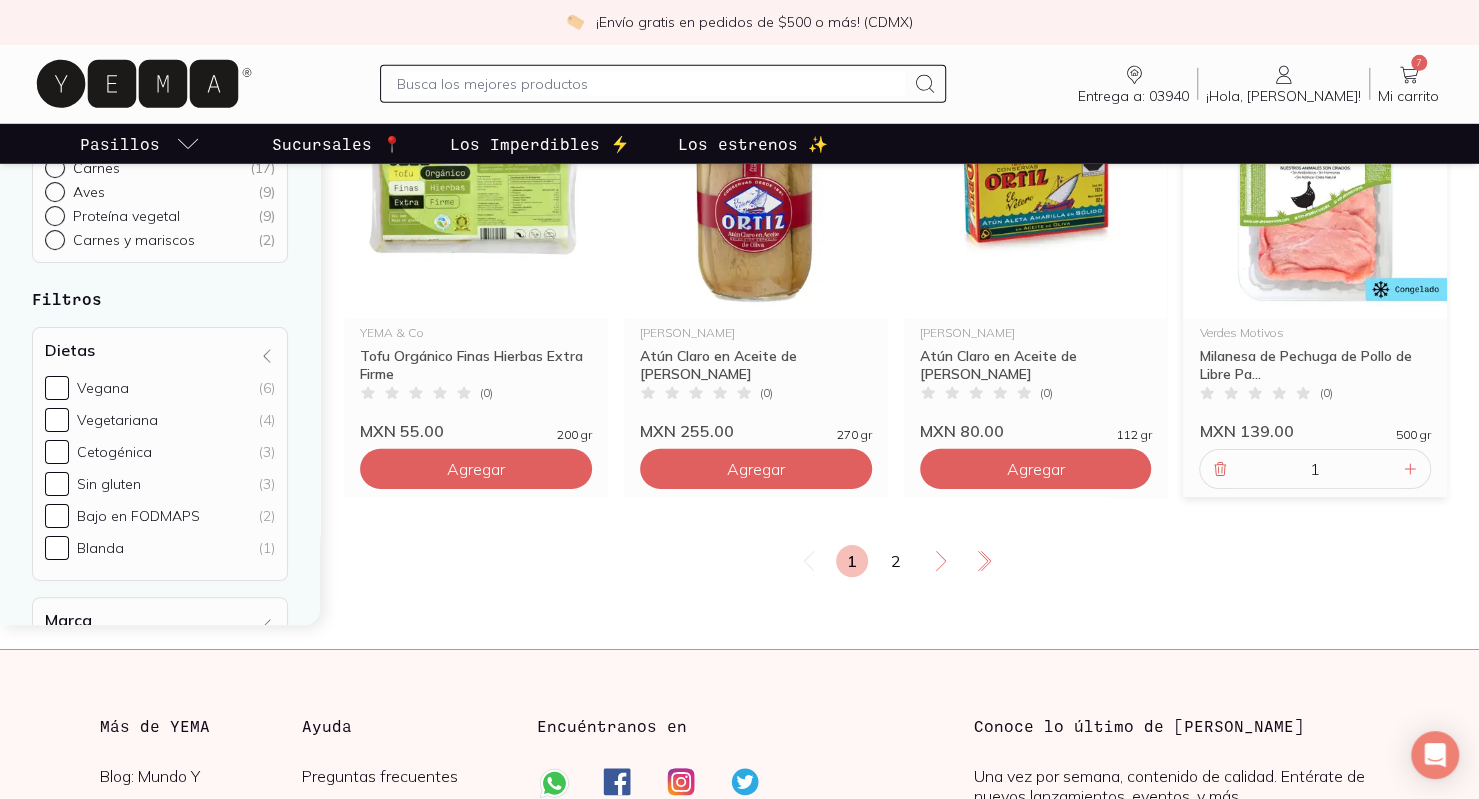 scroll, scrollTop: 3418, scrollLeft: 0, axis: vertical 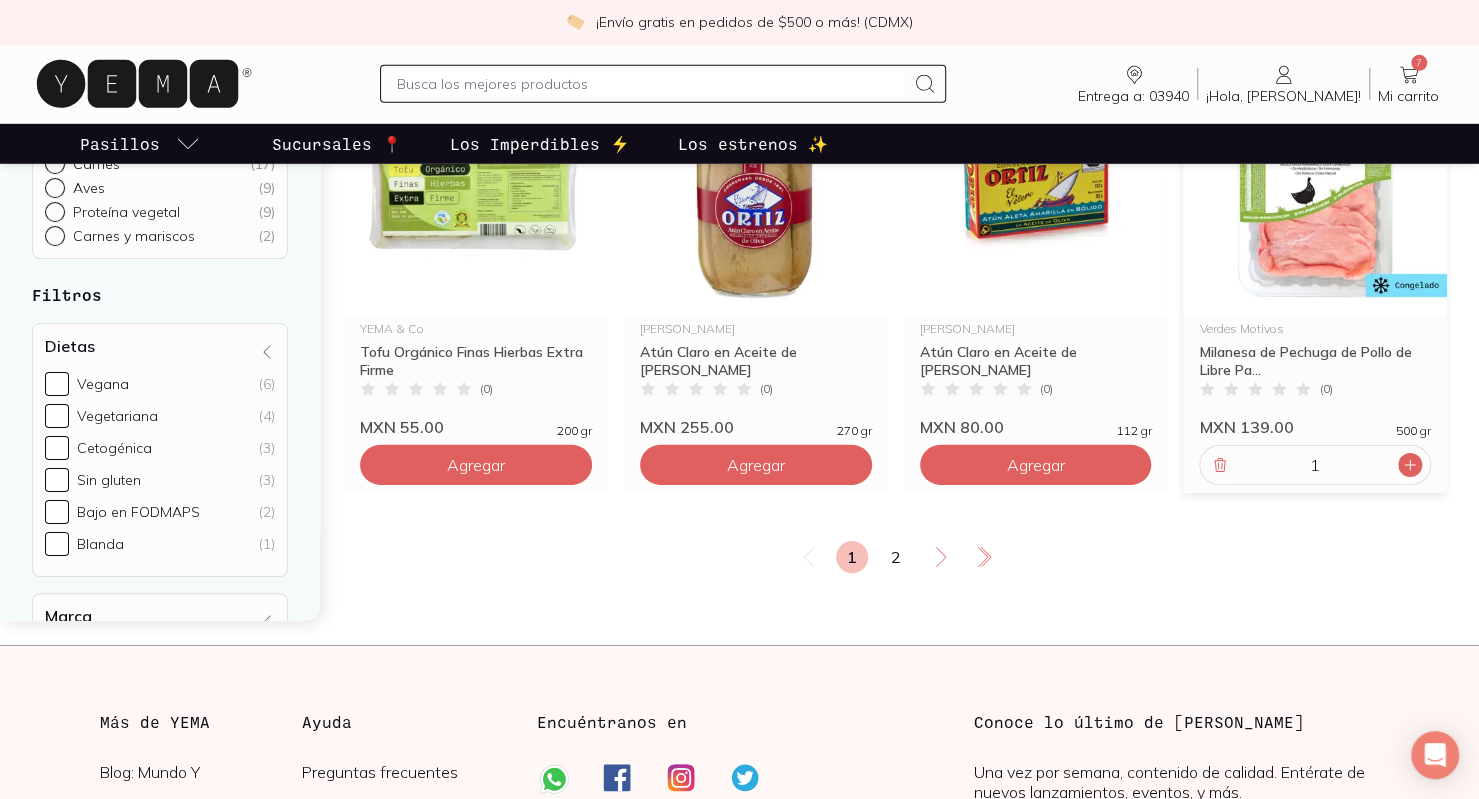 click 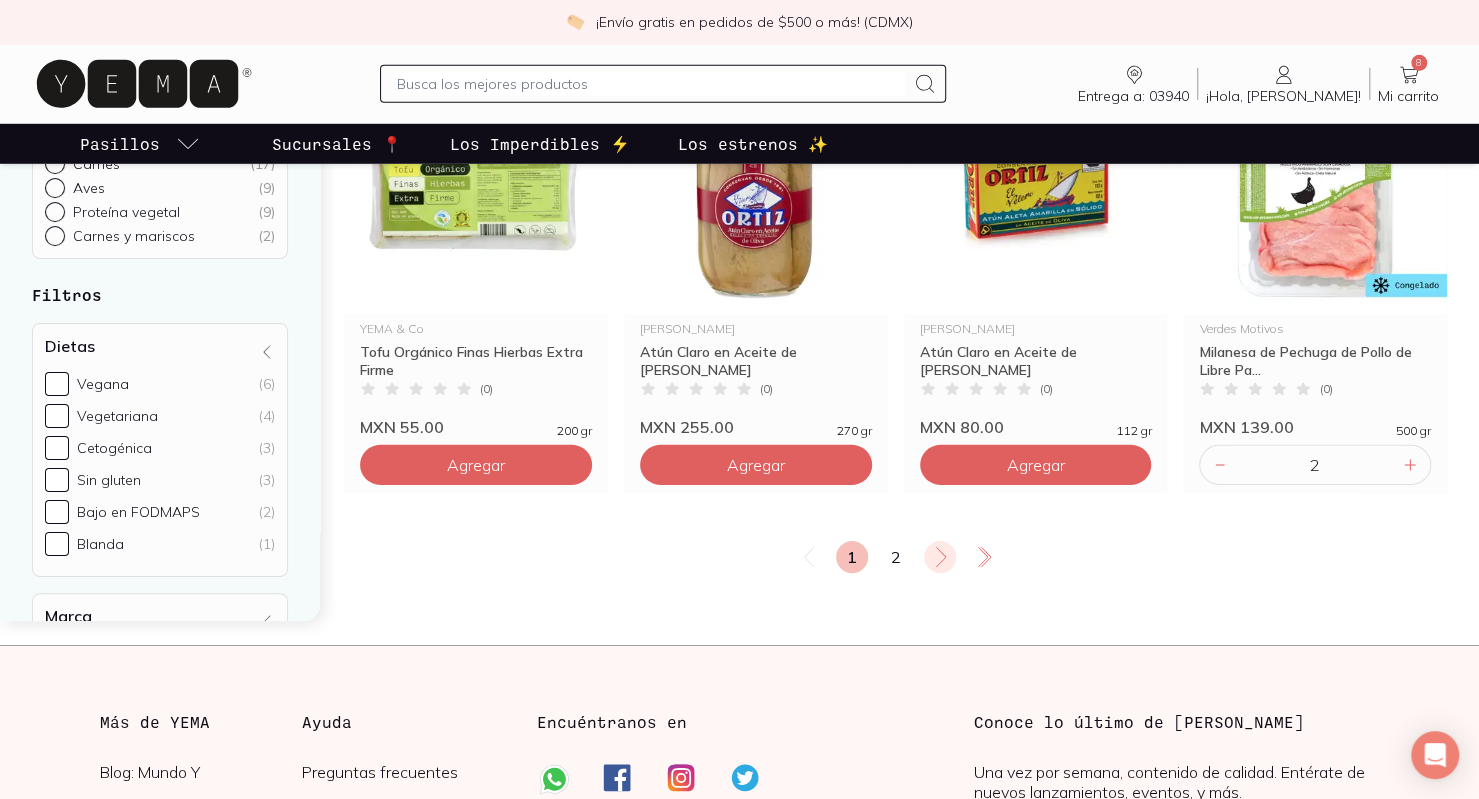 click 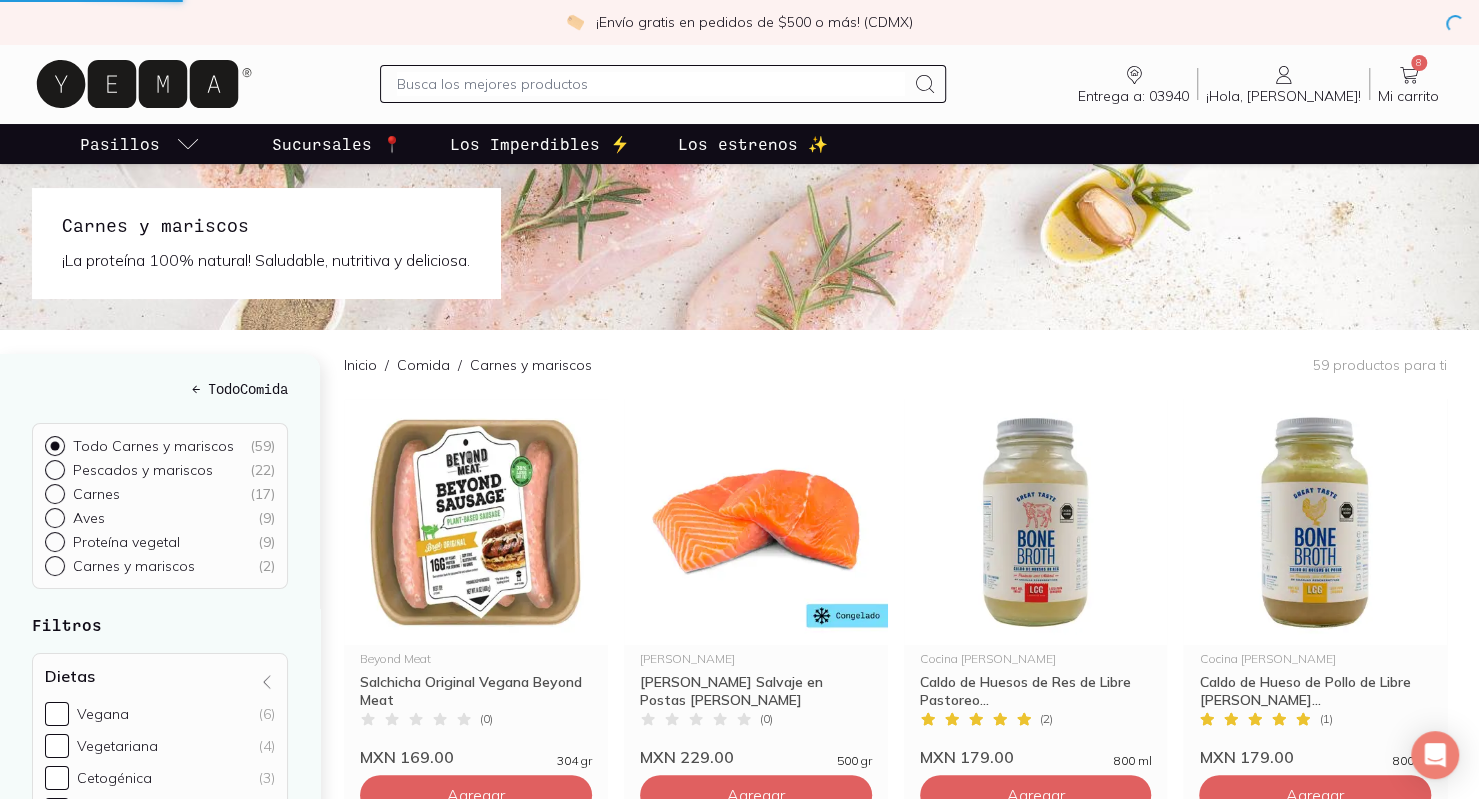scroll, scrollTop: 0, scrollLeft: 0, axis: both 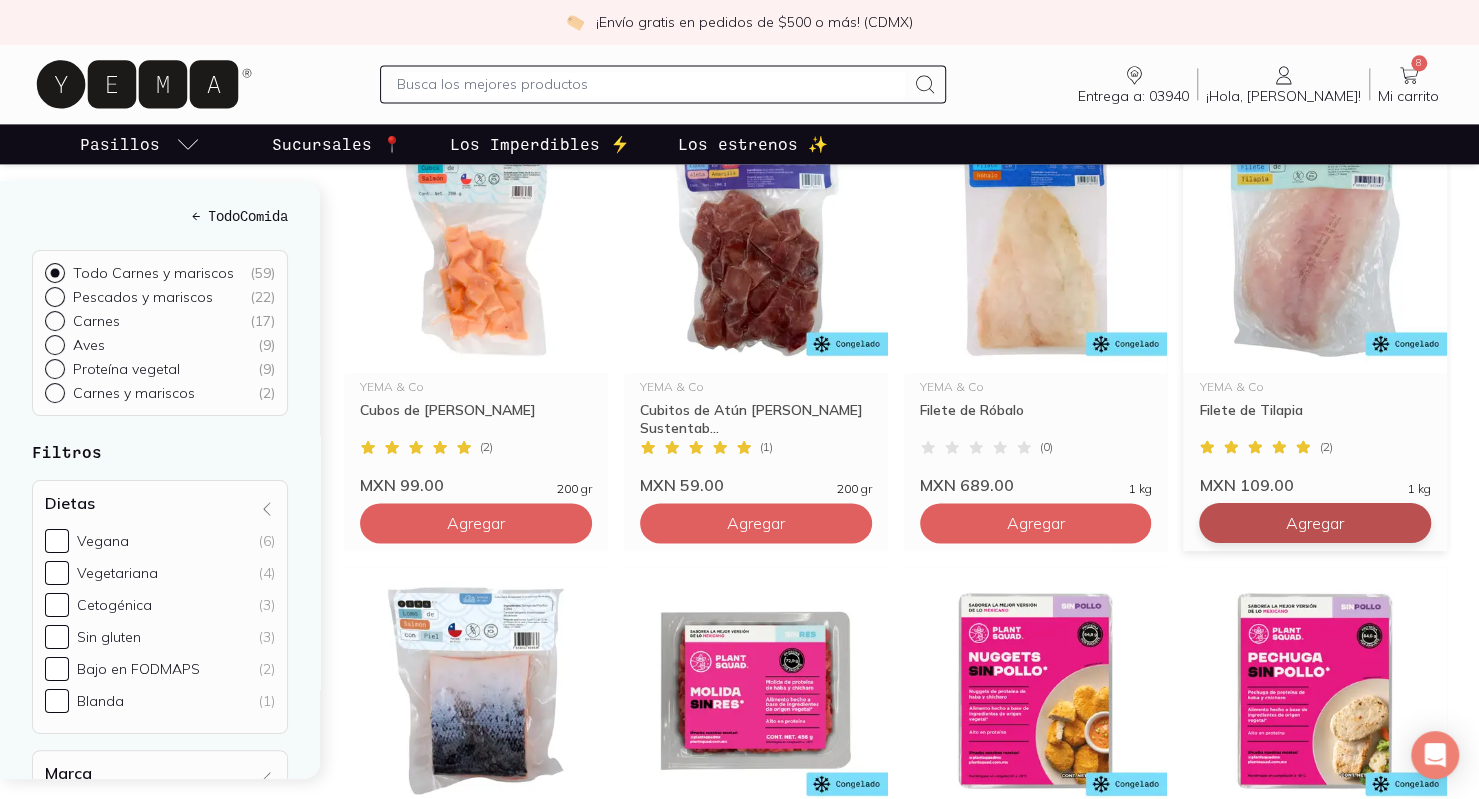 click on "Agregar" at bounding box center (476, -797) 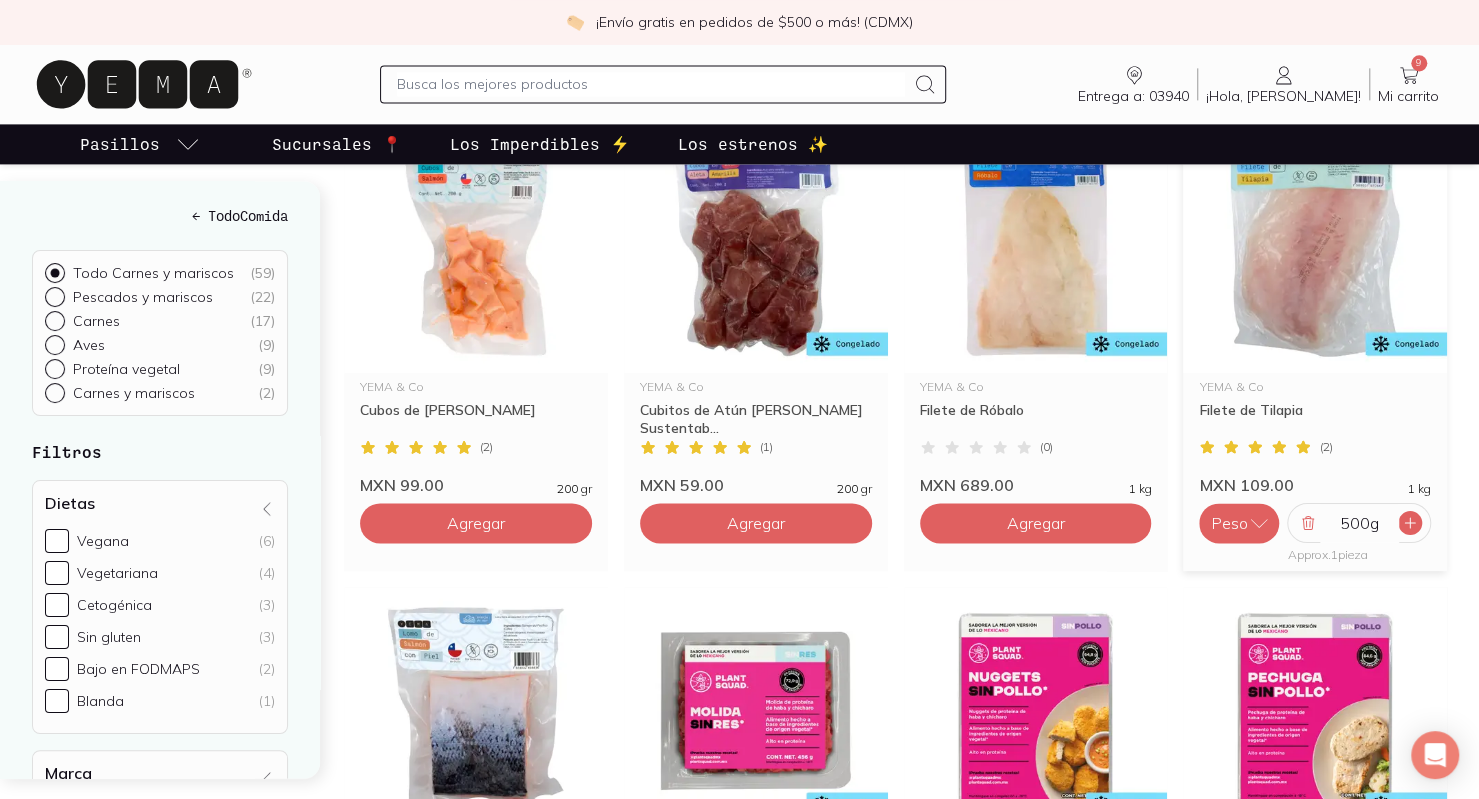 click 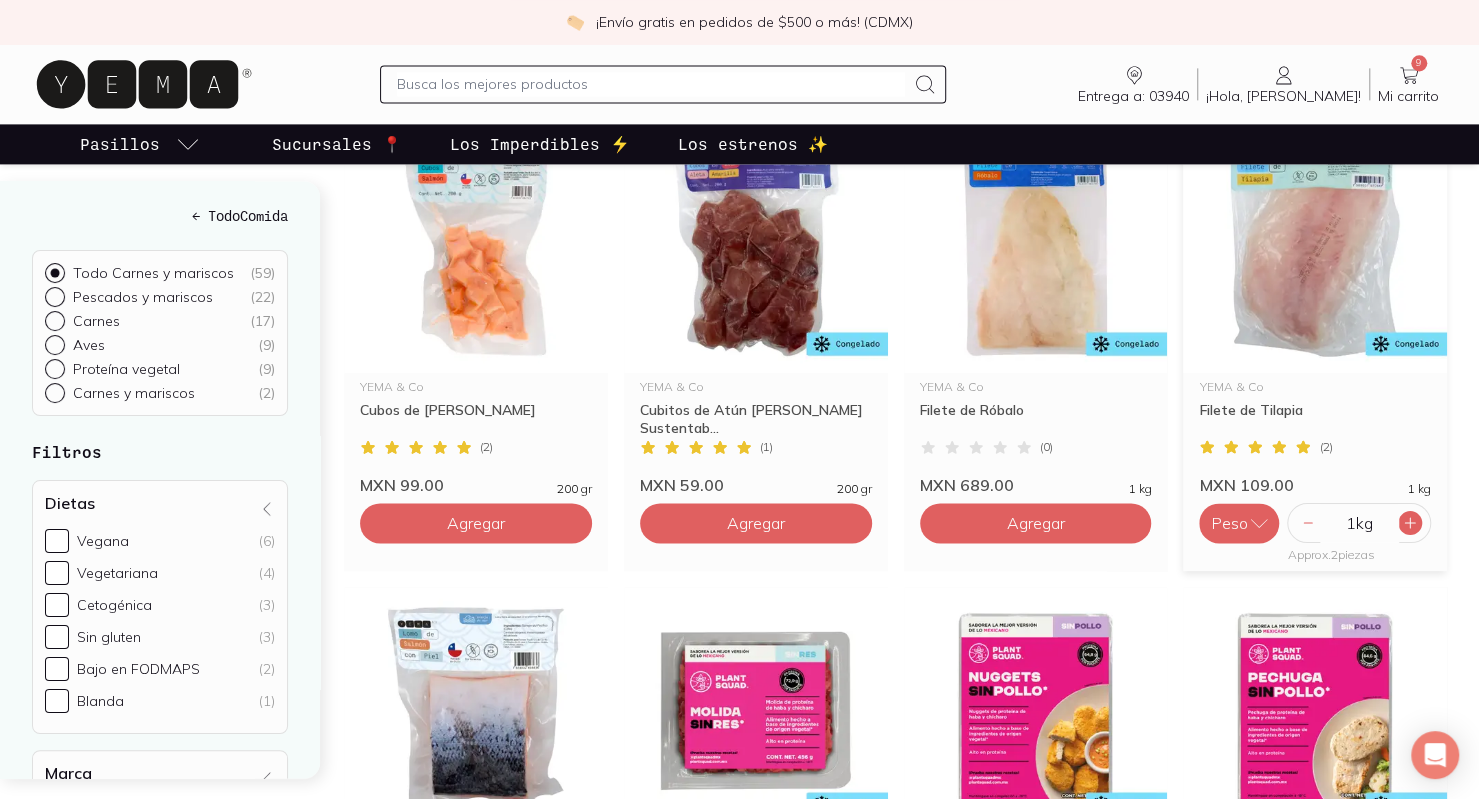 click 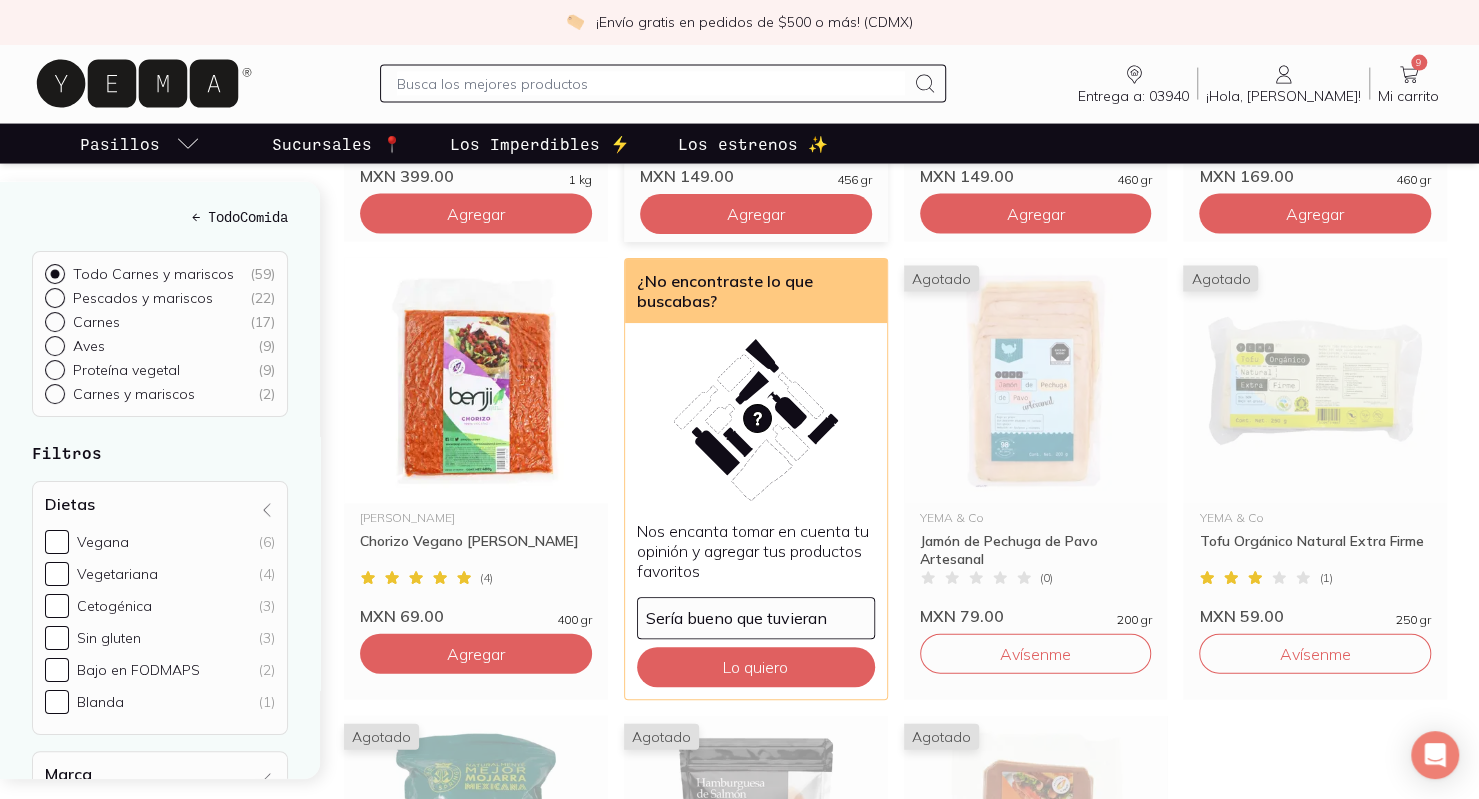 scroll, scrollTop: 2400, scrollLeft: 0, axis: vertical 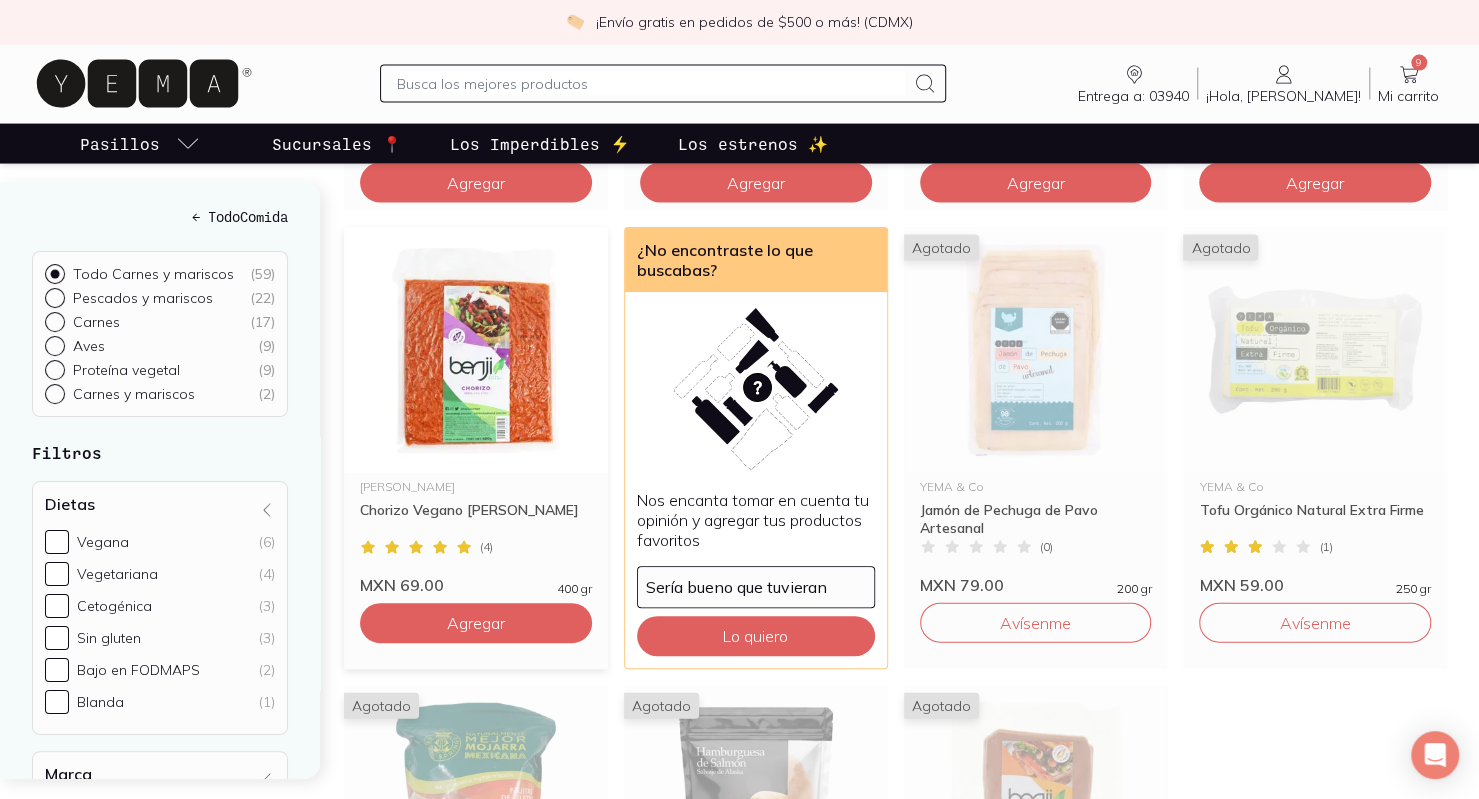 click at bounding box center [476, 350] 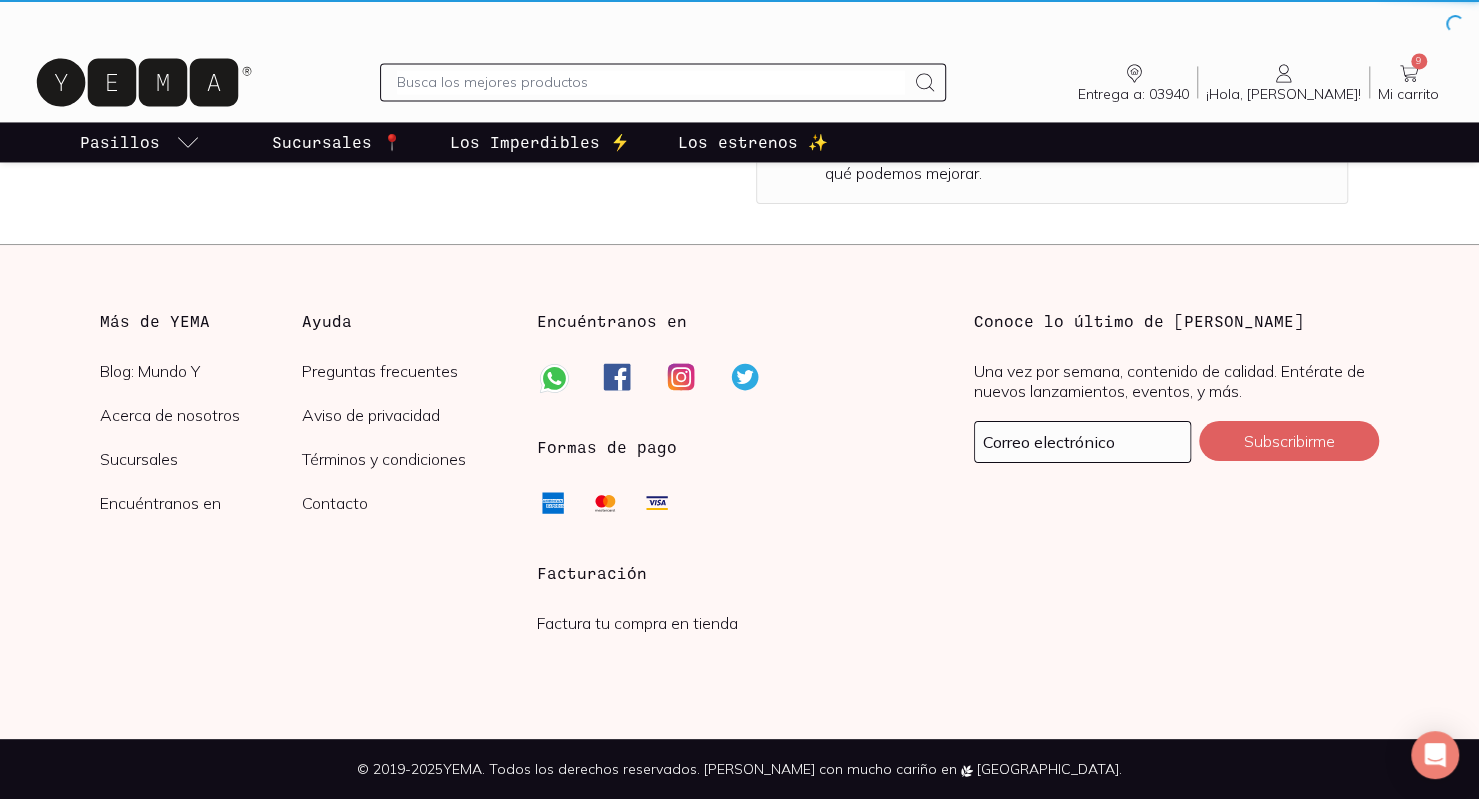scroll, scrollTop: 0, scrollLeft: 0, axis: both 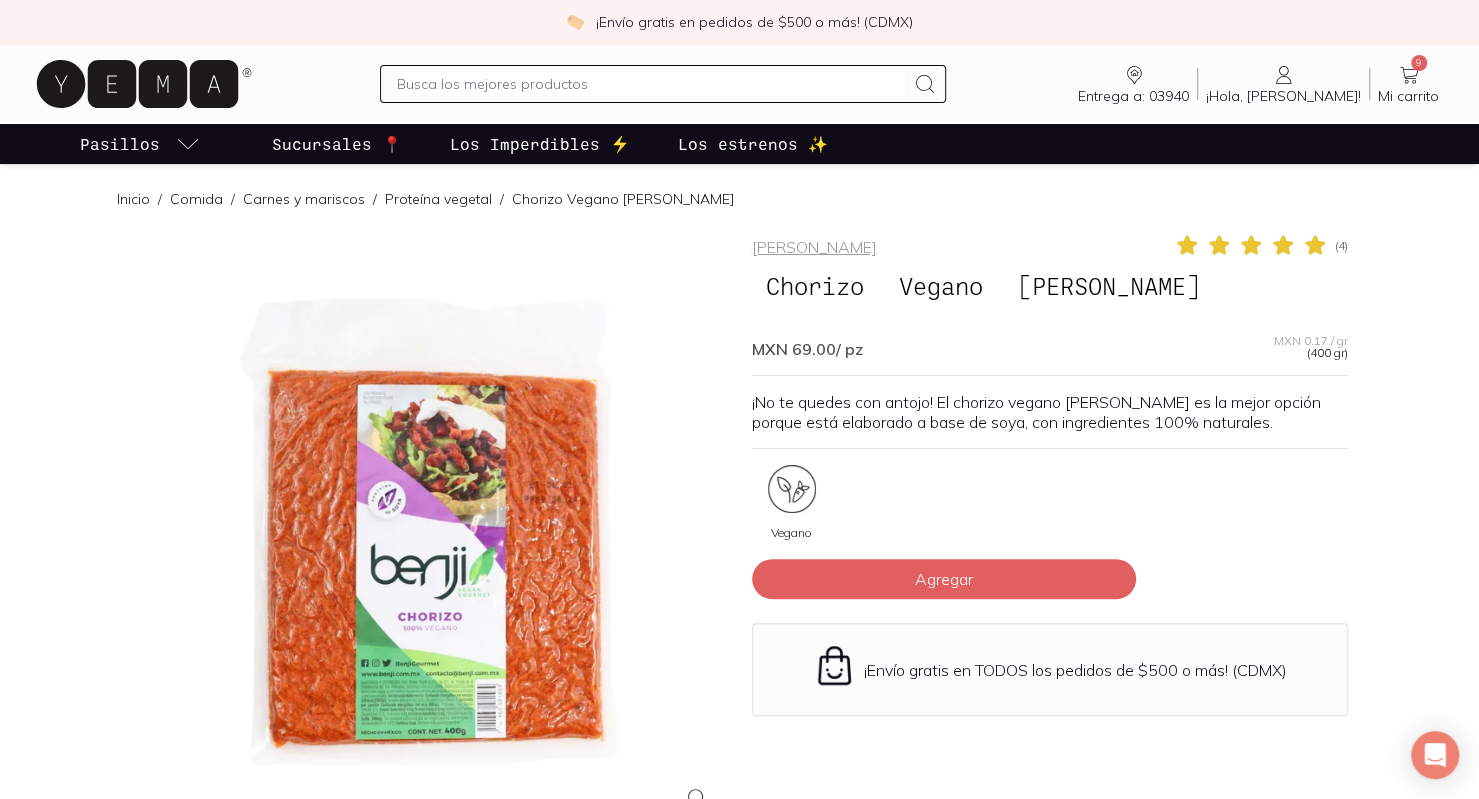click at bounding box center [430, 531] 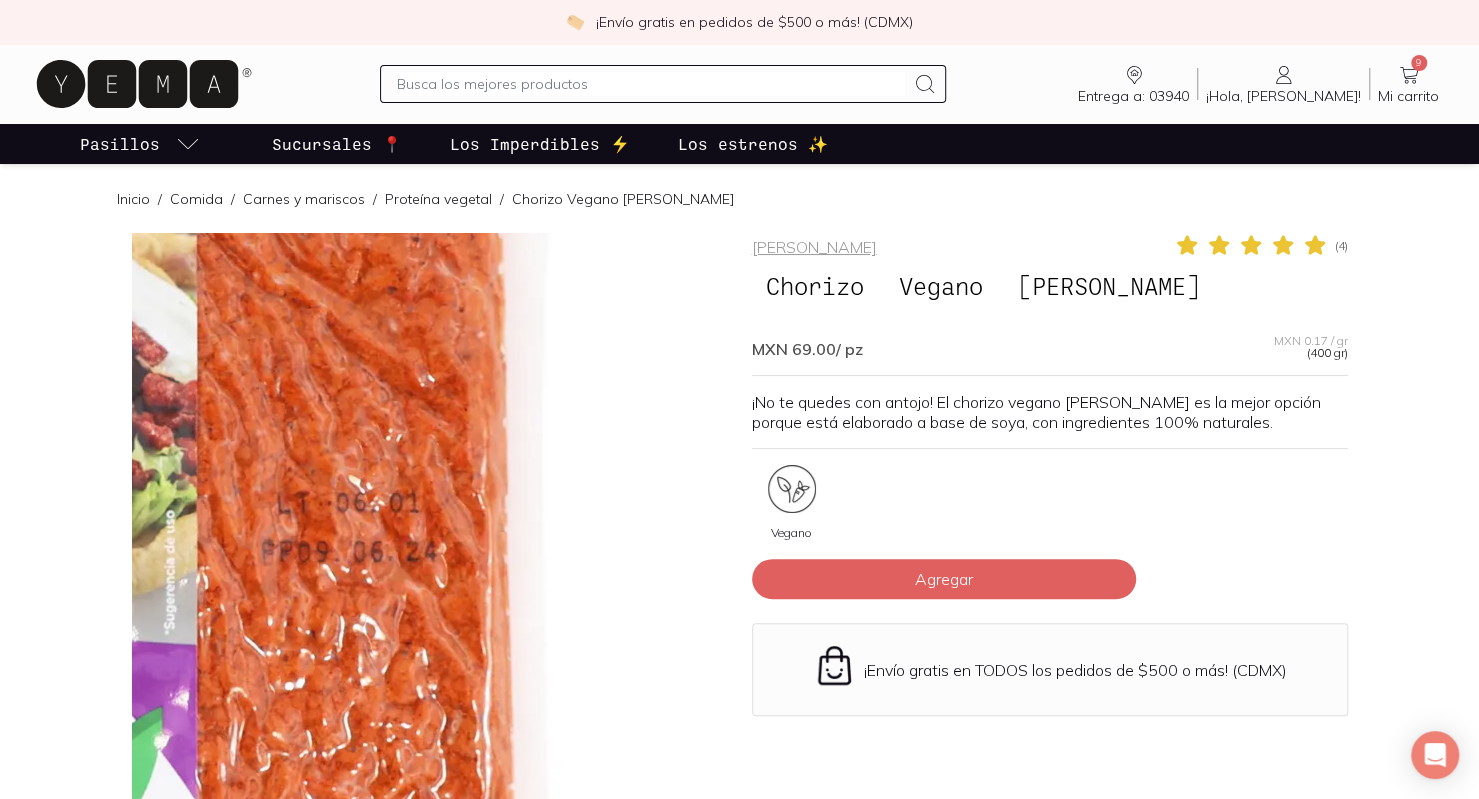 drag, startPoint x: 472, startPoint y: 617, endPoint x: 585, endPoint y: 520, distance: 148.9228 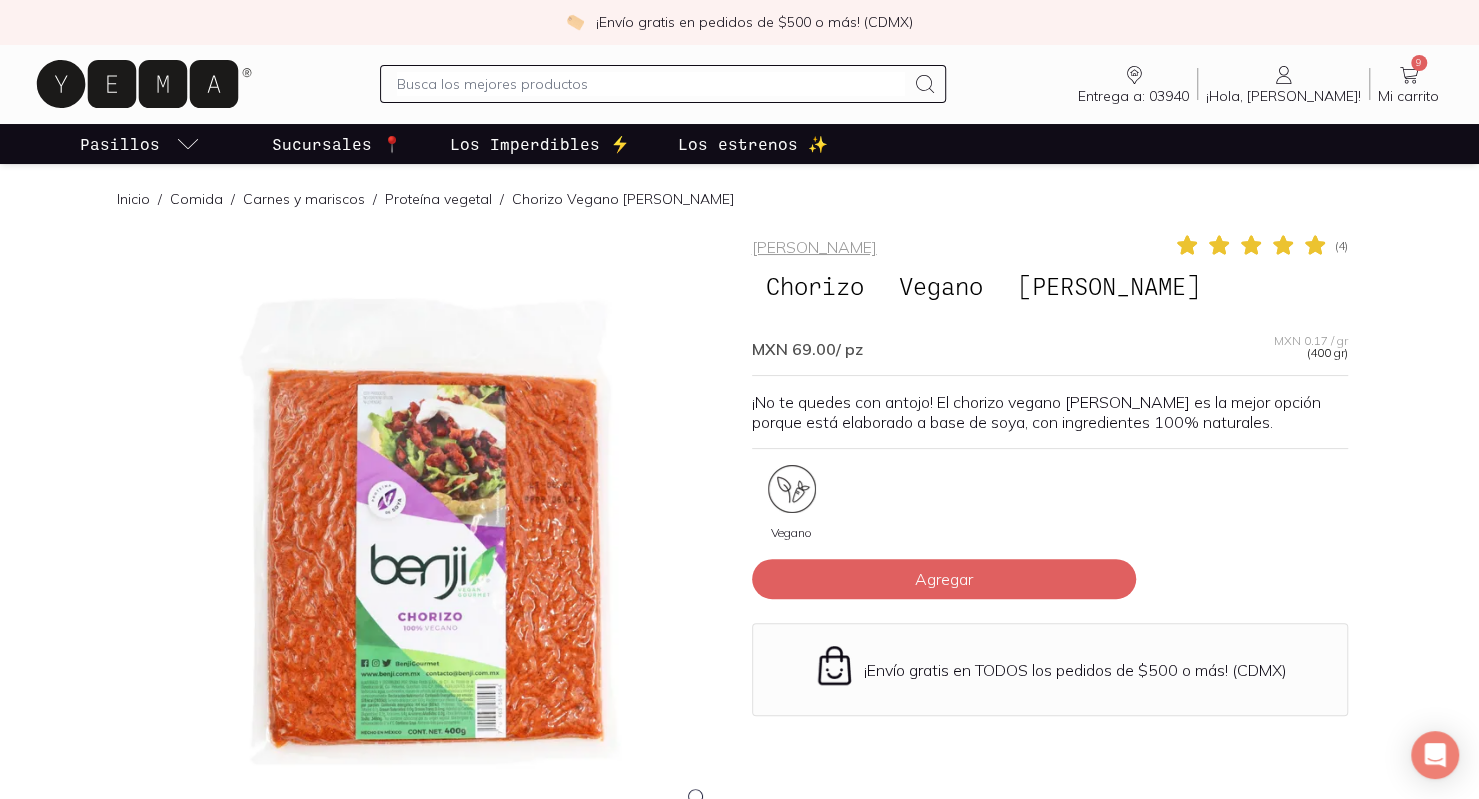 click at bounding box center (430, 531) 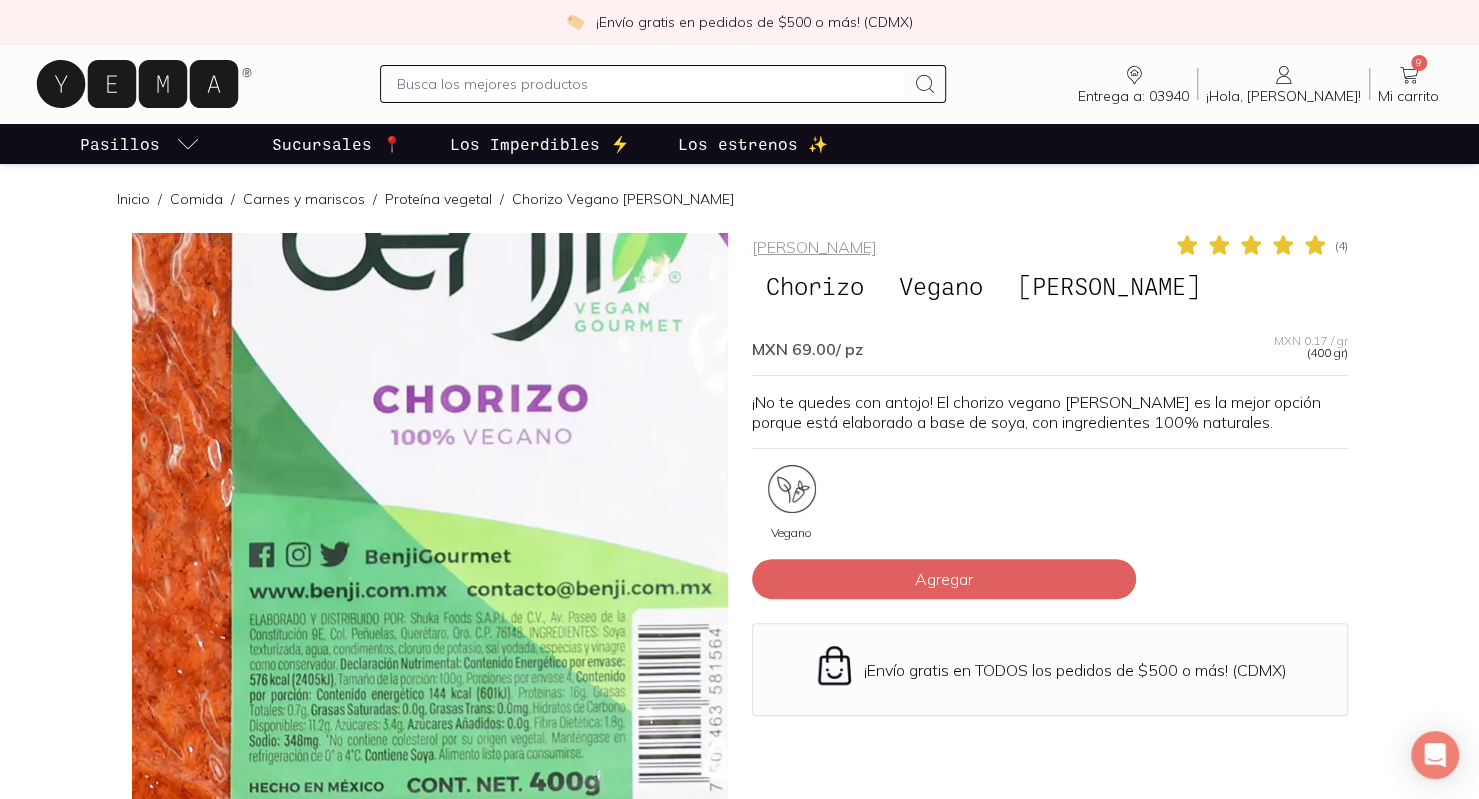 click at bounding box center (480, 111) 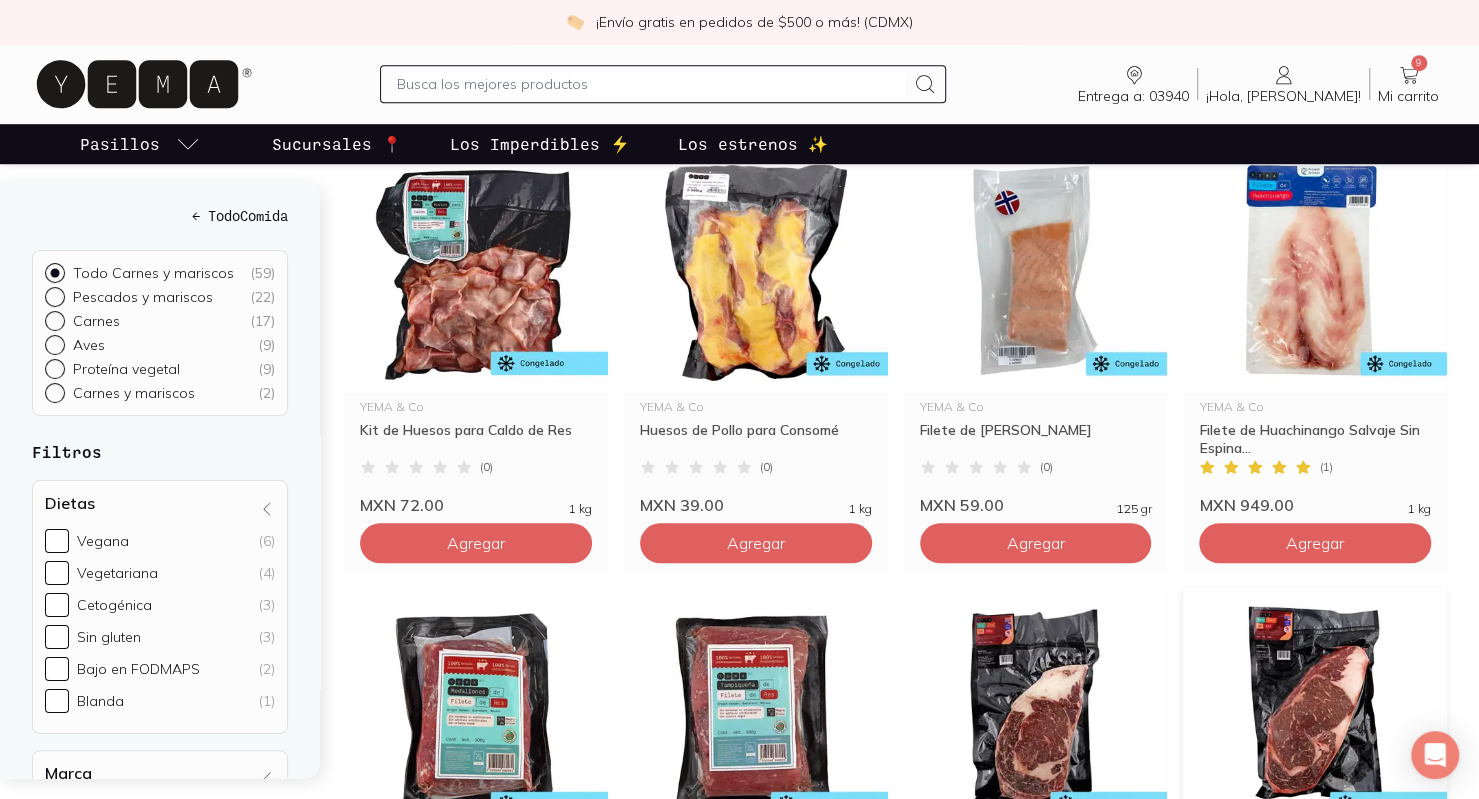 scroll, scrollTop: 500, scrollLeft: 0, axis: vertical 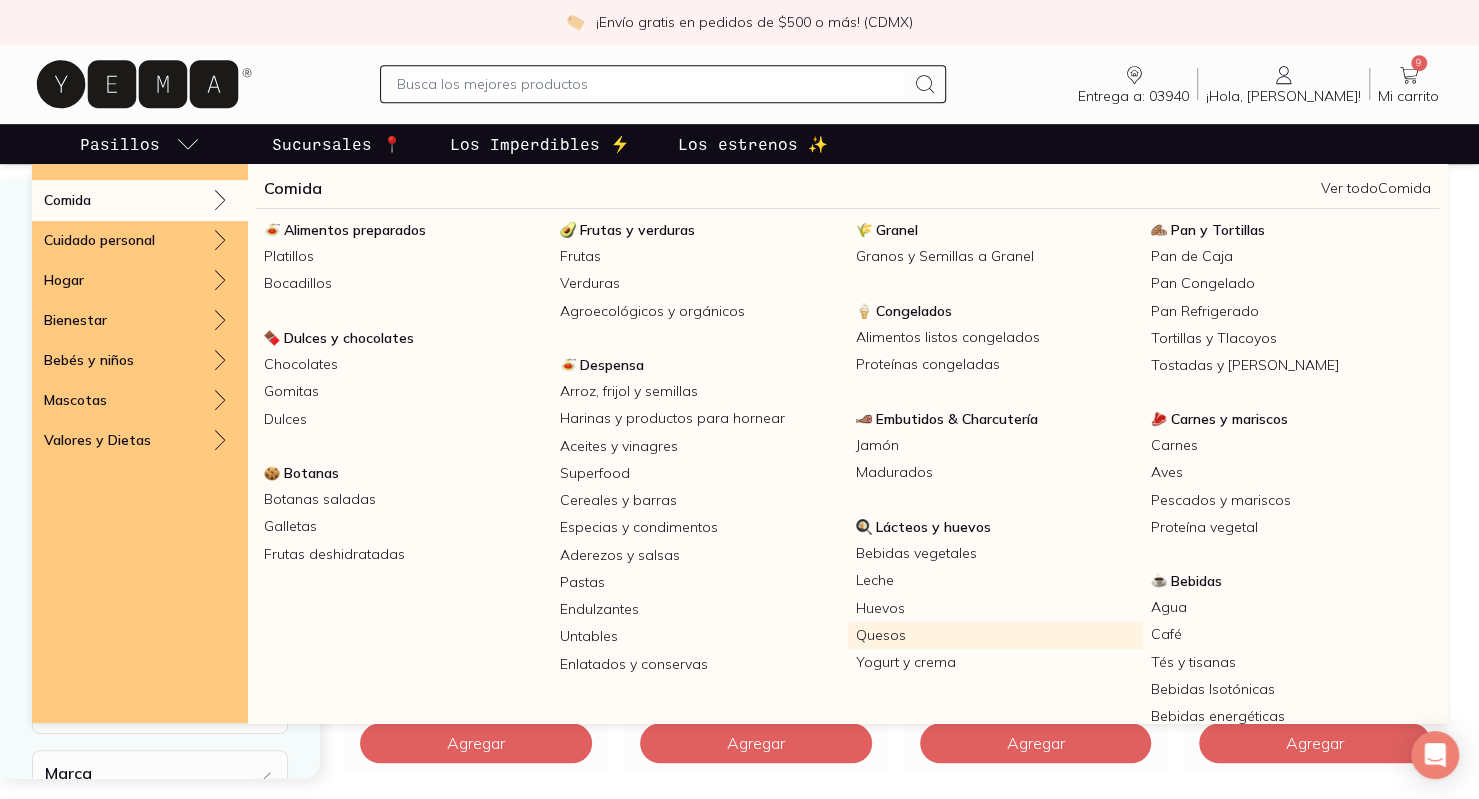 click on "Quesos" at bounding box center [996, 635] 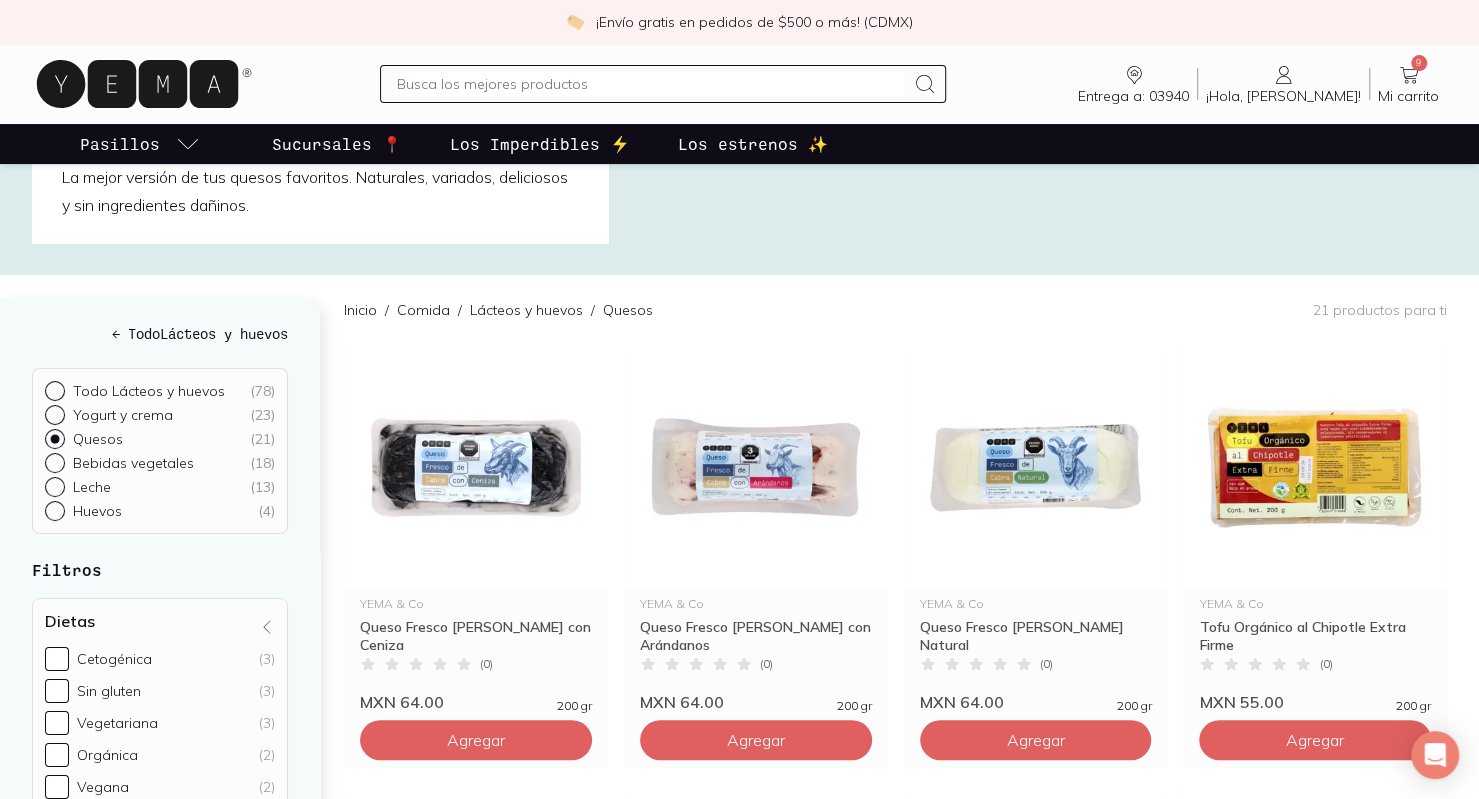 scroll, scrollTop: 0, scrollLeft: 0, axis: both 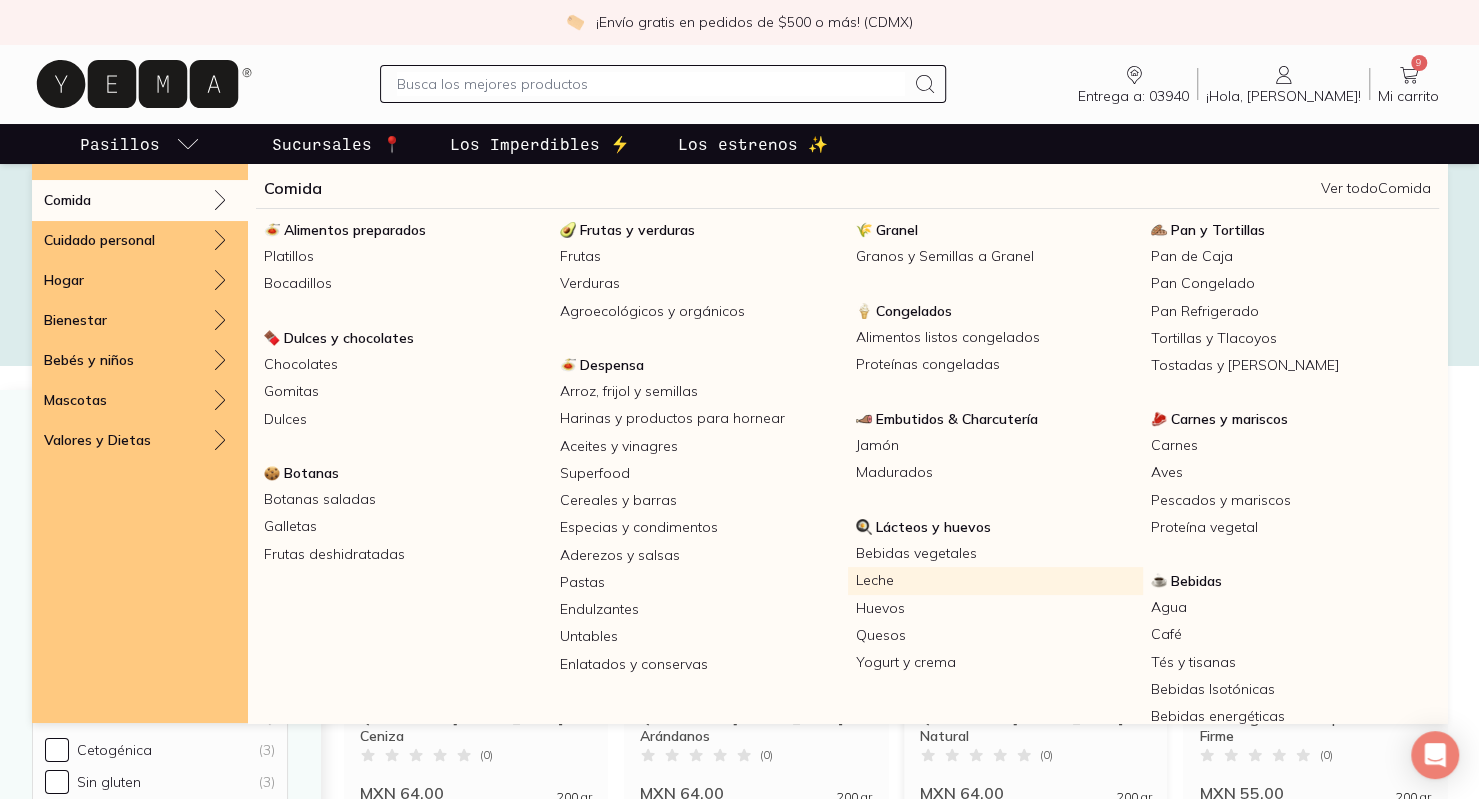 click on "Leche" at bounding box center (996, 580) 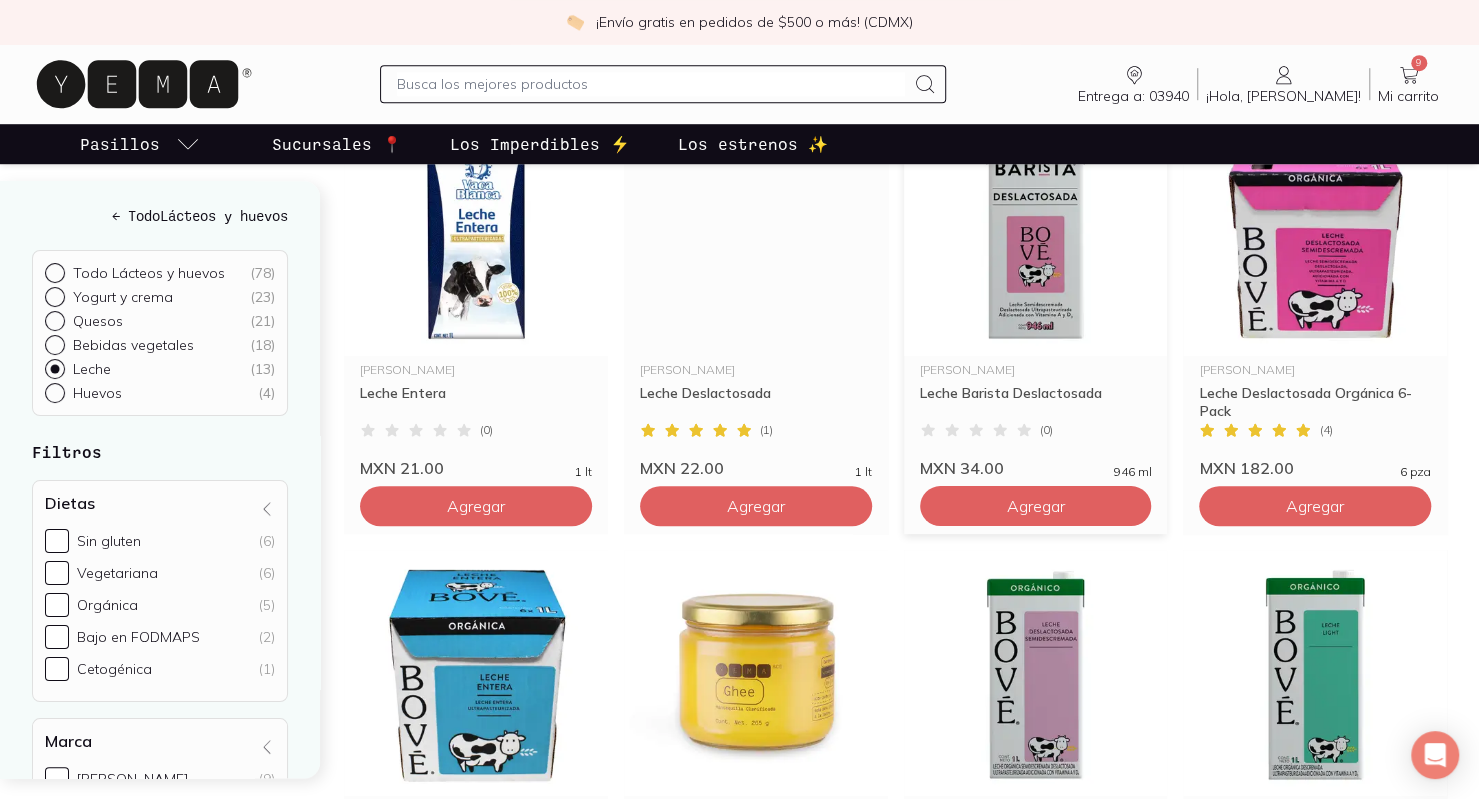 scroll, scrollTop: 700, scrollLeft: 0, axis: vertical 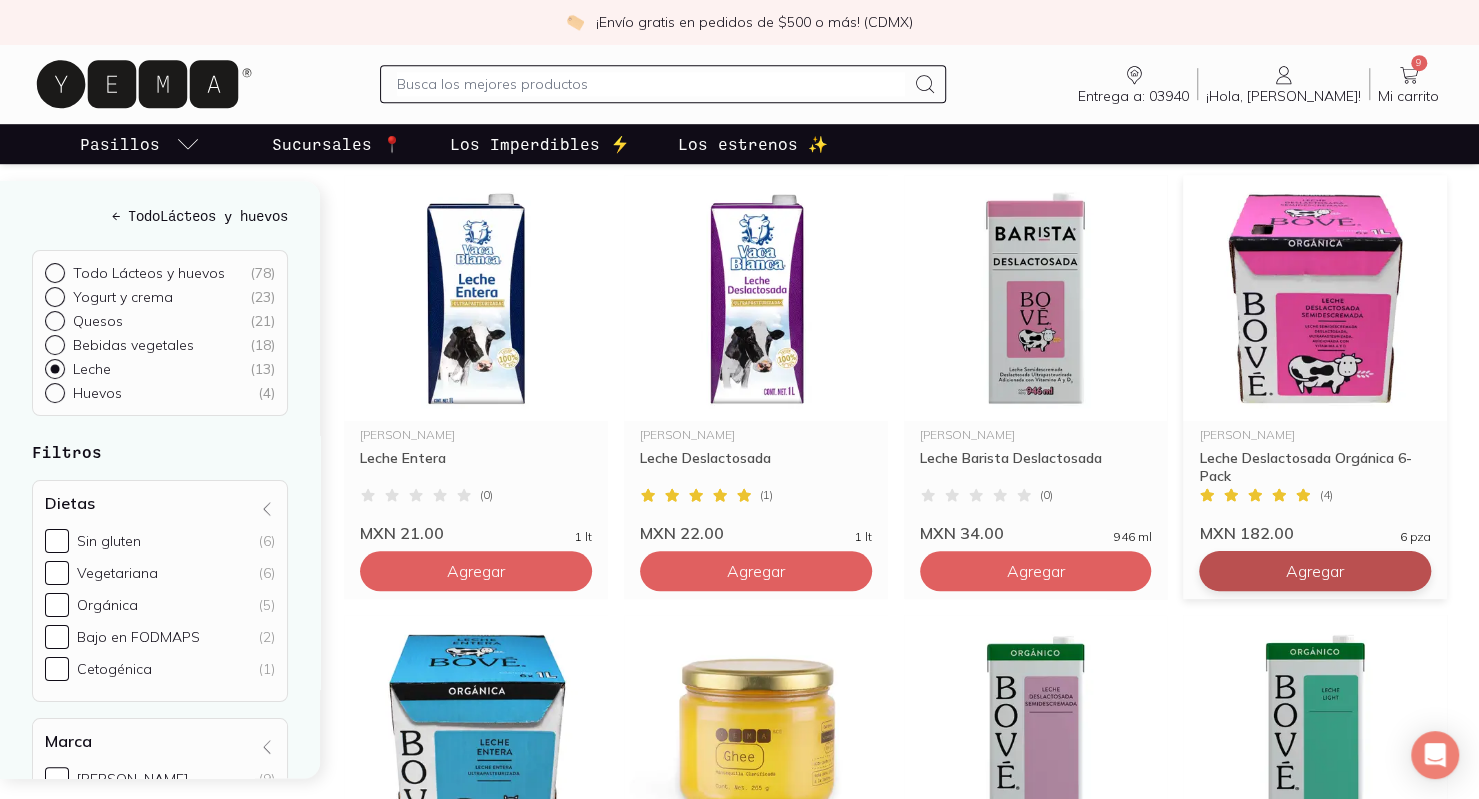 click on "Agregar" at bounding box center [476, 131] 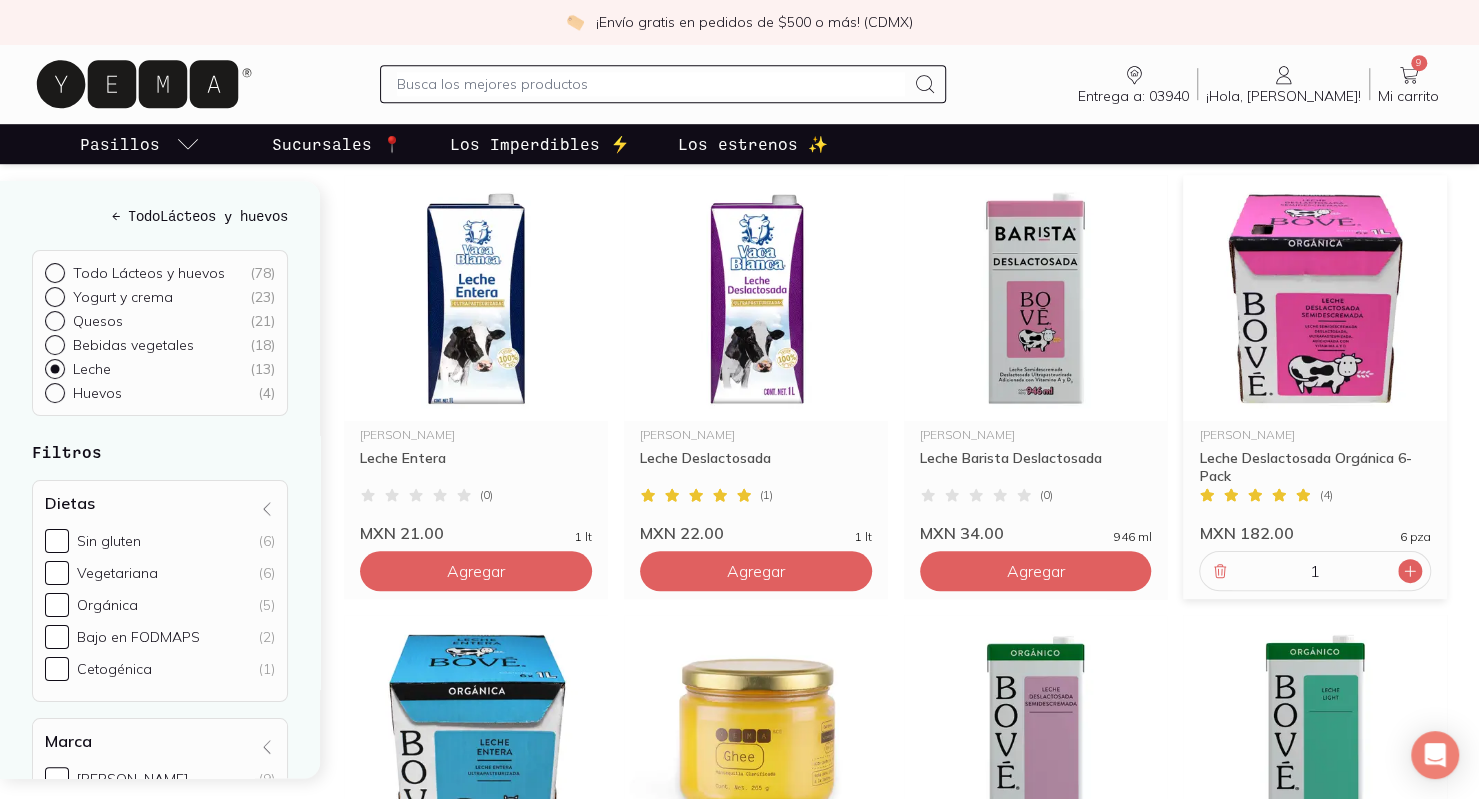 click 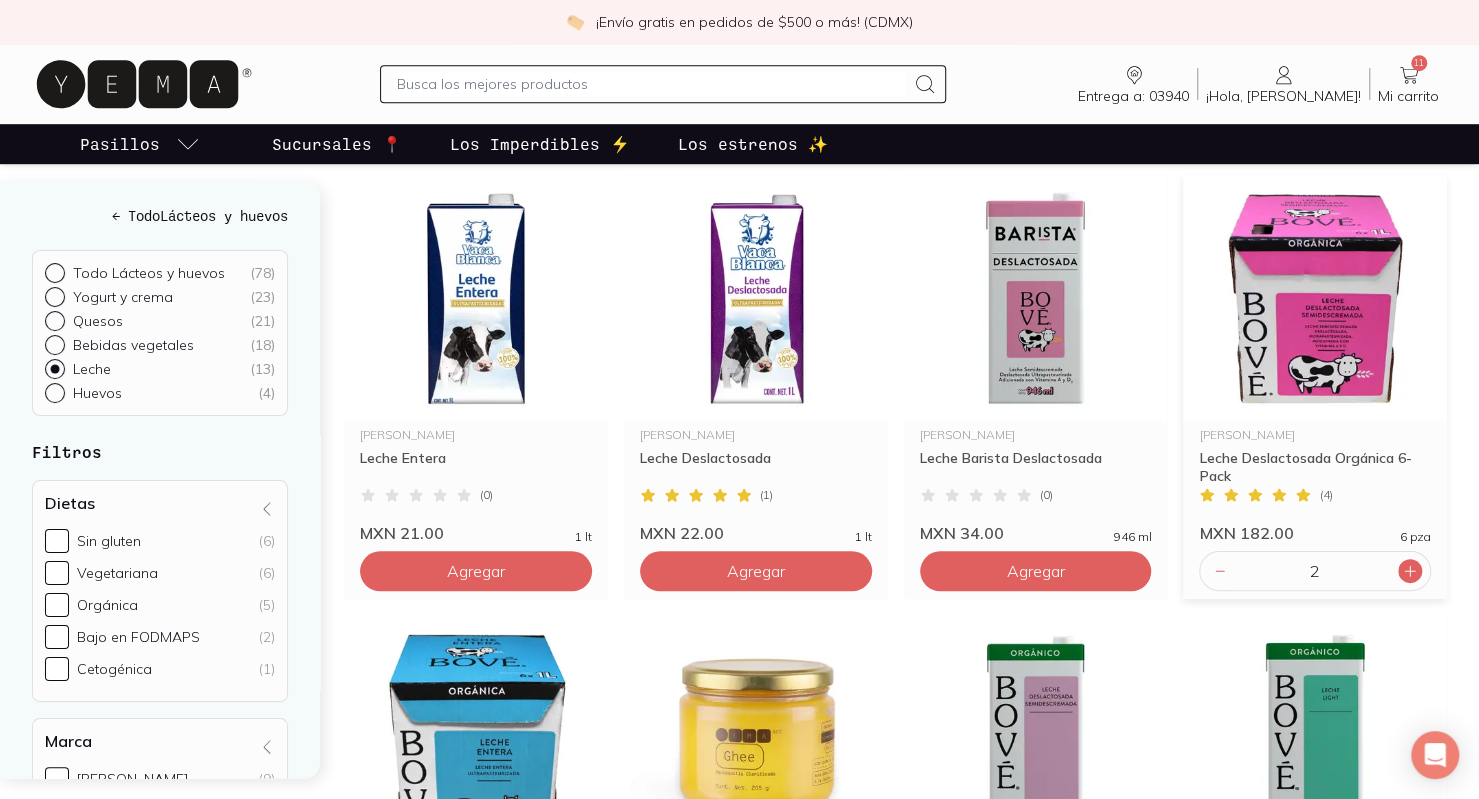 click 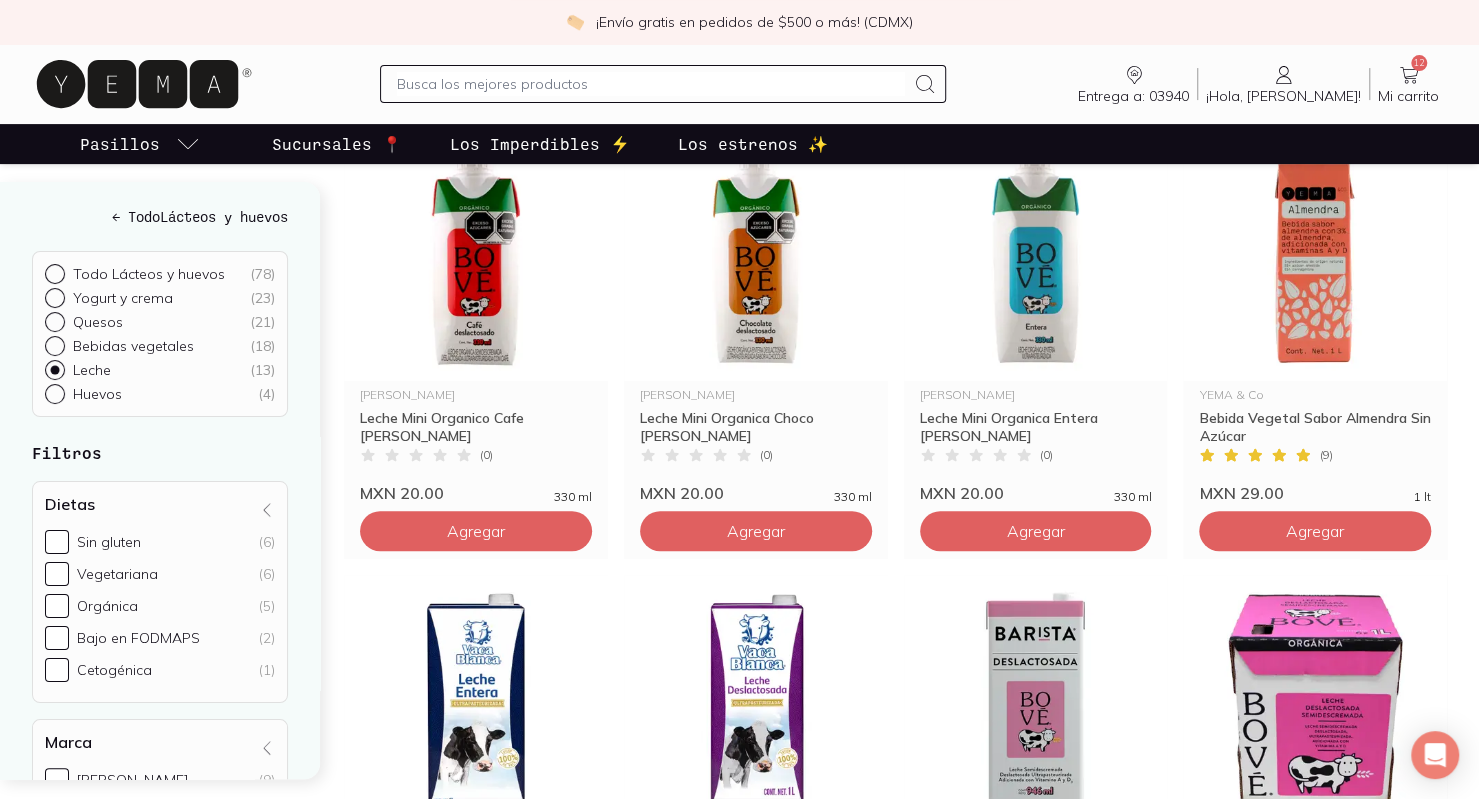 scroll, scrollTop: 400, scrollLeft: 0, axis: vertical 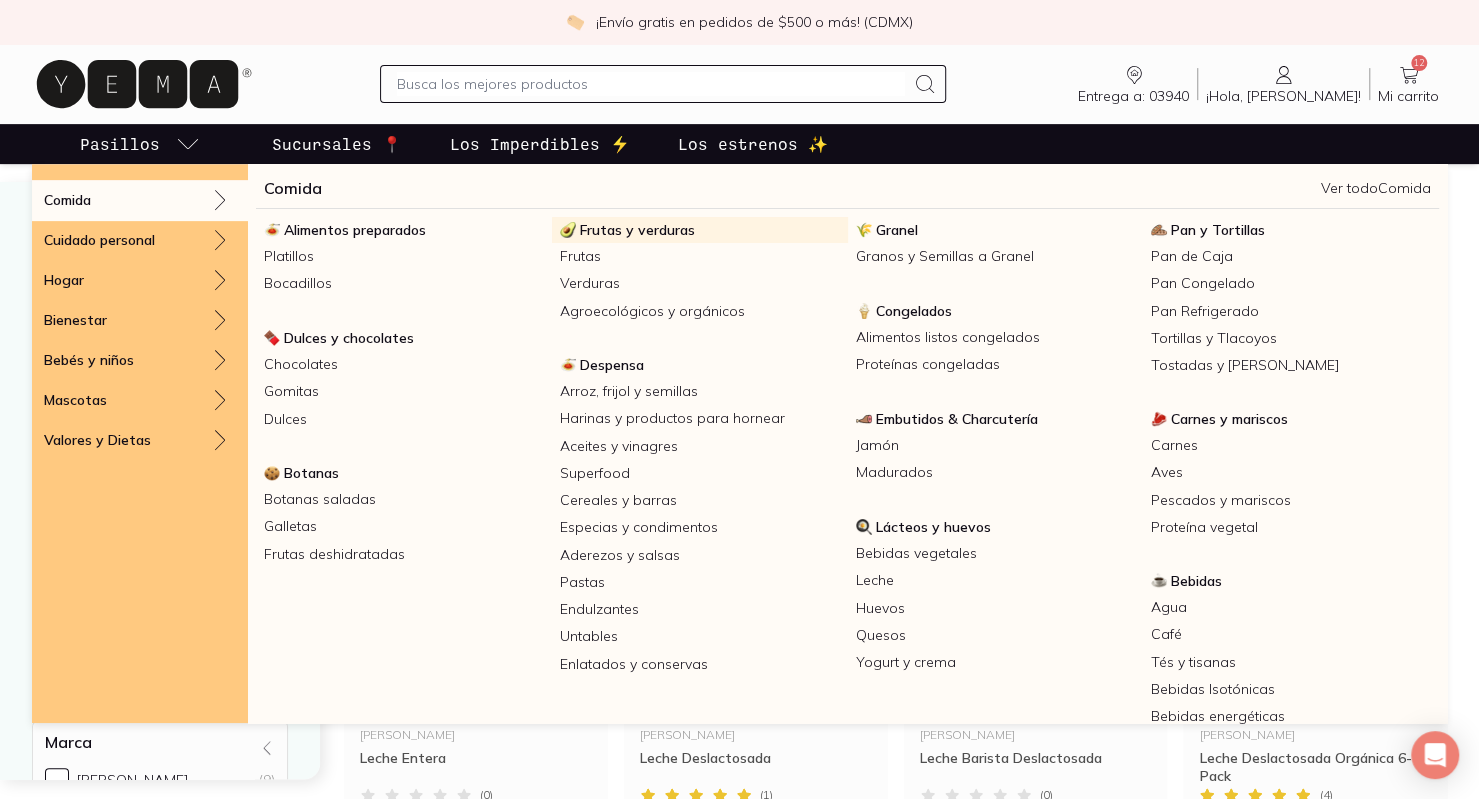 click on "Frutas y verduras" at bounding box center [637, 230] 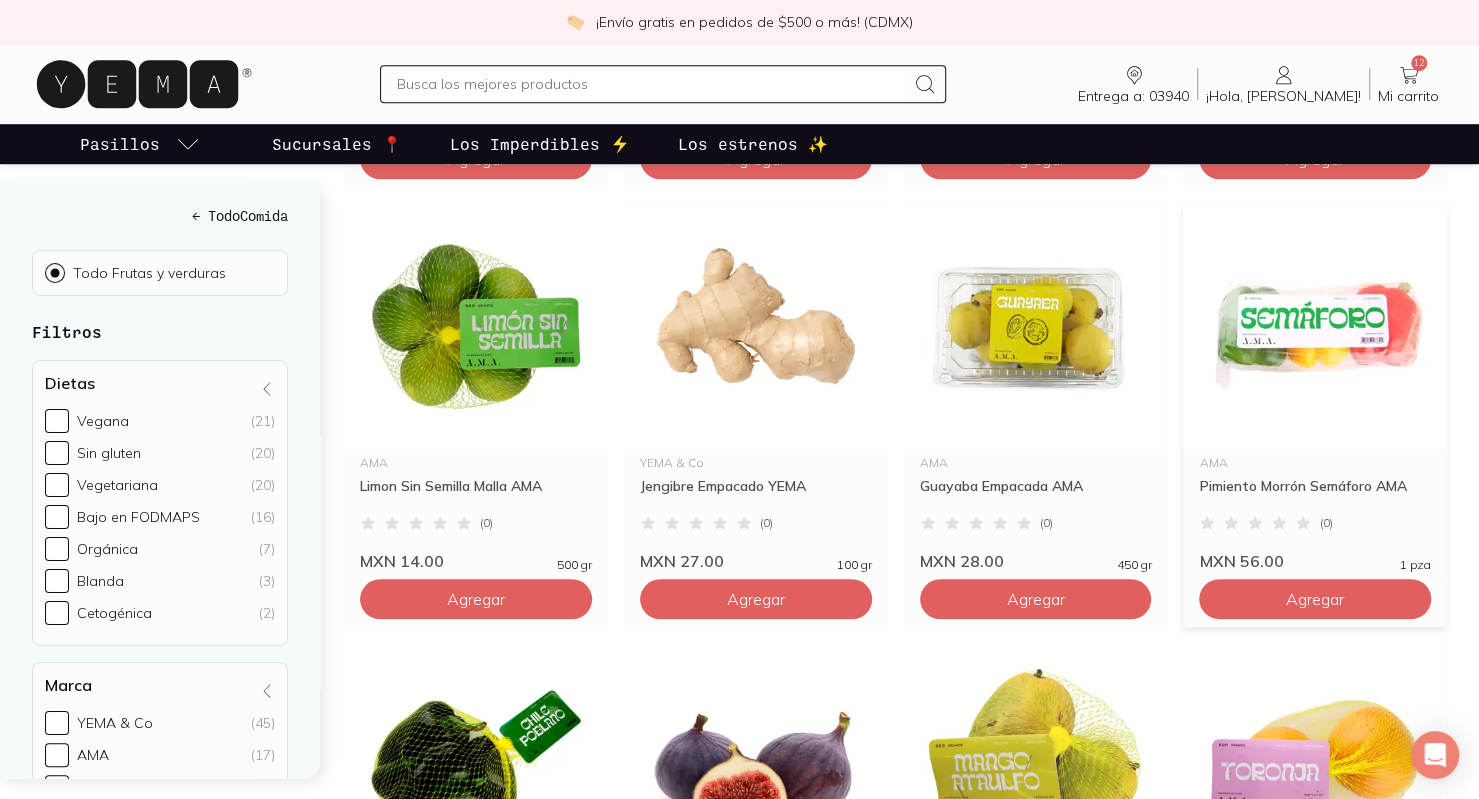 scroll, scrollTop: 600, scrollLeft: 0, axis: vertical 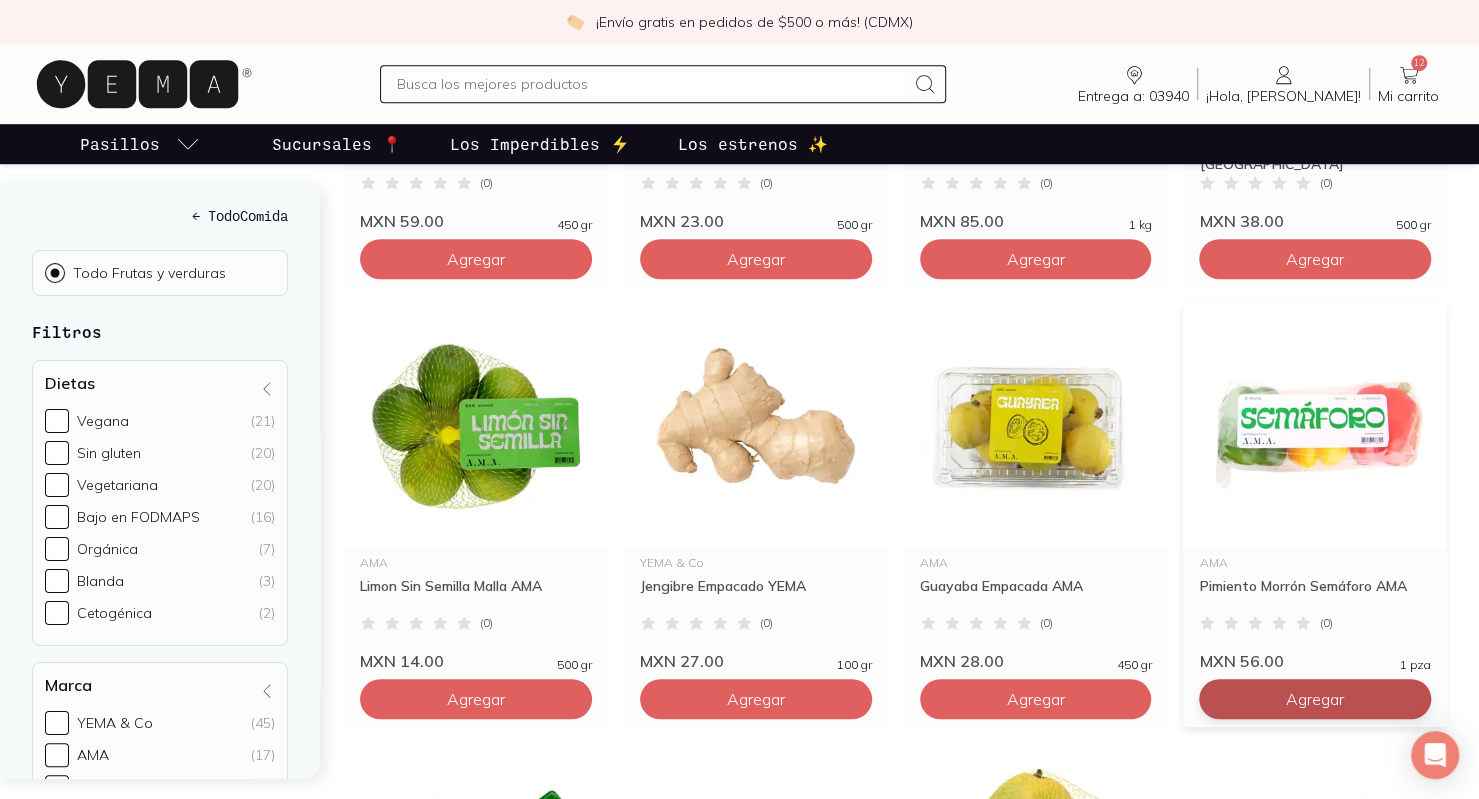 click on "Agregar" at bounding box center (476, 259) 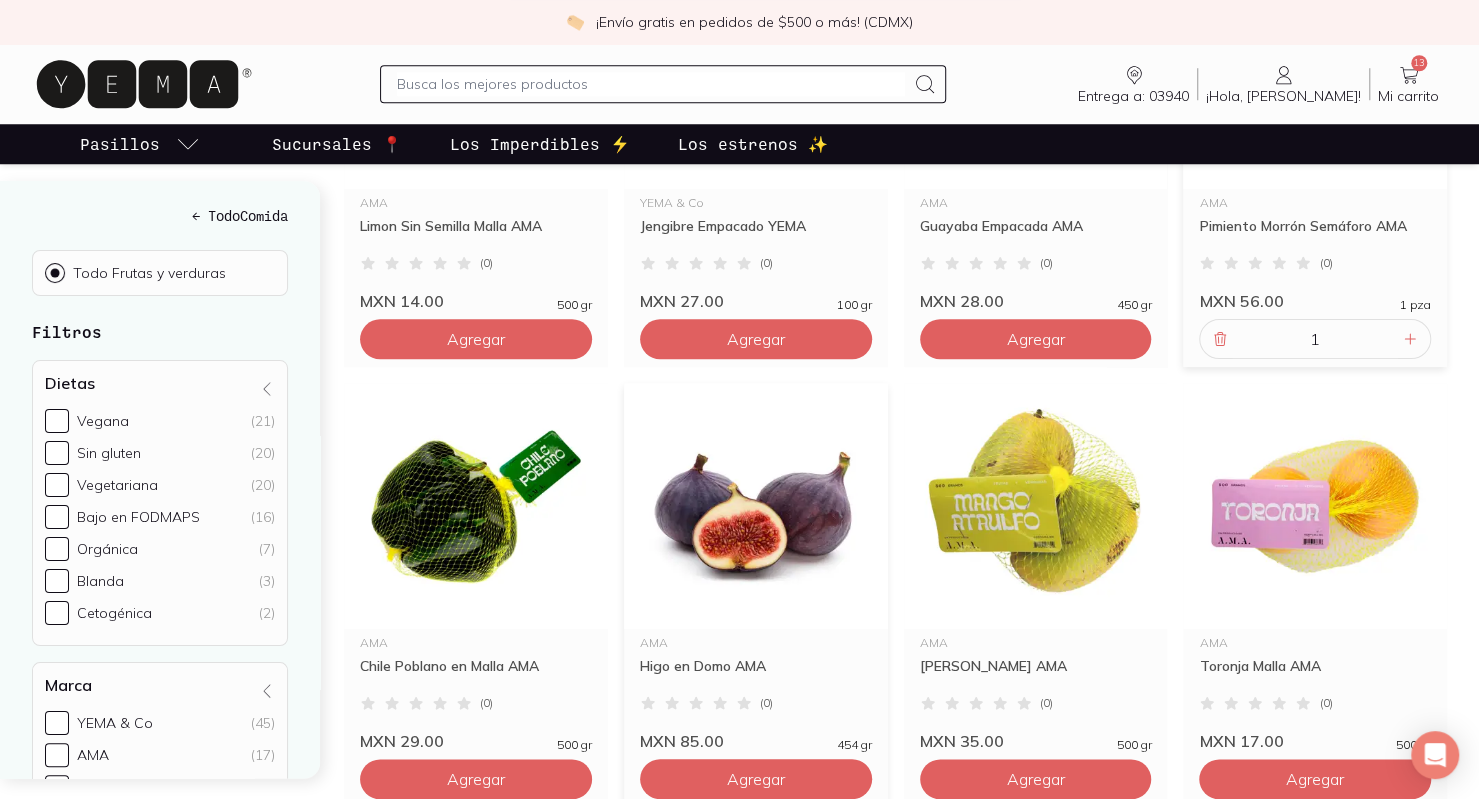 scroll, scrollTop: 1000, scrollLeft: 0, axis: vertical 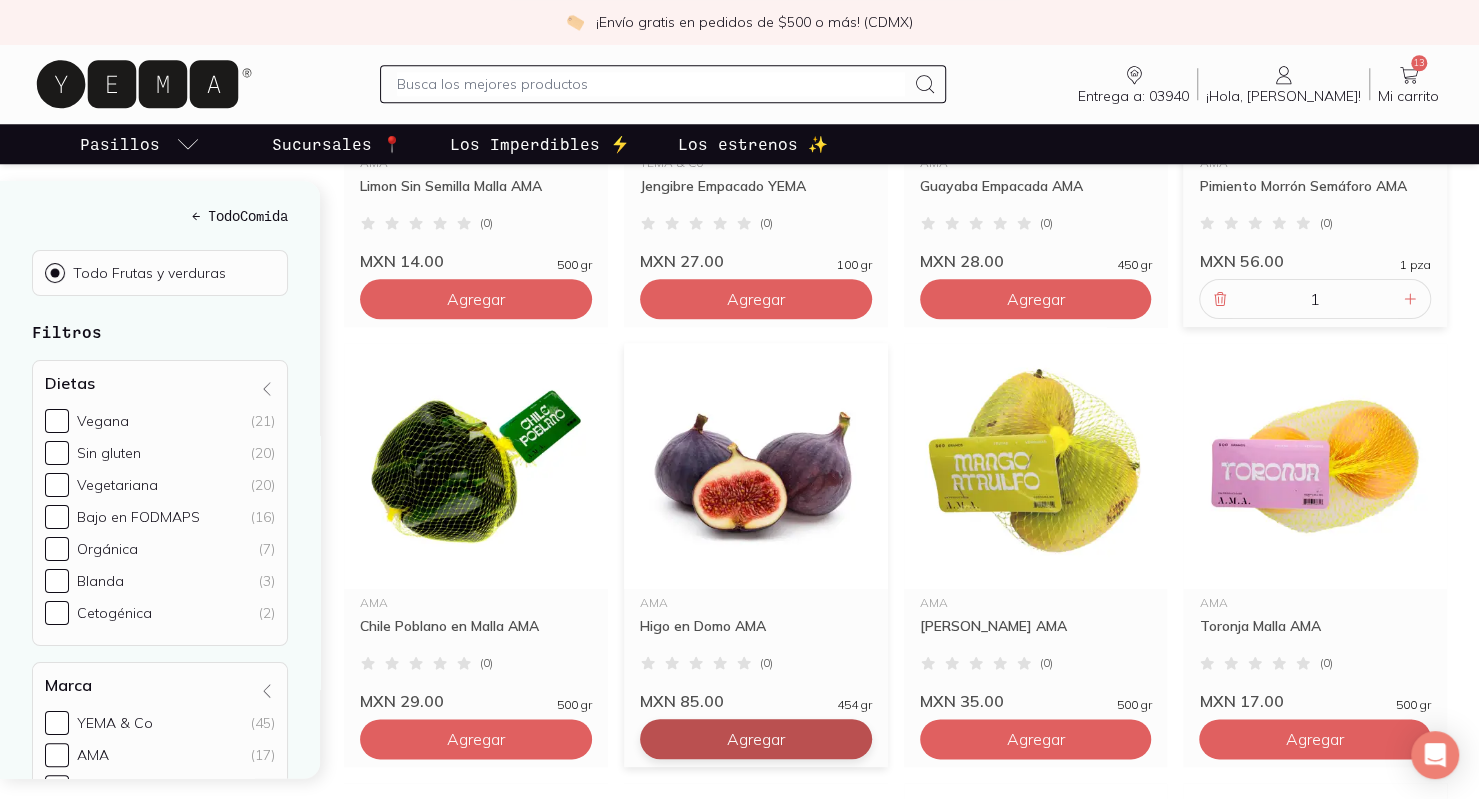 click on "Agregar" at bounding box center [476, -141] 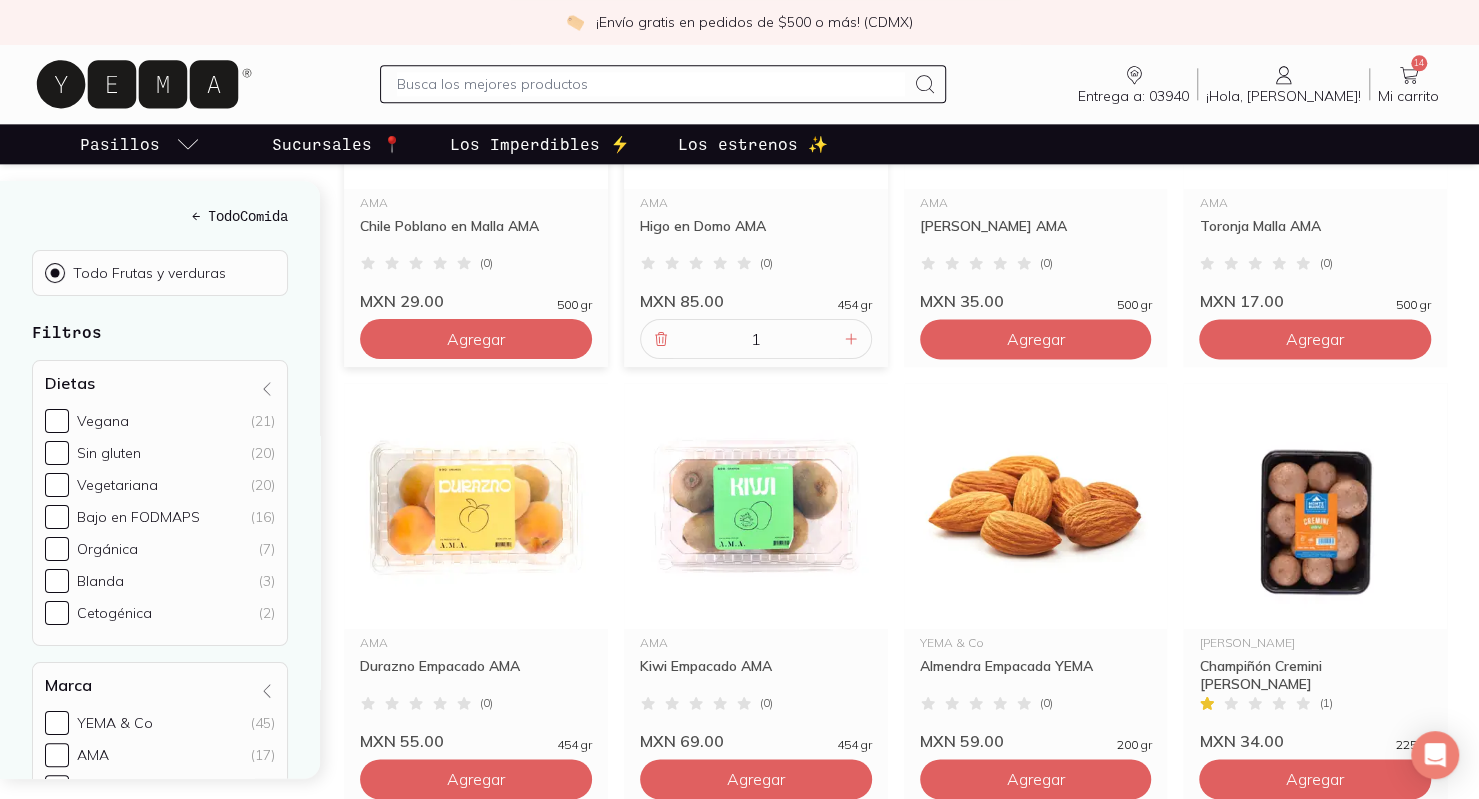 scroll, scrollTop: 1500, scrollLeft: 0, axis: vertical 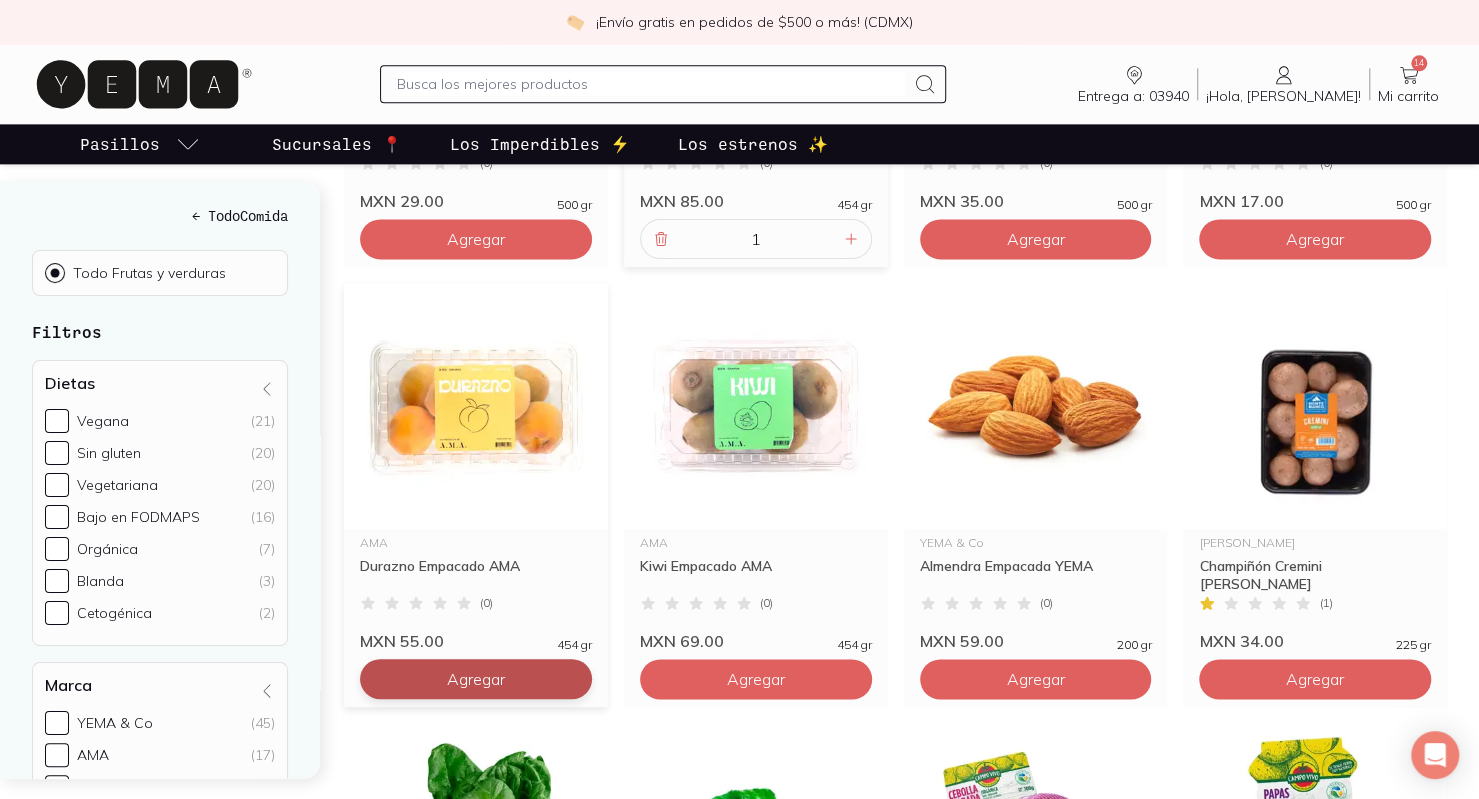 click on "Agregar" at bounding box center (476, -641) 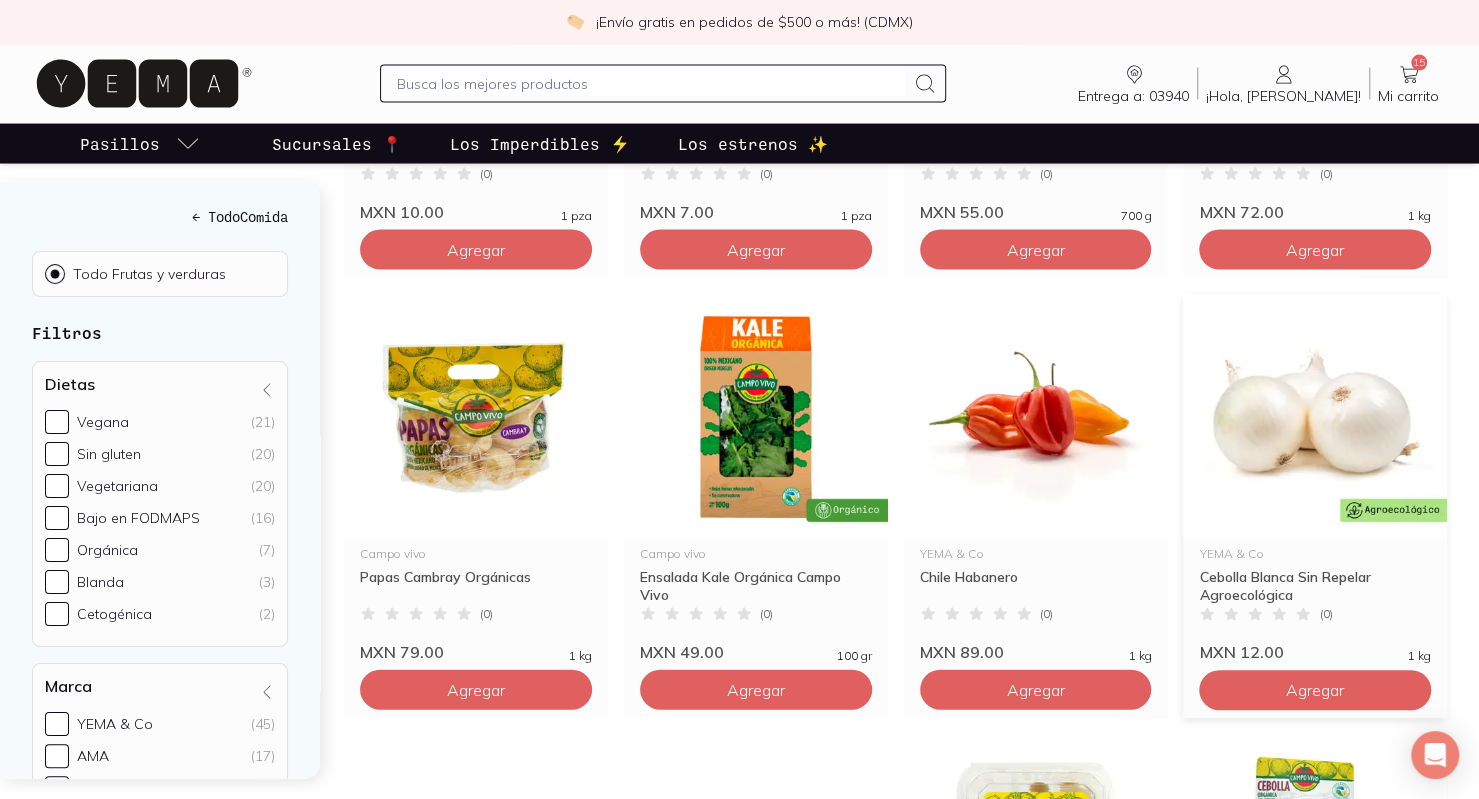 scroll, scrollTop: 2400, scrollLeft: 0, axis: vertical 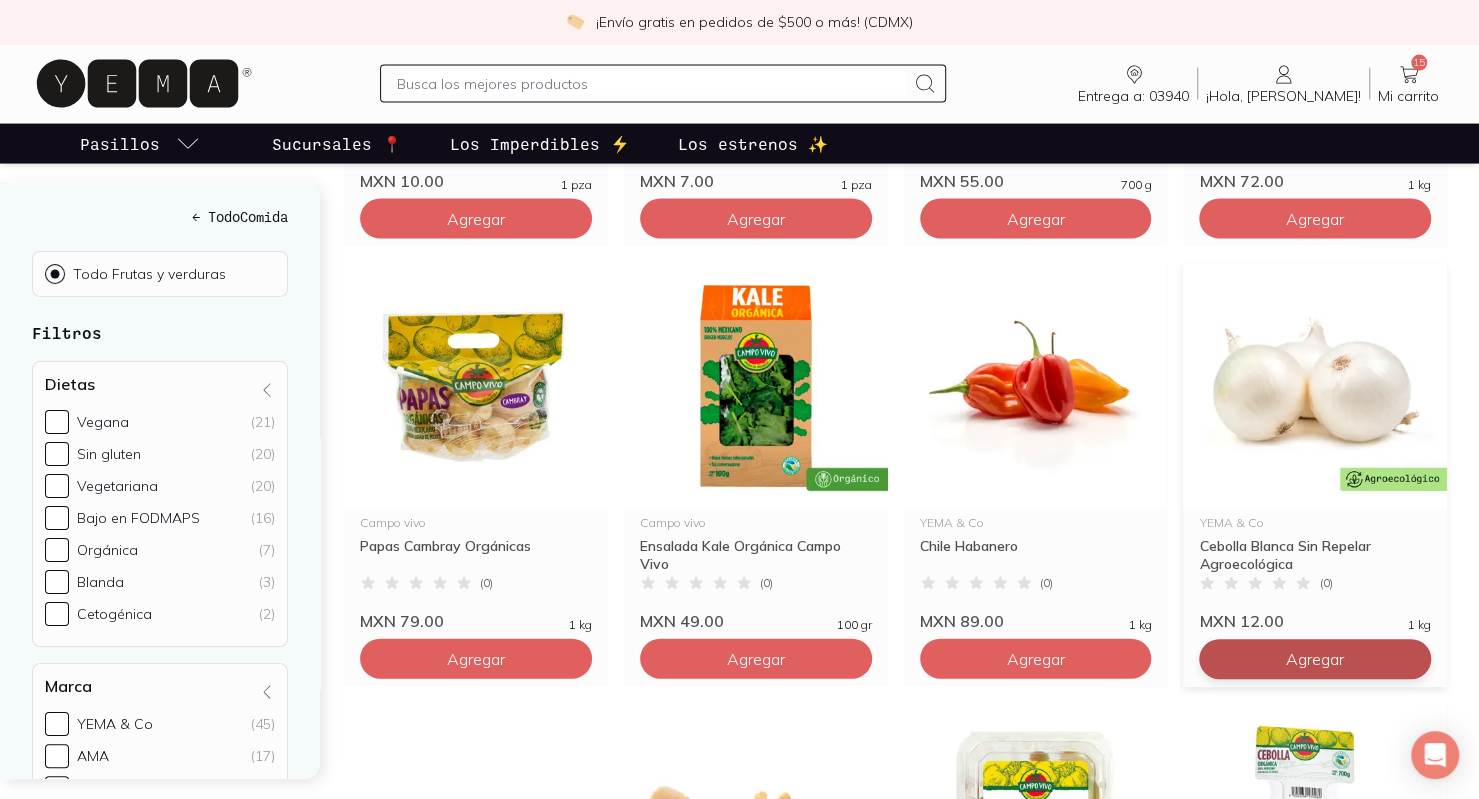 click on "Agregar" at bounding box center (476, -1541) 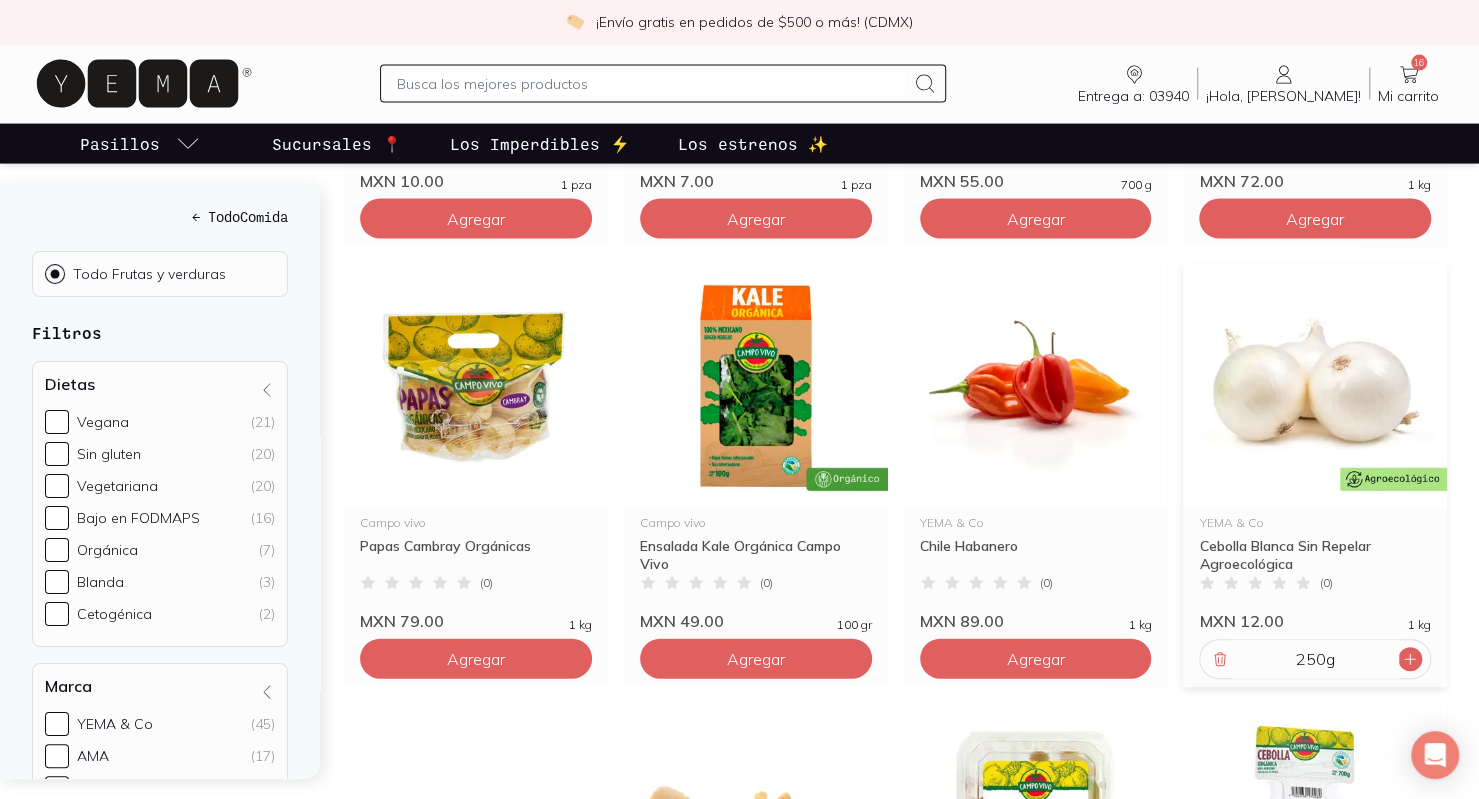 click at bounding box center [1410, 659] 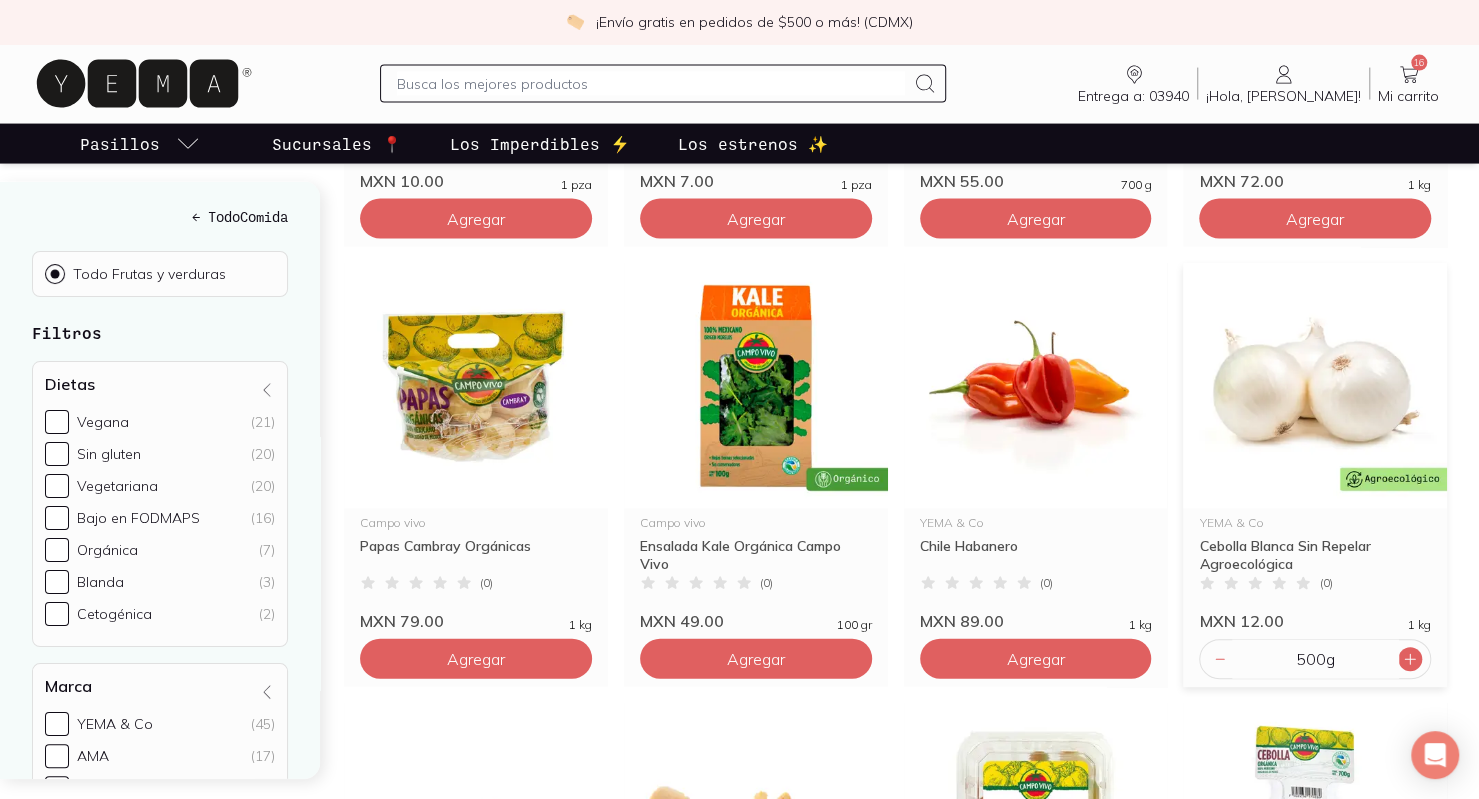 click at bounding box center [1410, 659] 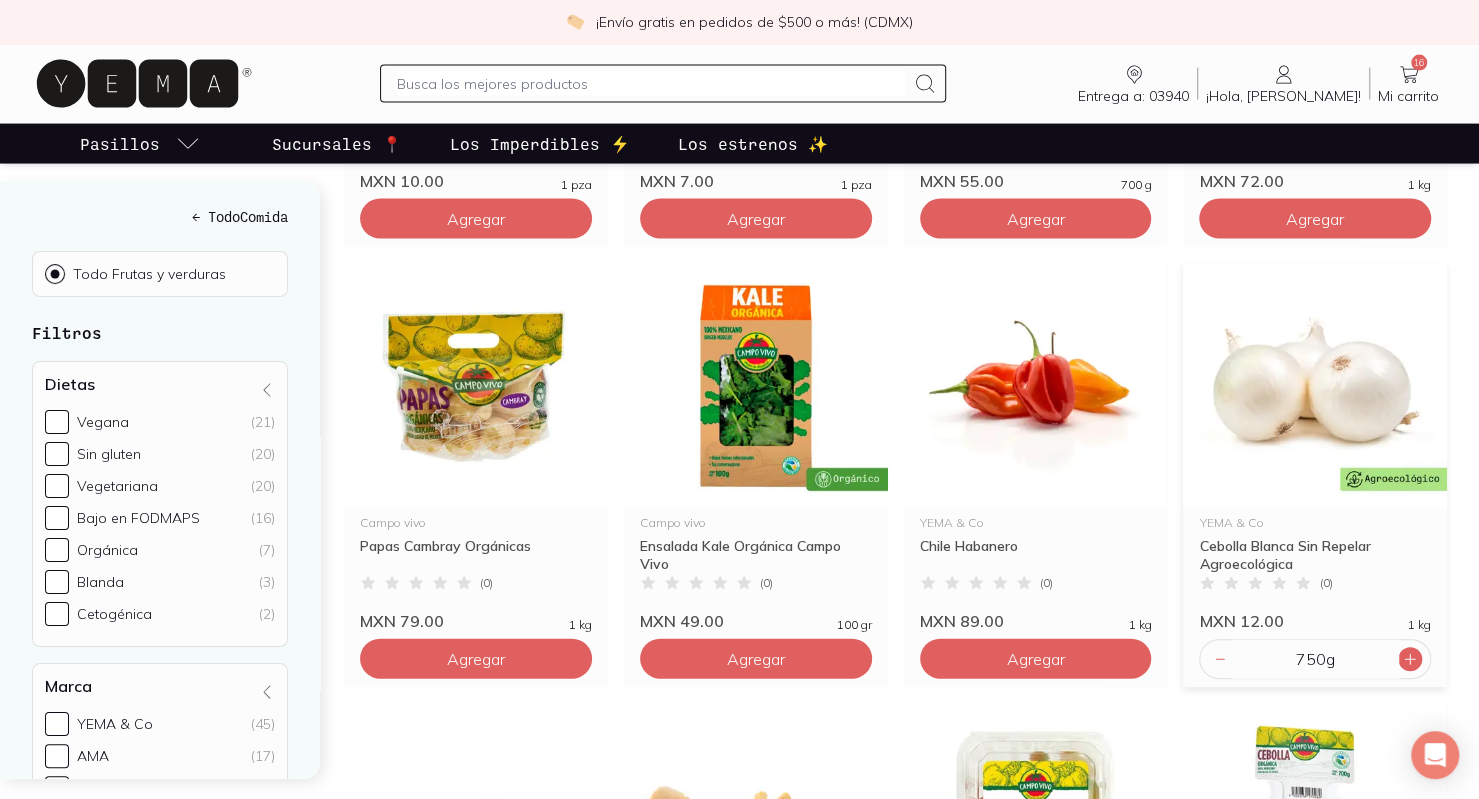 click at bounding box center (1410, 659) 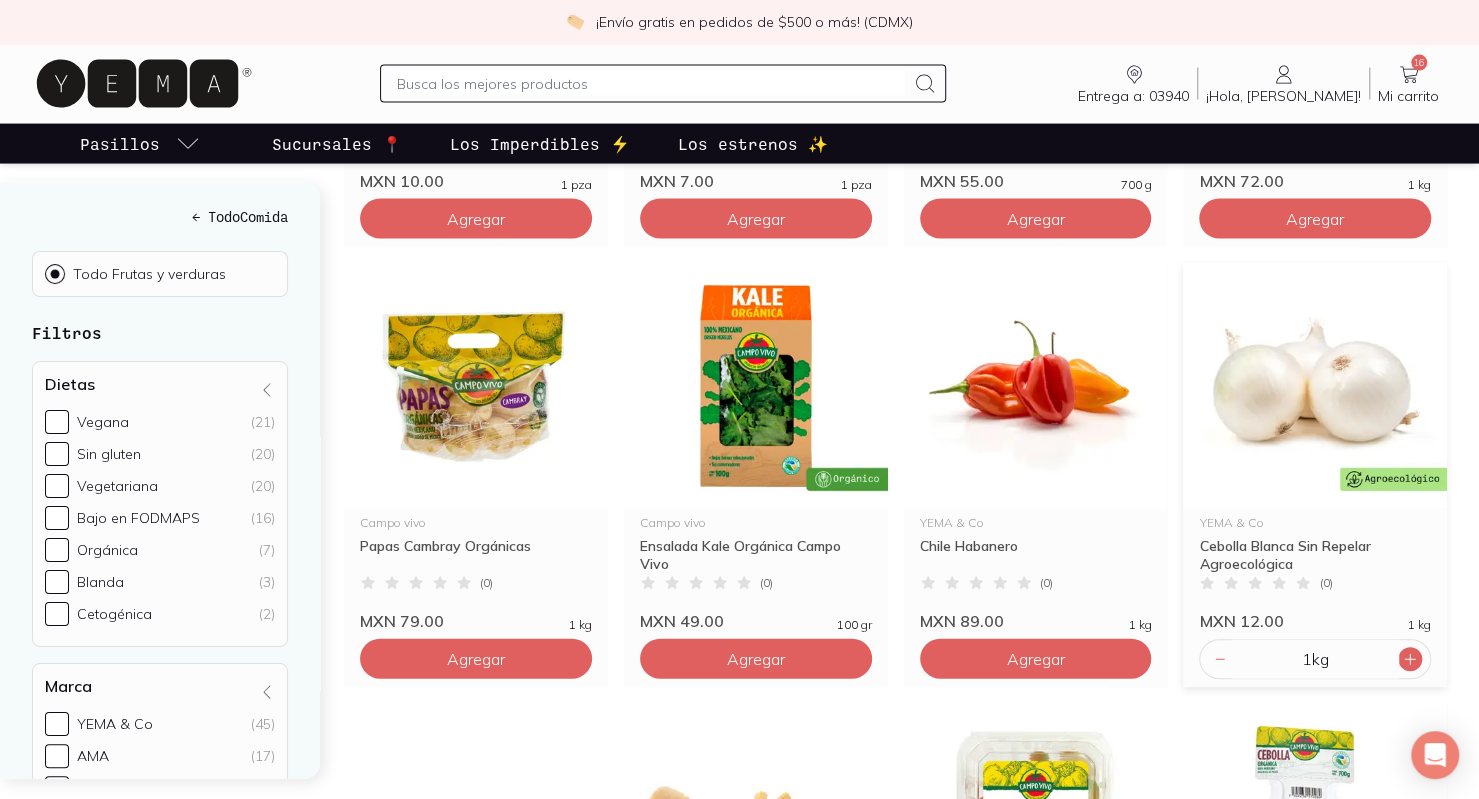 click at bounding box center (1410, 659) 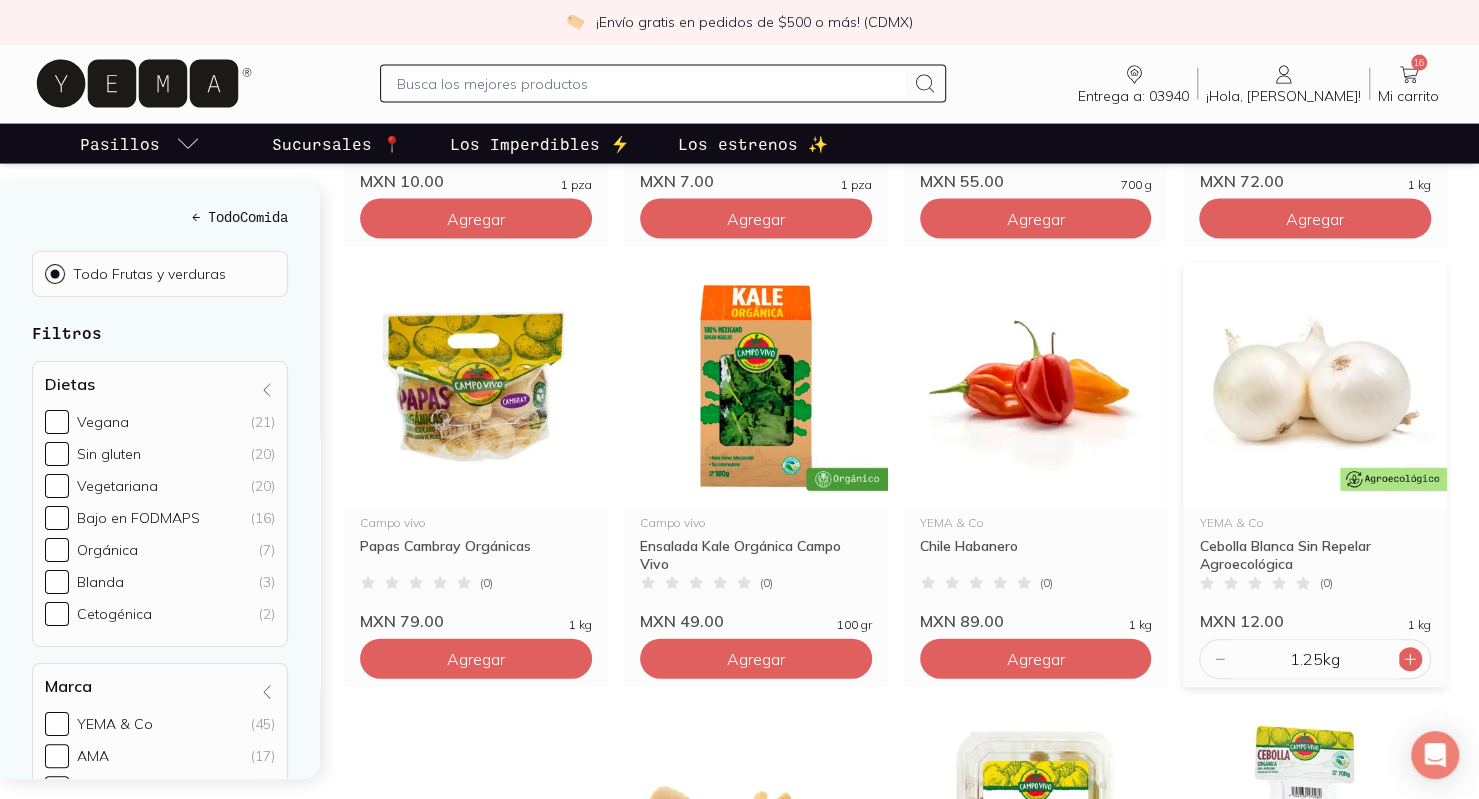 click at bounding box center [1410, 659] 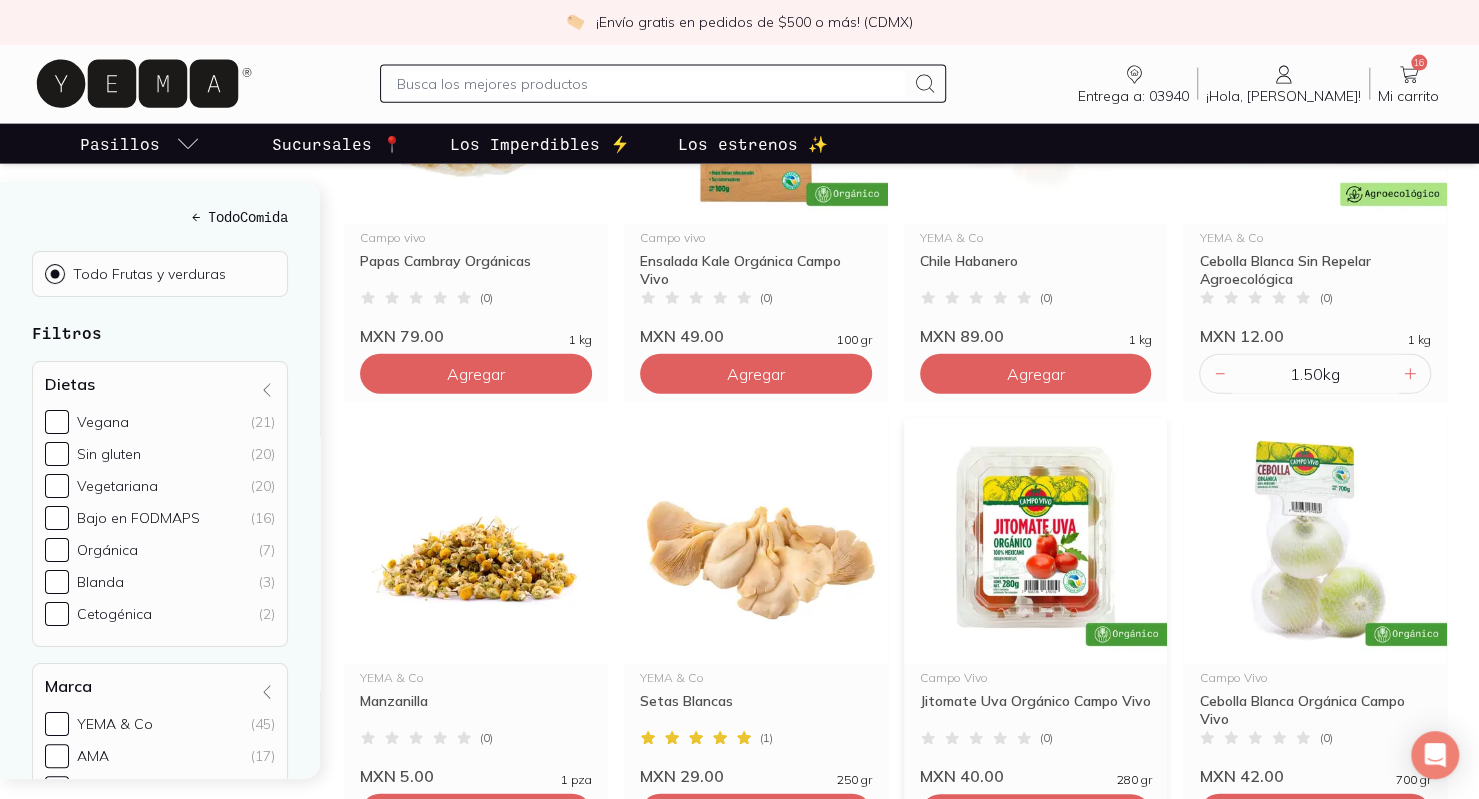 scroll, scrollTop: 2700, scrollLeft: 0, axis: vertical 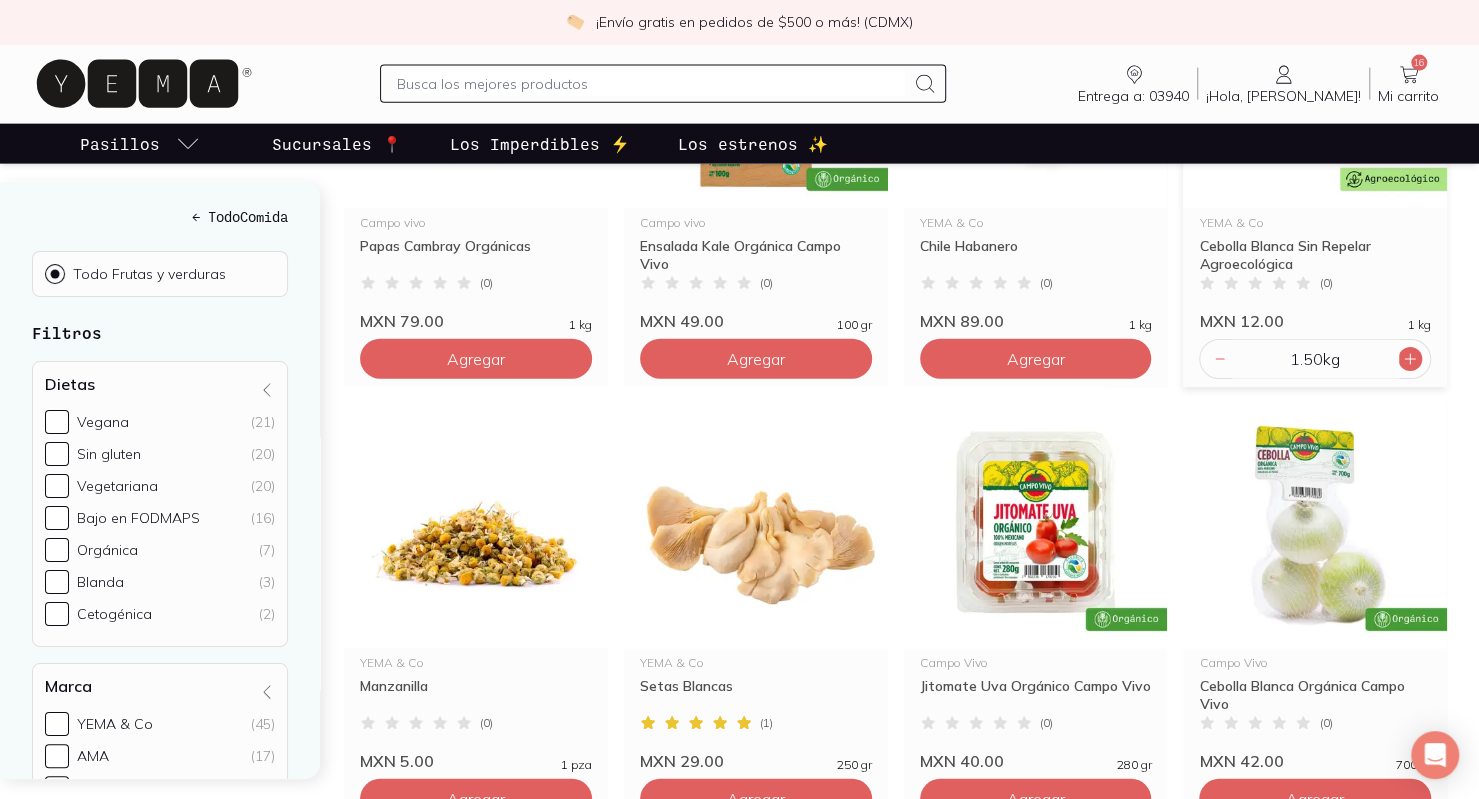 click 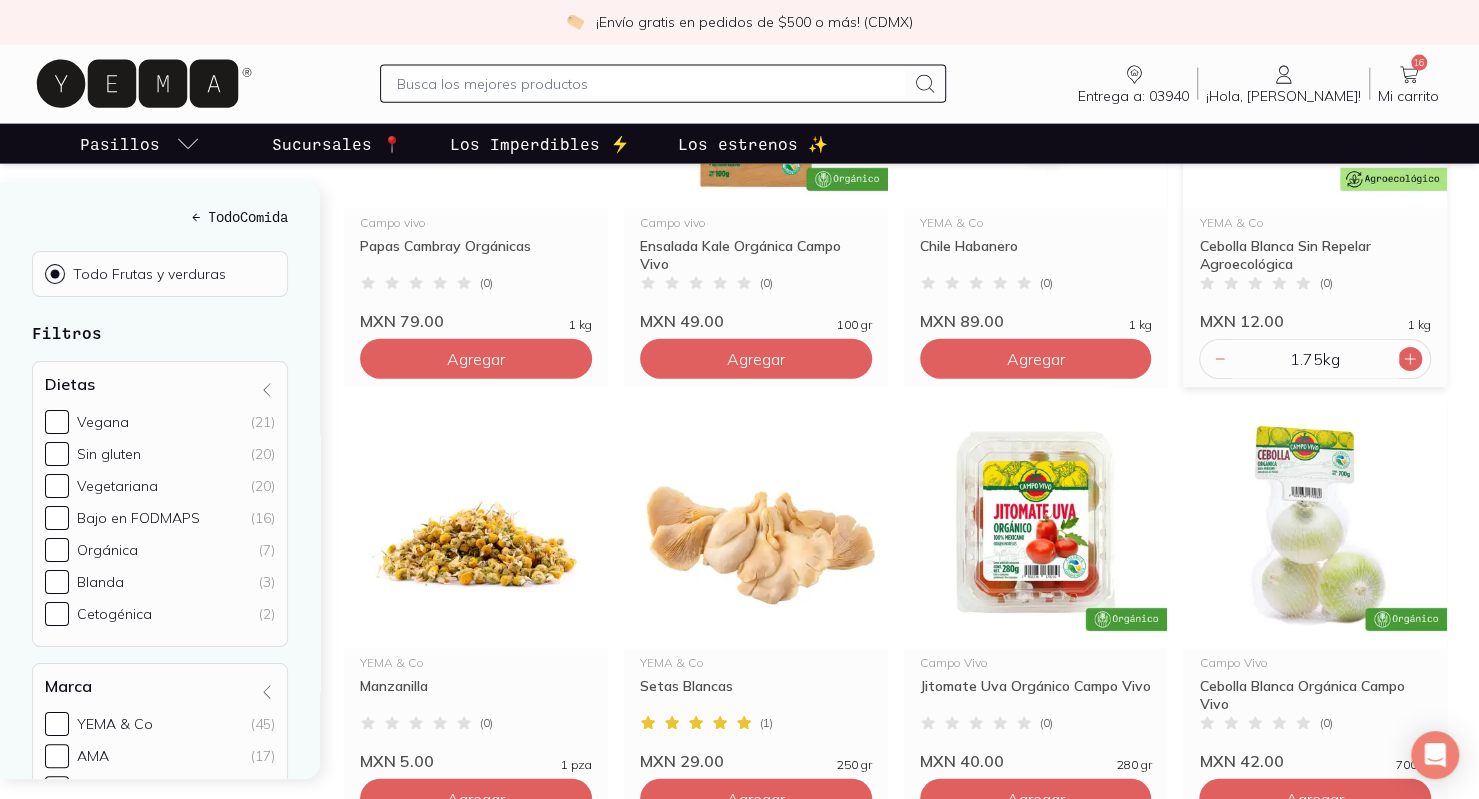click 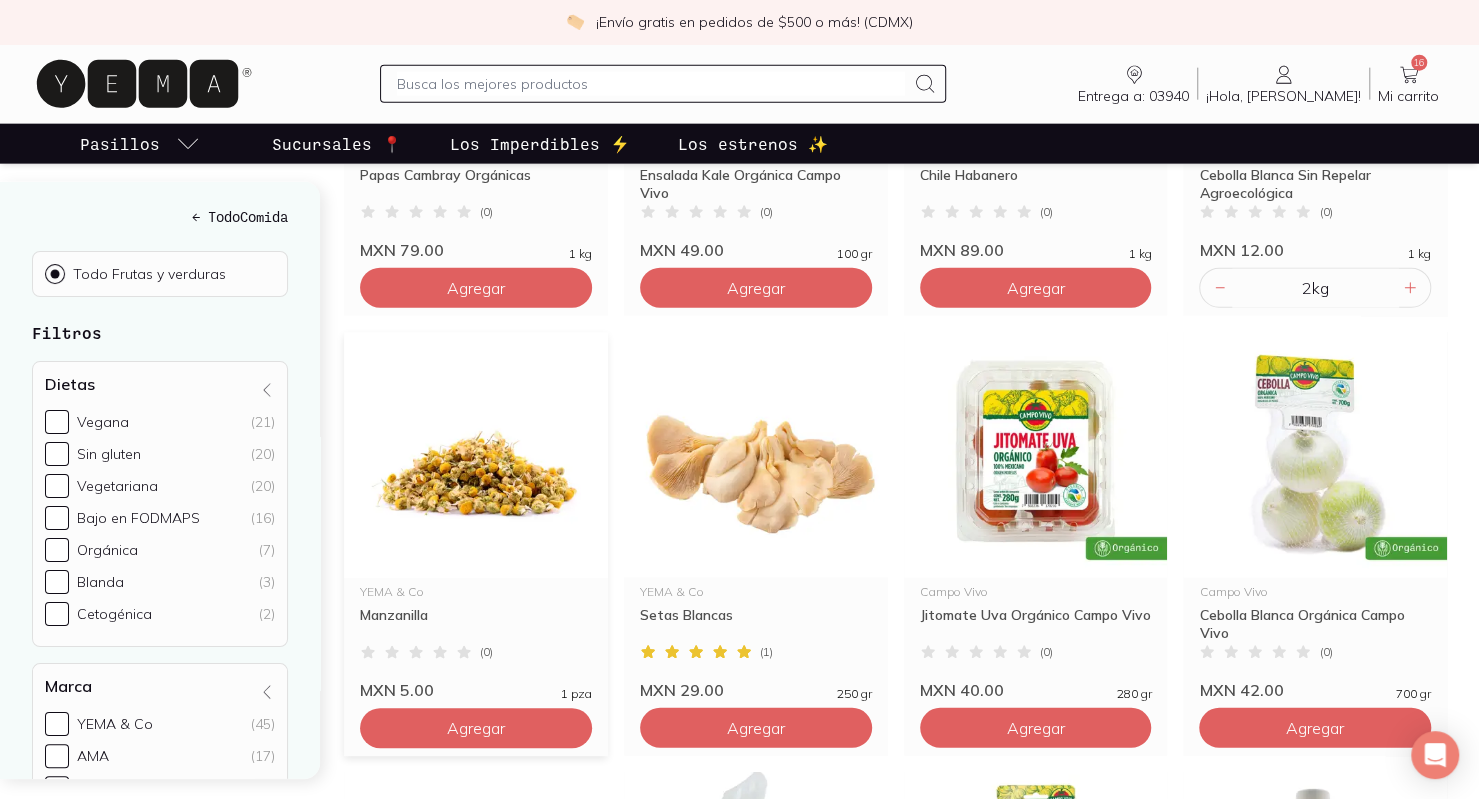 scroll, scrollTop: 2800, scrollLeft: 0, axis: vertical 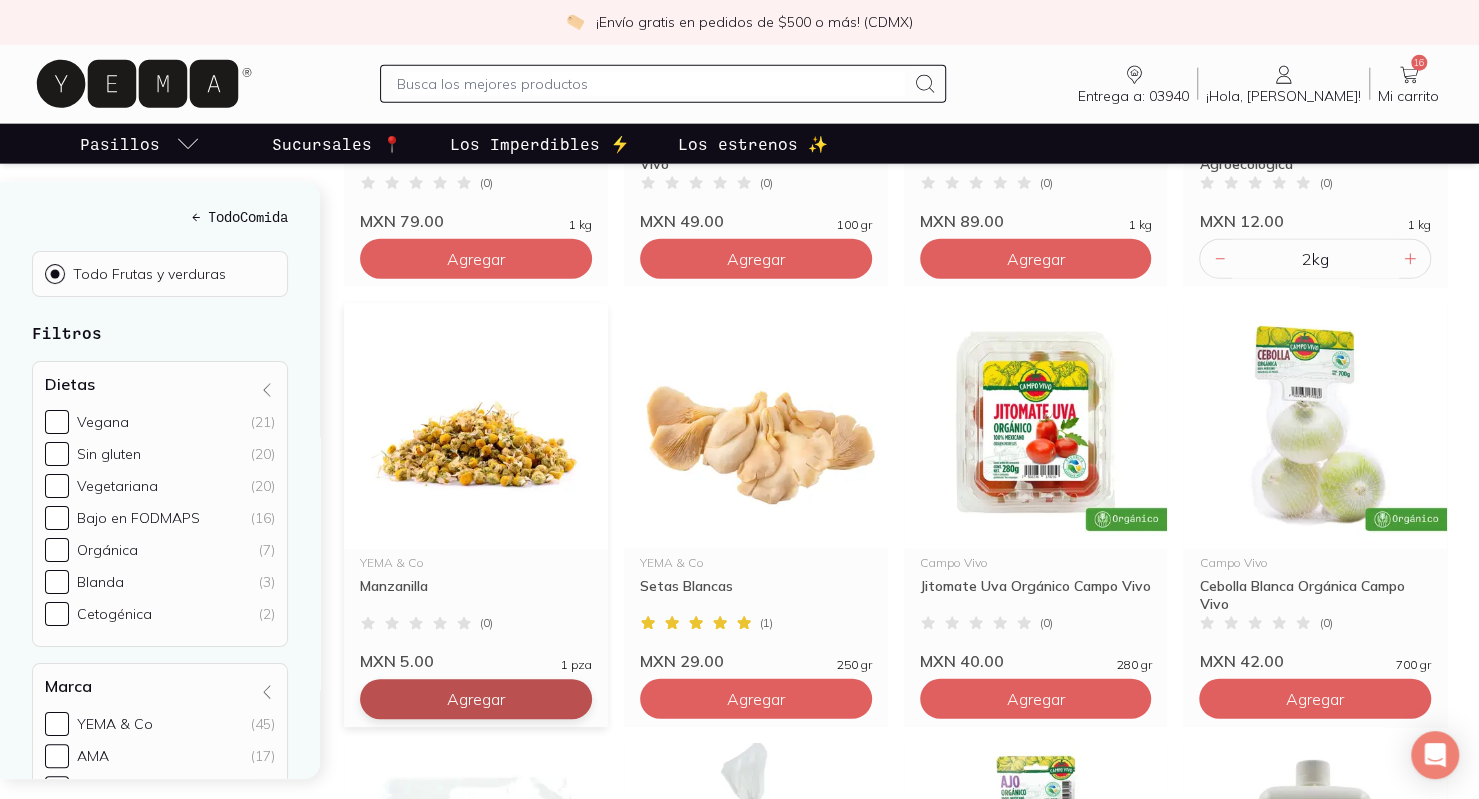 click on "Agregar" at bounding box center (476, -1941) 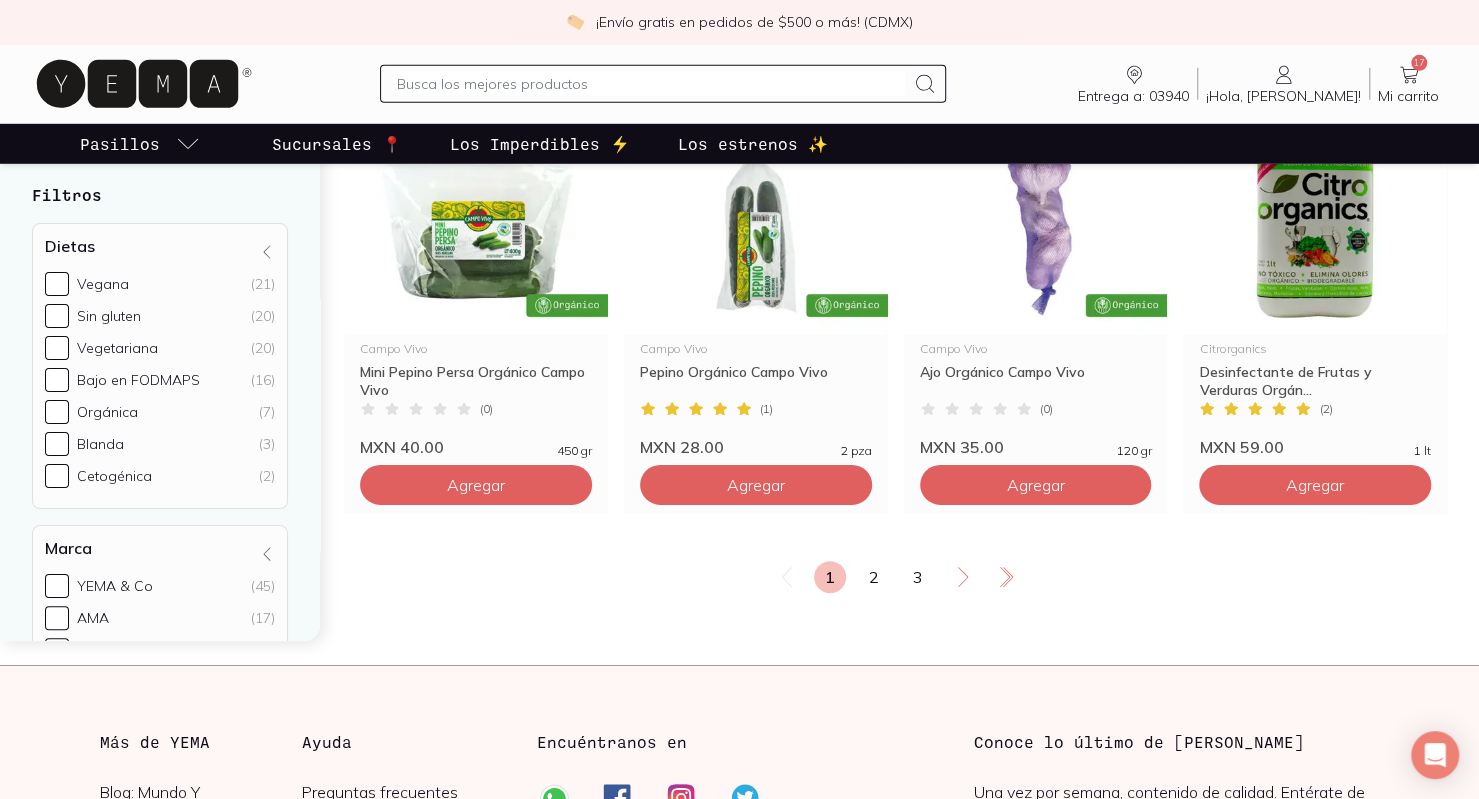 scroll, scrollTop: 3500, scrollLeft: 0, axis: vertical 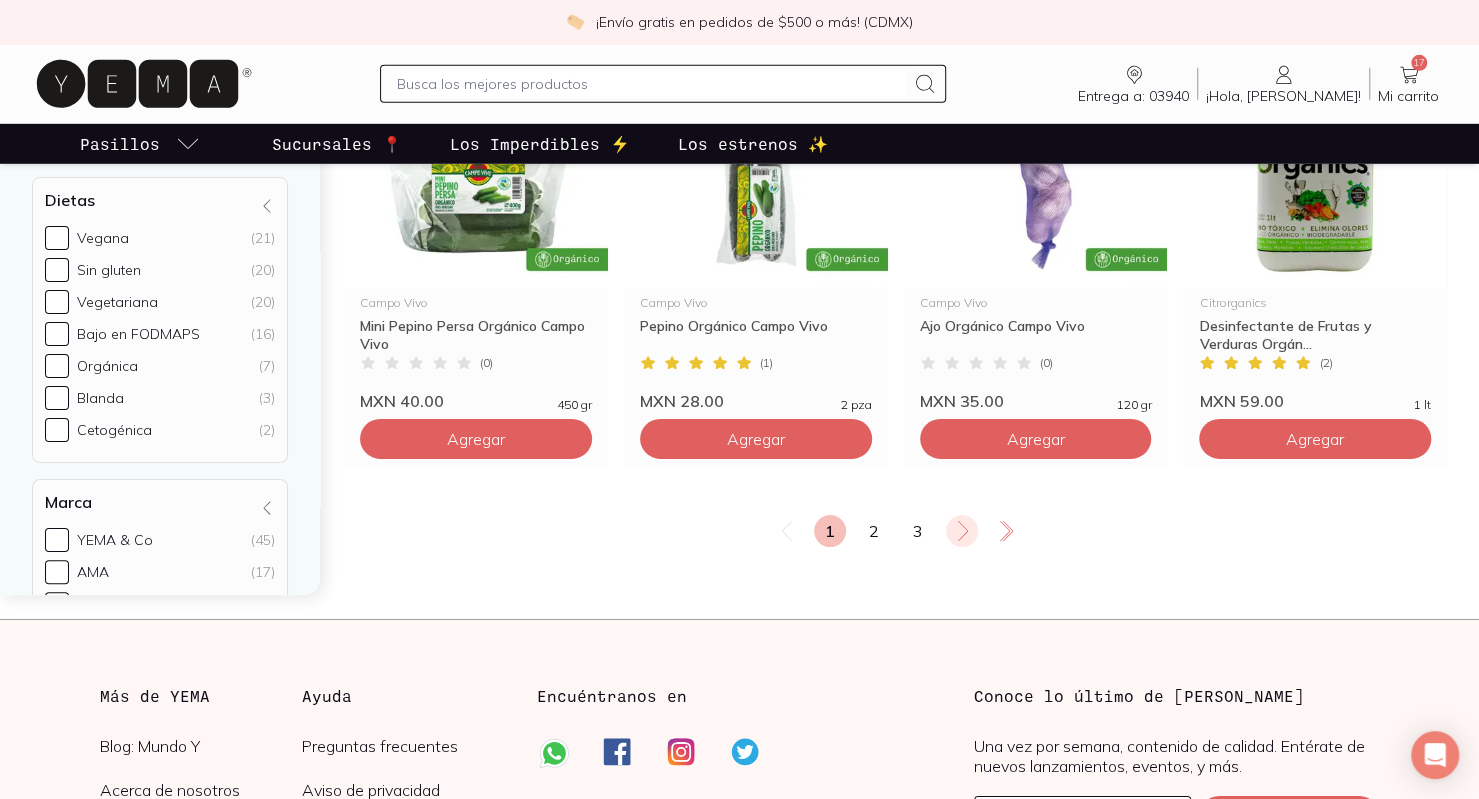 click 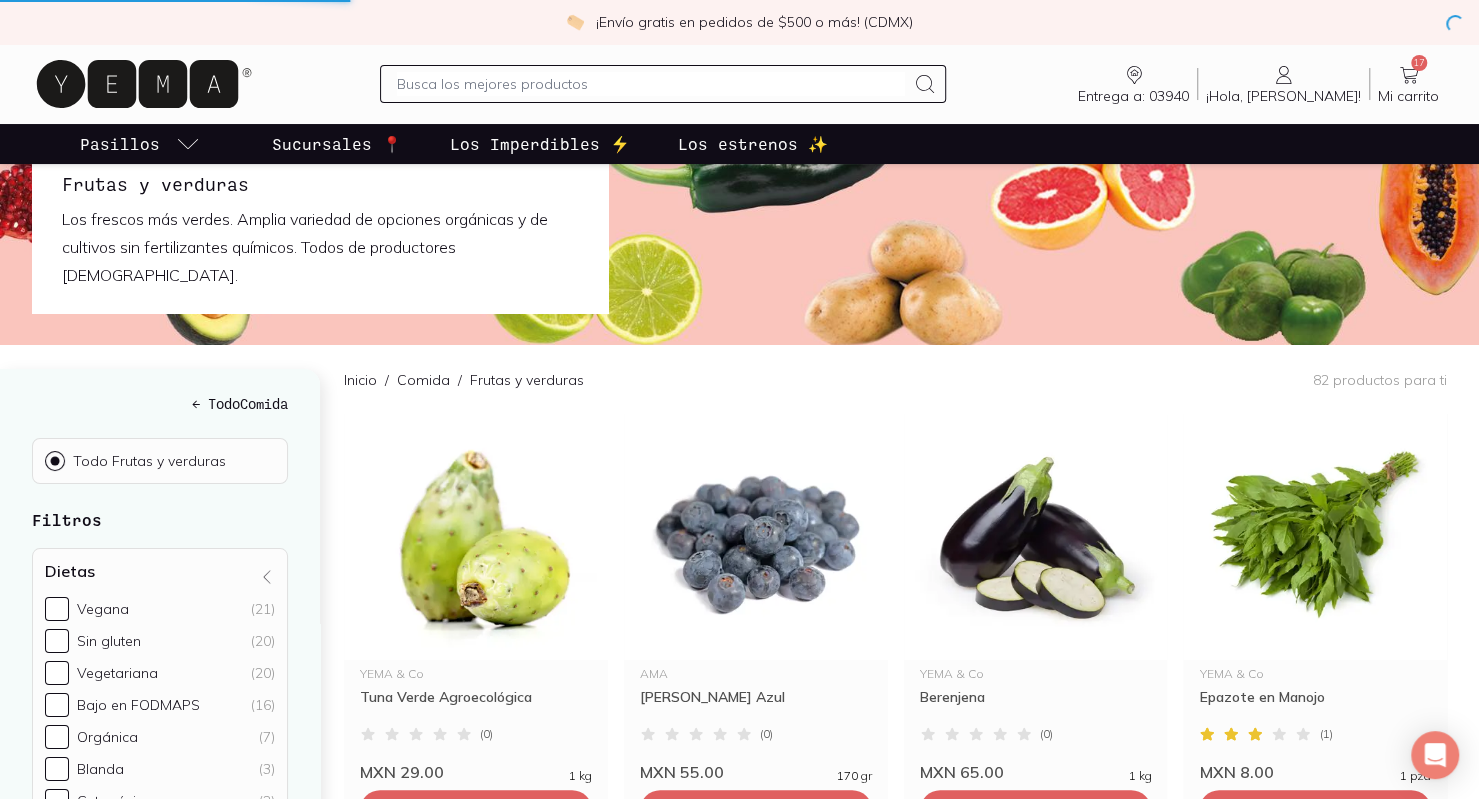 scroll, scrollTop: 0, scrollLeft: 0, axis: both 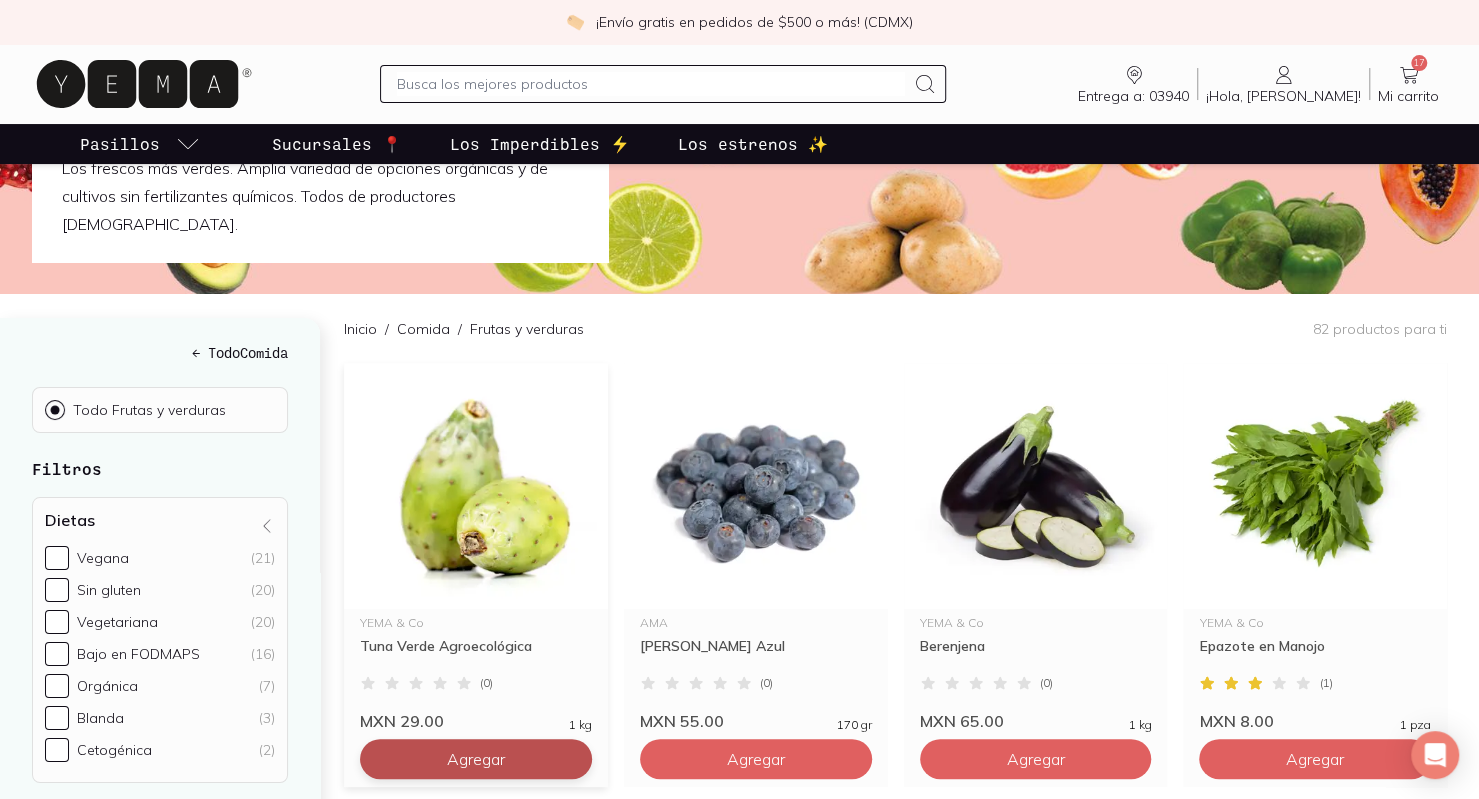 click on "Agregar" at bounding box center [476, 759] 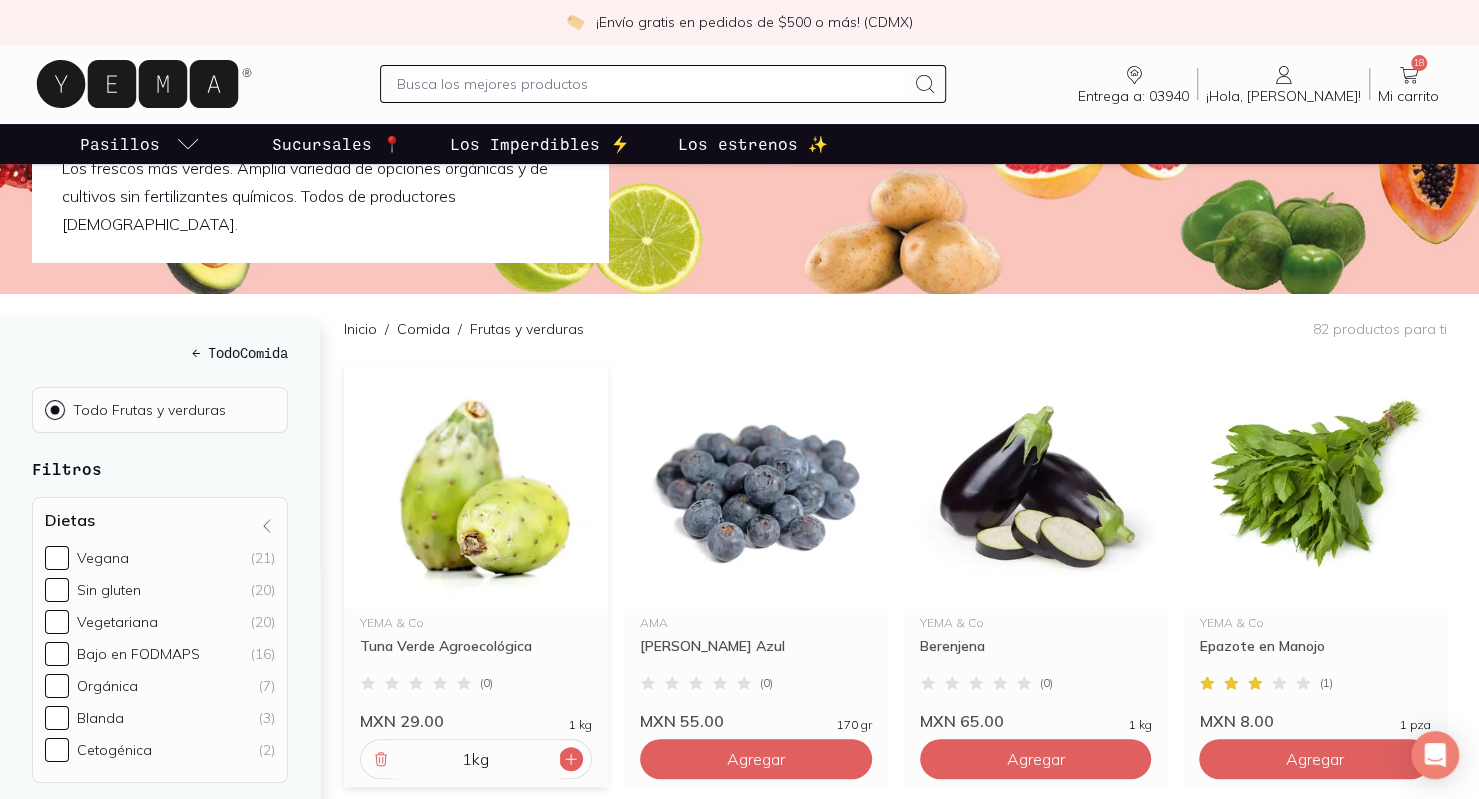 click 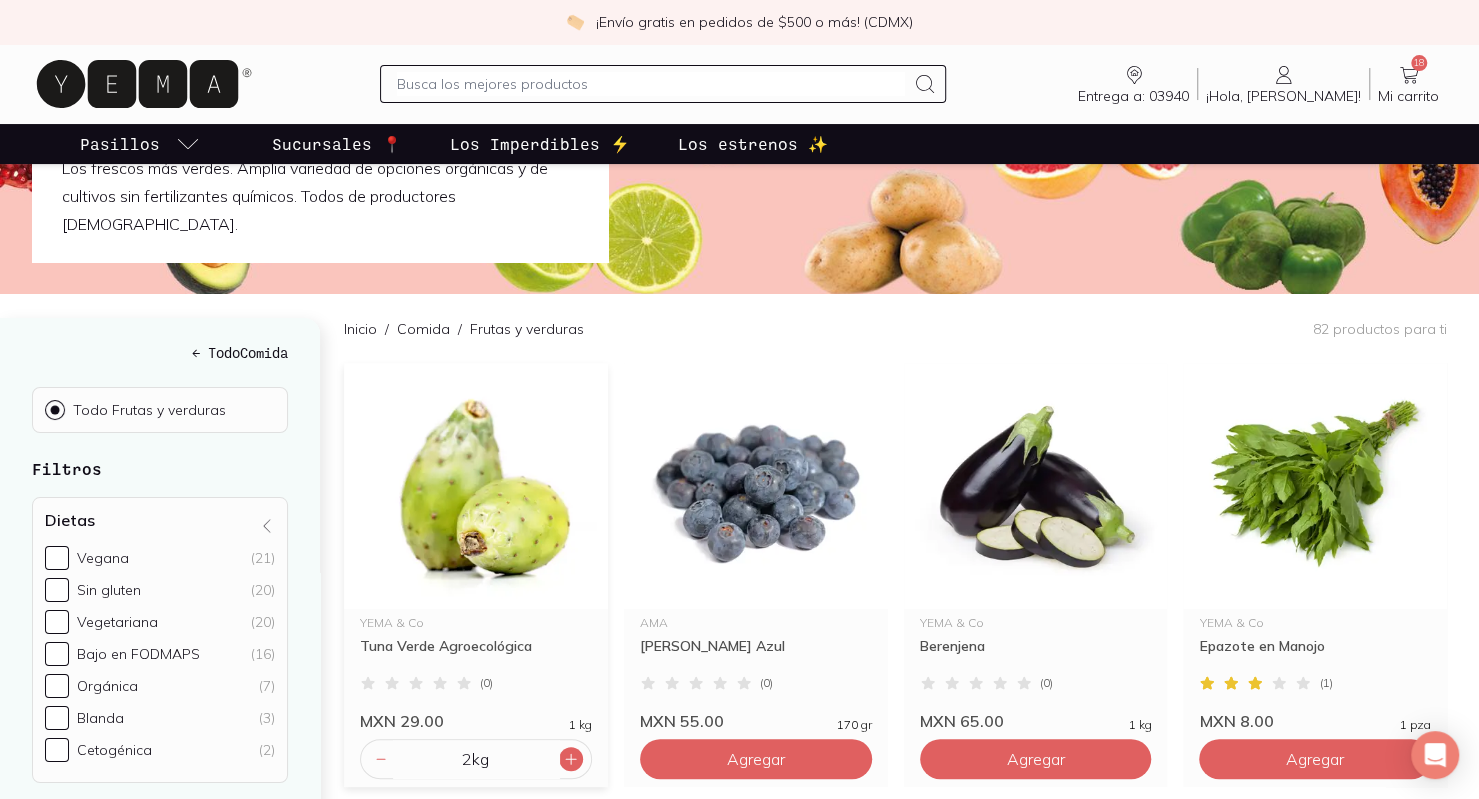 click 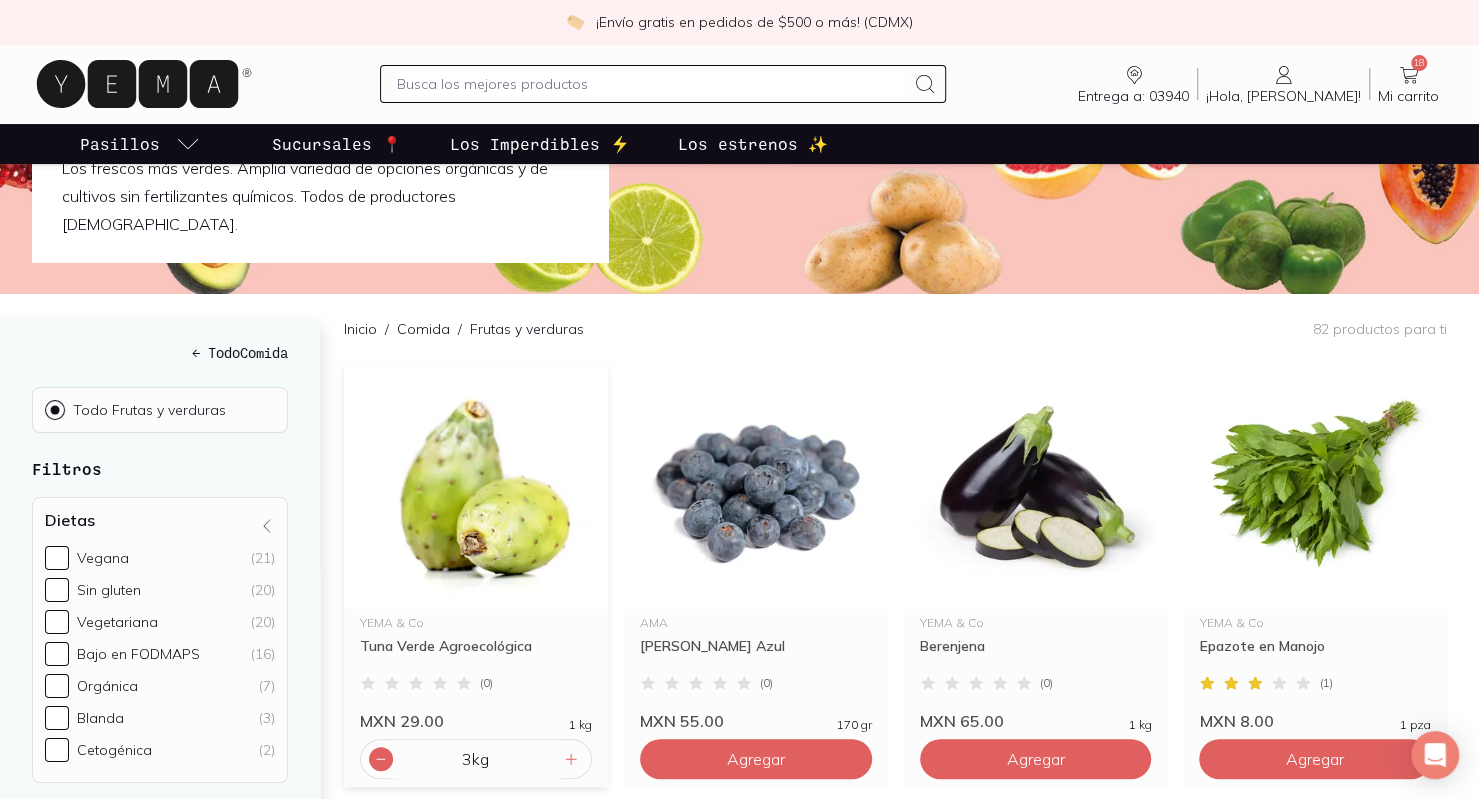 click 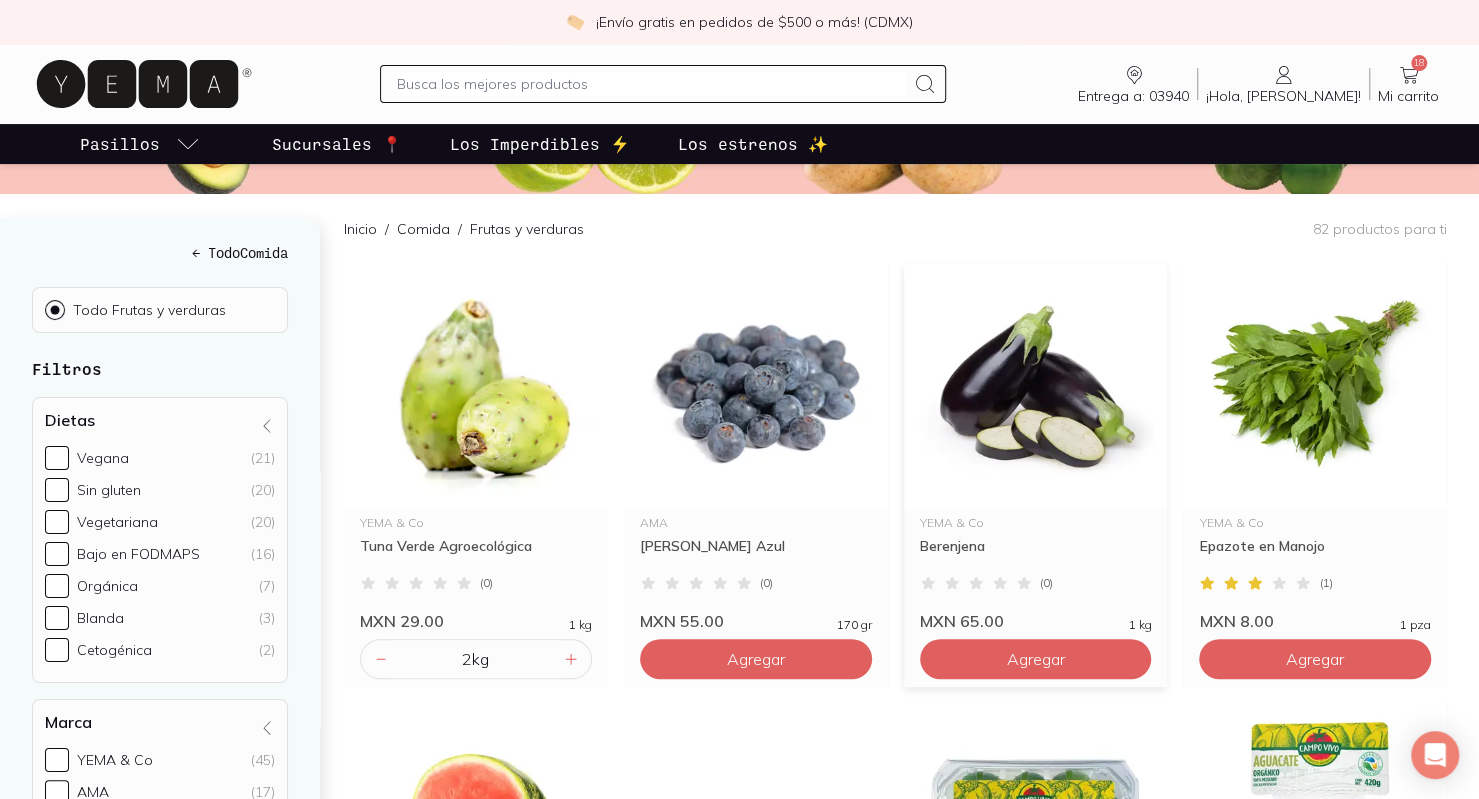 scroll, scrollTop: 300, scrollLeft: 0, axis: vertical 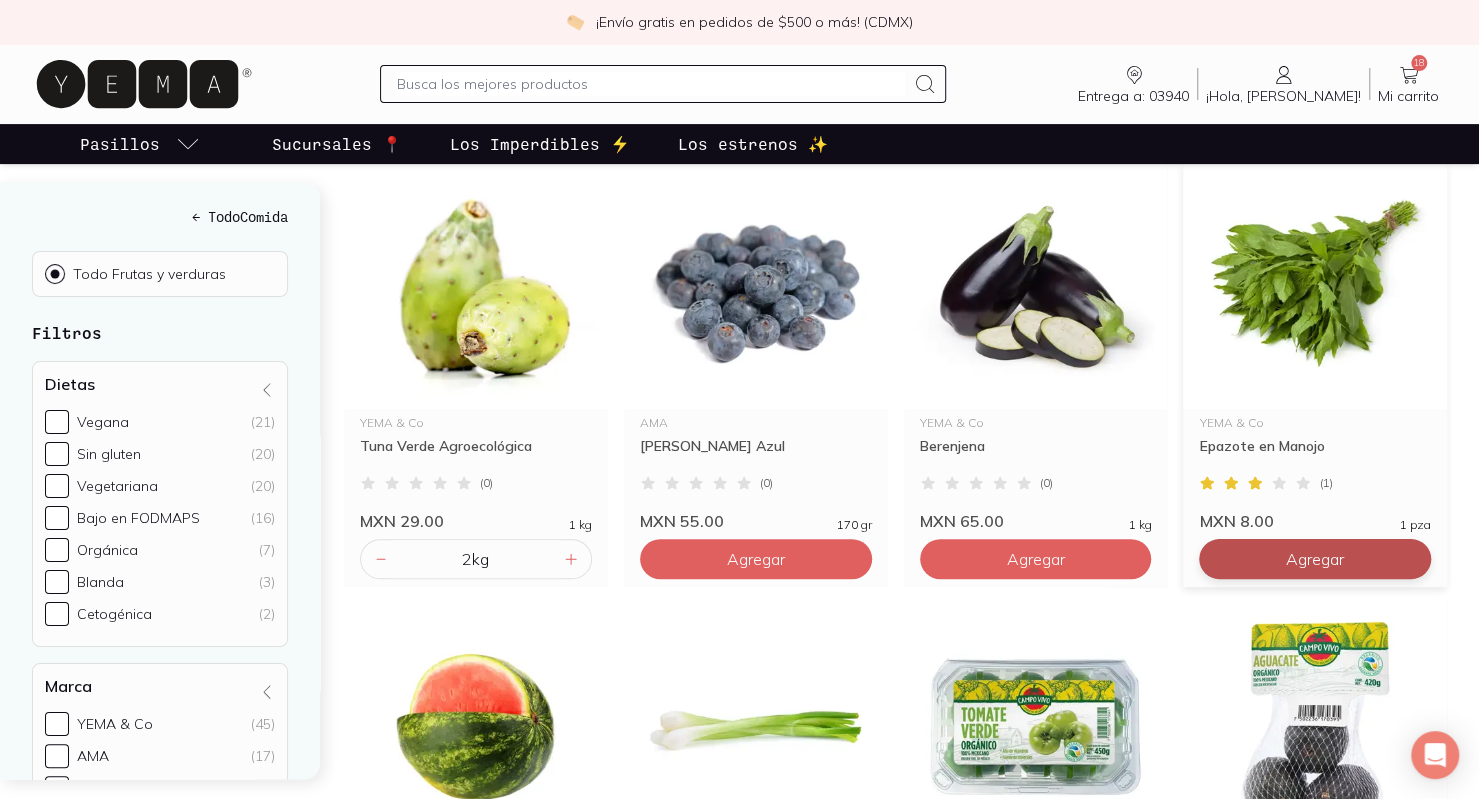 click on "Agregar" at bounding box center (756, 559) 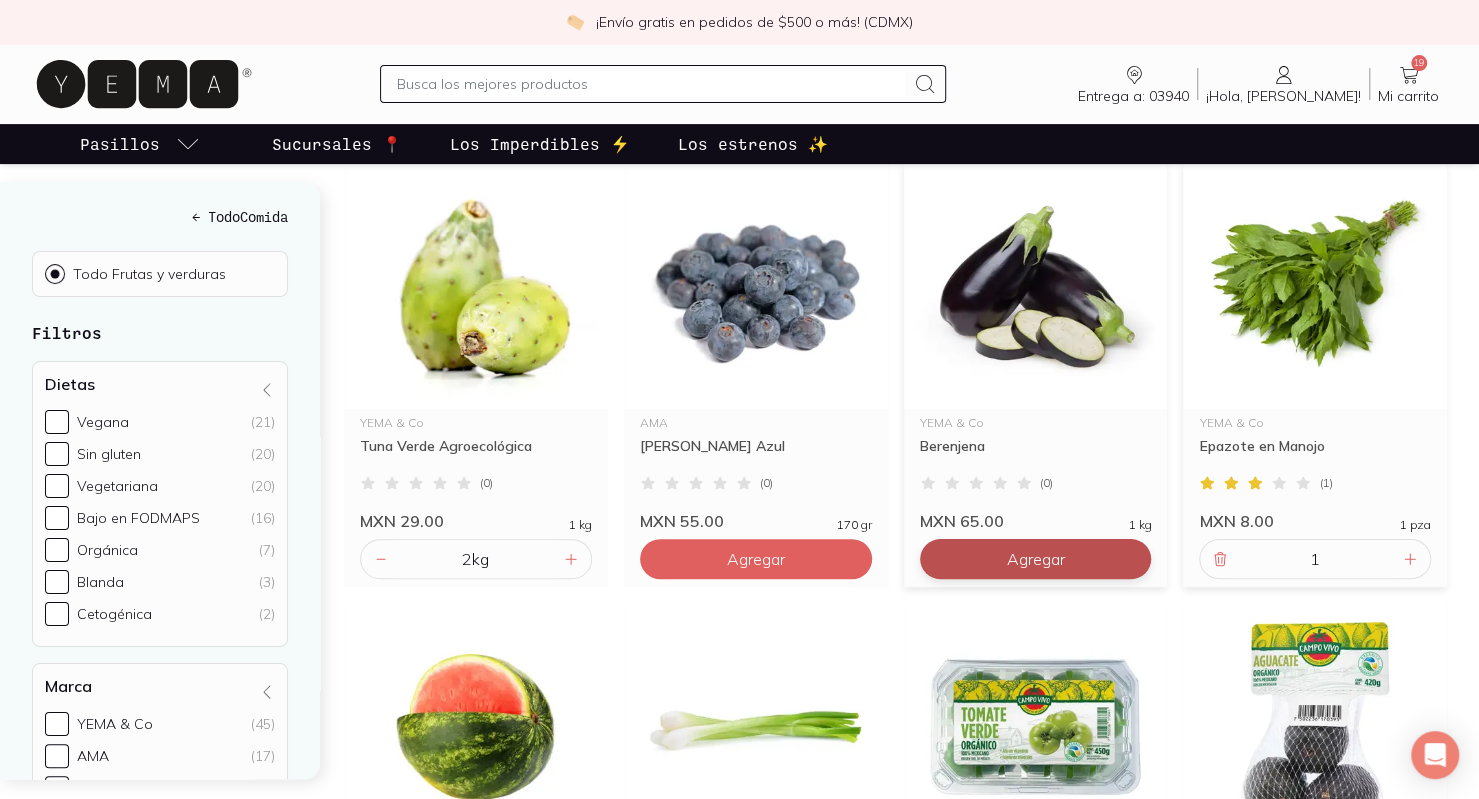 click on "Agregar" at bounding box center [756, 559] 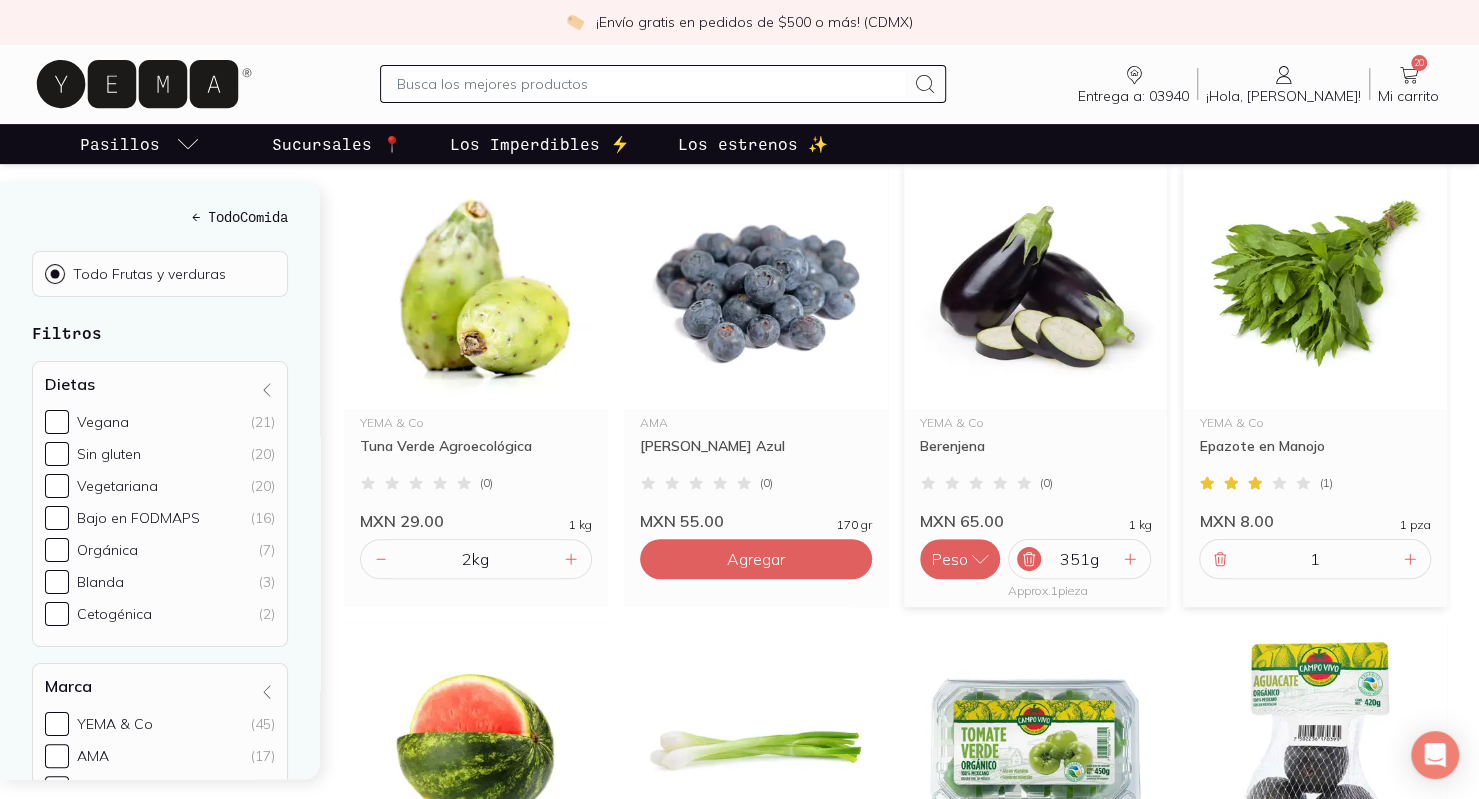 click 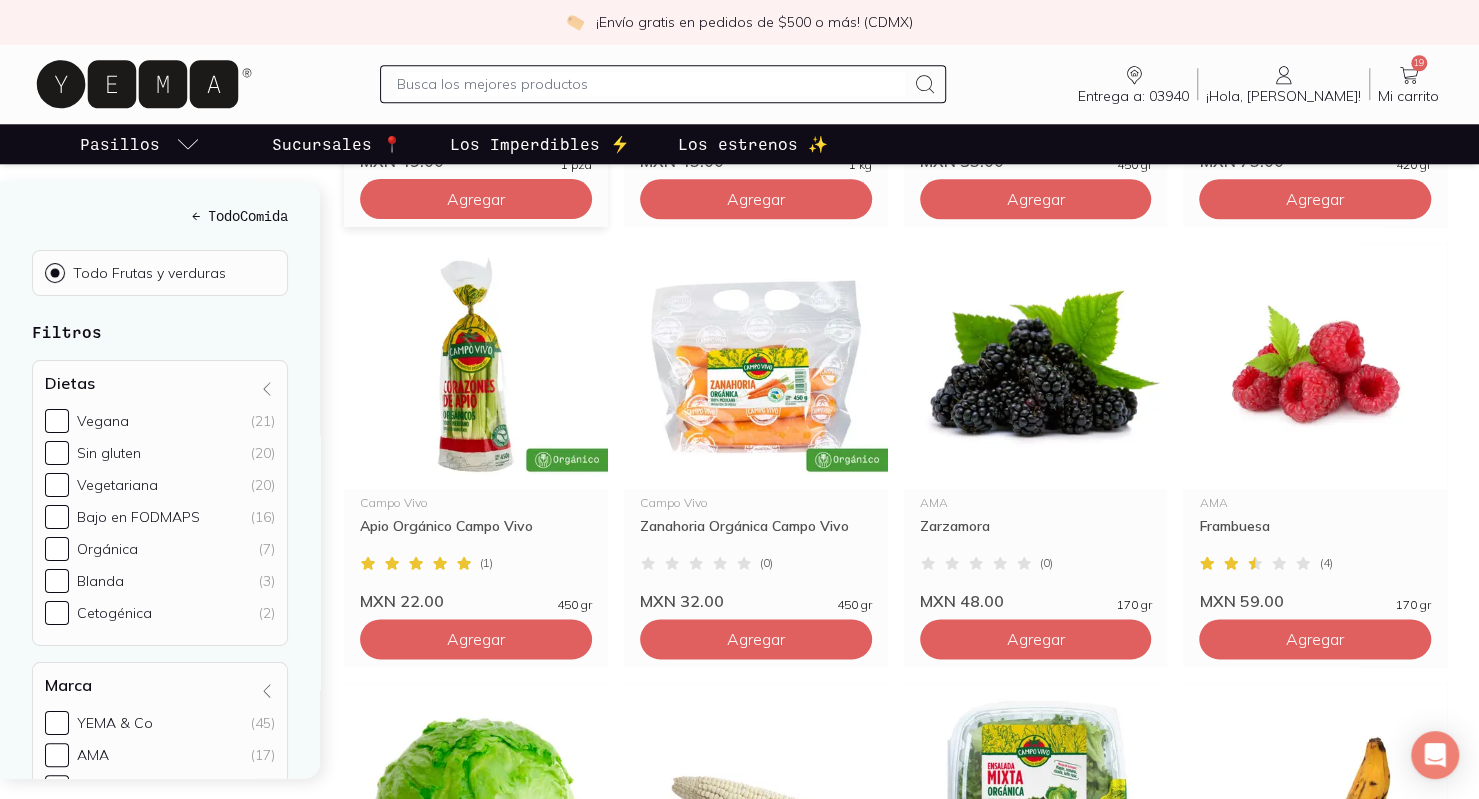 scroll, scrollTop: 1100, scrollLeft: 0, axis: vertical 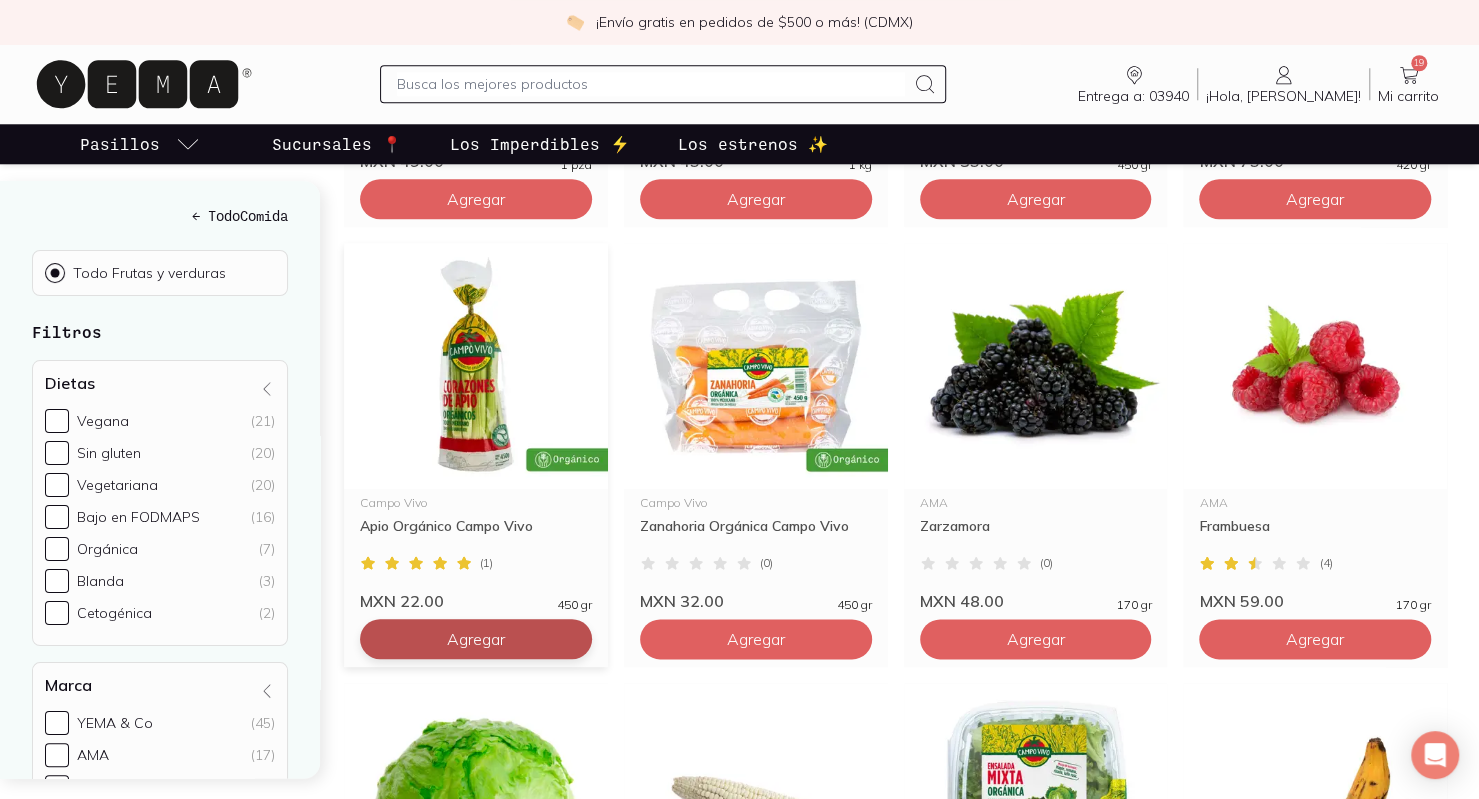 click on "Agregar" at bounding box center [756, -241] 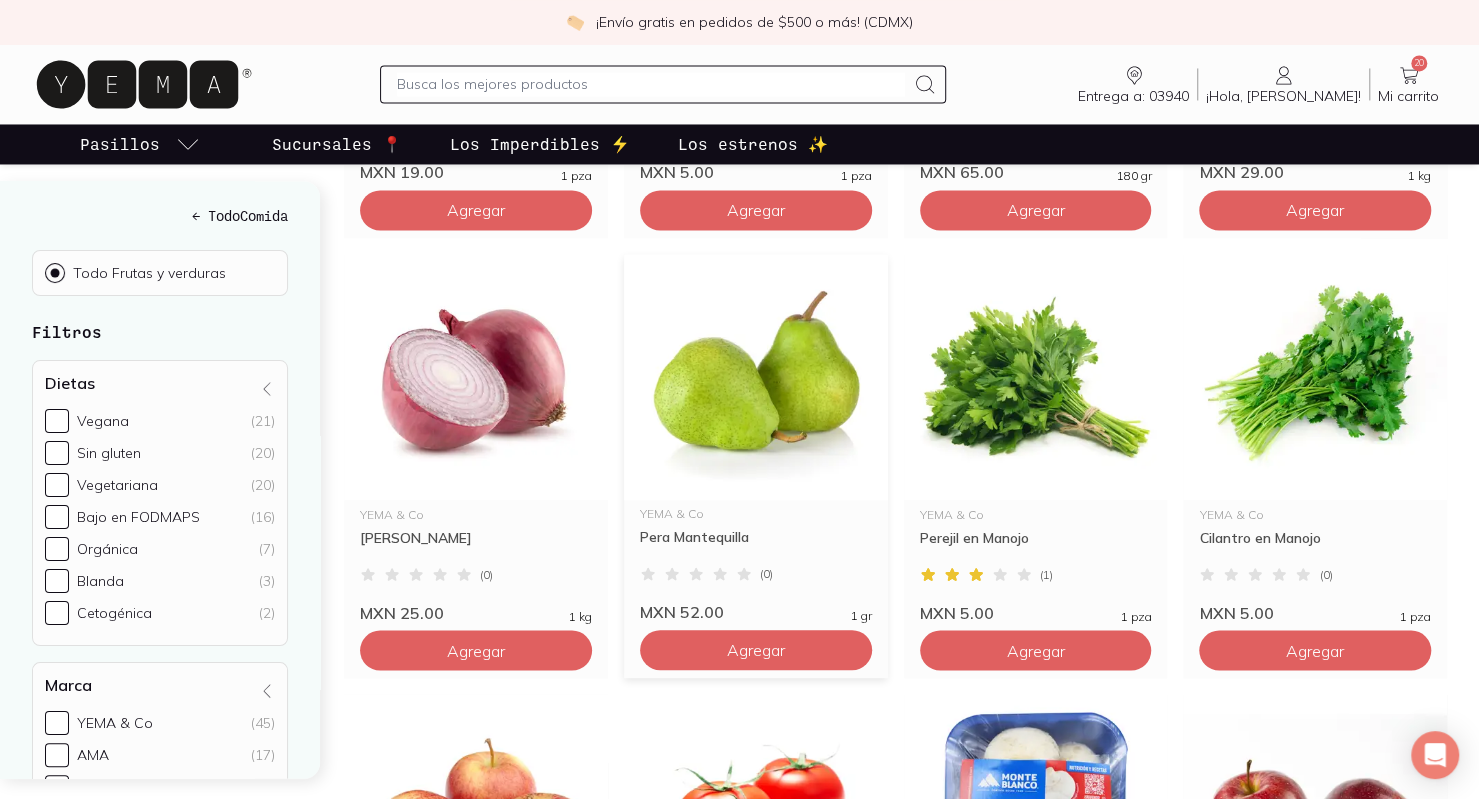 scroll, scrollTop: 2000, scrollLeft: 0, axis: vertical 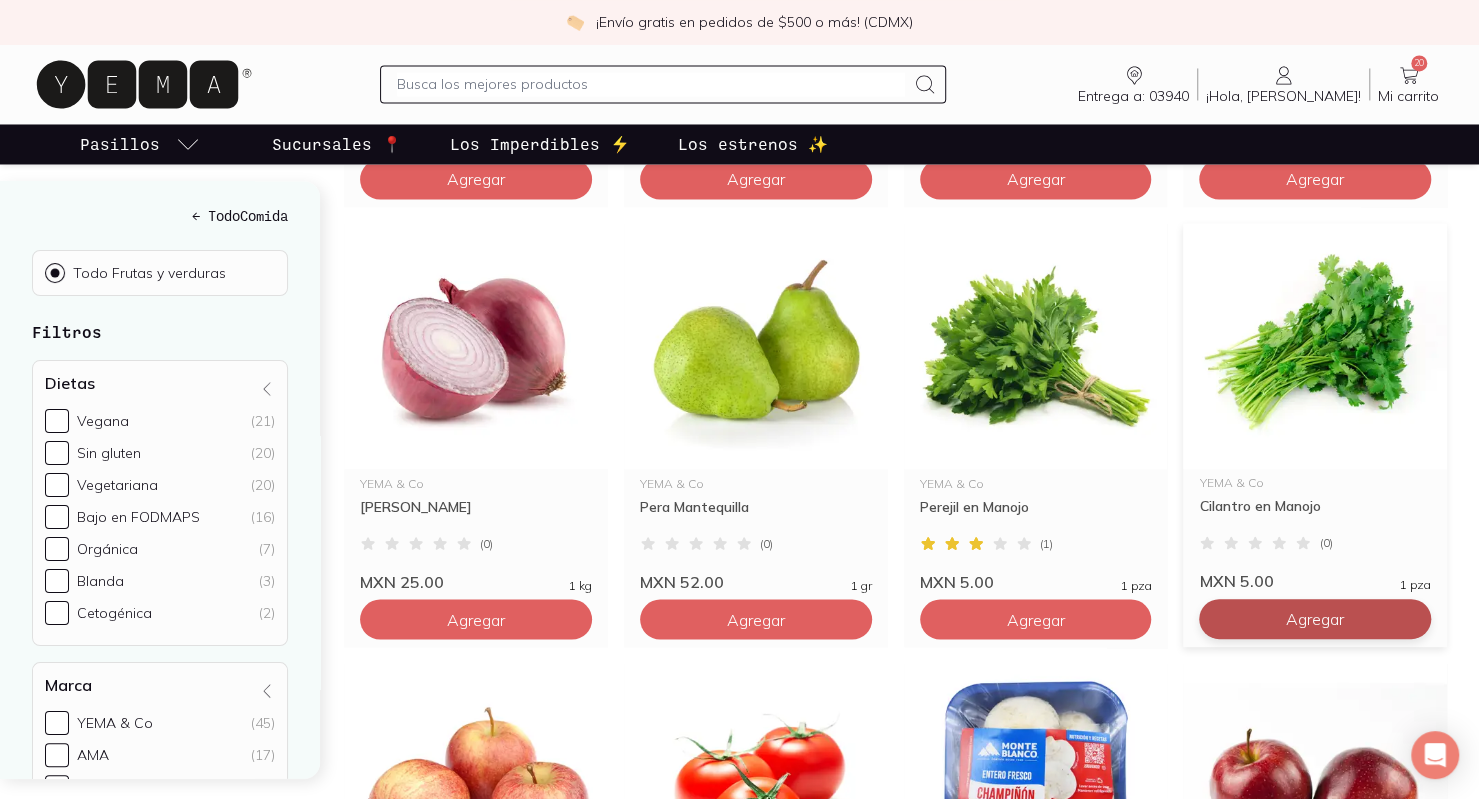 click on "Agregar" at bounding box center (756, -1141) 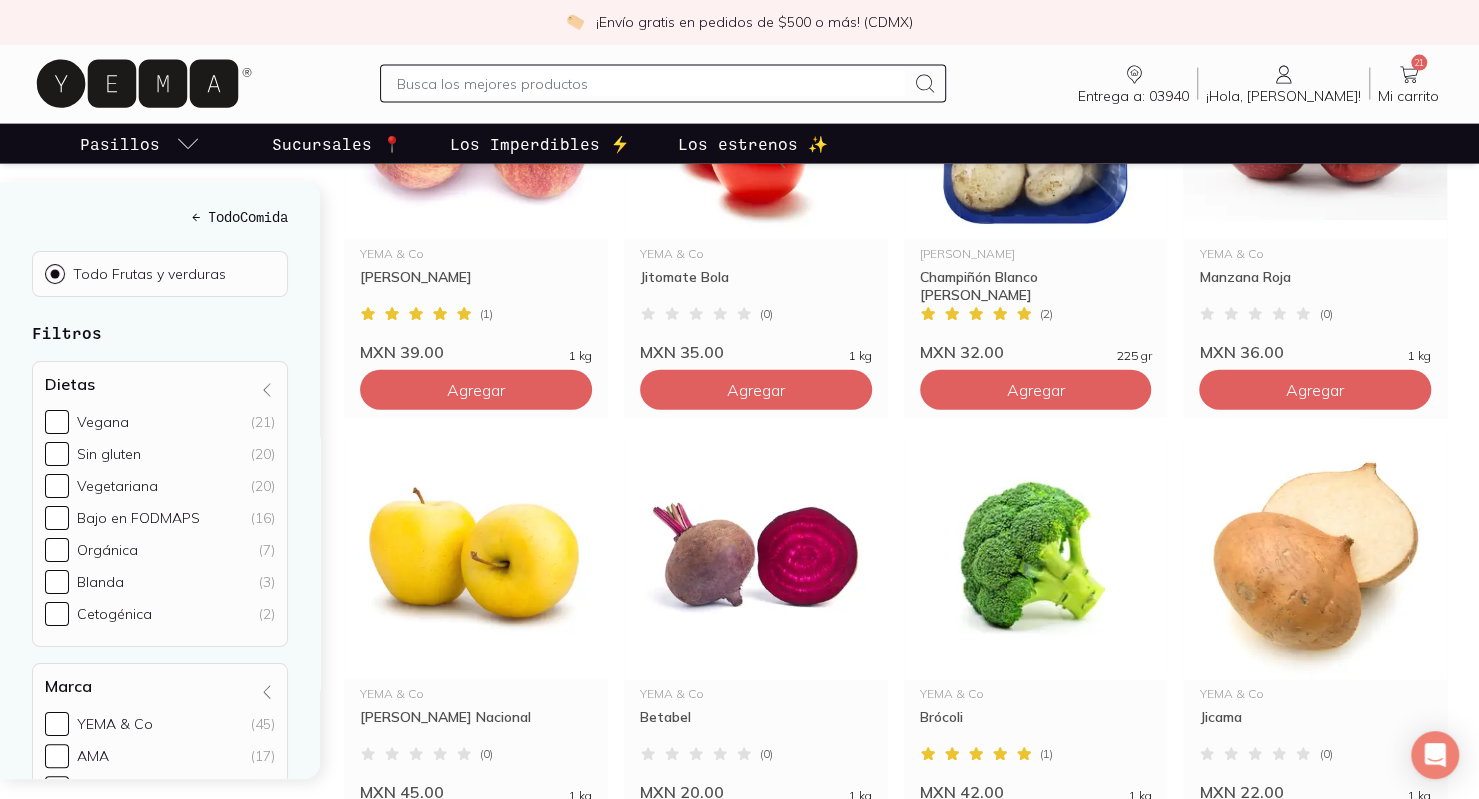 scroll, scrollTop: 2700, scrollLeft: 0, axis: vertical 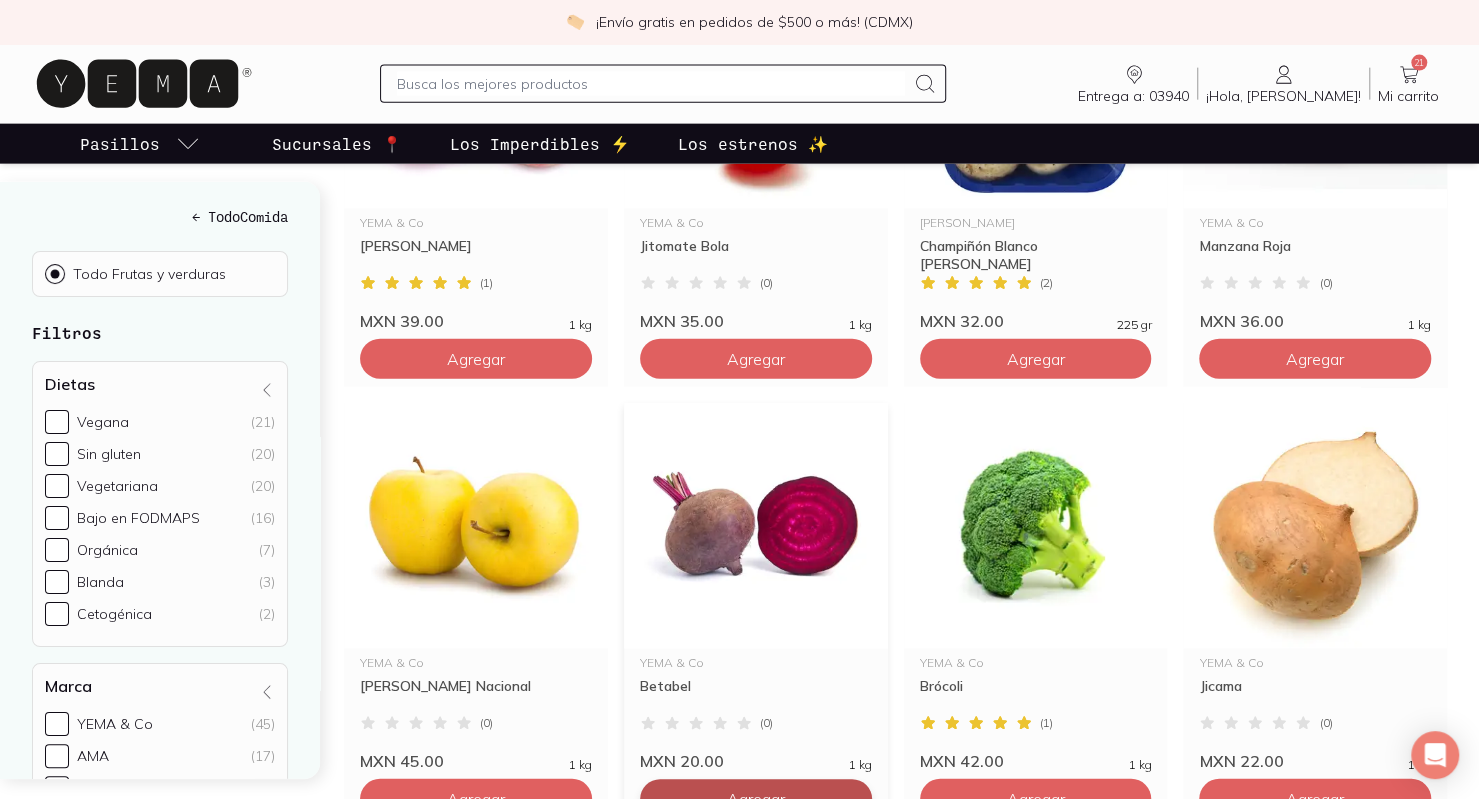 click on "Agregar" at bounding box center [756, -1841] 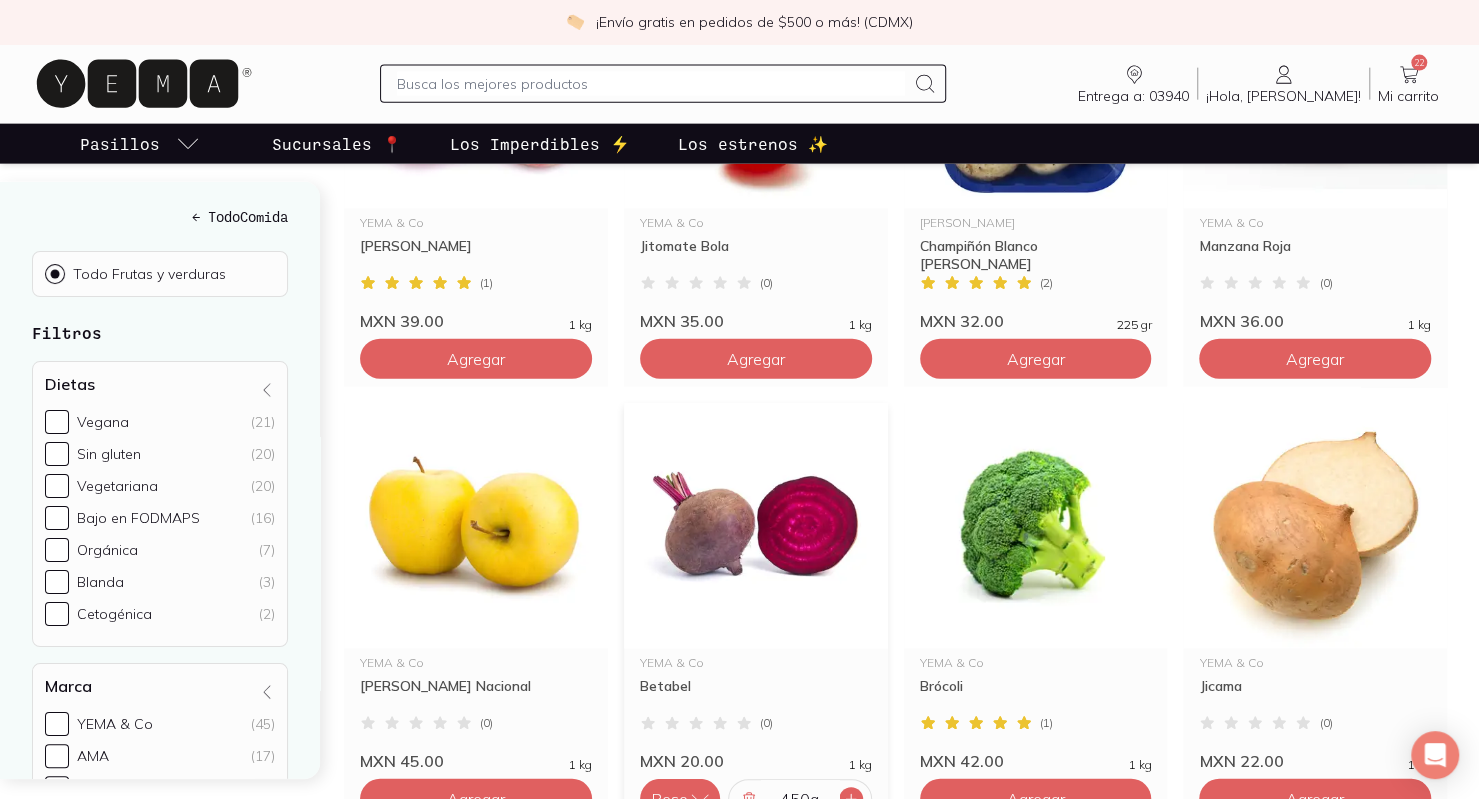 click 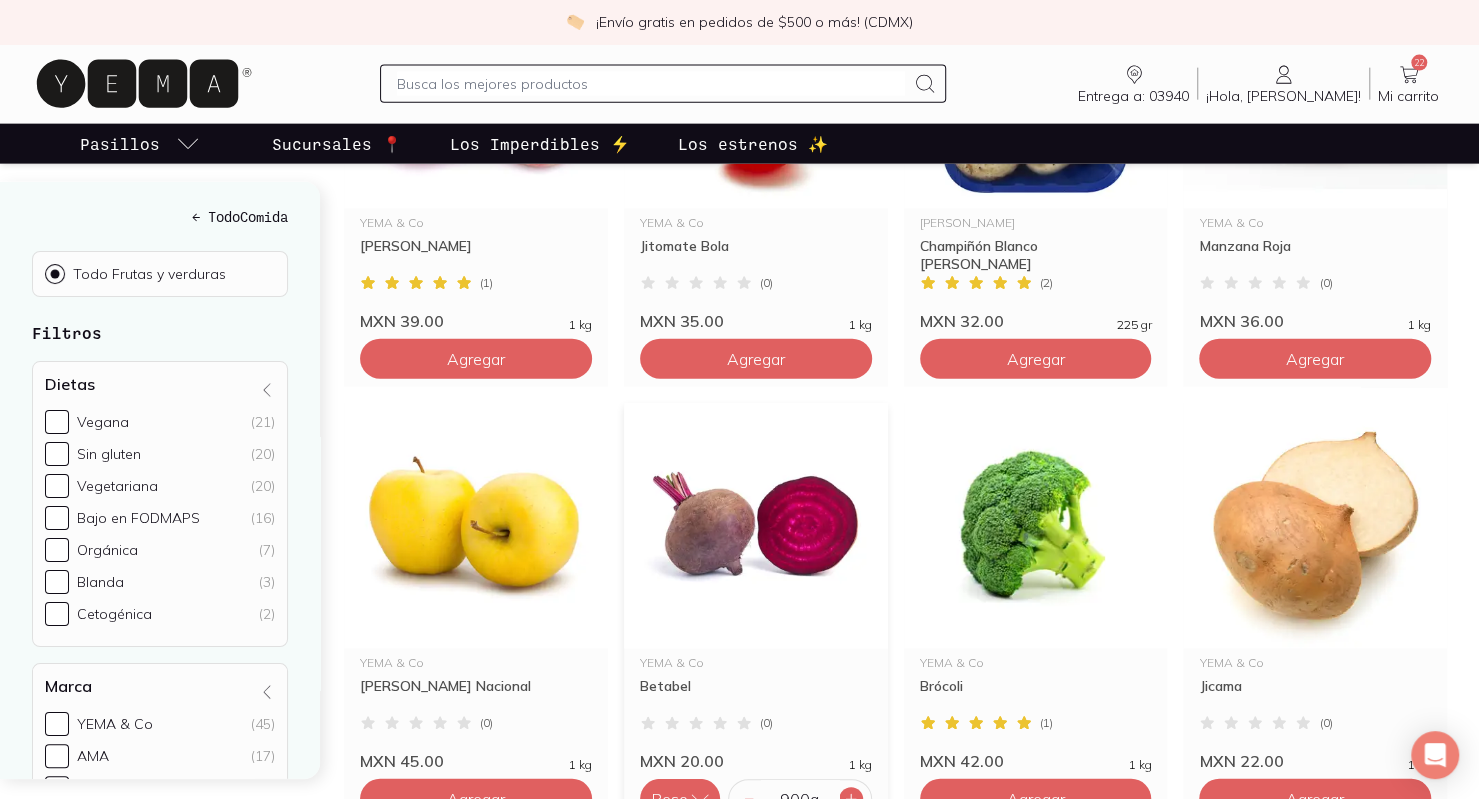click 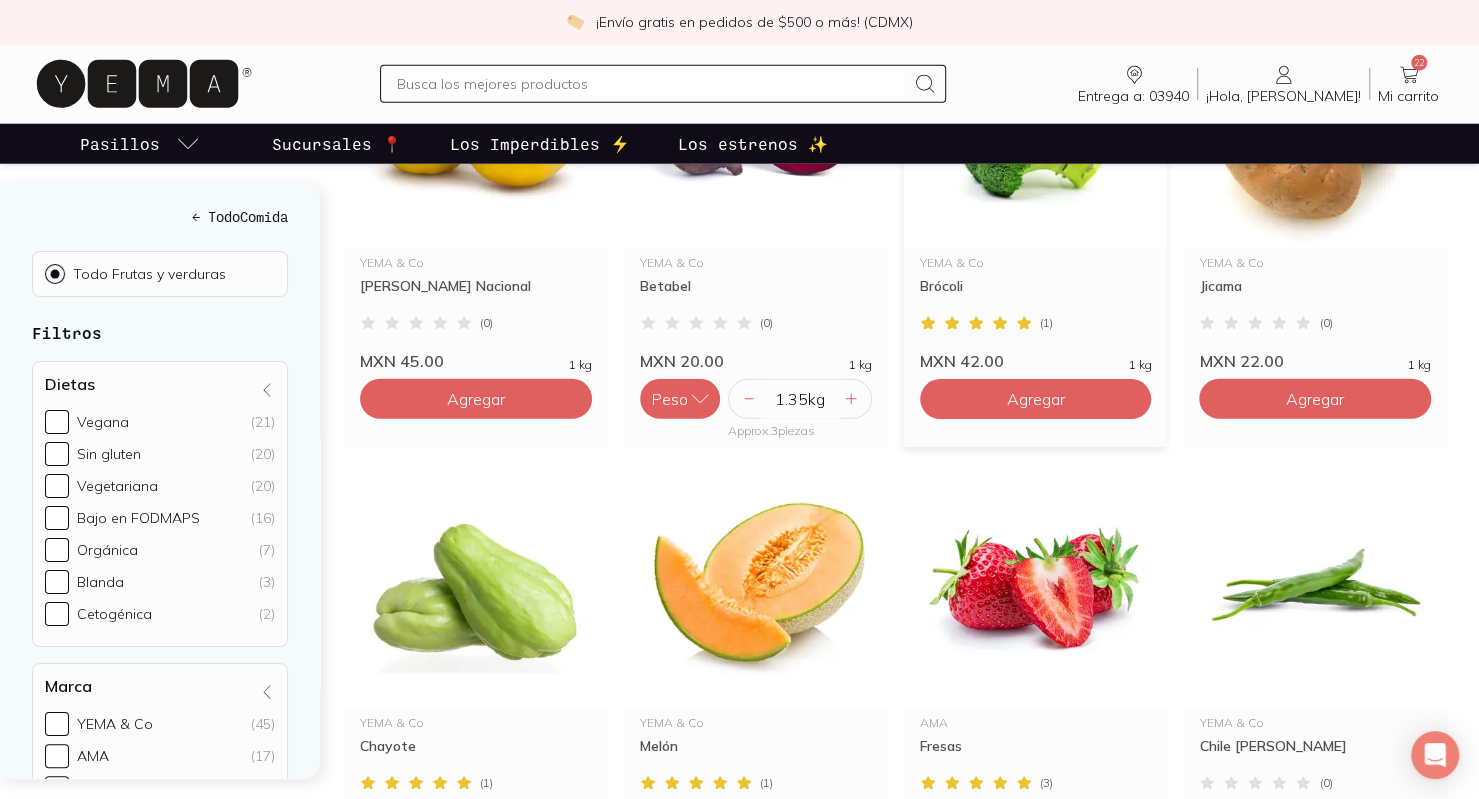 scroll, scrollTop: 3200, scrollLeft: 0, axis: vertical 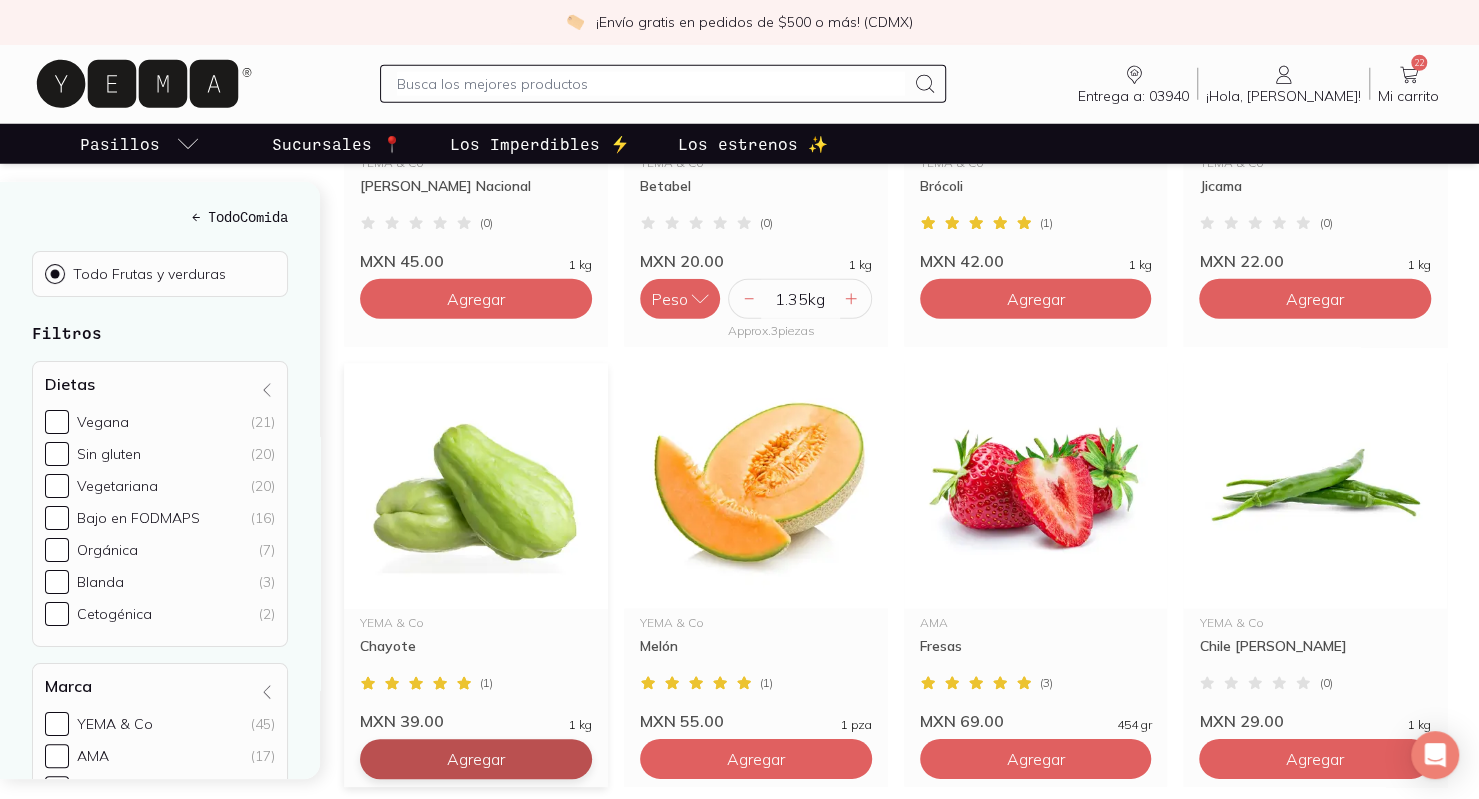 click on "Agregar" at bounding box center [756, -2341] 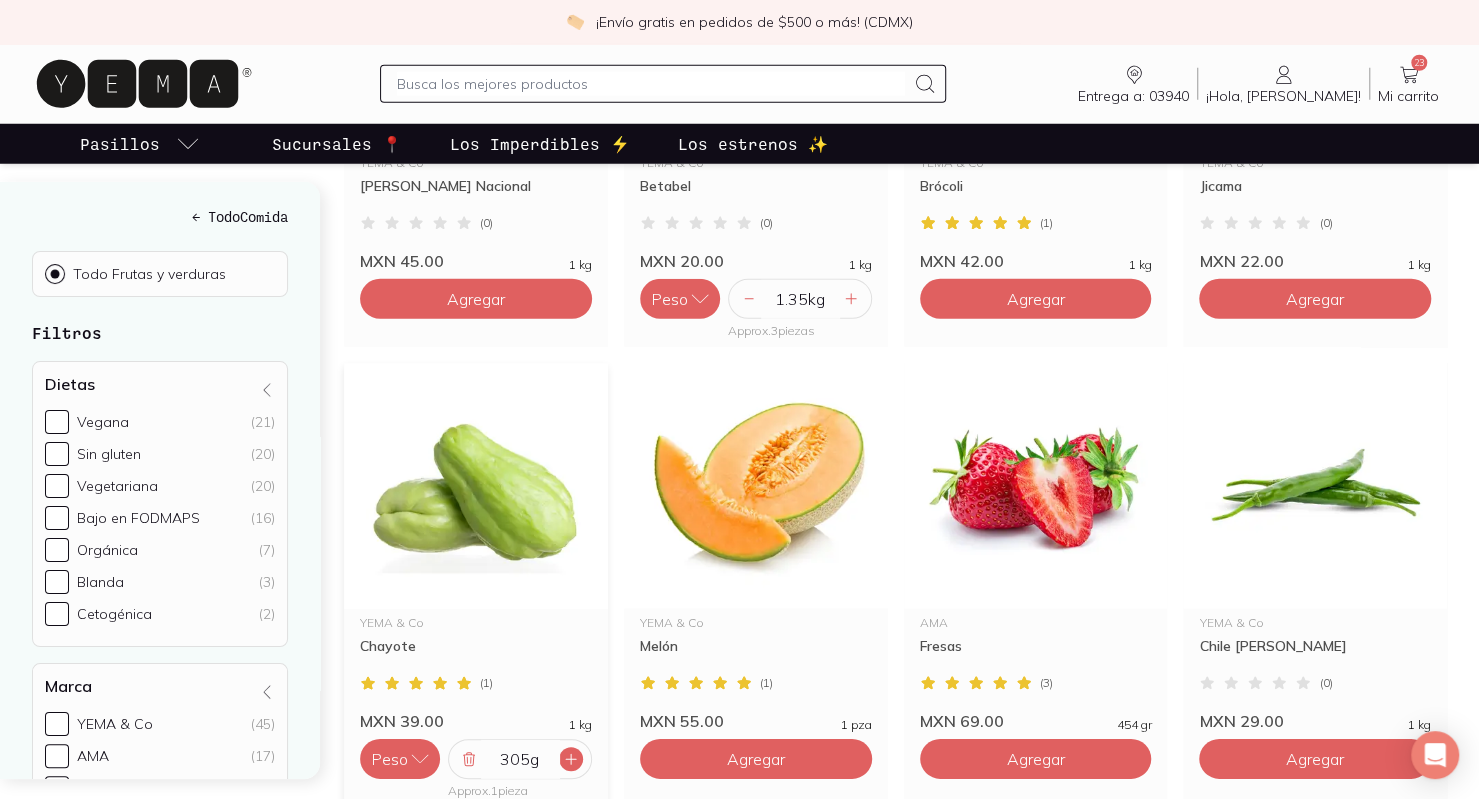 click at bounding box center (571, 759) 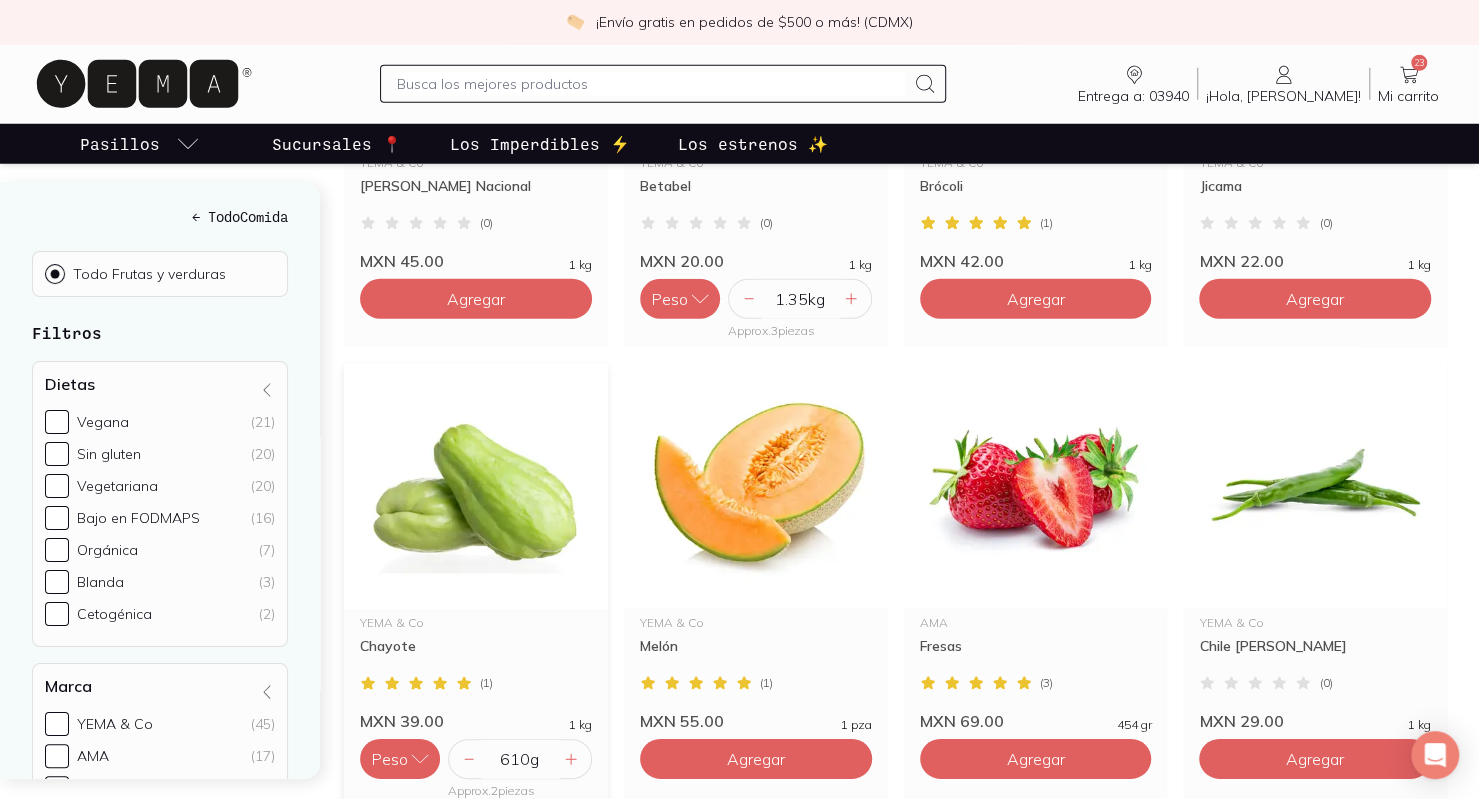 scroll, scrollTop: 3300, scrollLeft: 0, axis: vertical 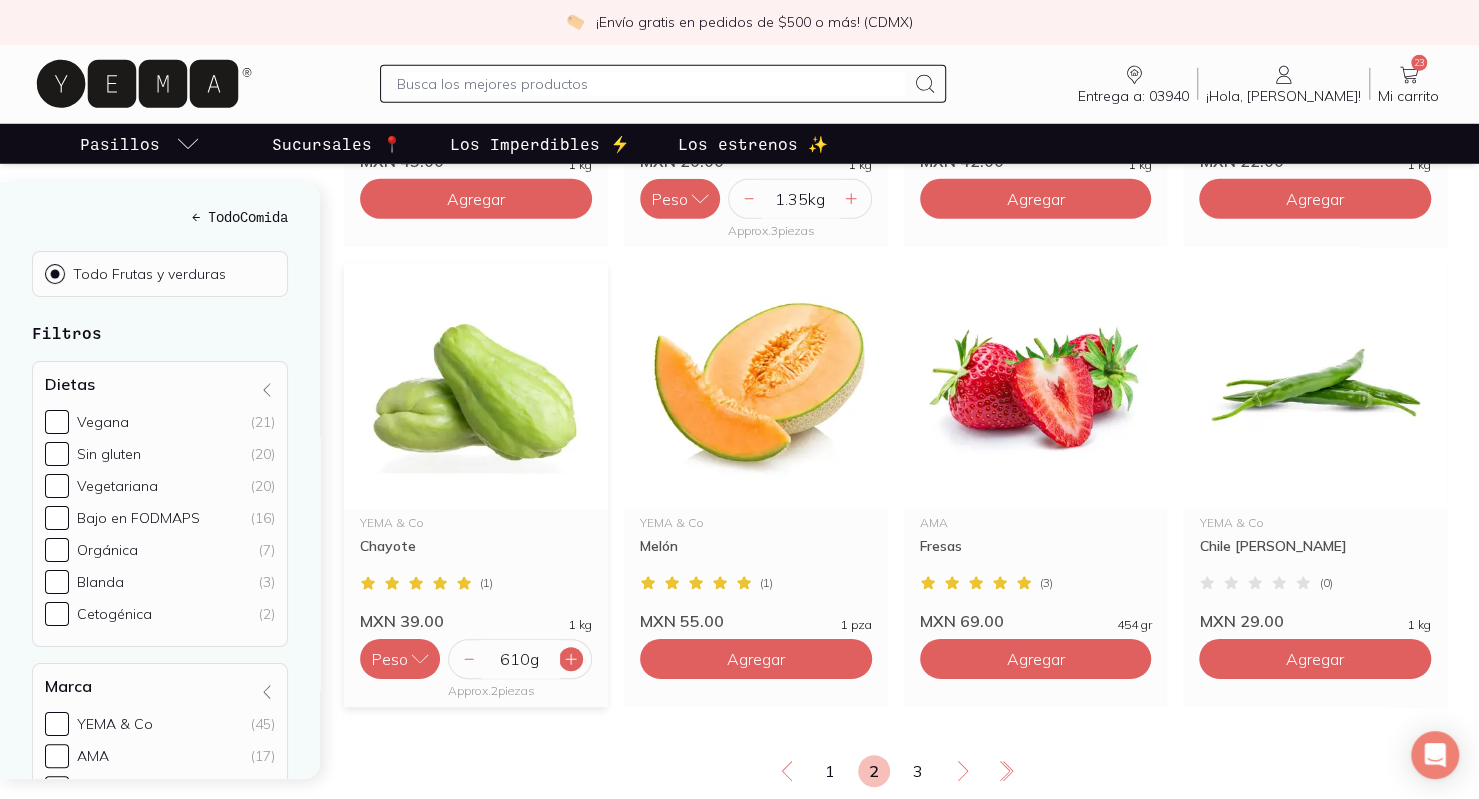 click 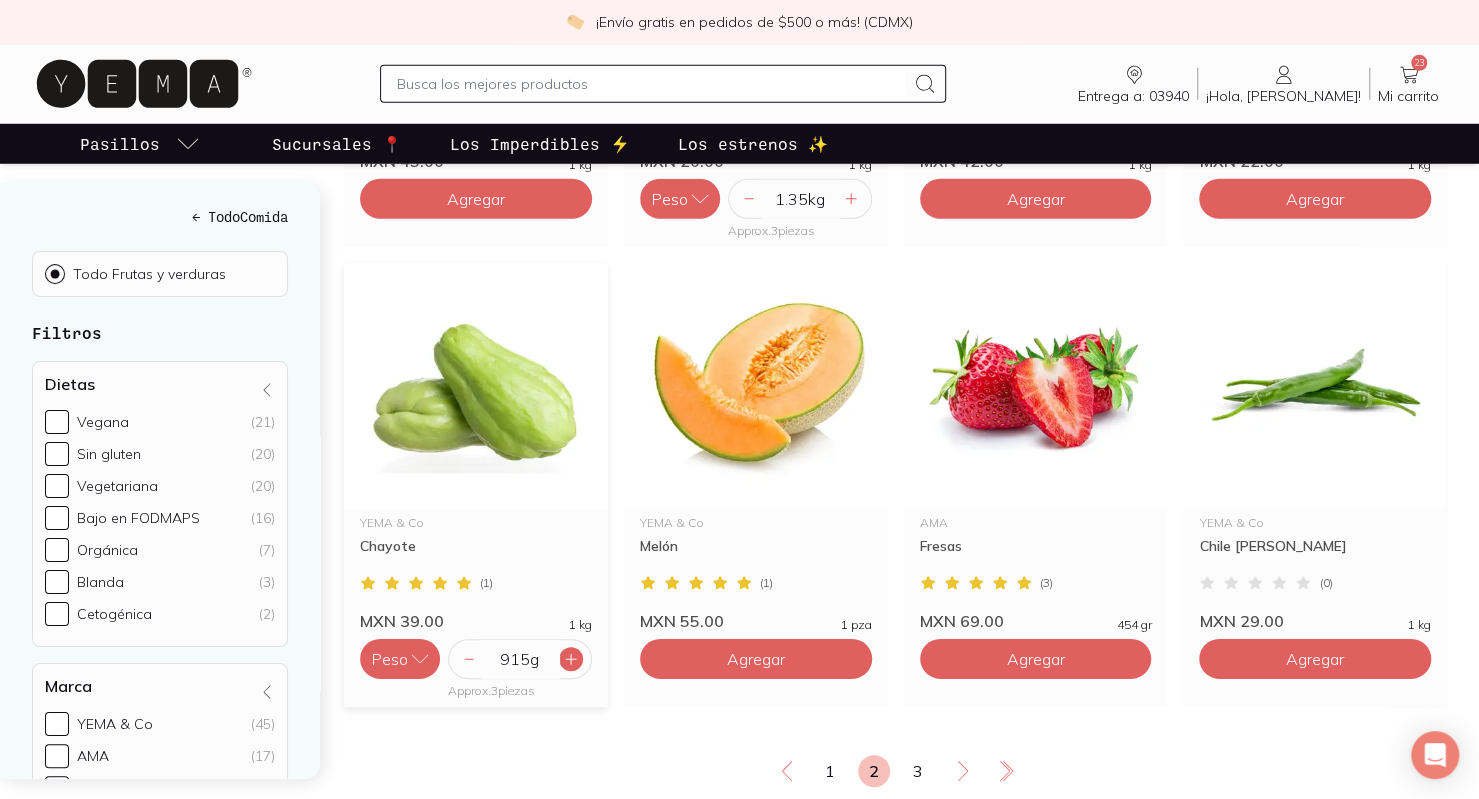 click 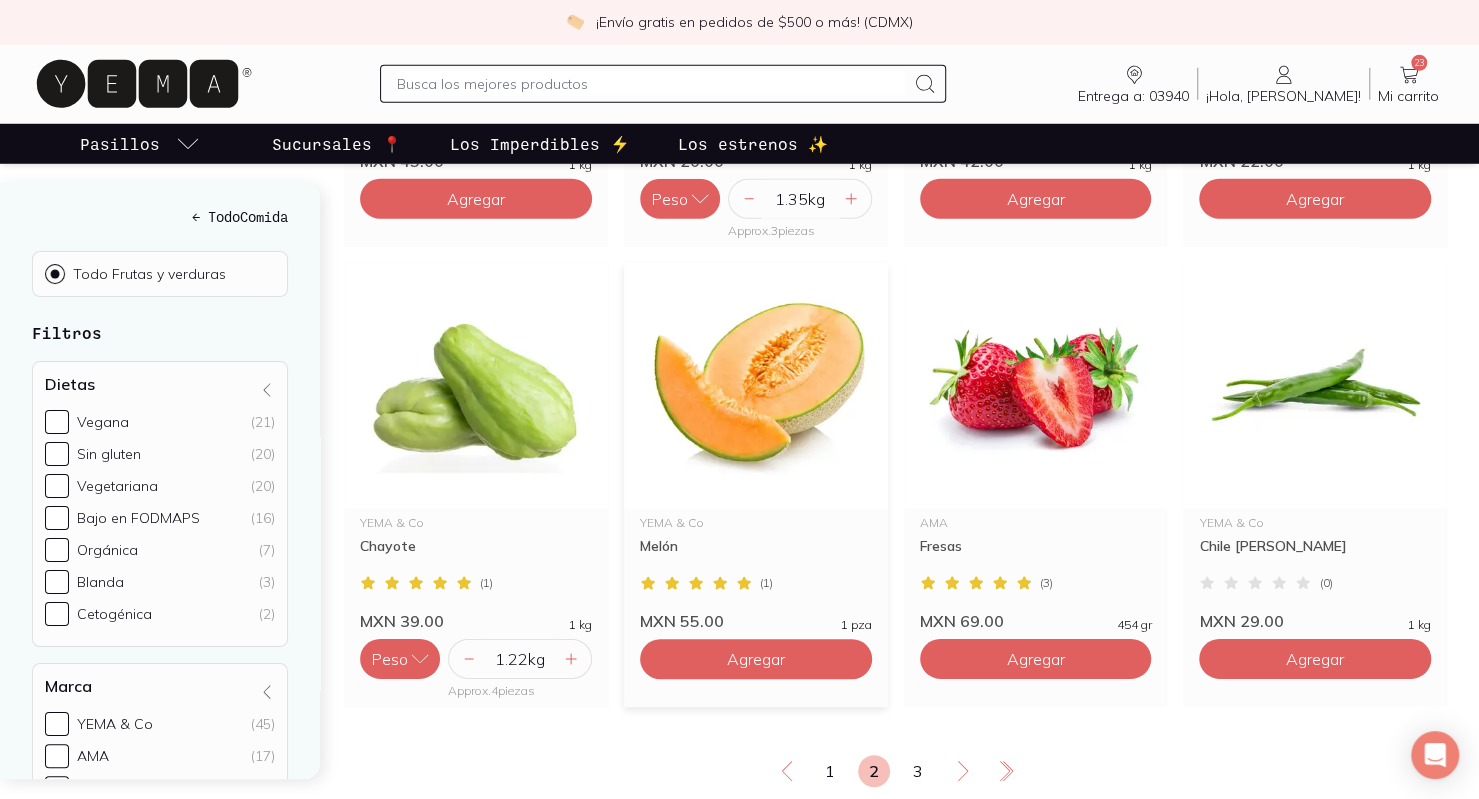 scroll, scrollTop: 3400, scrollLeft: 0, axis: vertical 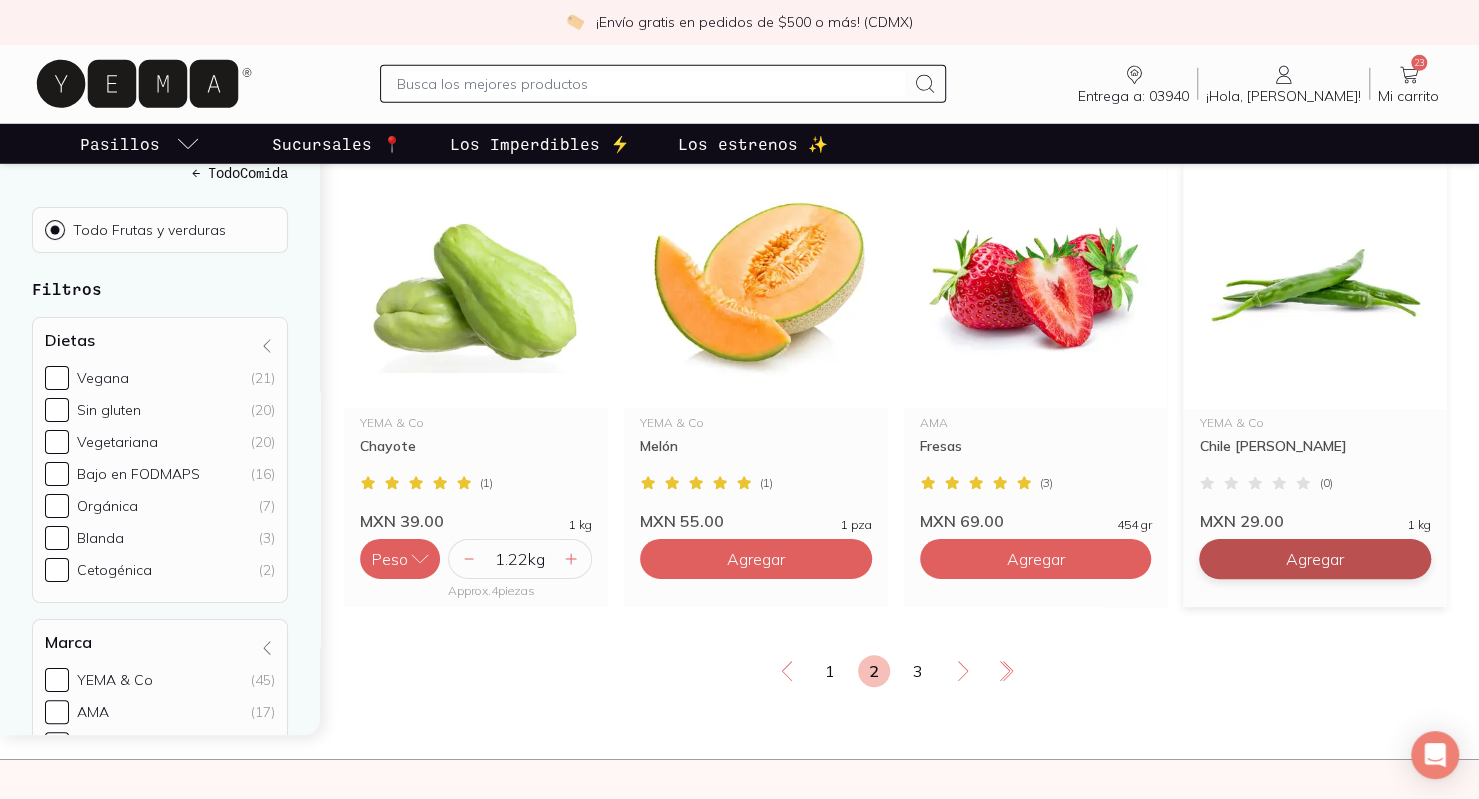 click on "Agregar" at bounding box center (756, -2541) 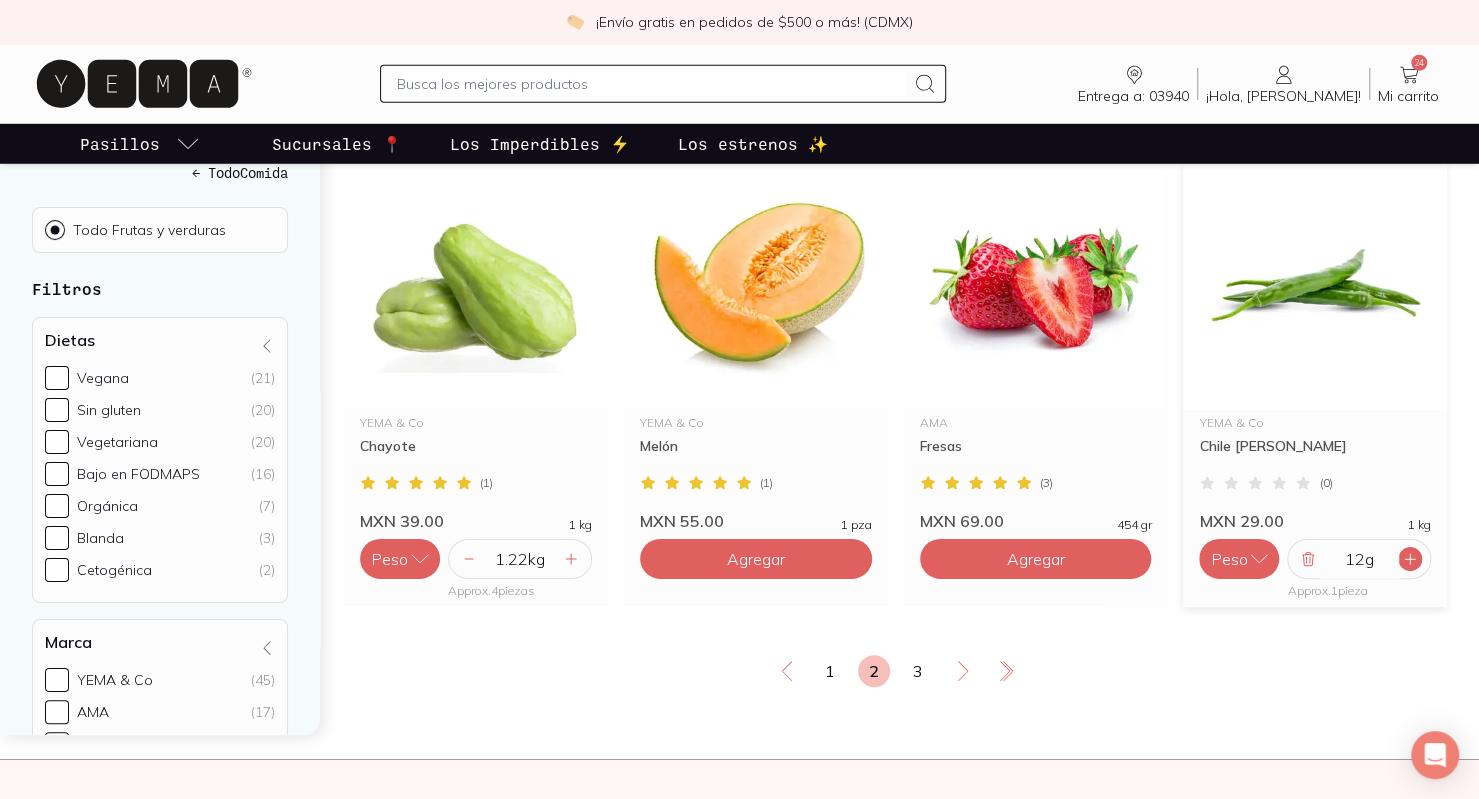 click 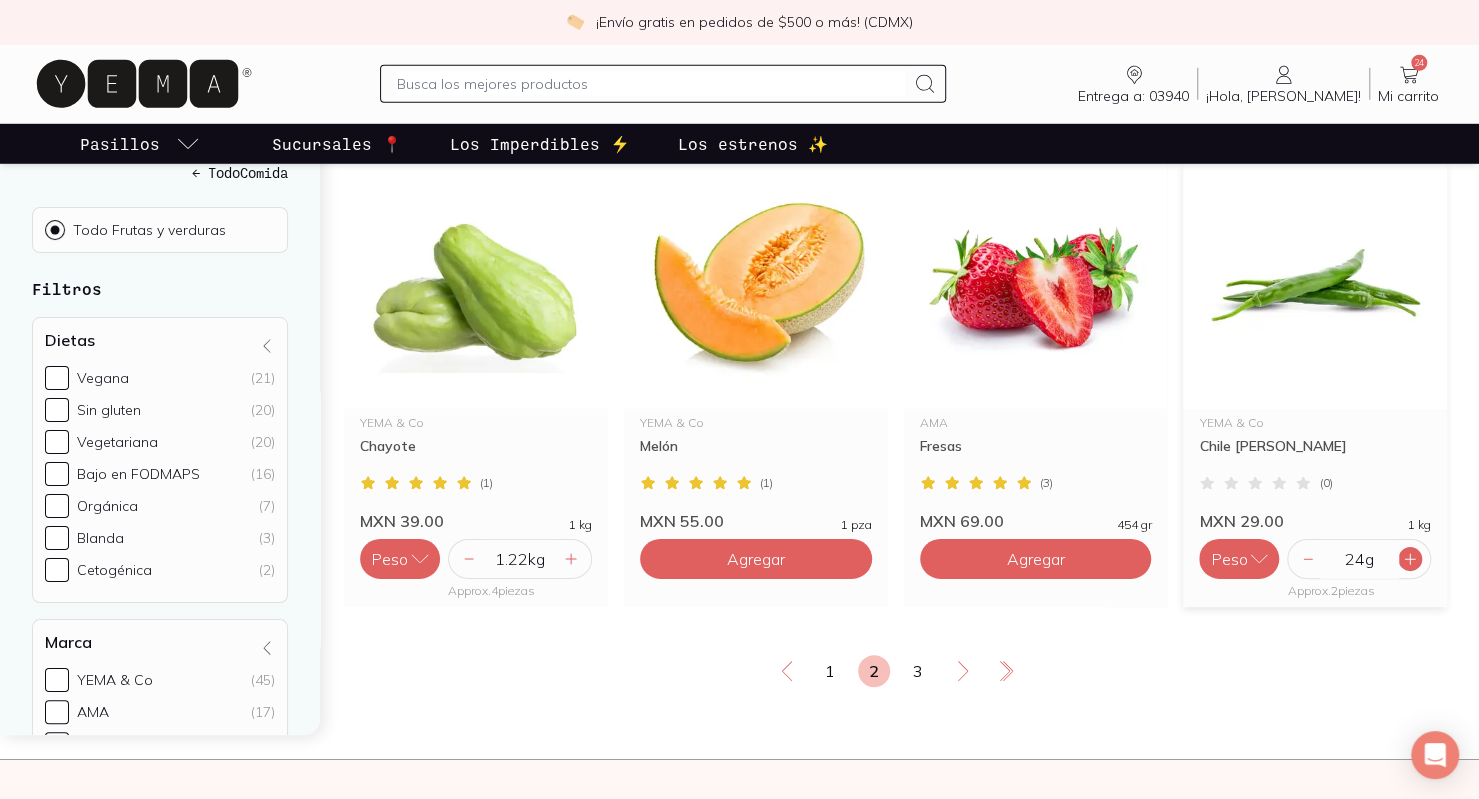 click 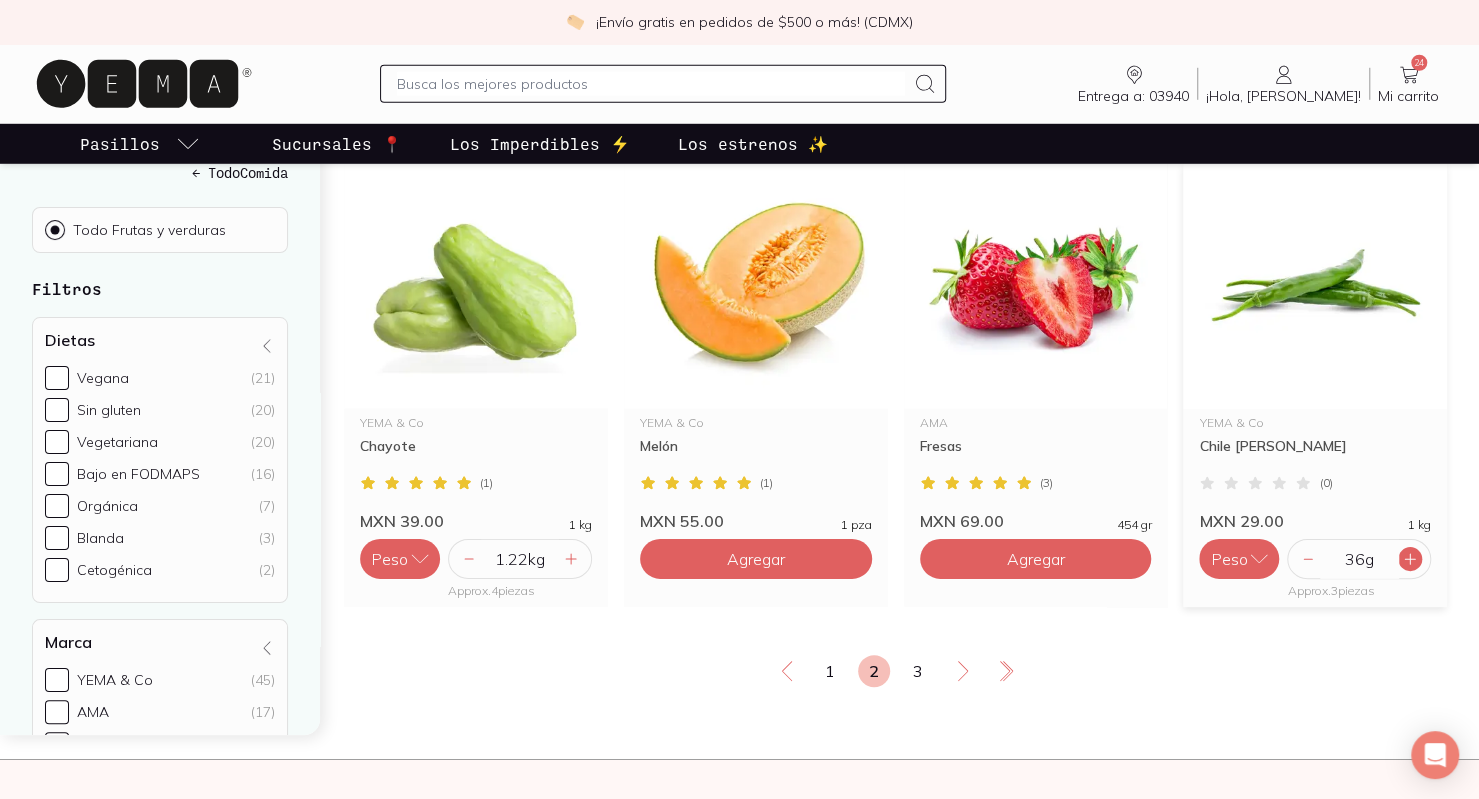 click 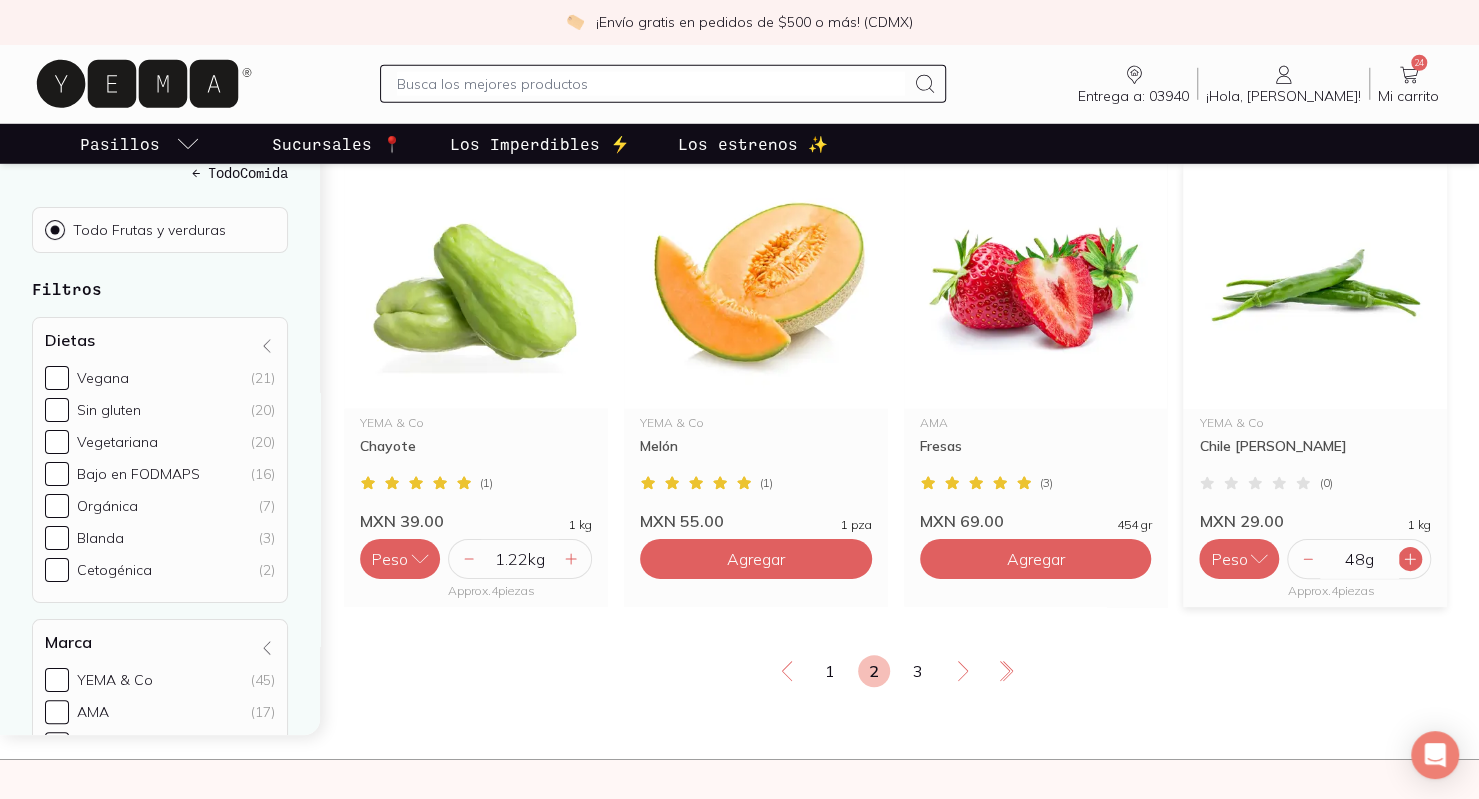 click 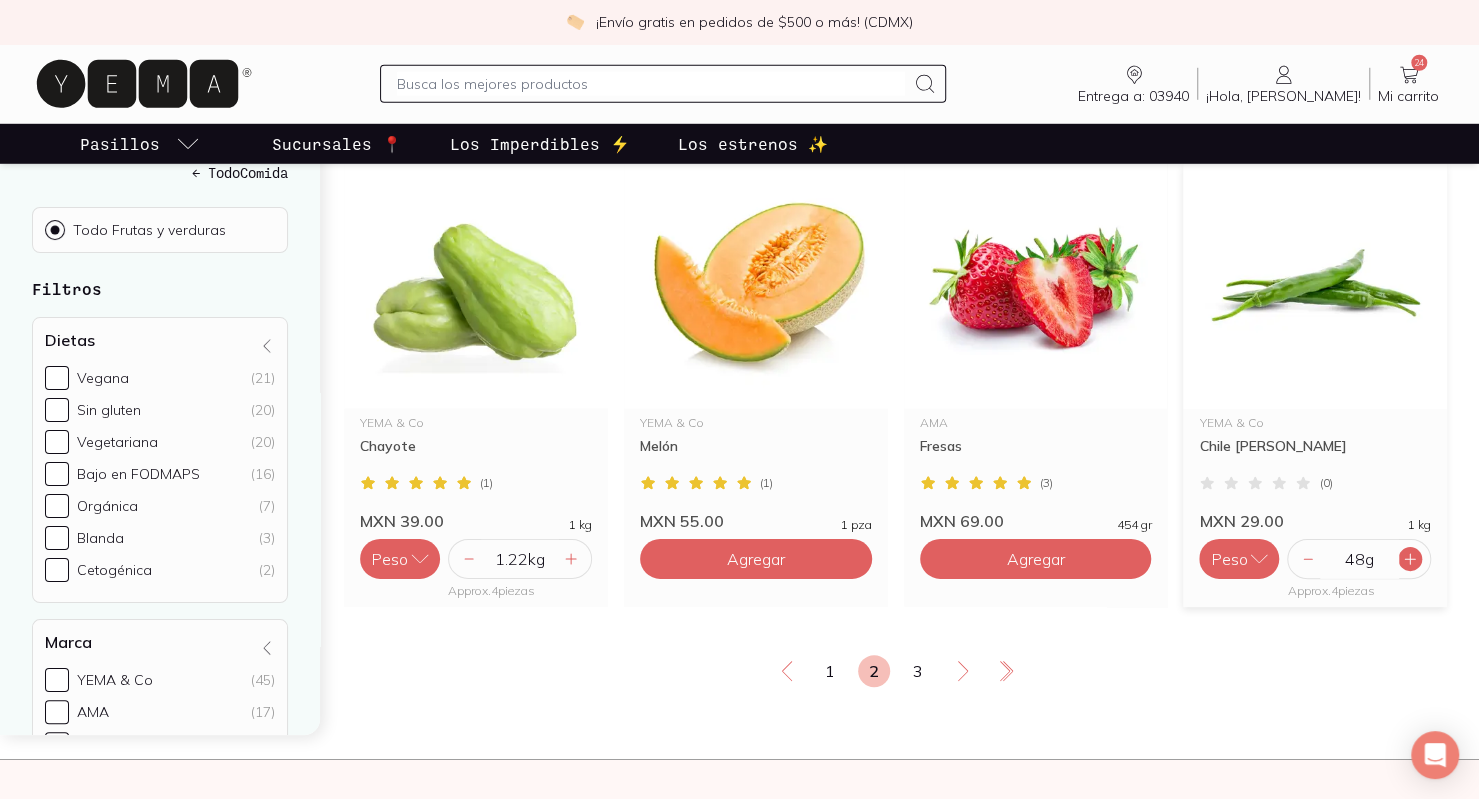 click 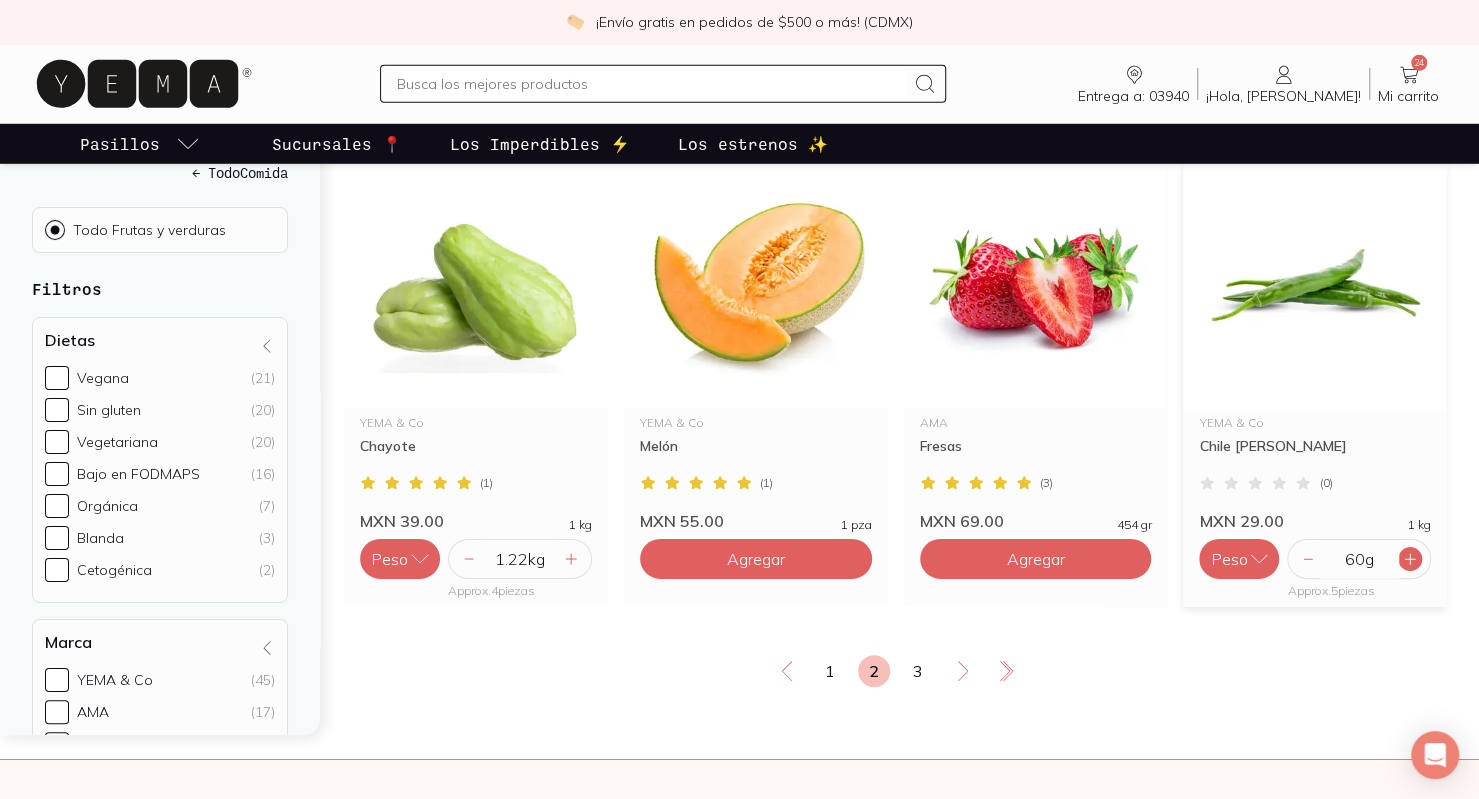 click 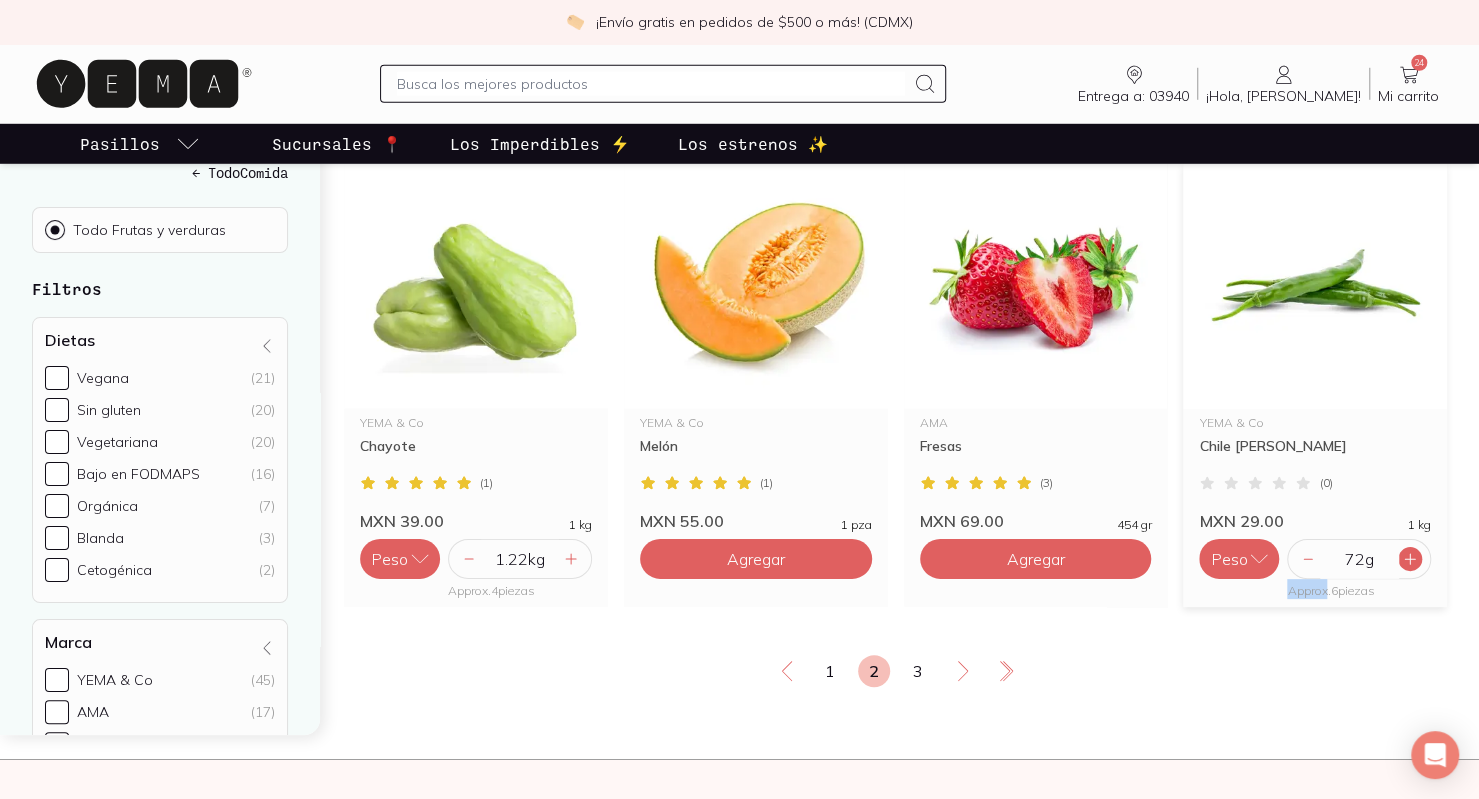 click 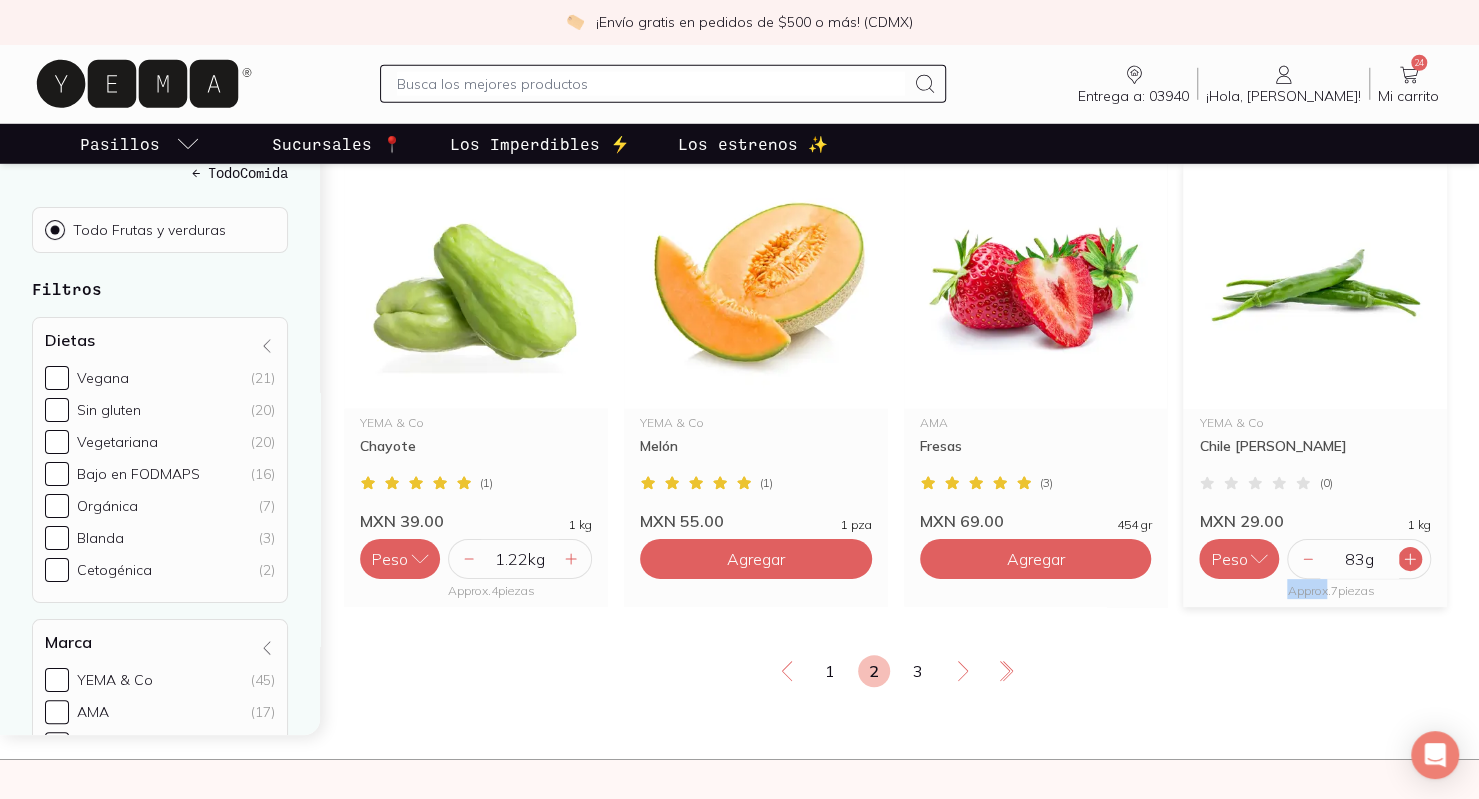 click 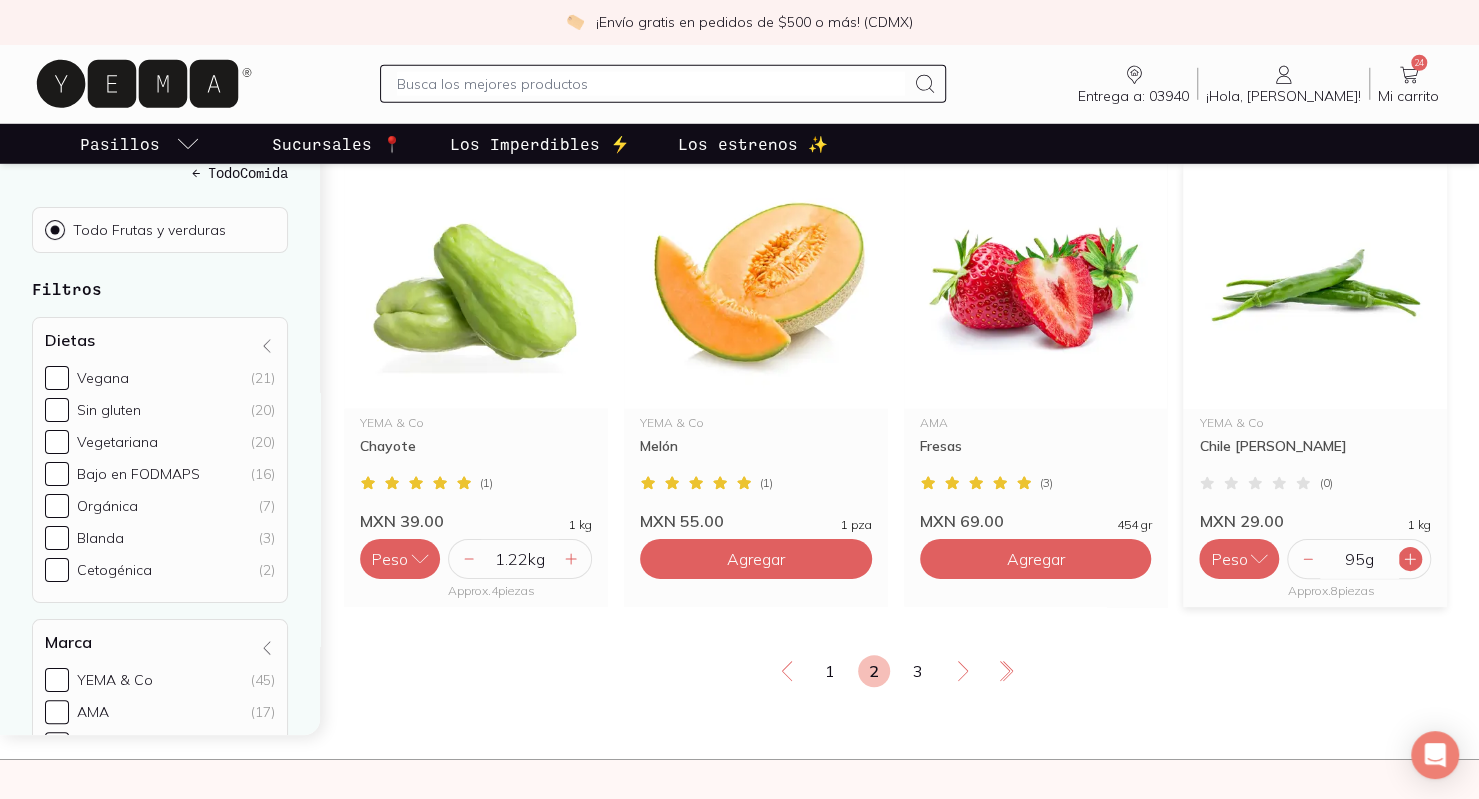 click 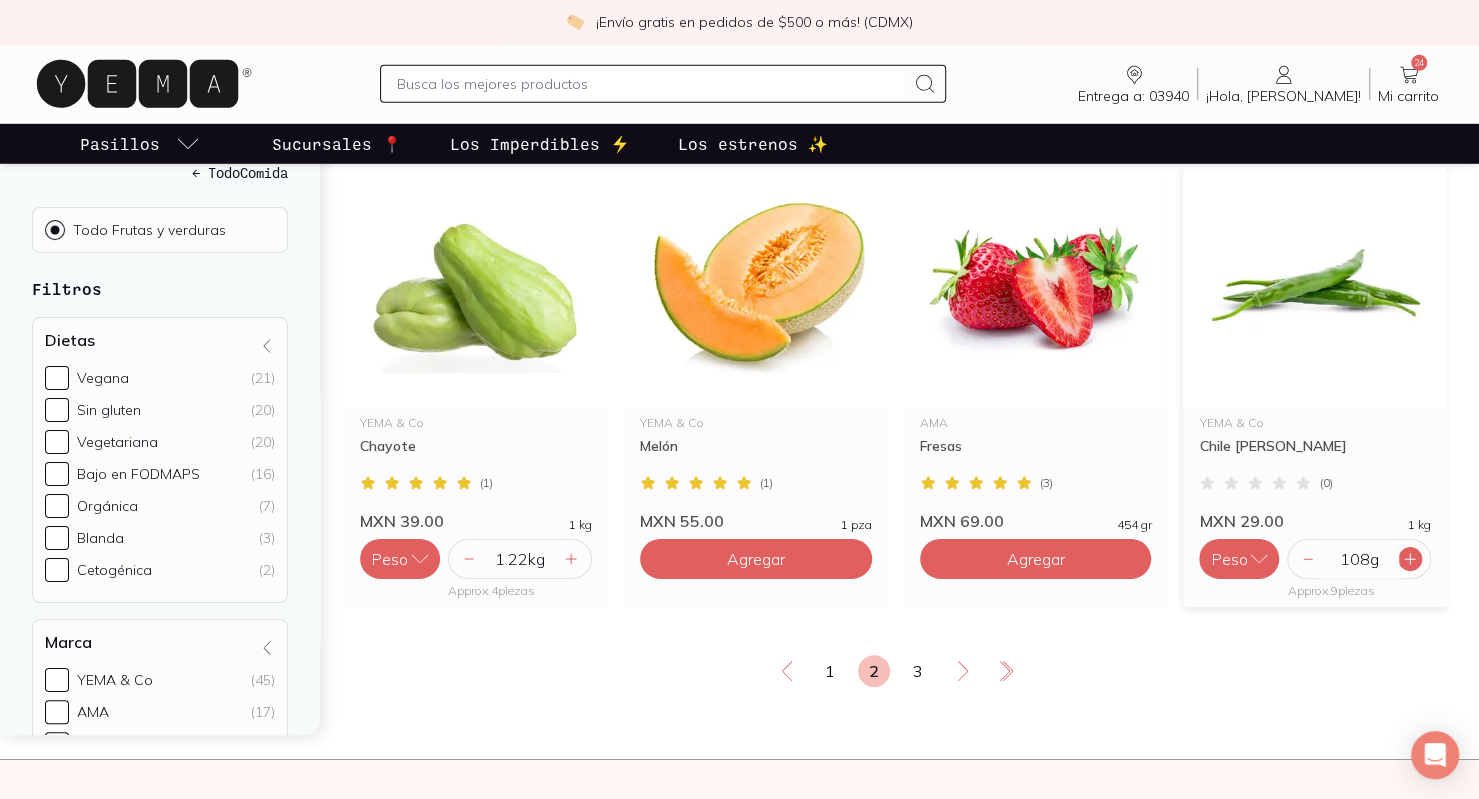 click 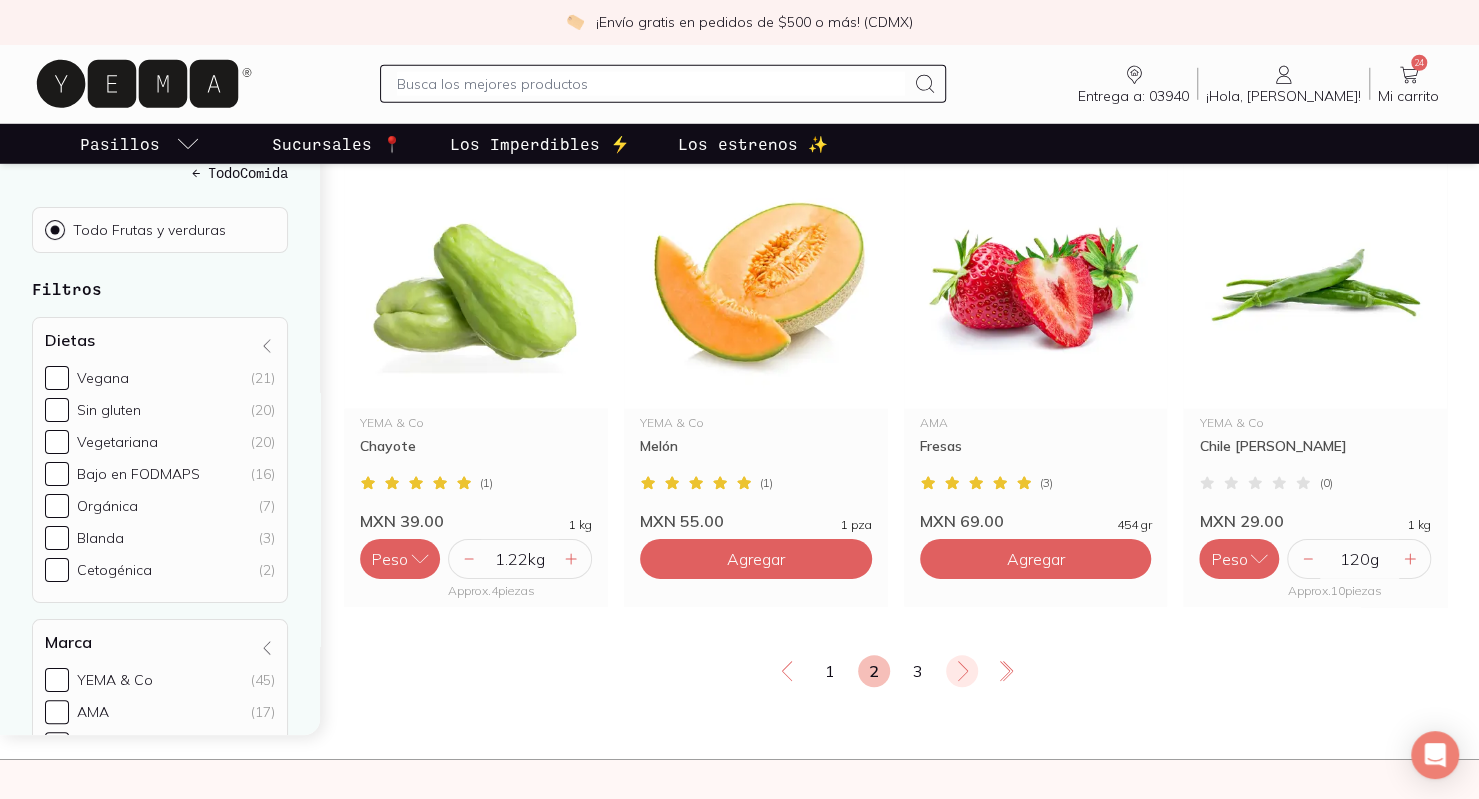 click 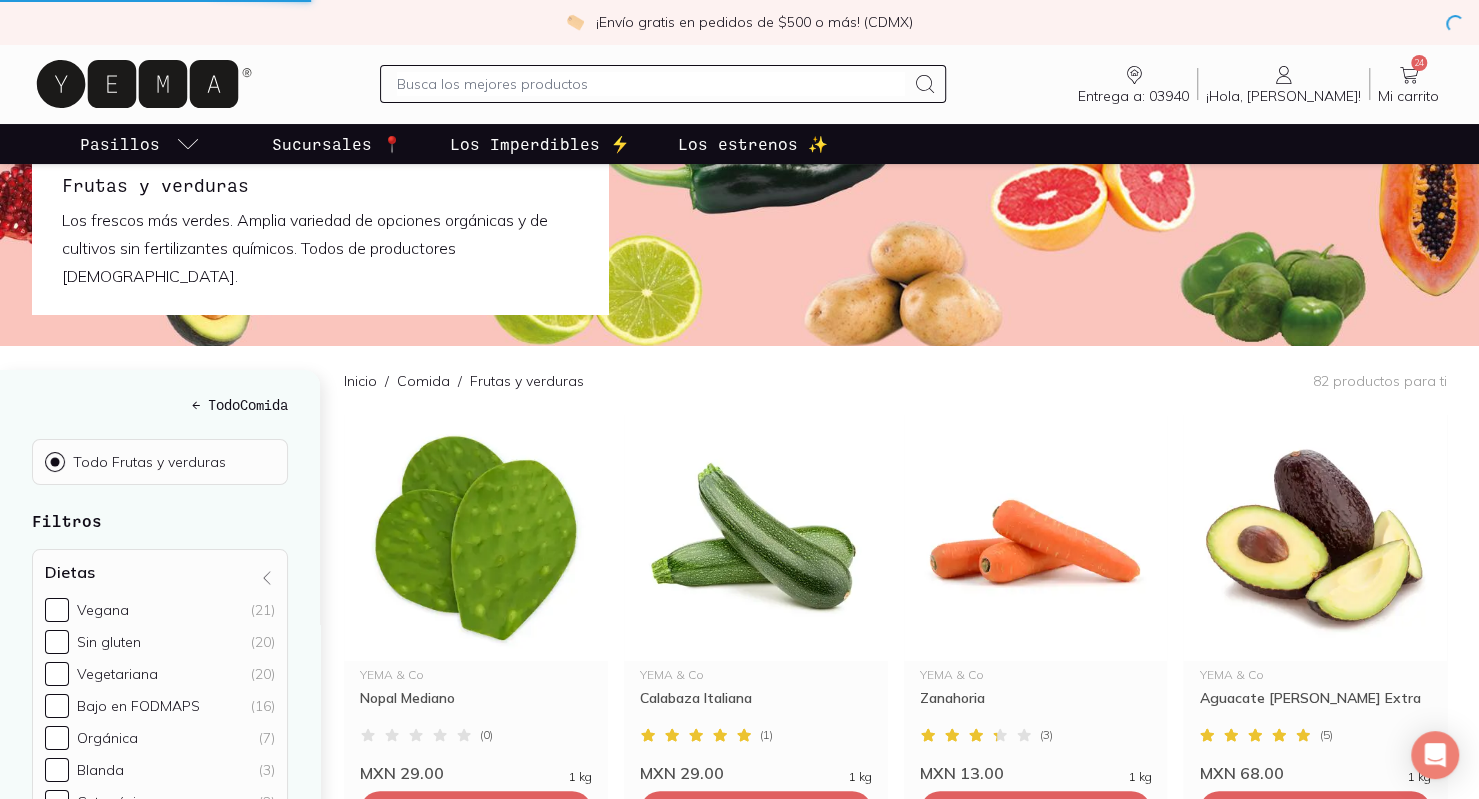 scroll, scrollTop: 0, scrollLeft: 0, axis: both 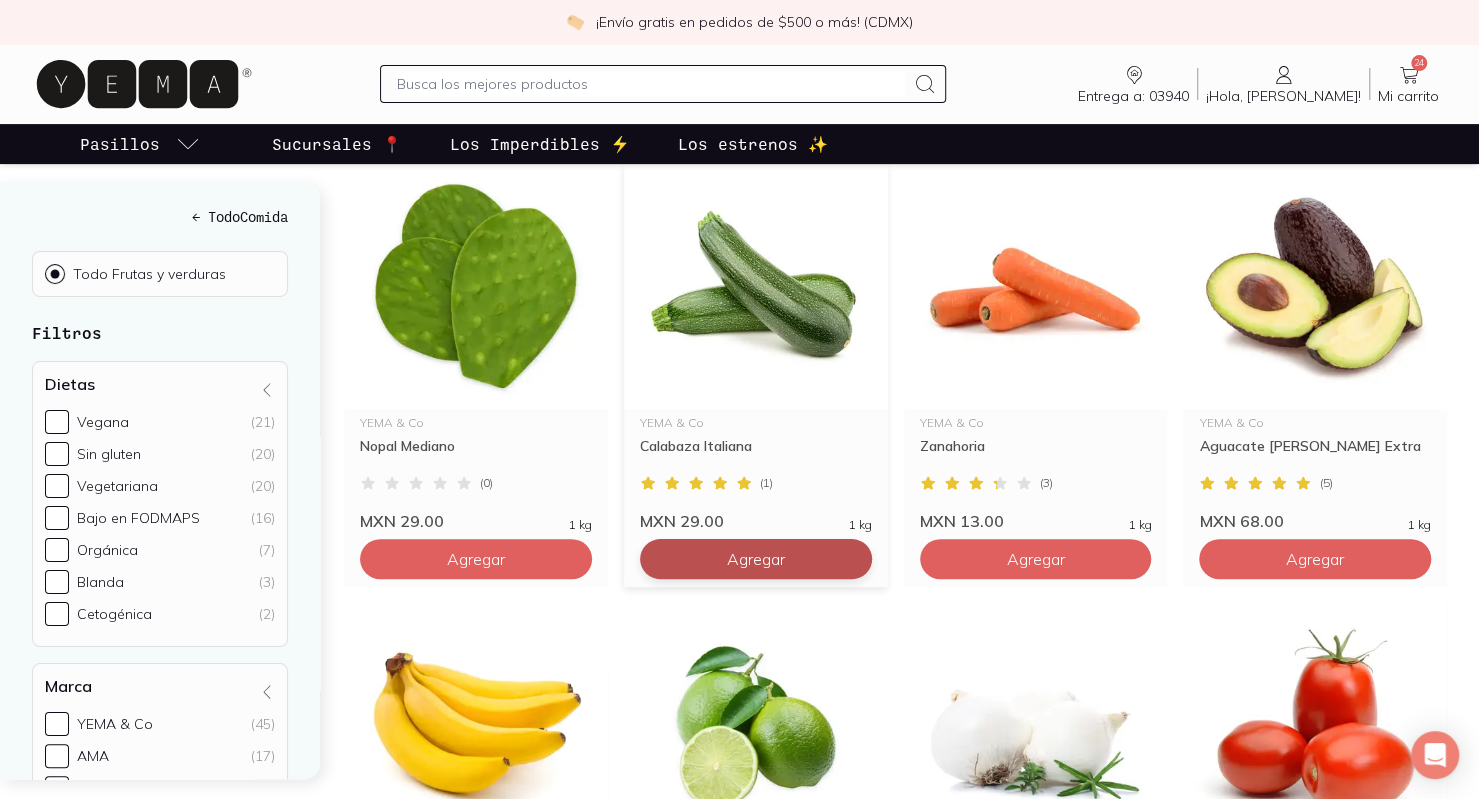 click on "Agregar" at bounding box center (476, 559) 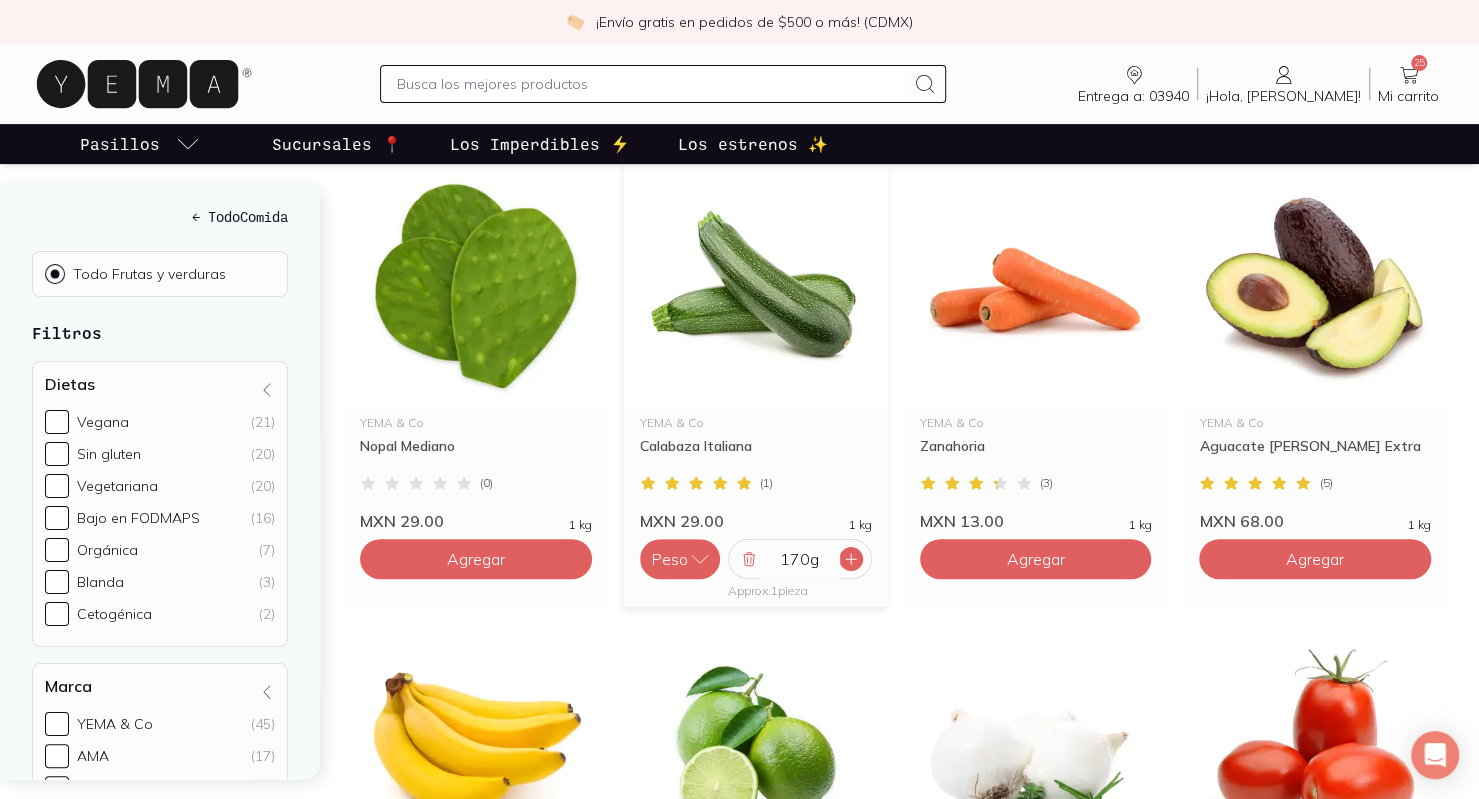 click 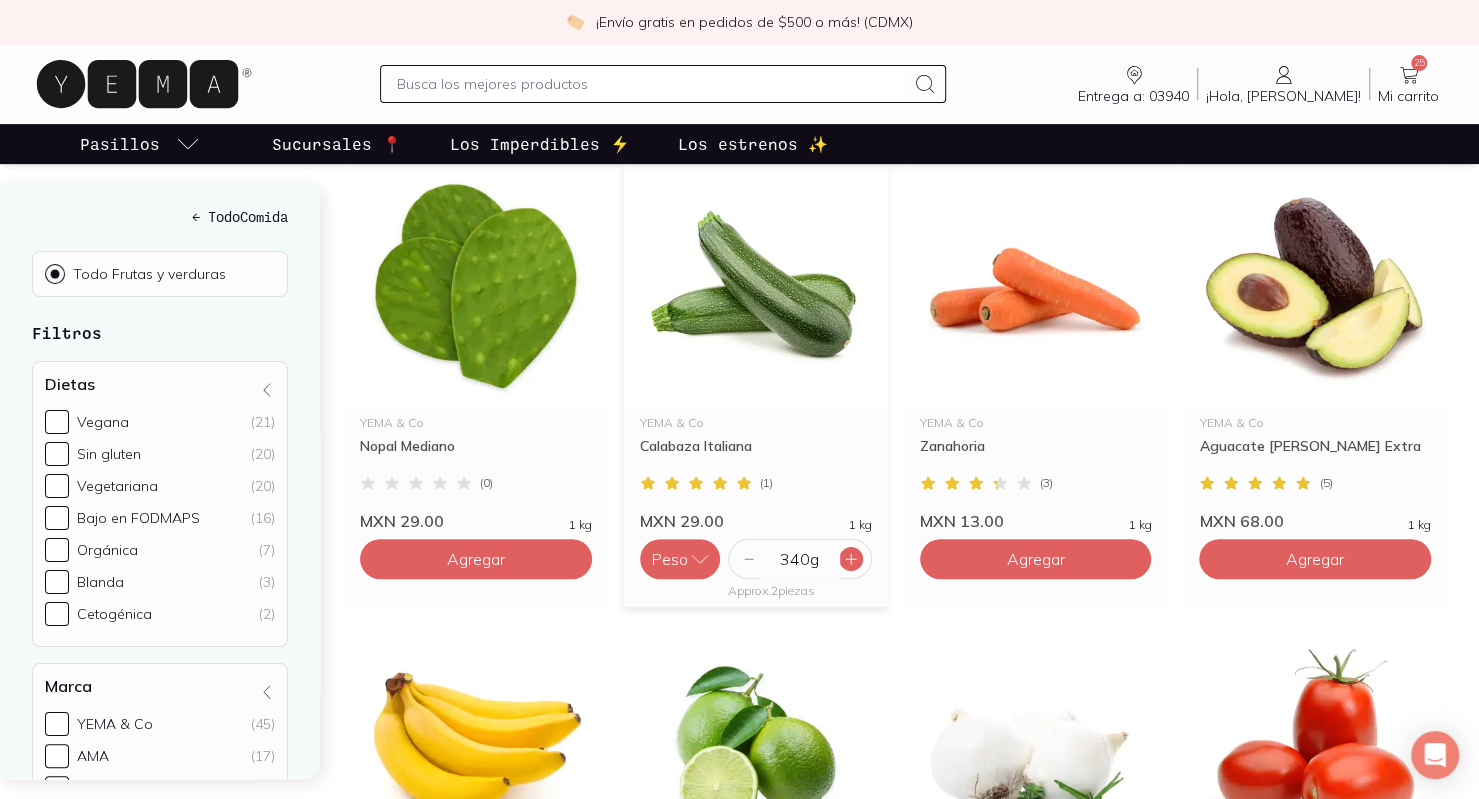click 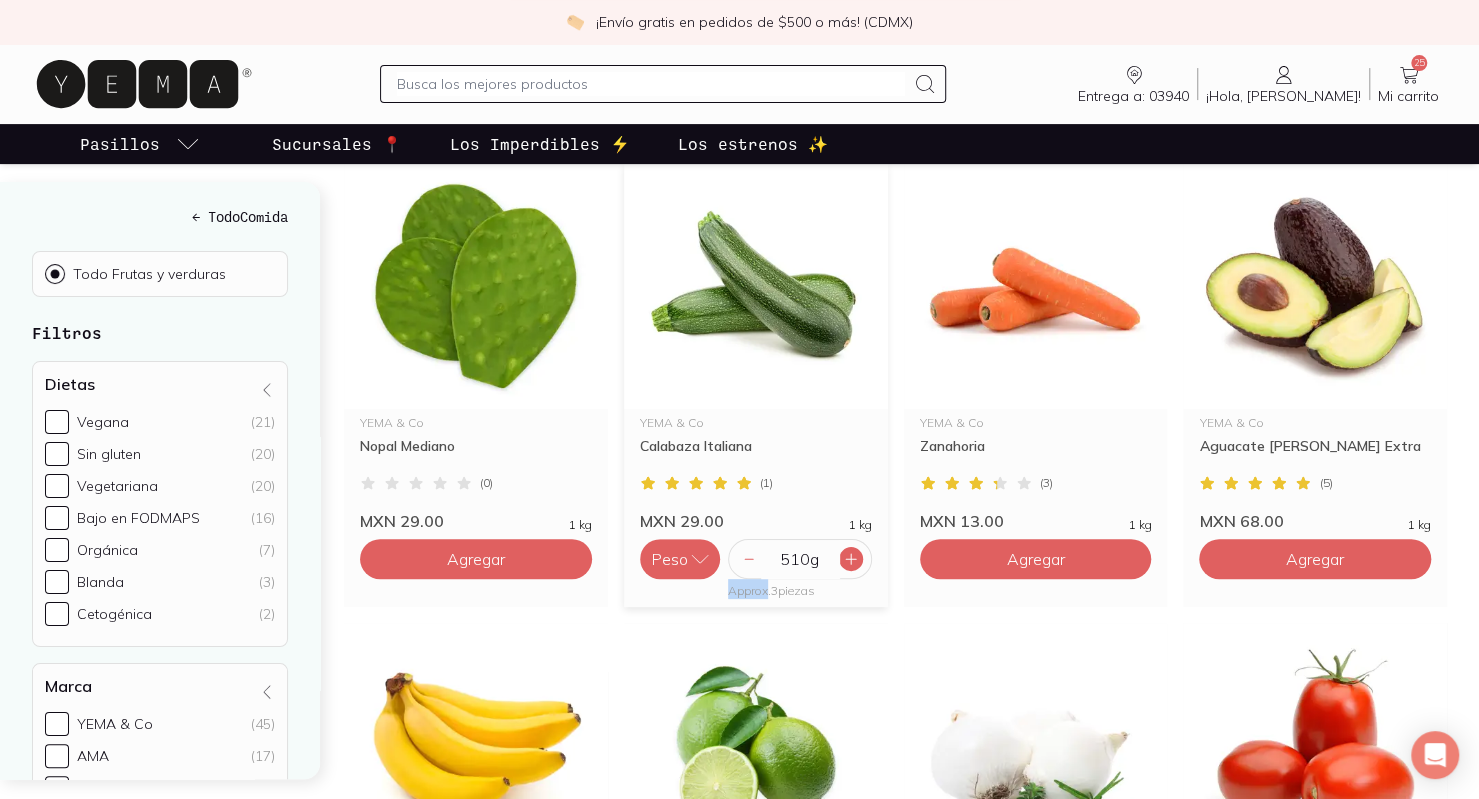 click 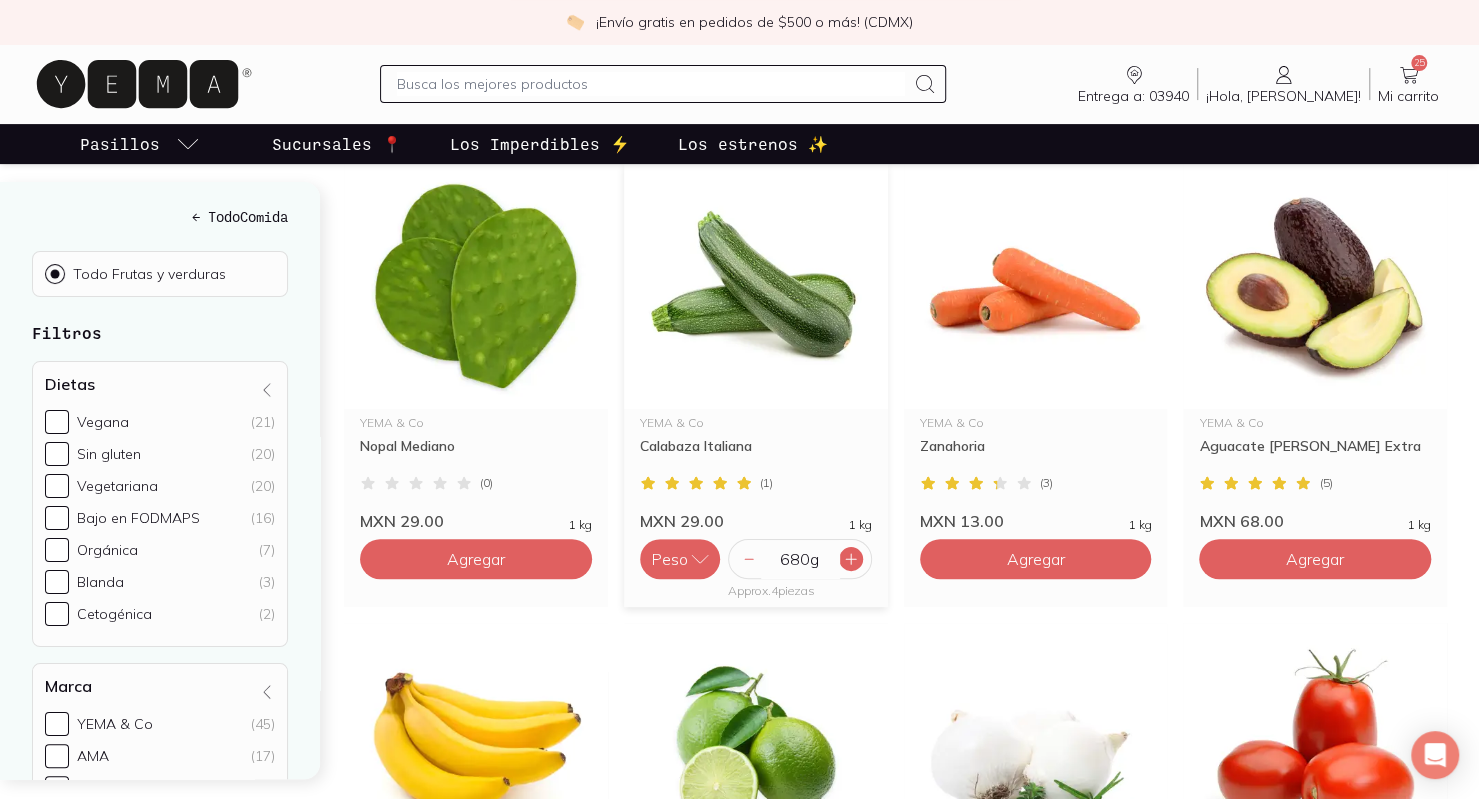 click 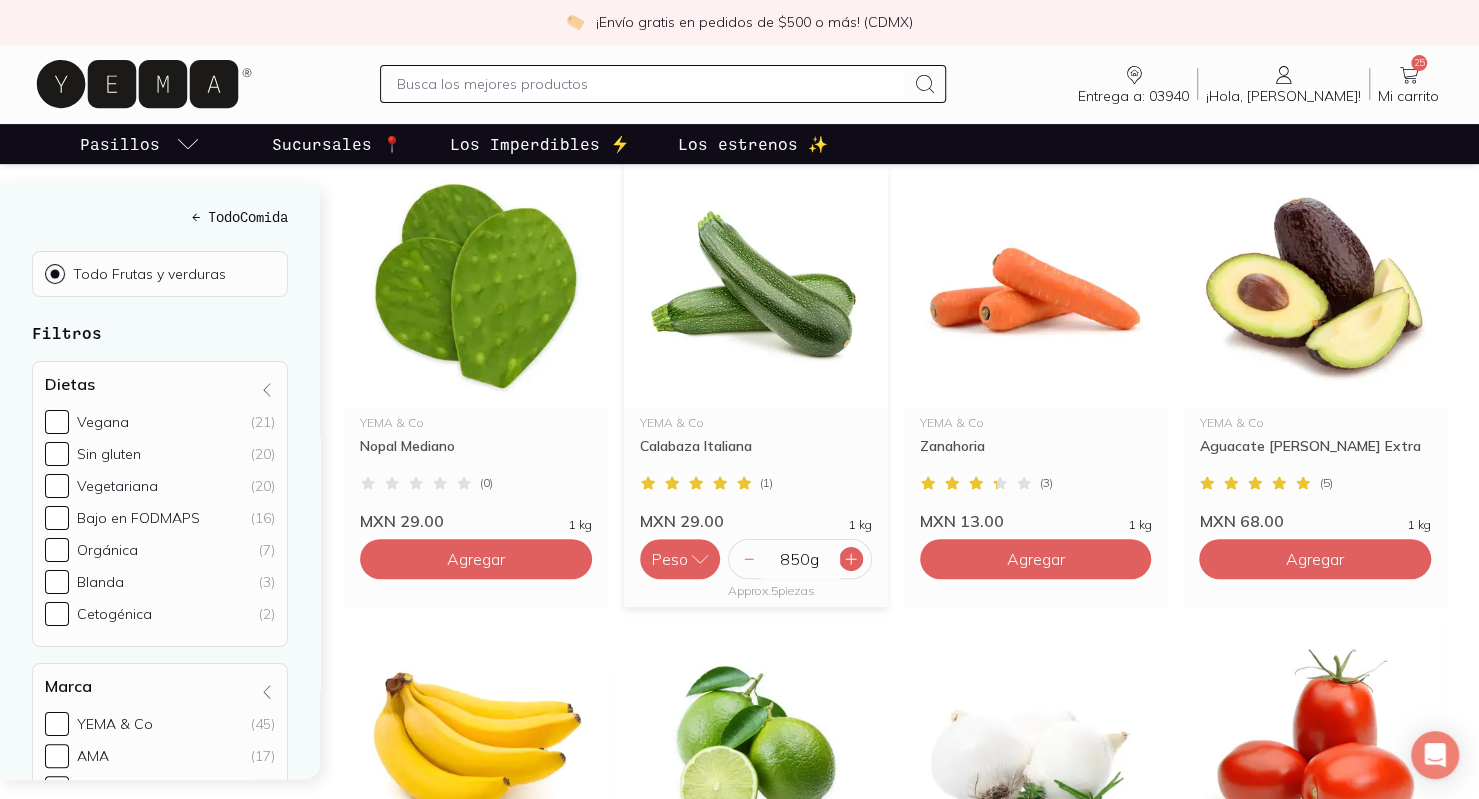 click 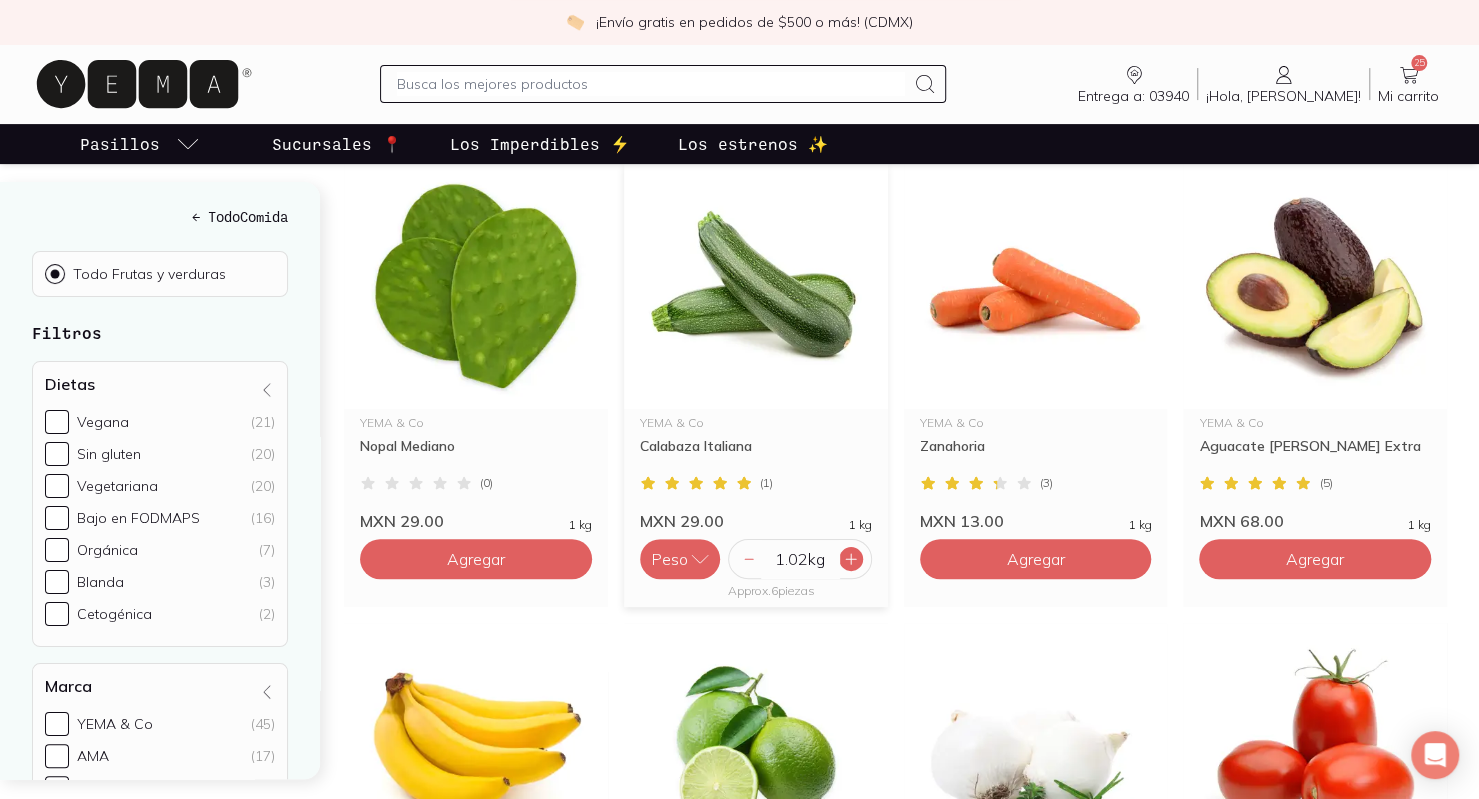 click 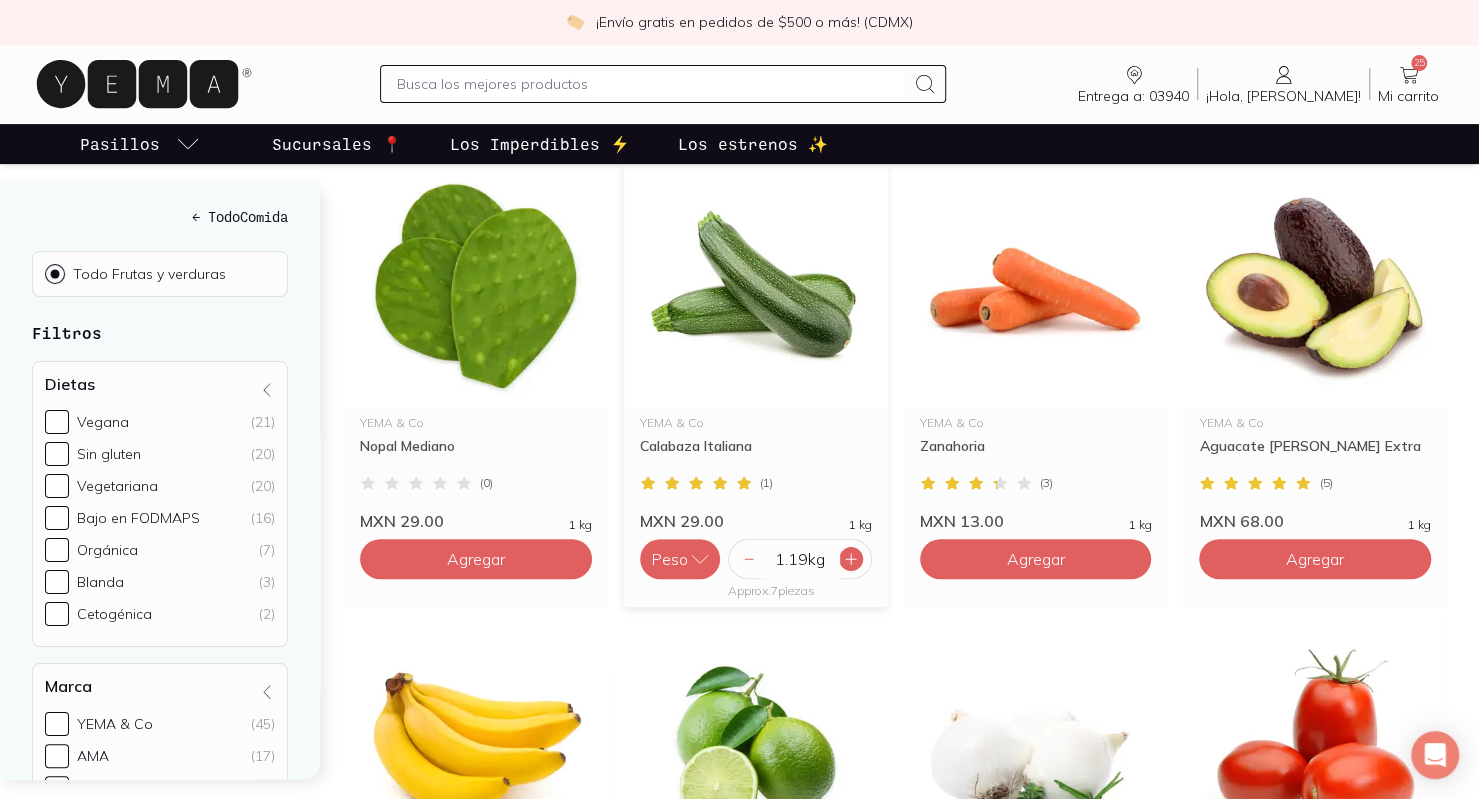 click 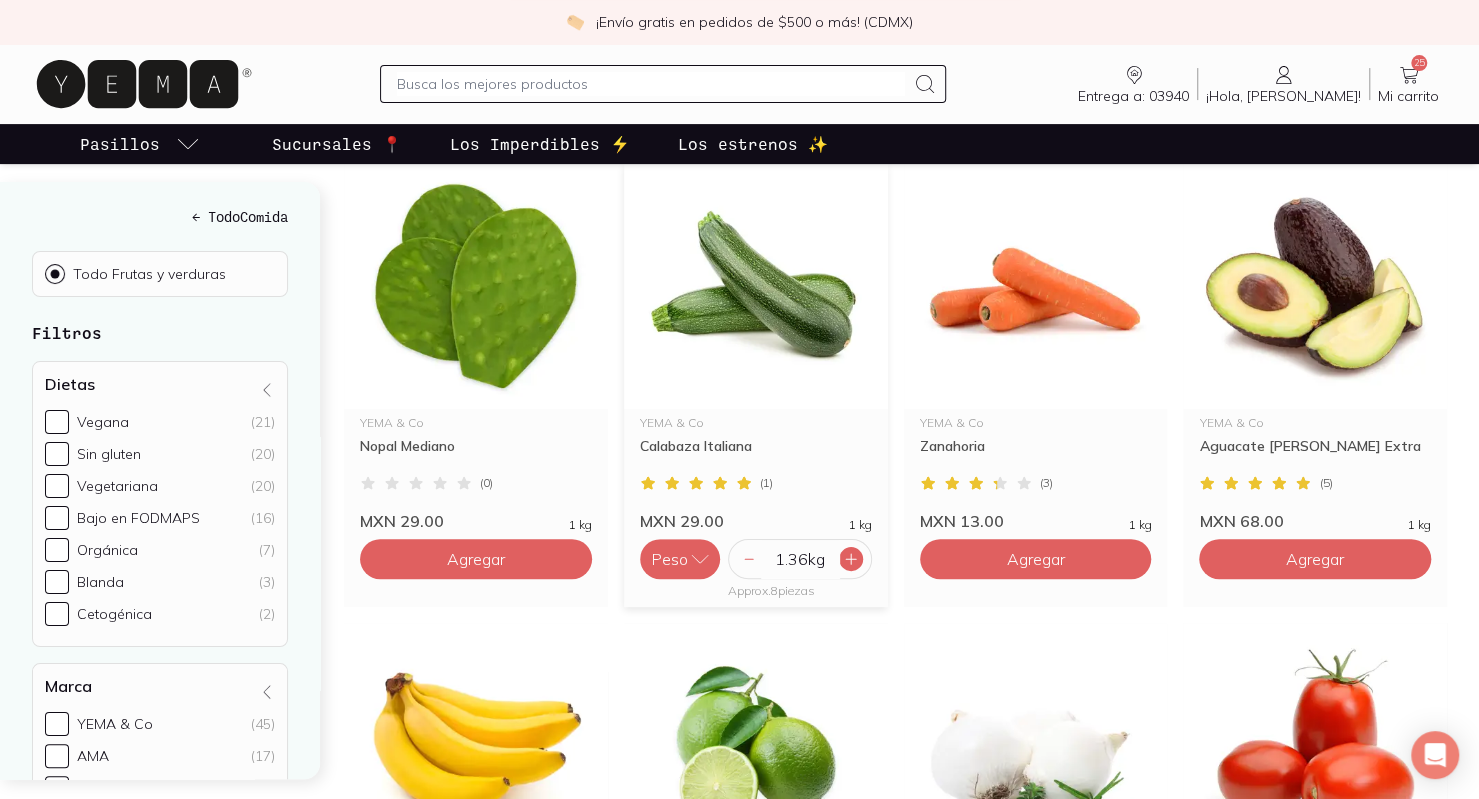 click 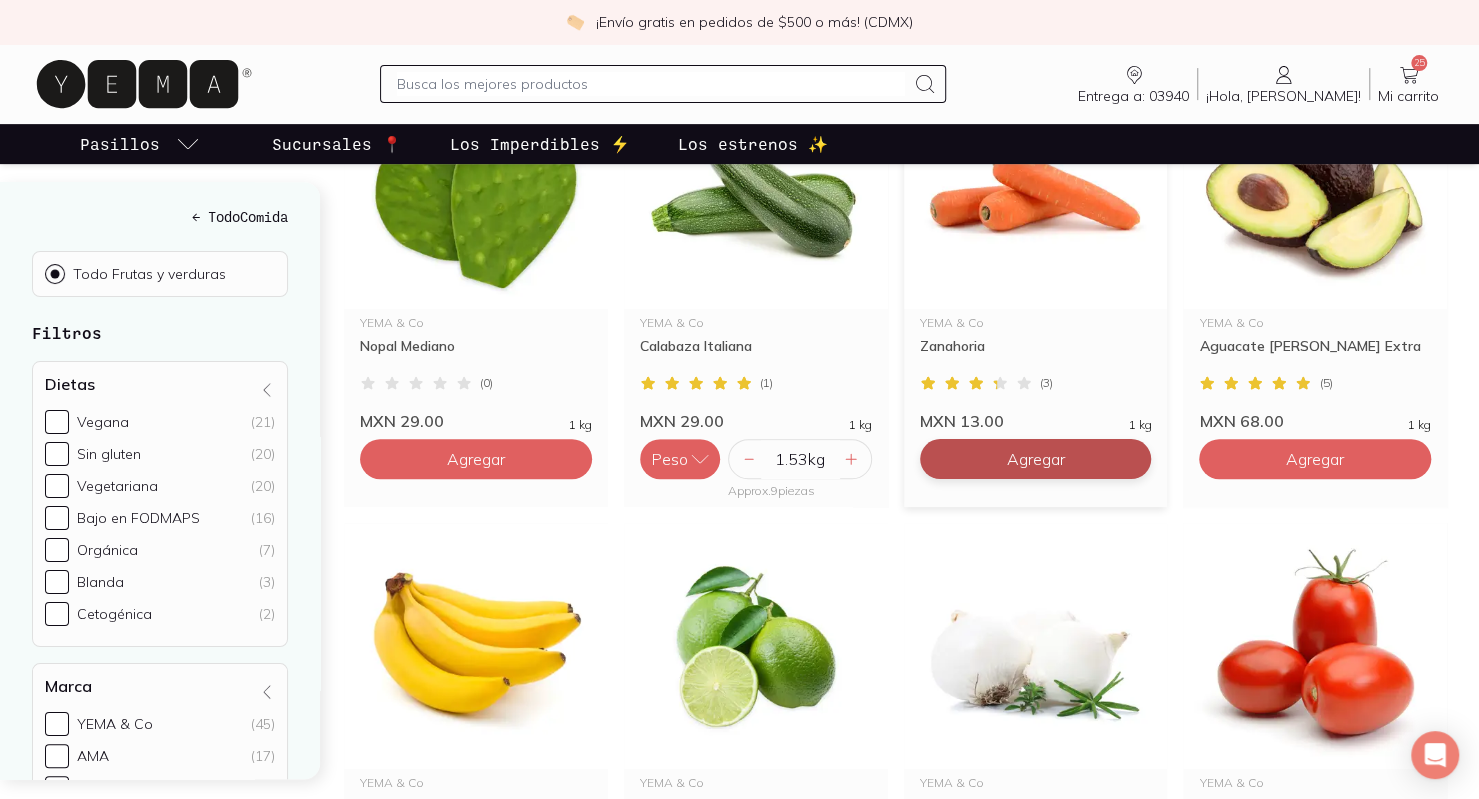 scroll, scrollTop: 300, scrollLeft: 0, axis: vertical 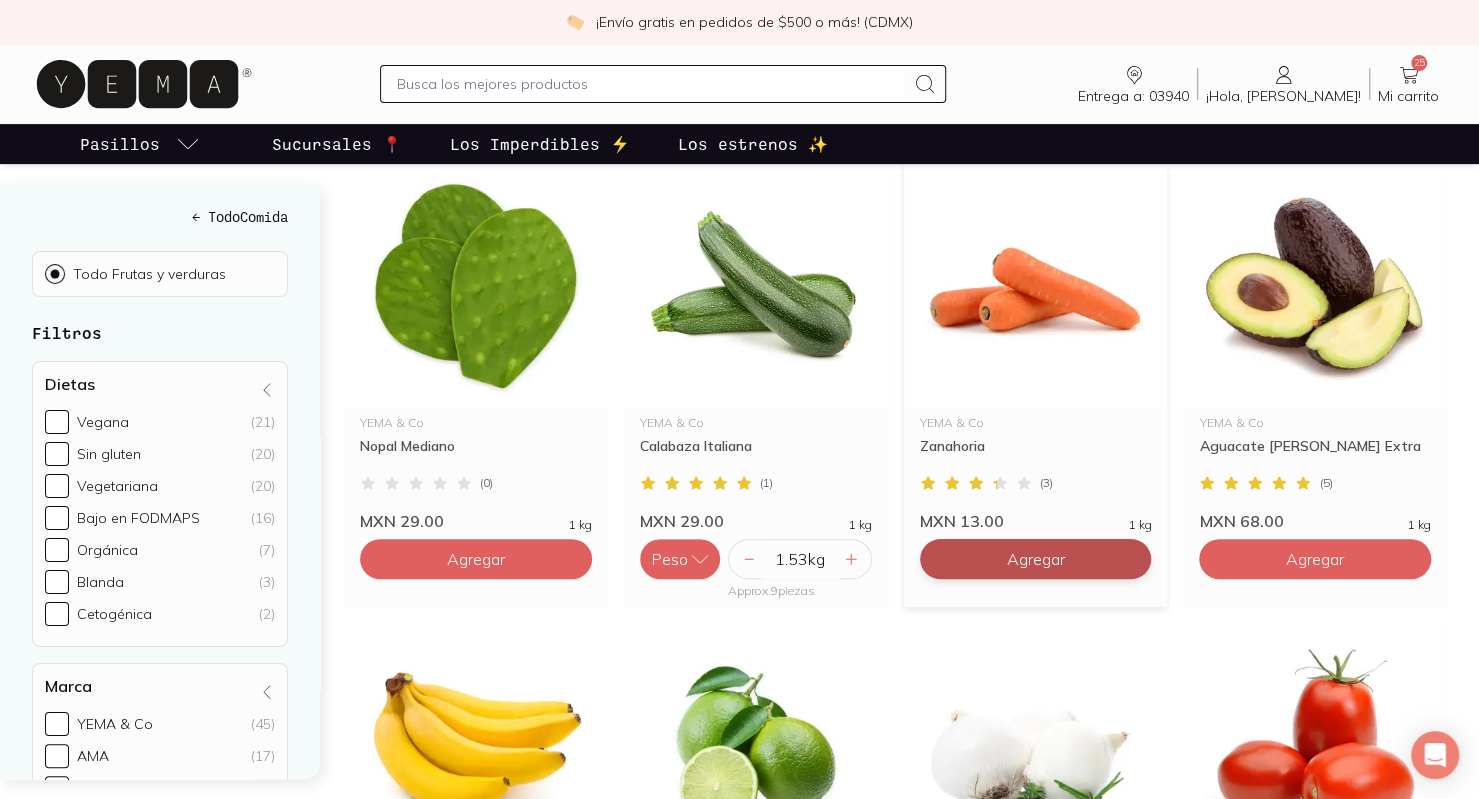 click on "Agregar" at bounding box center [476, 559] 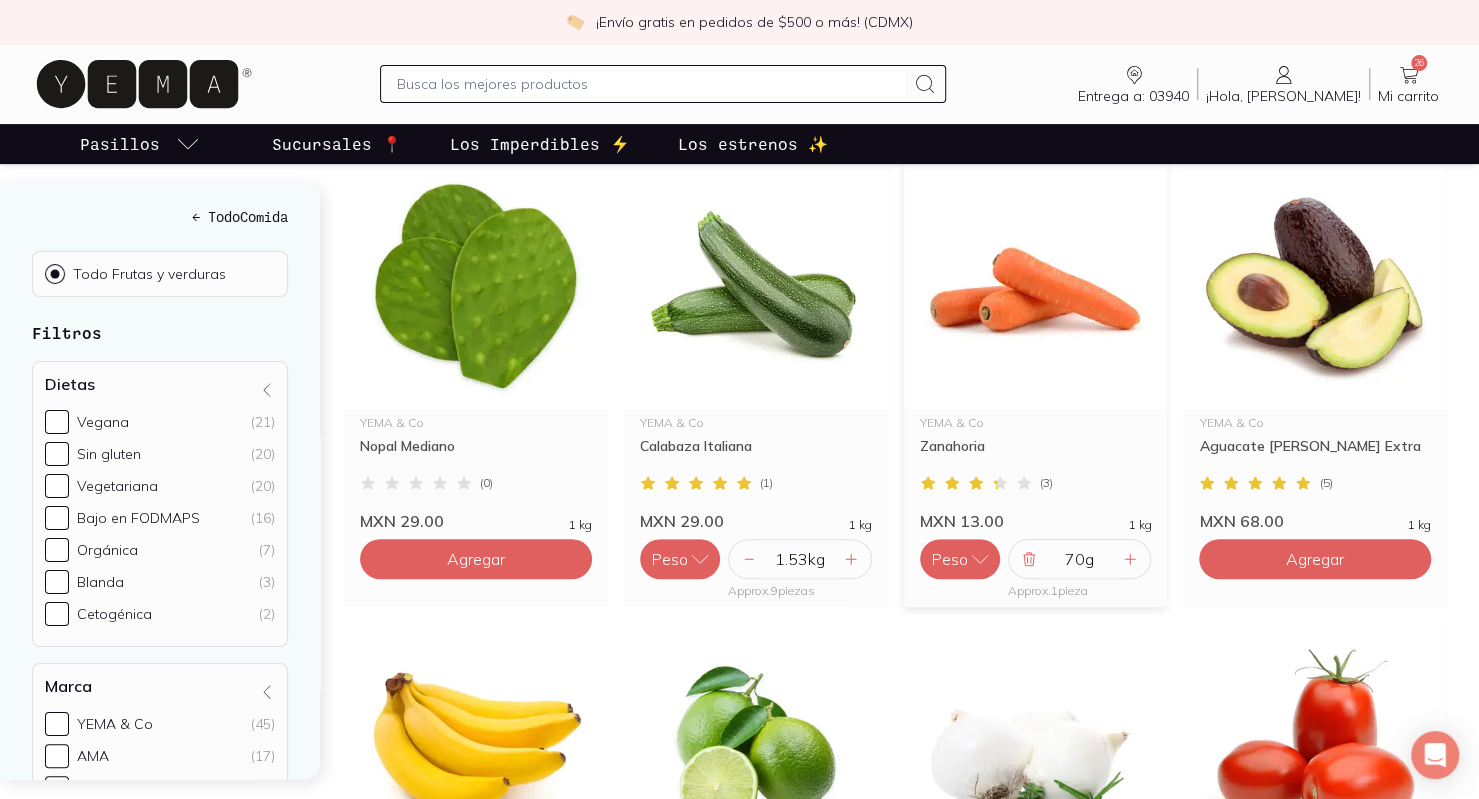 click on "70 g" at bounding box center (1080, 559) 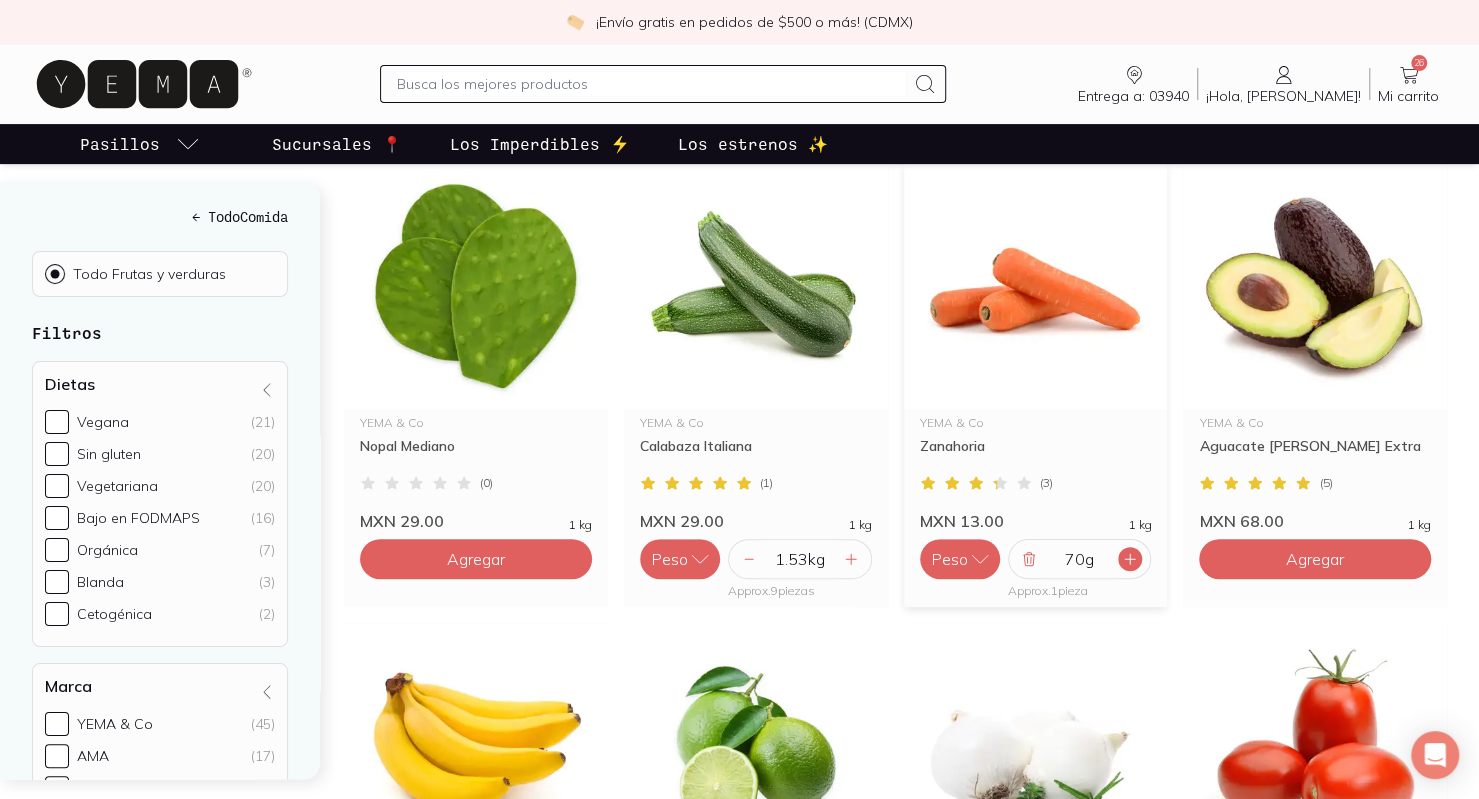 click 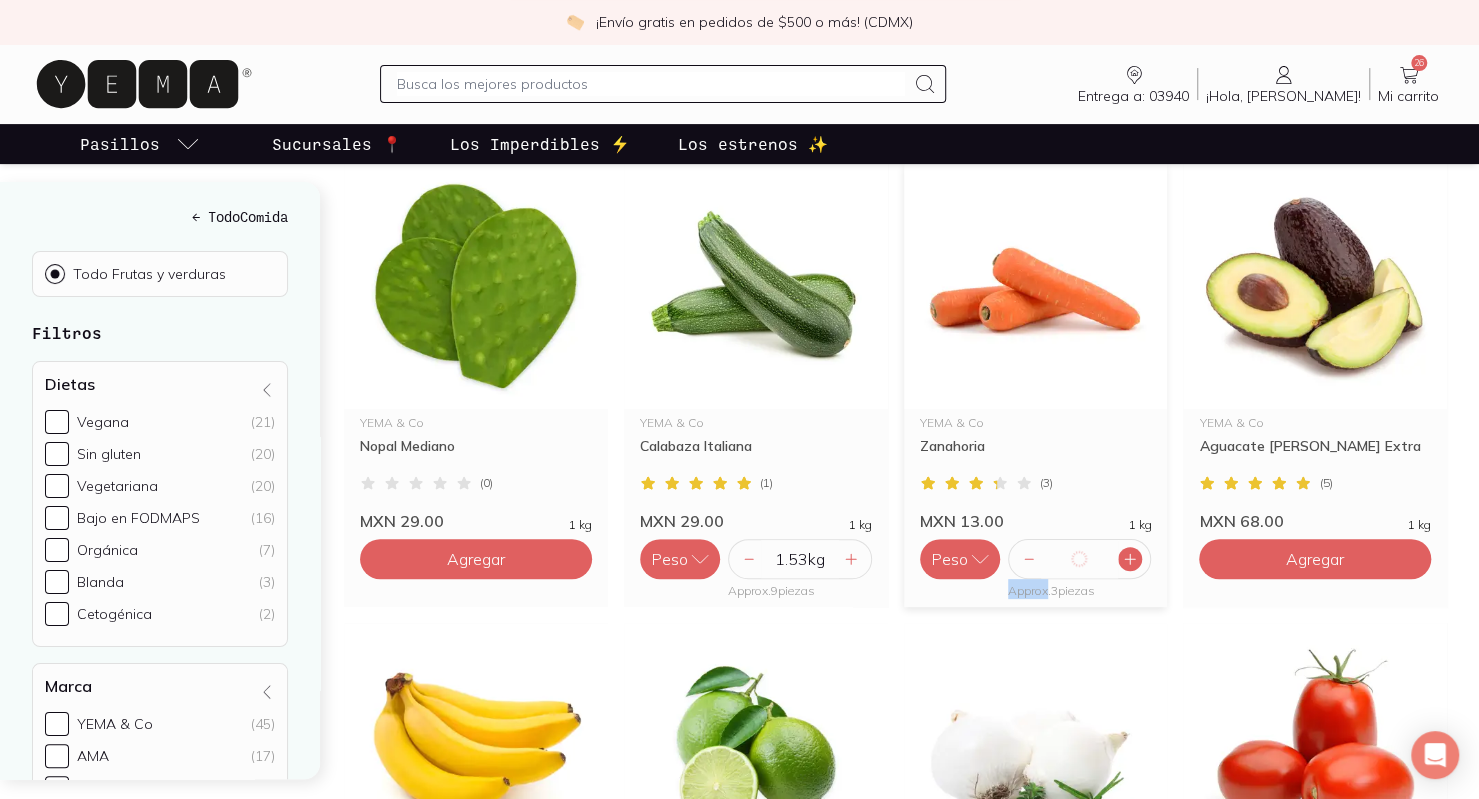 click 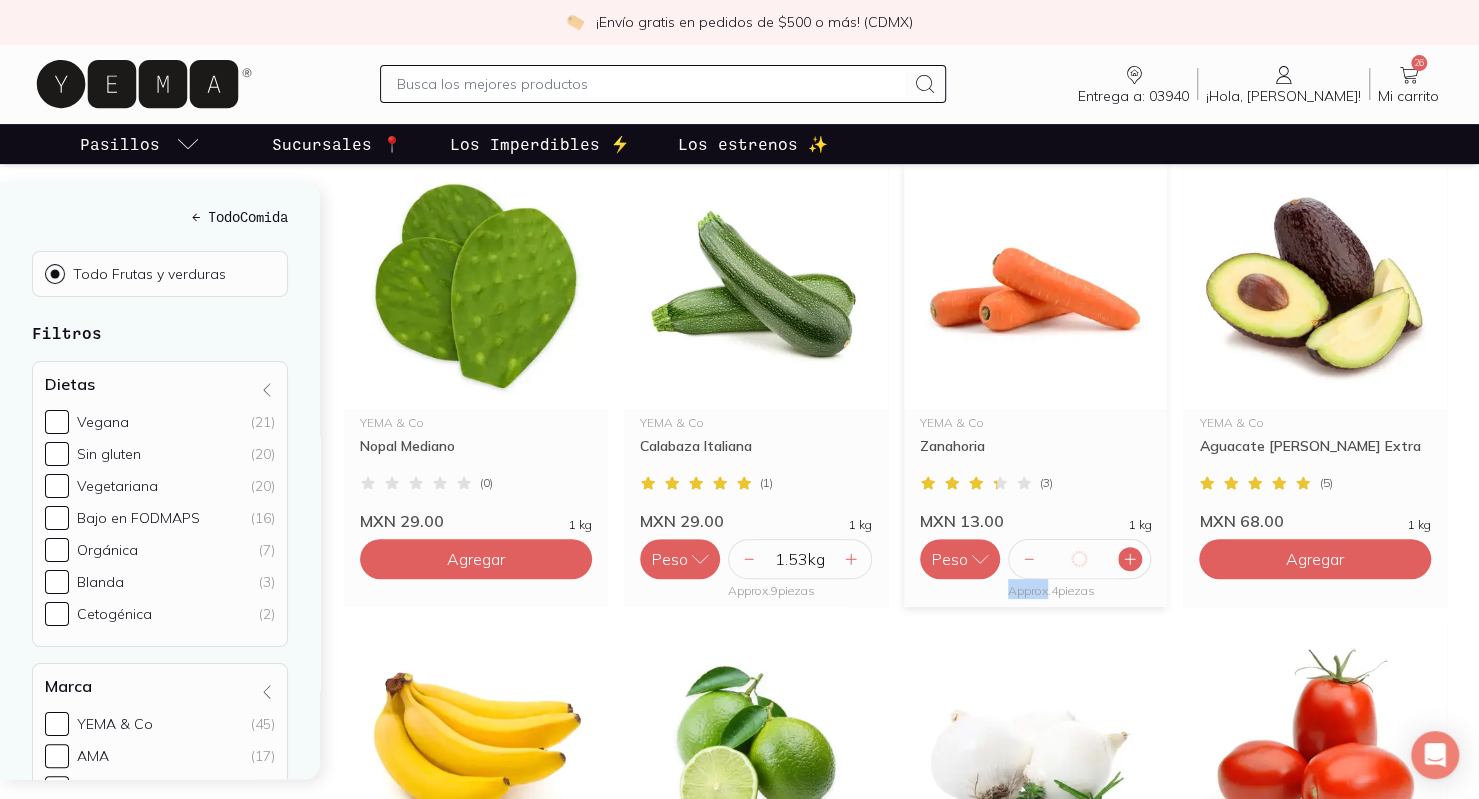click 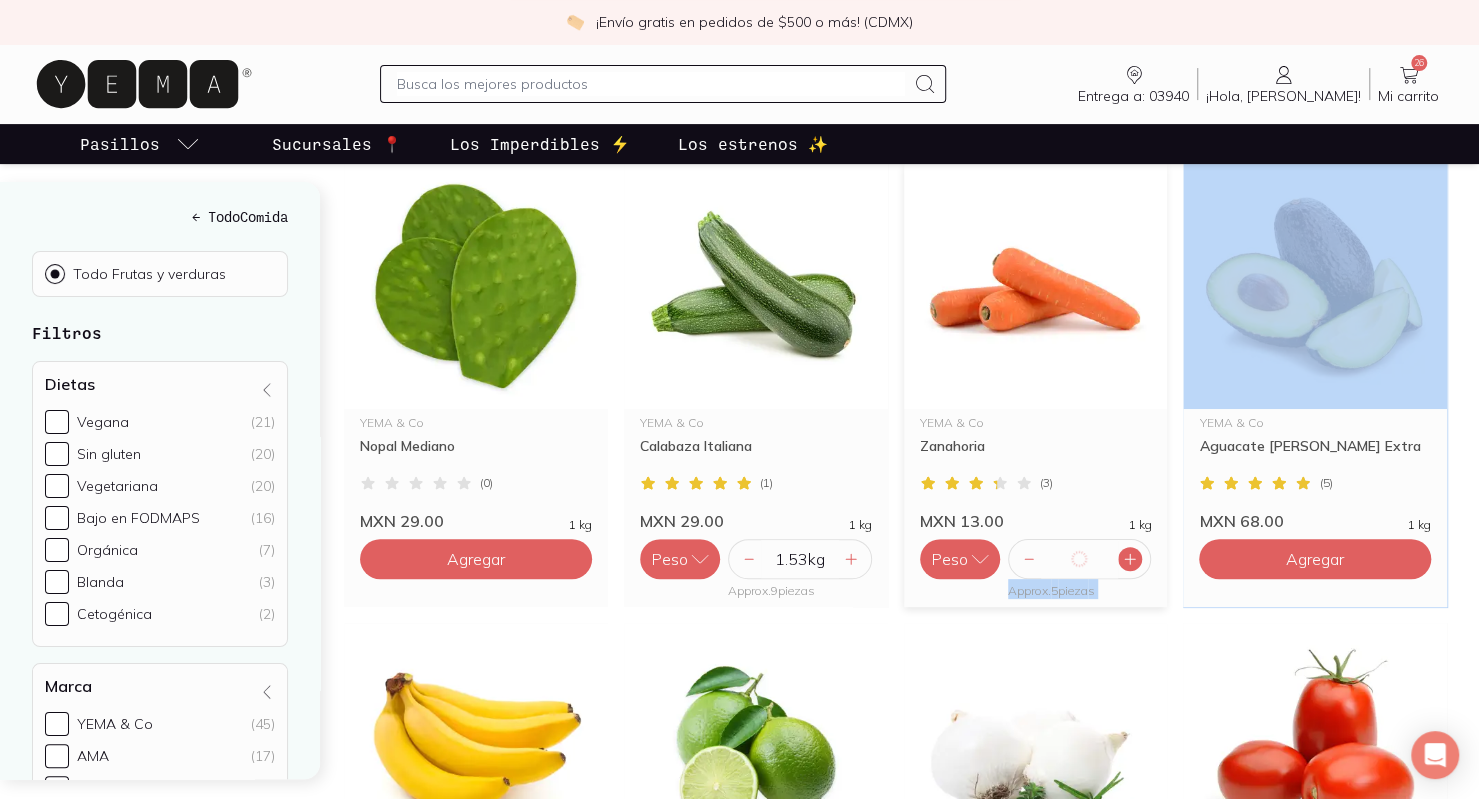 click 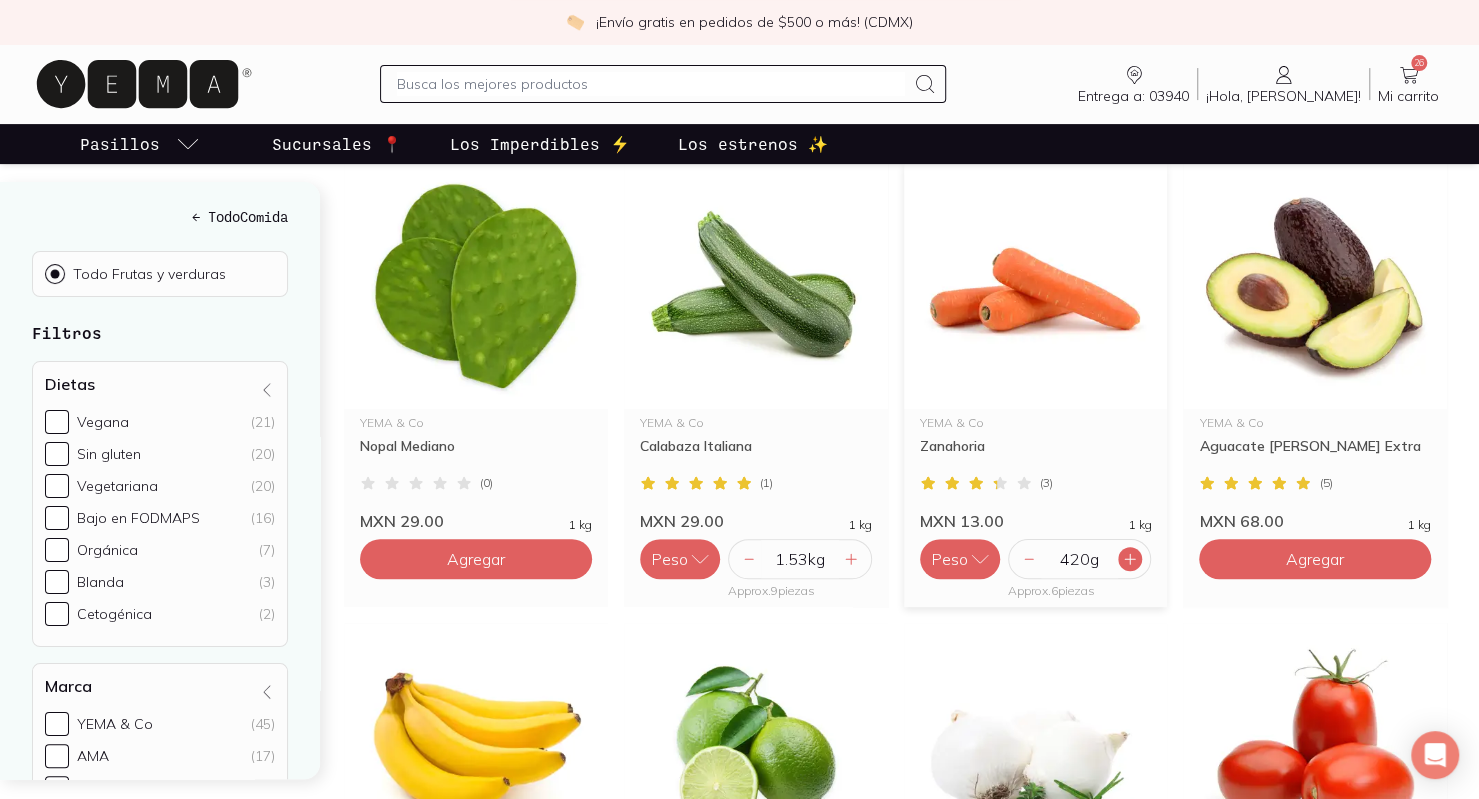 click 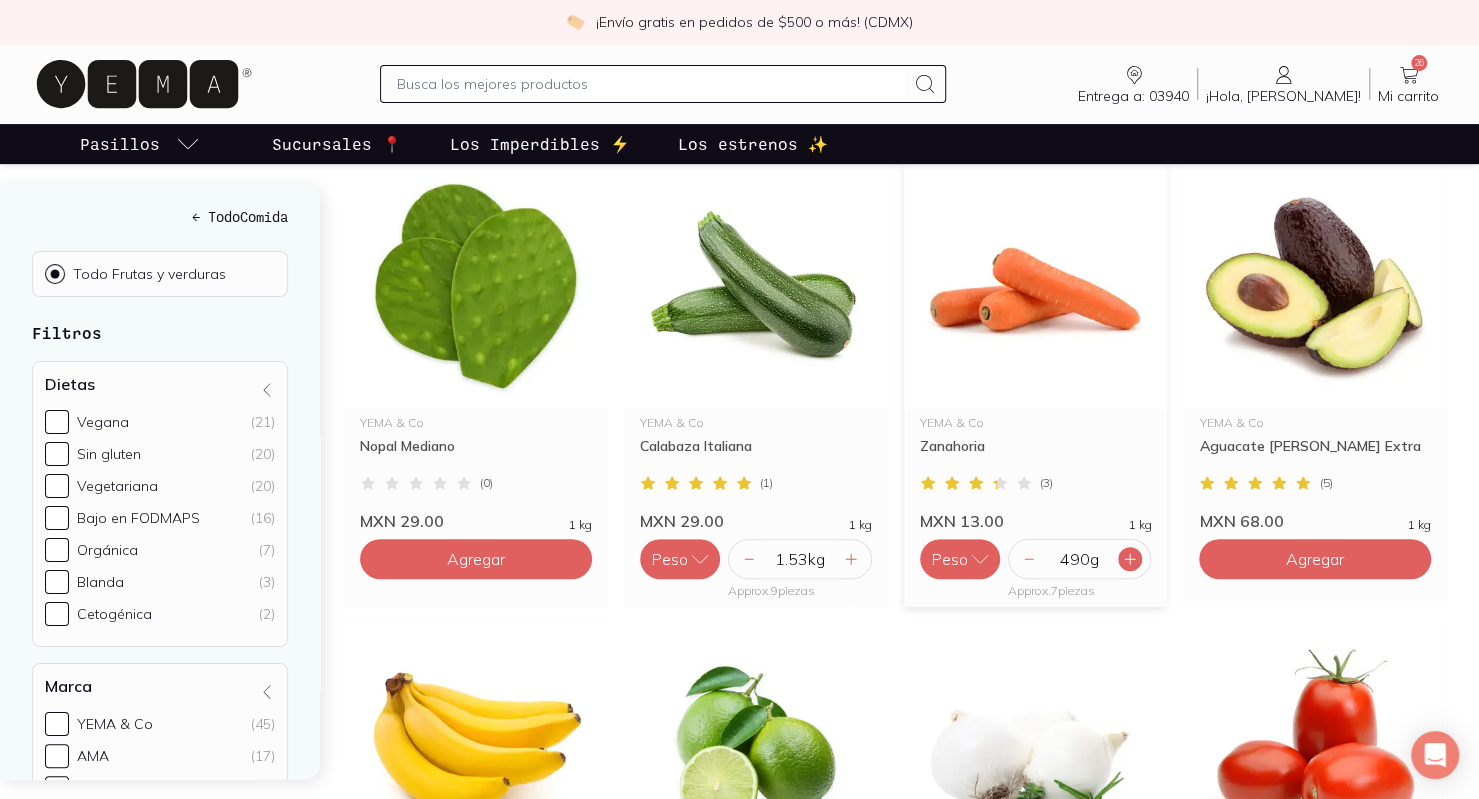 click 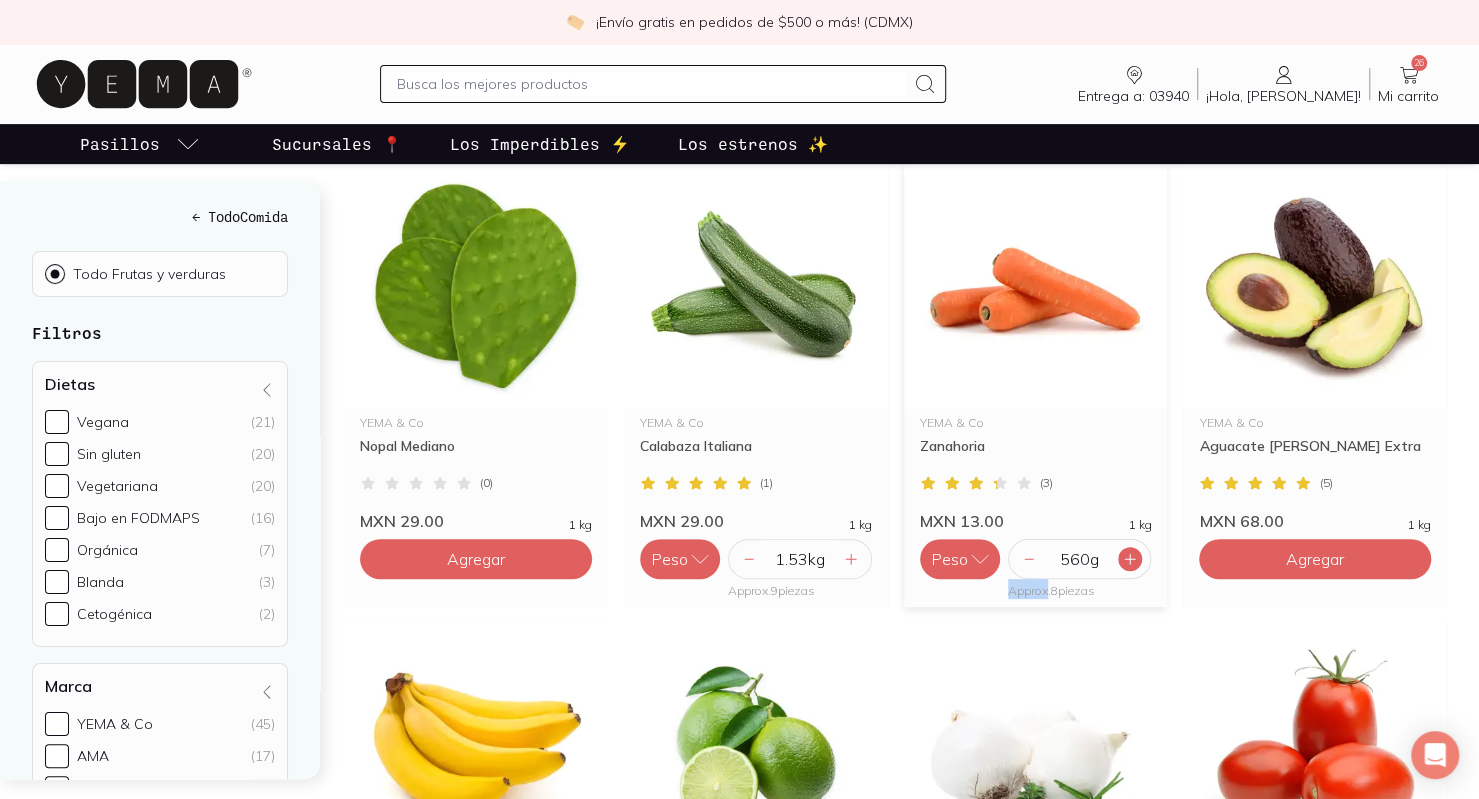 click 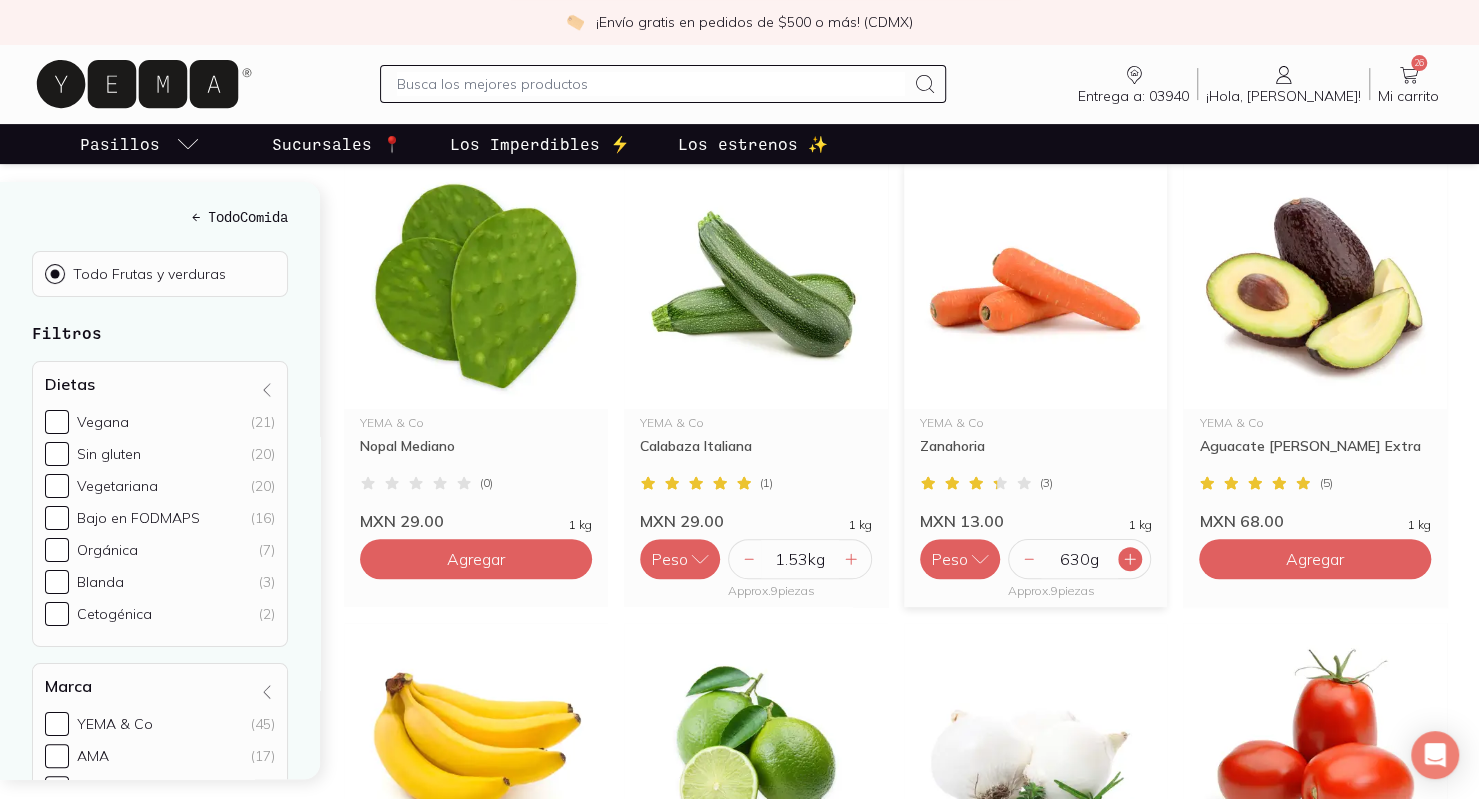 click 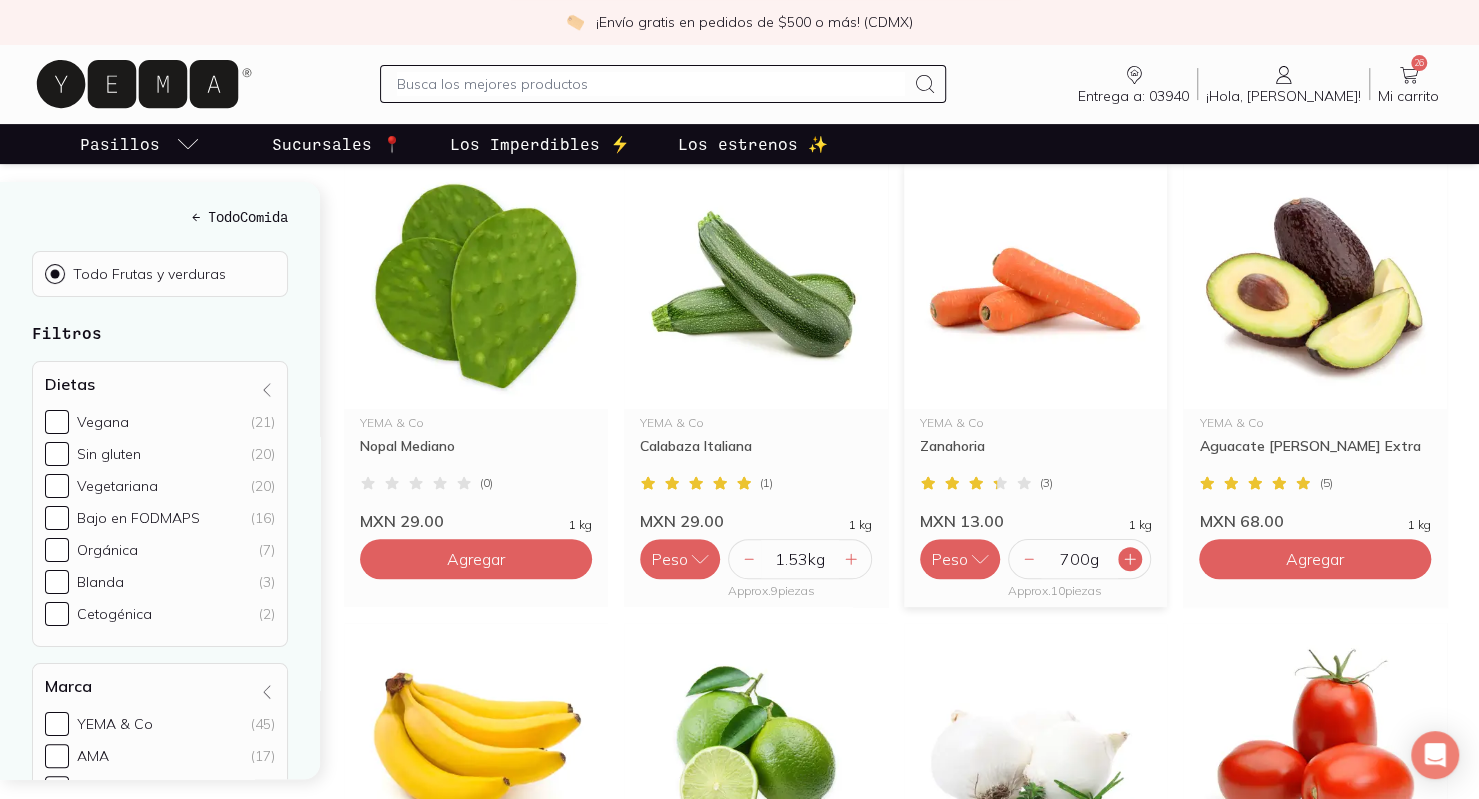 click 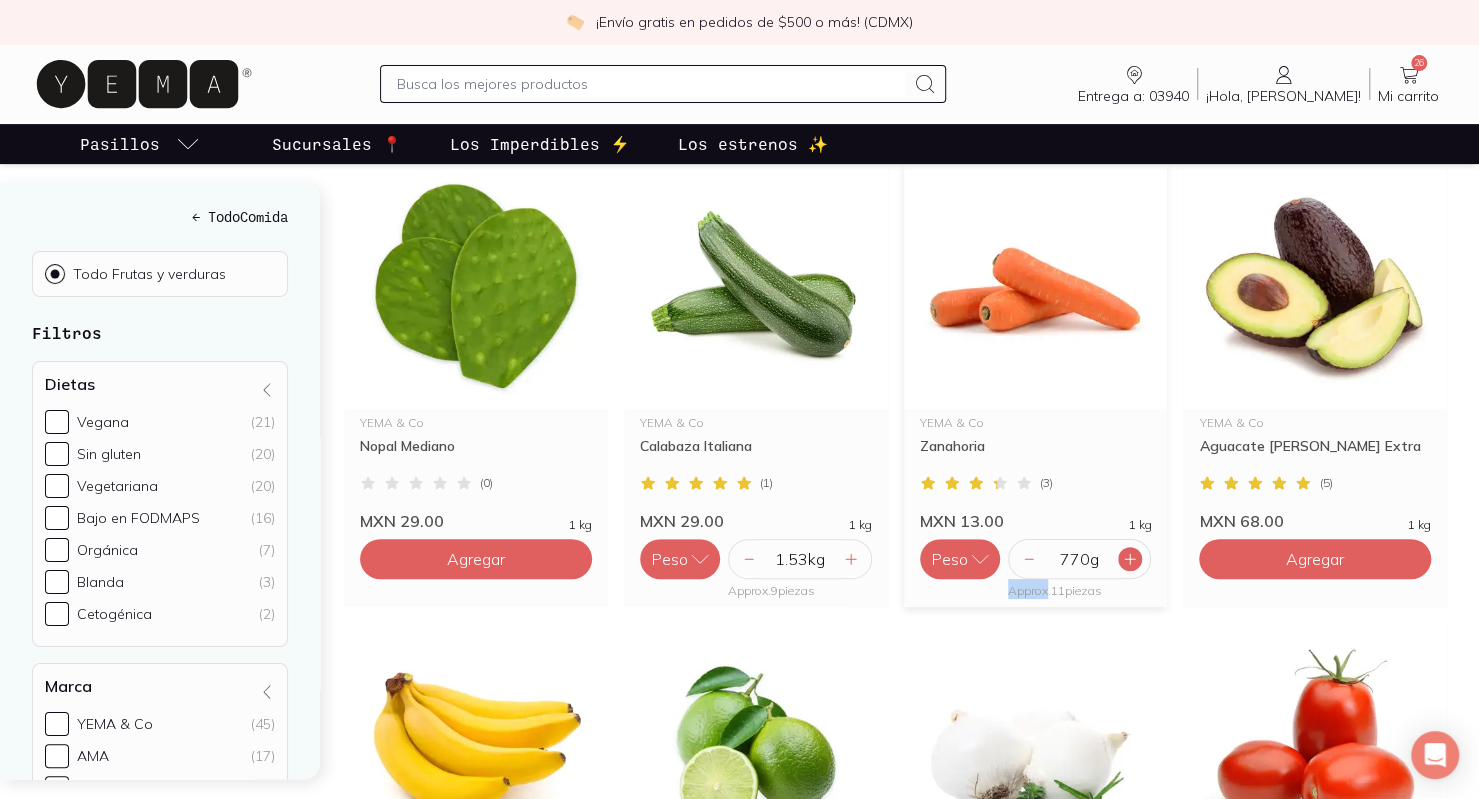 click 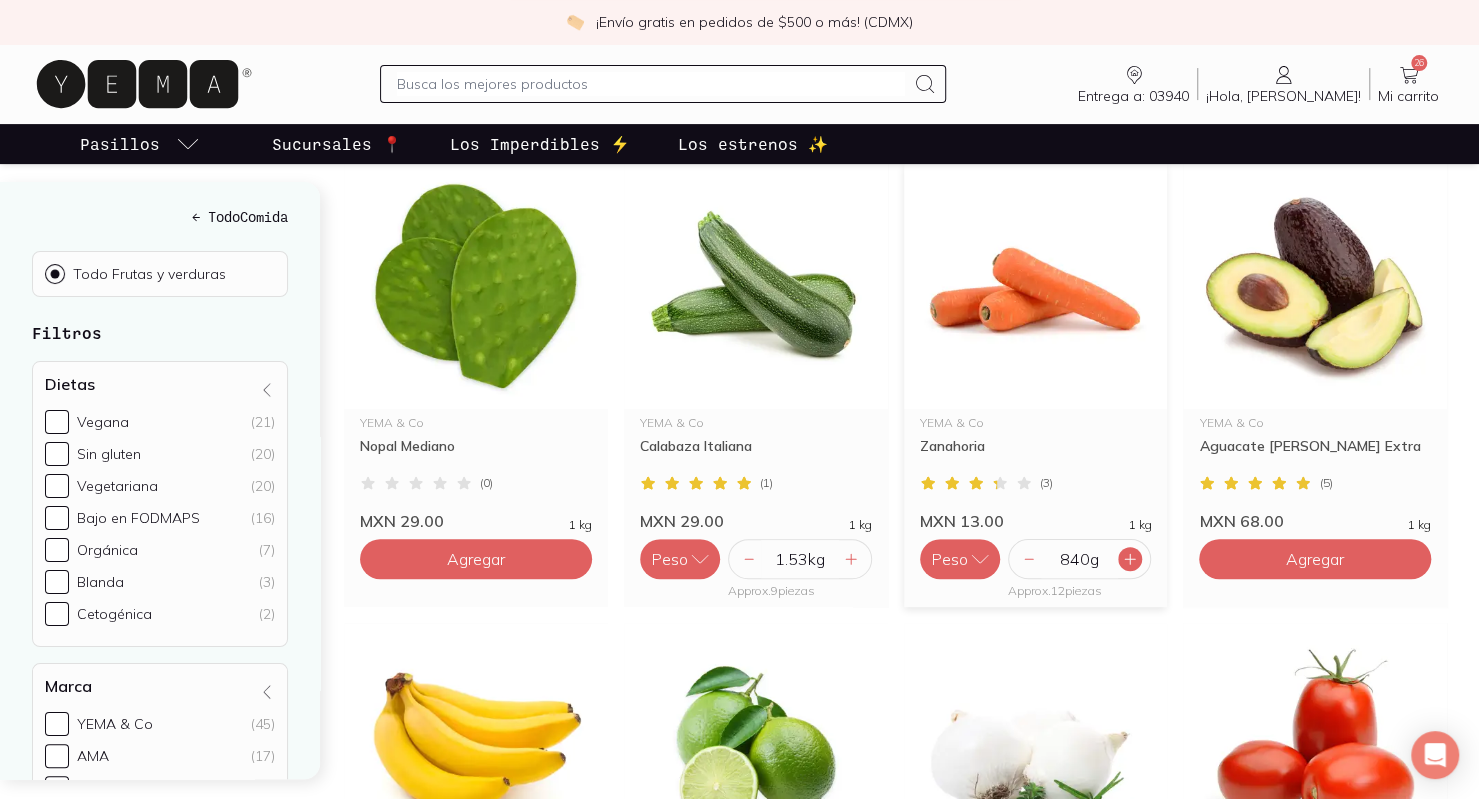 click 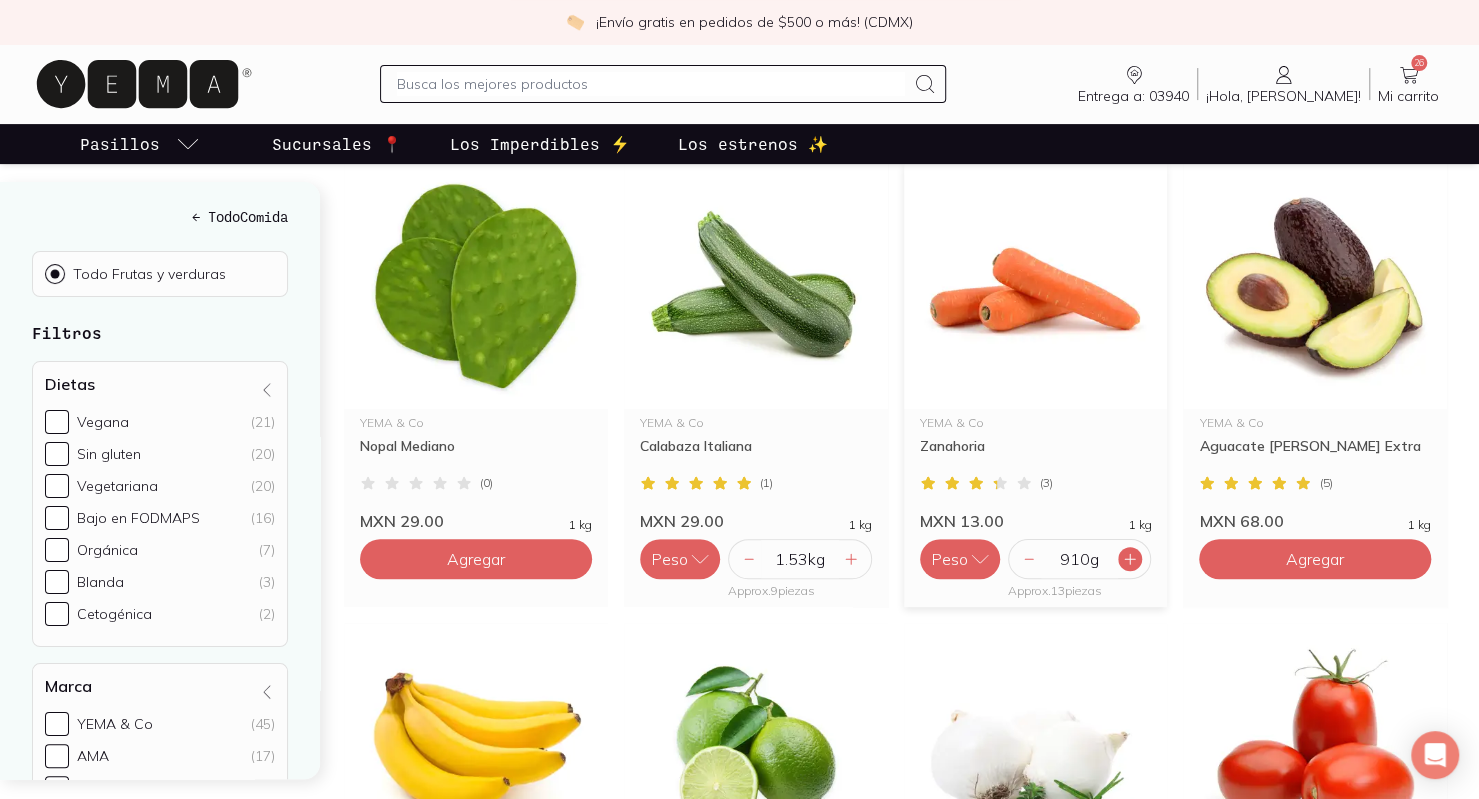 click 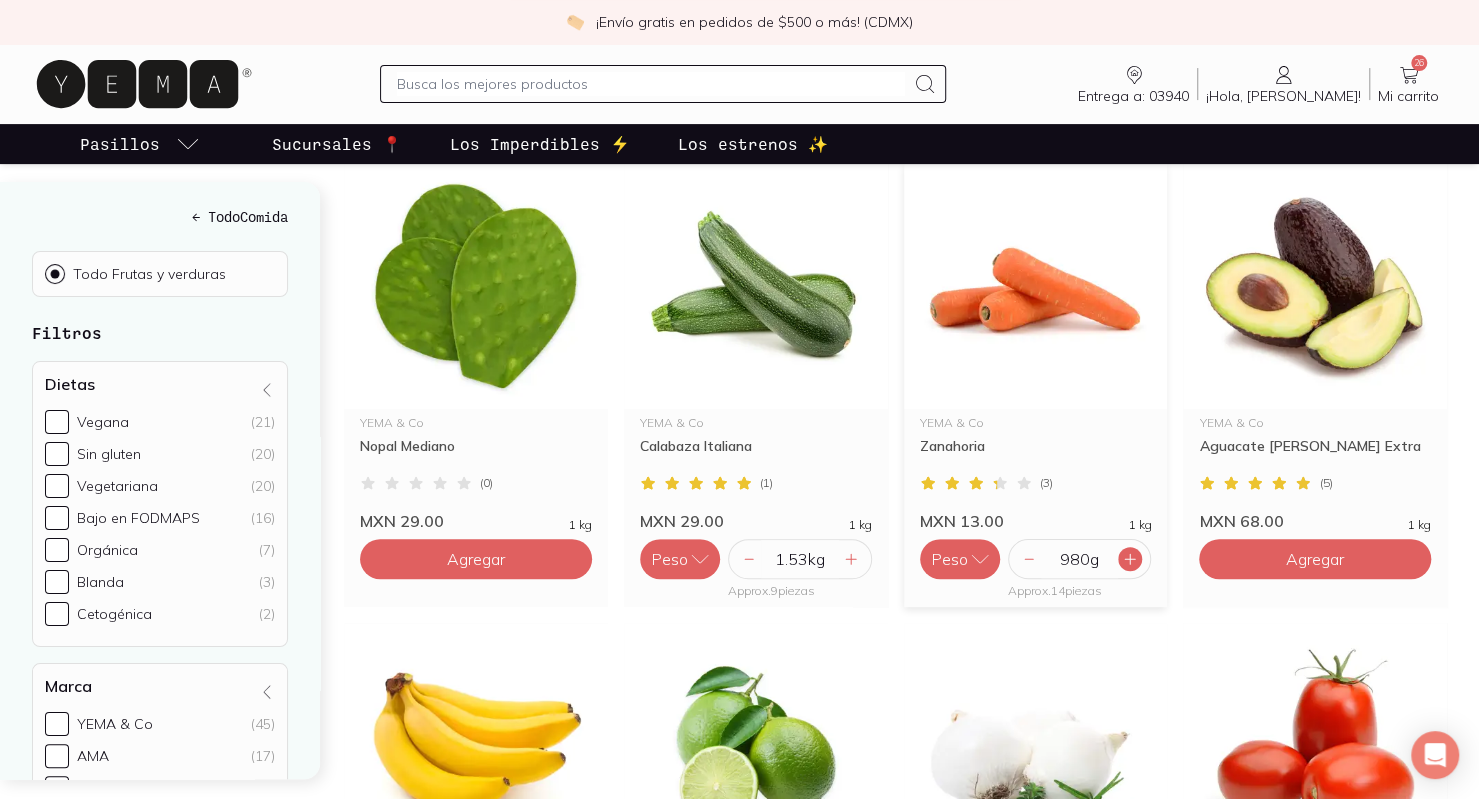 click 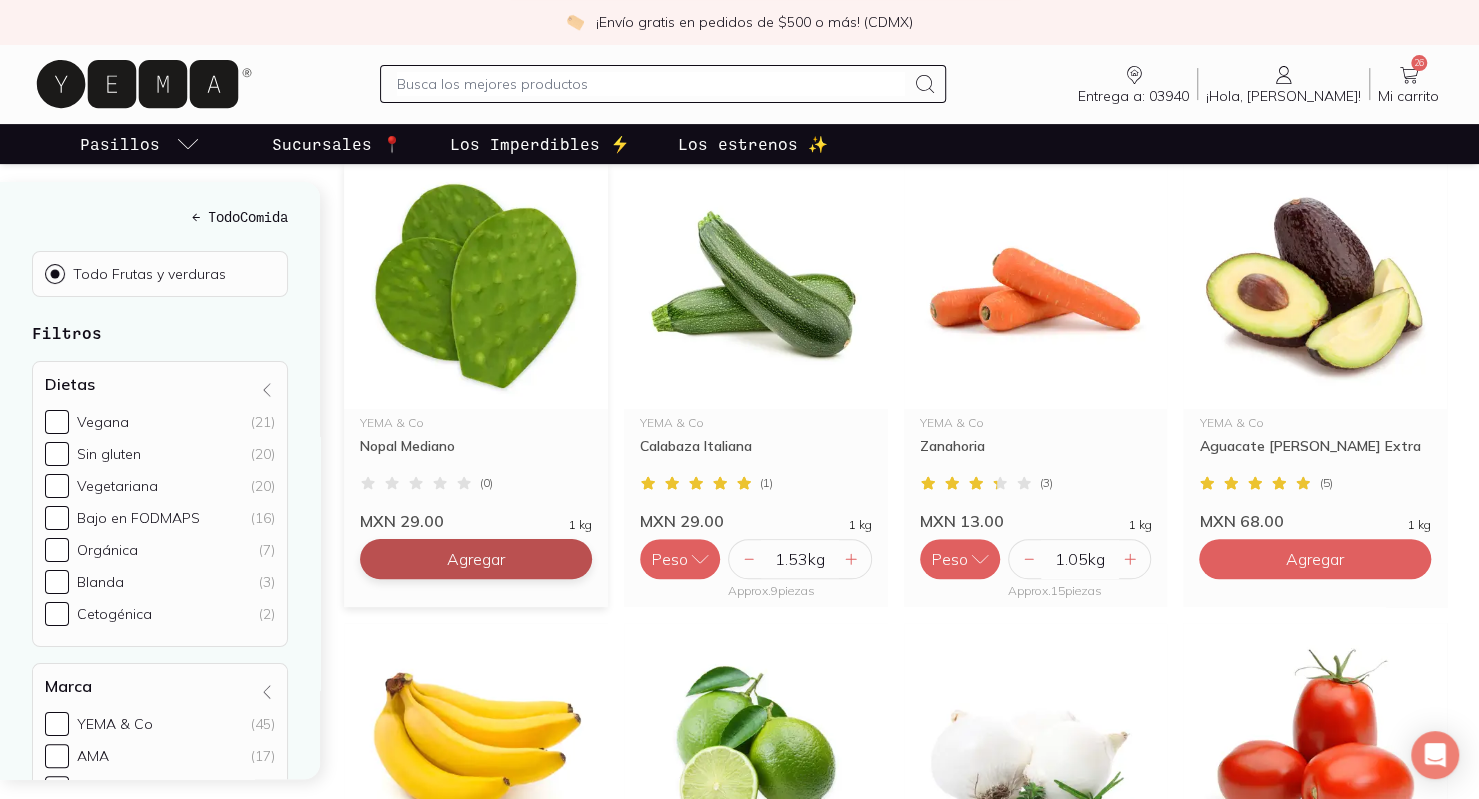 click on "Agregar" at bounding box center (476, 559) 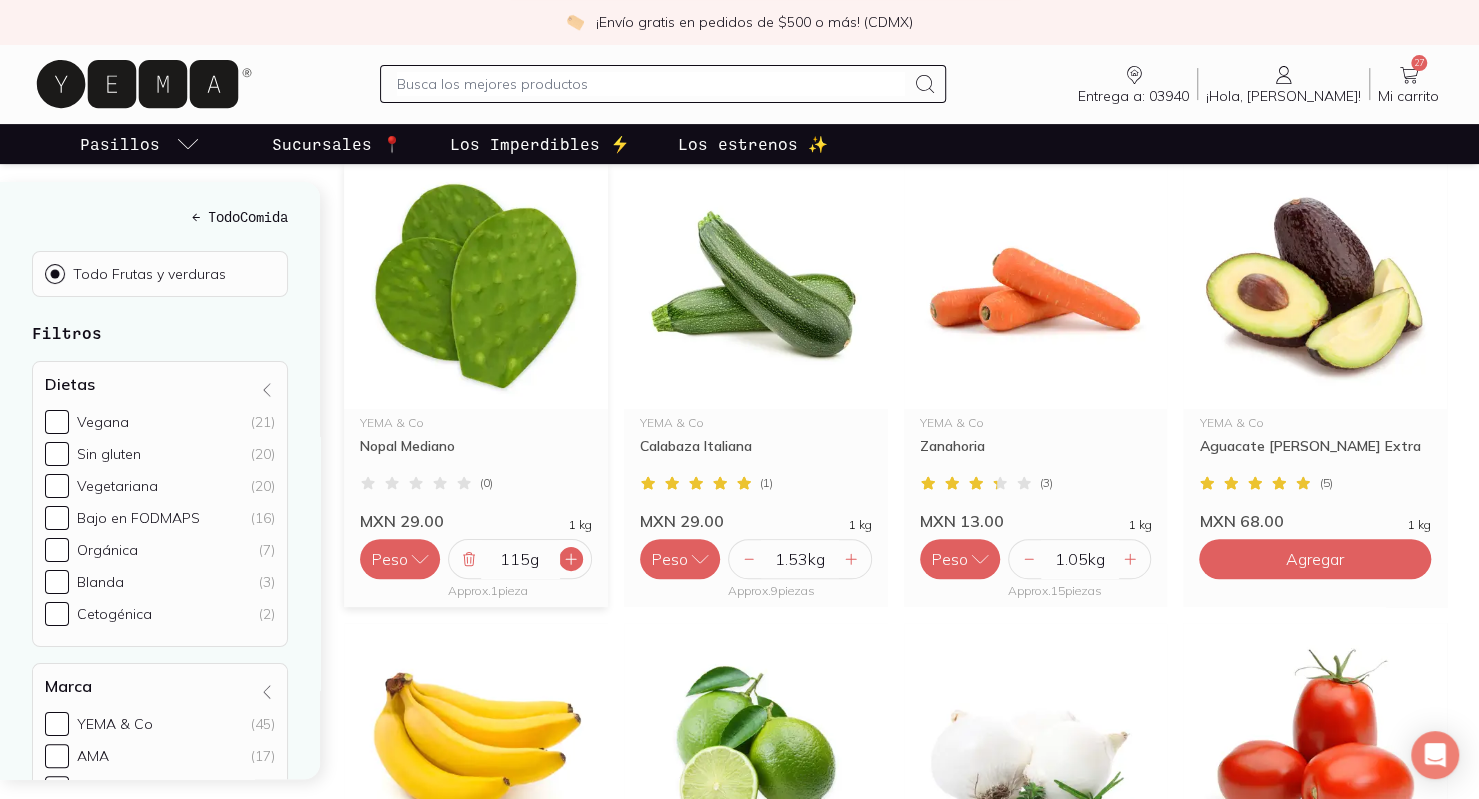 click at bounding box center (571, 559) 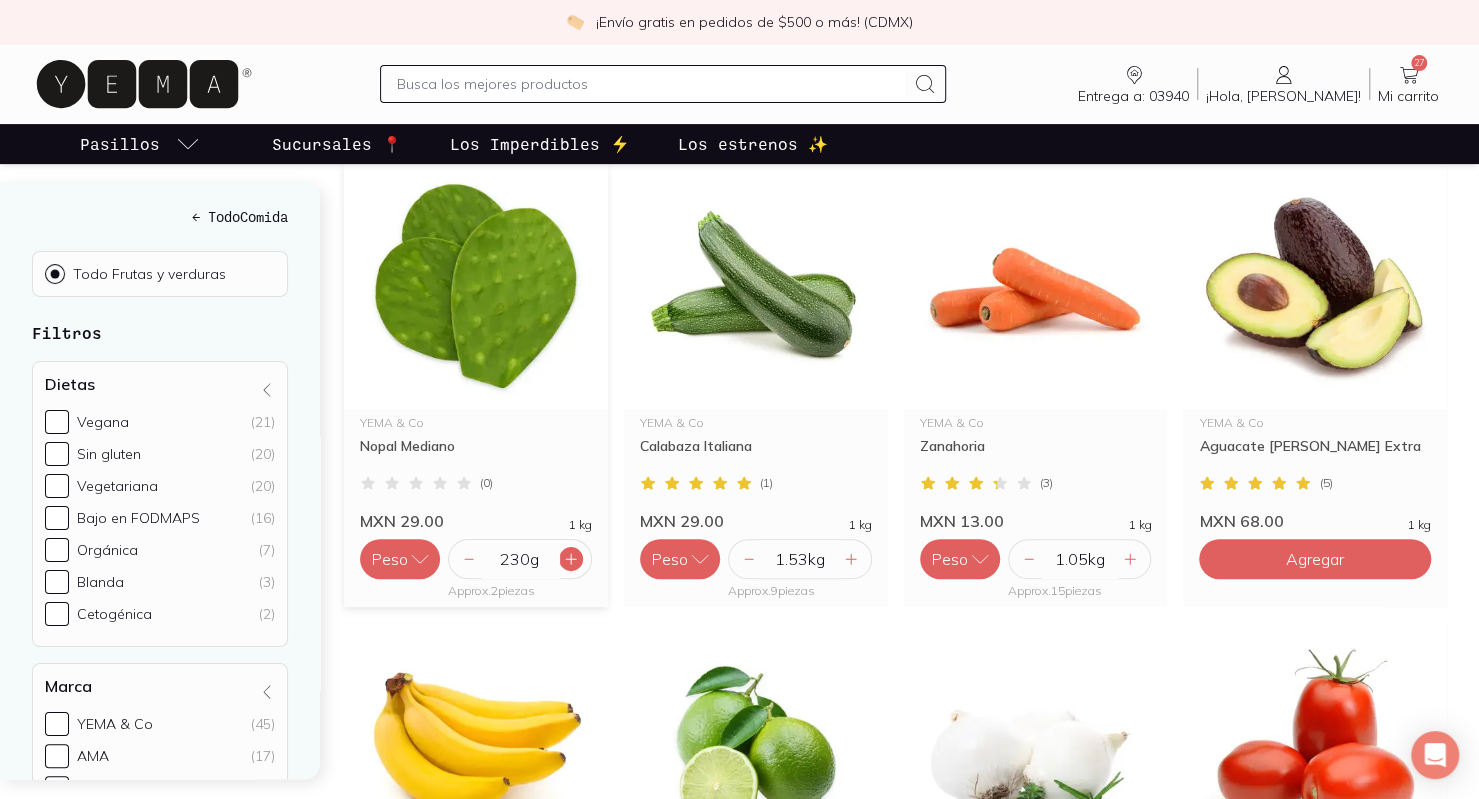 click at bounding box center (571, 559) 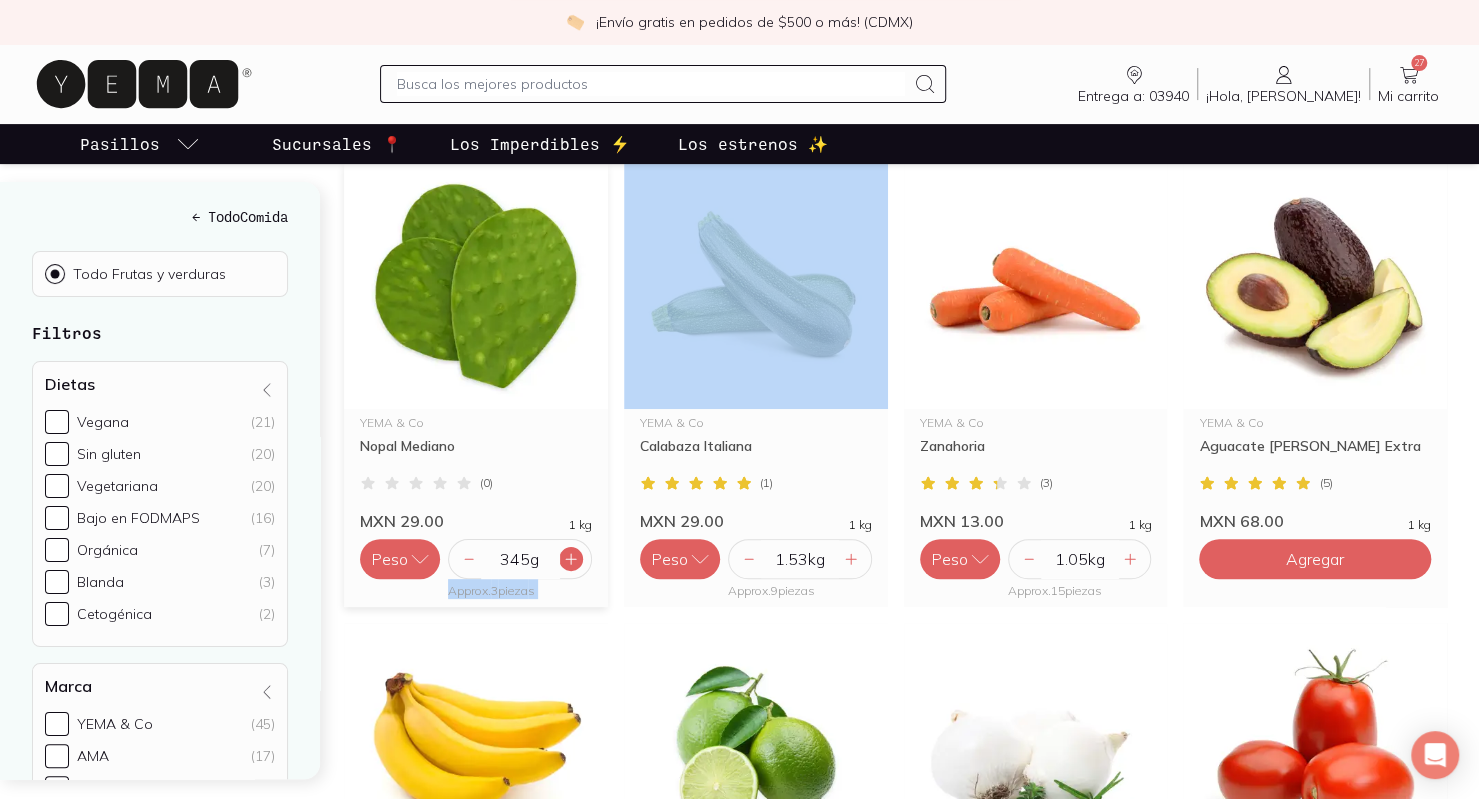 click at bounding box center [571, 559] 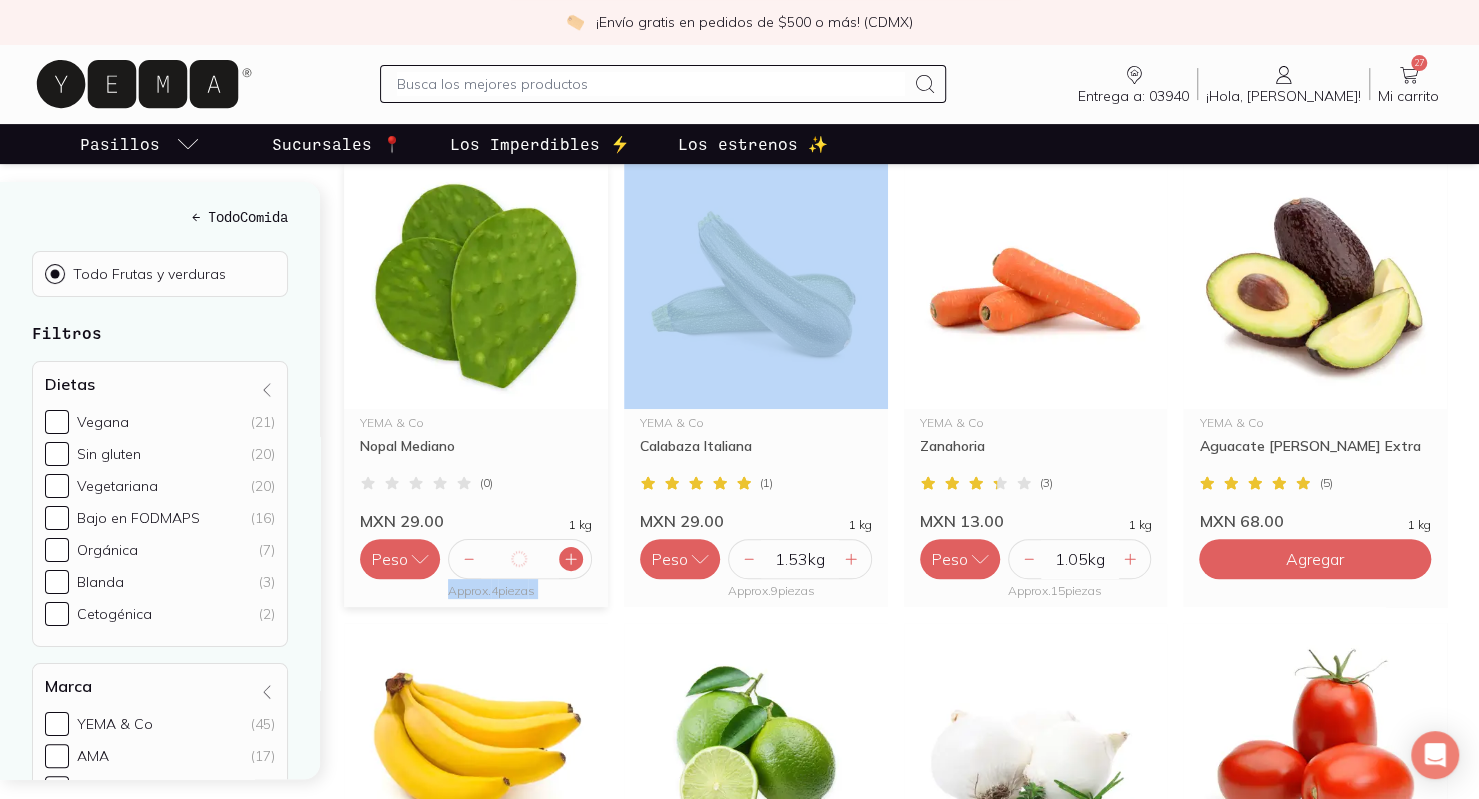click at bounding box center (571, 559) 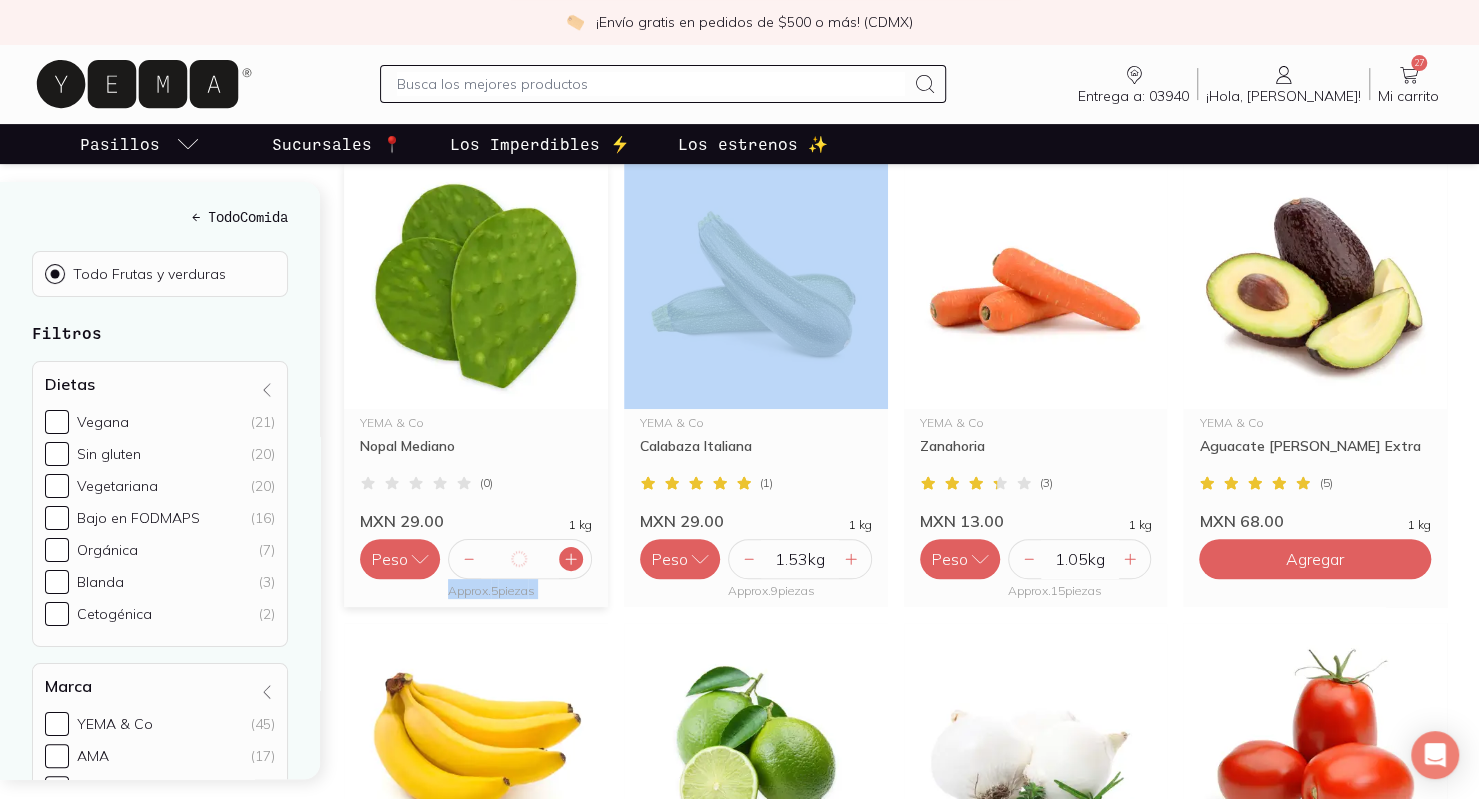 click at bounding box center (571, 559) 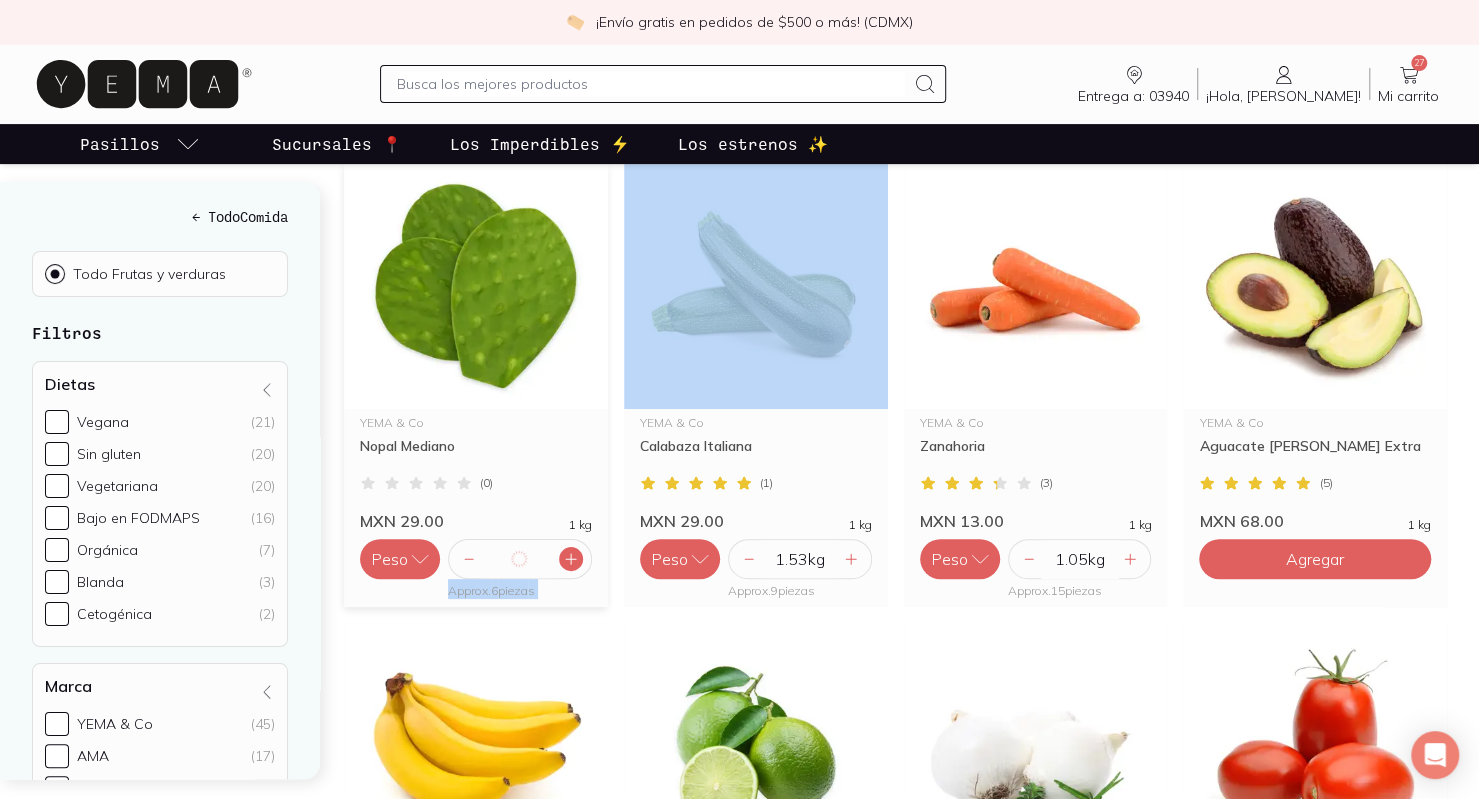 click at bounding box center (571, 559) 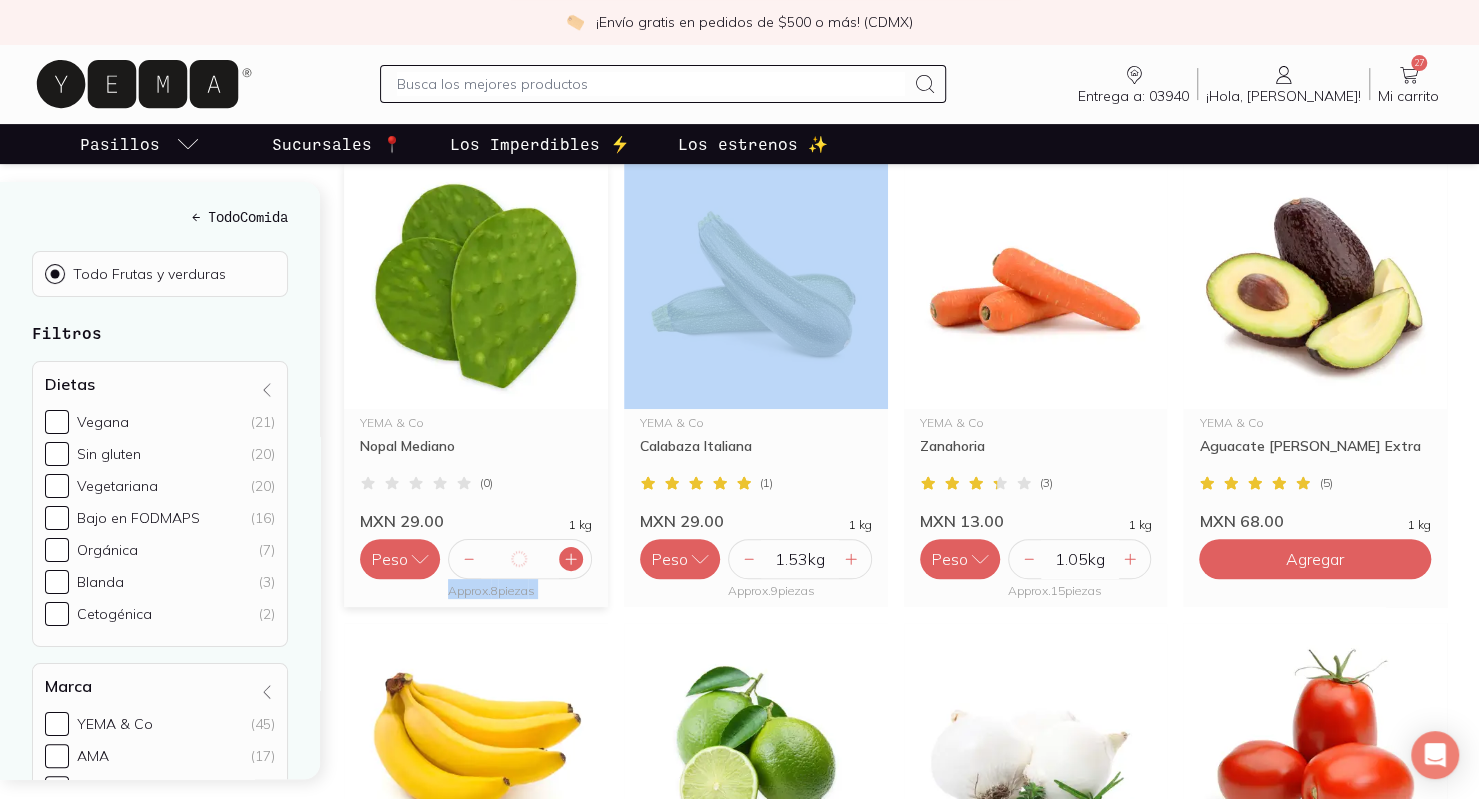 click at bounding box center [571, 559] 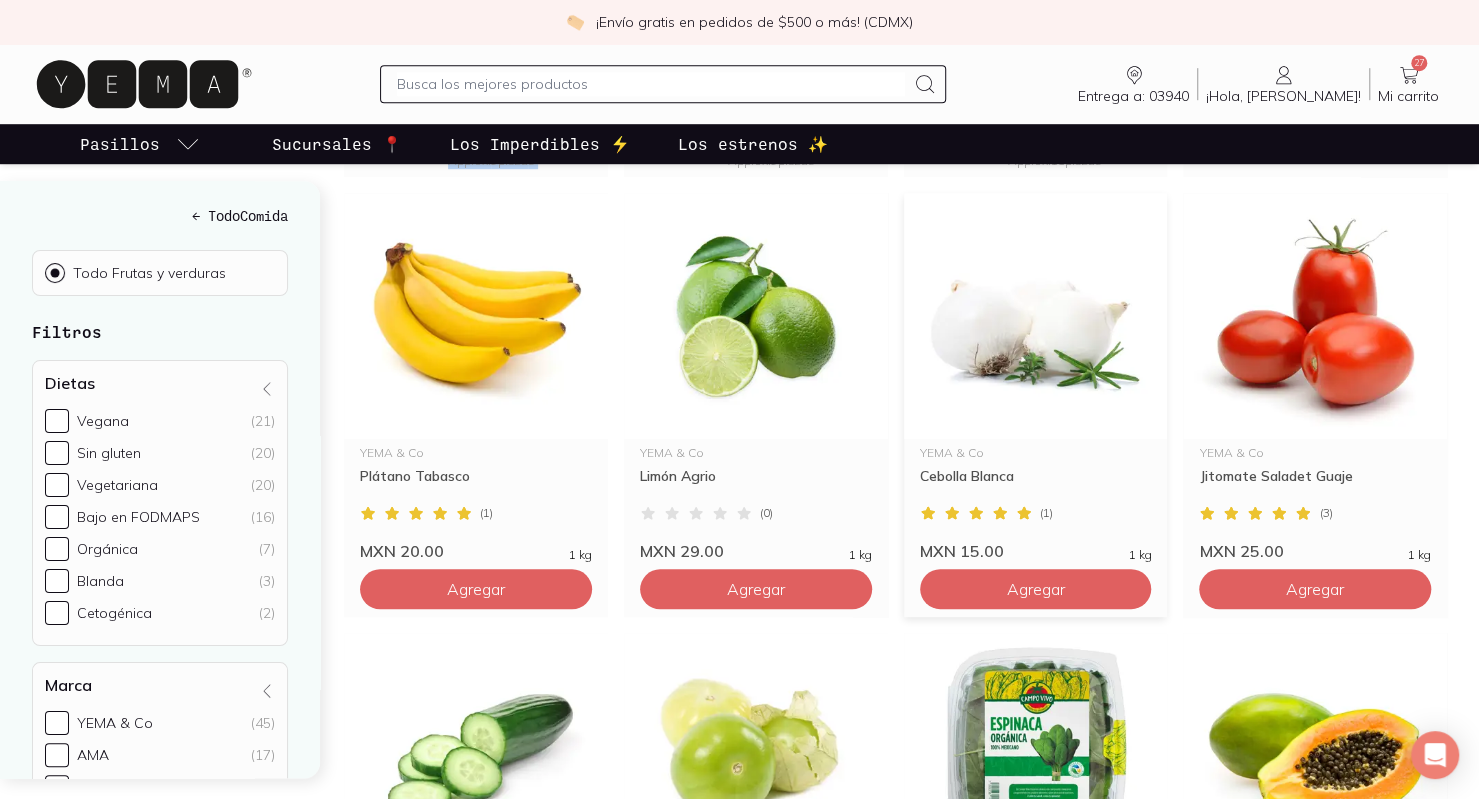 scroll, scrollTop: 700, scrollLeft: 0, axis: vertical 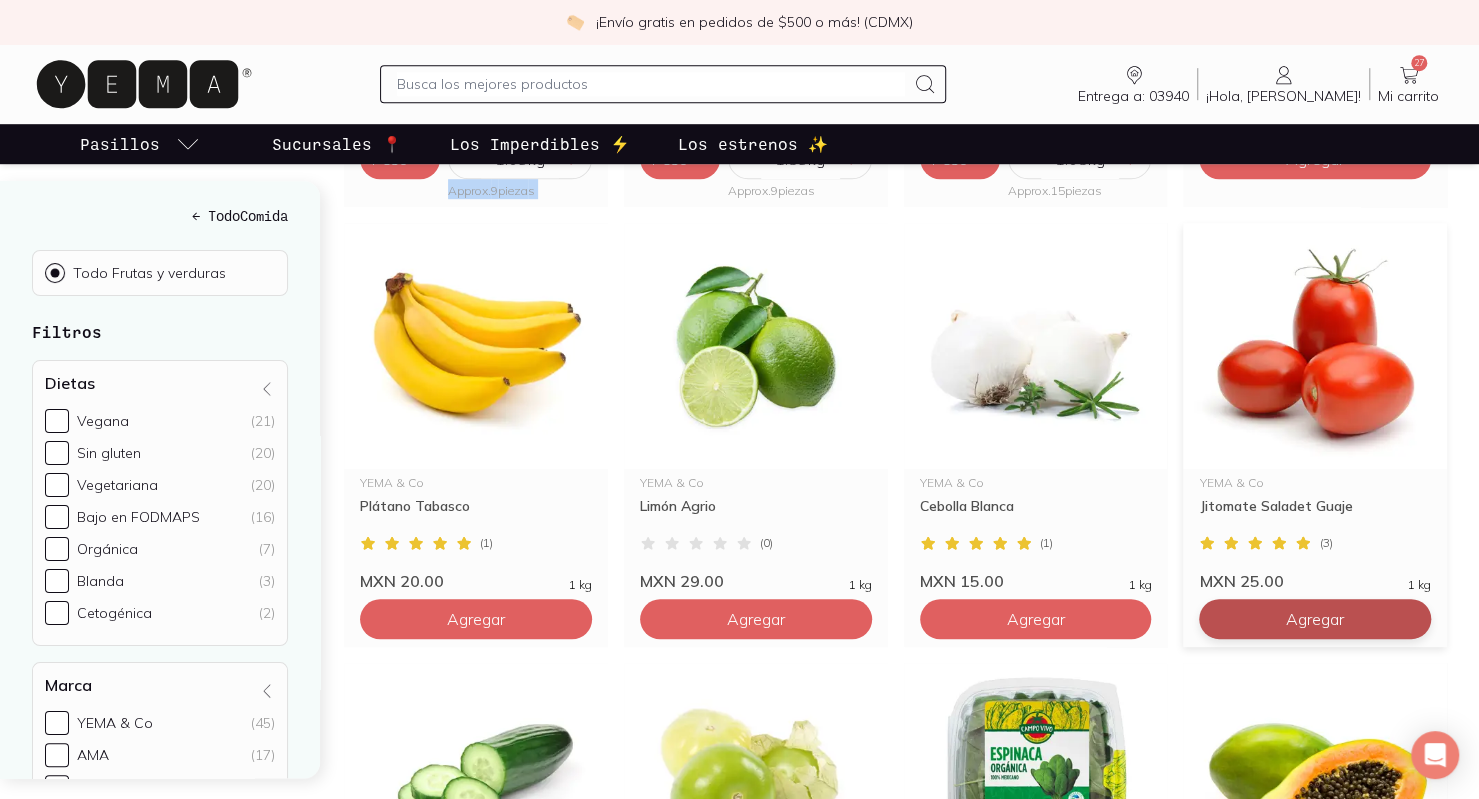 click on "Agregar" at bounding box center [1315, 159] 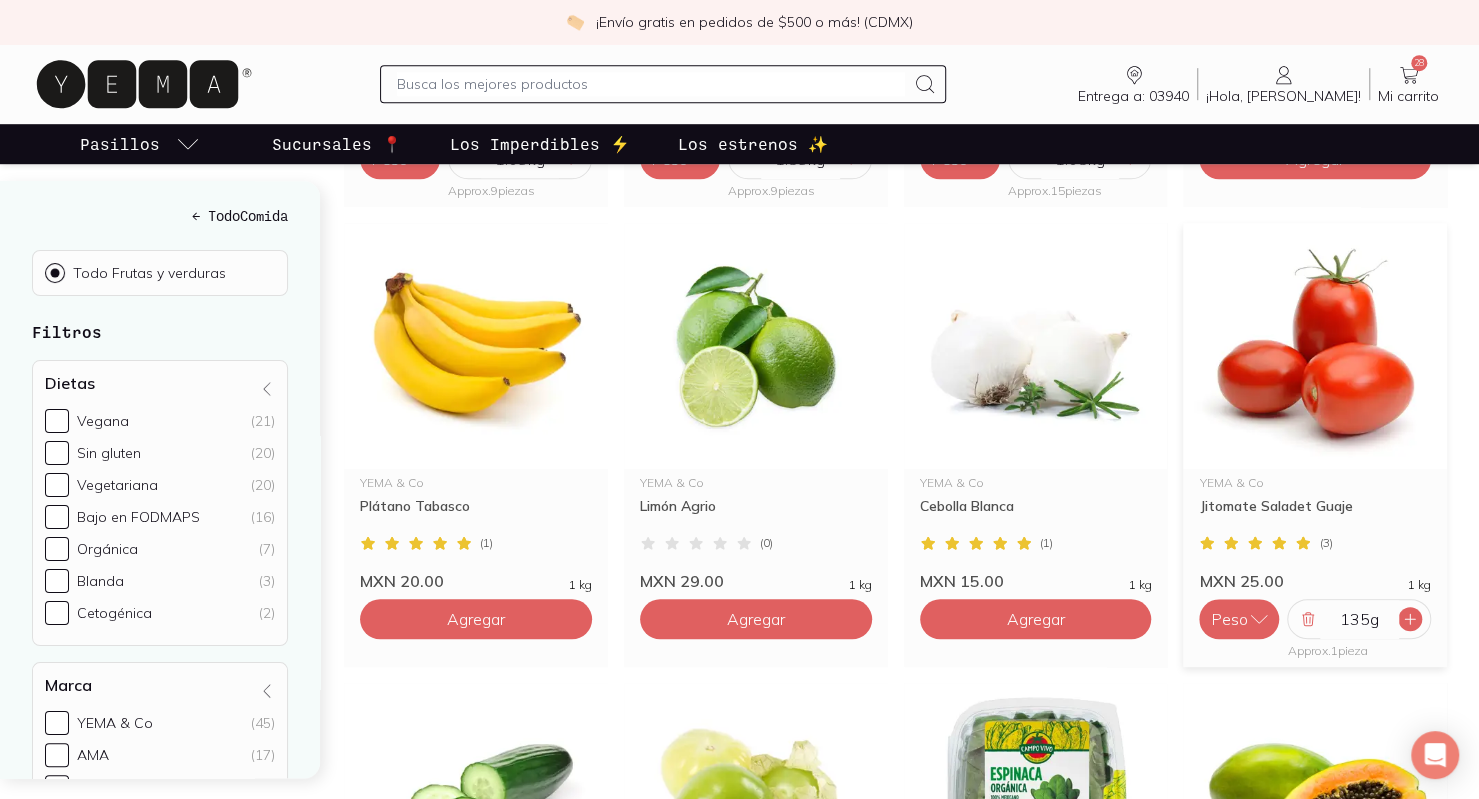 click at bounding box center [1410, 619] 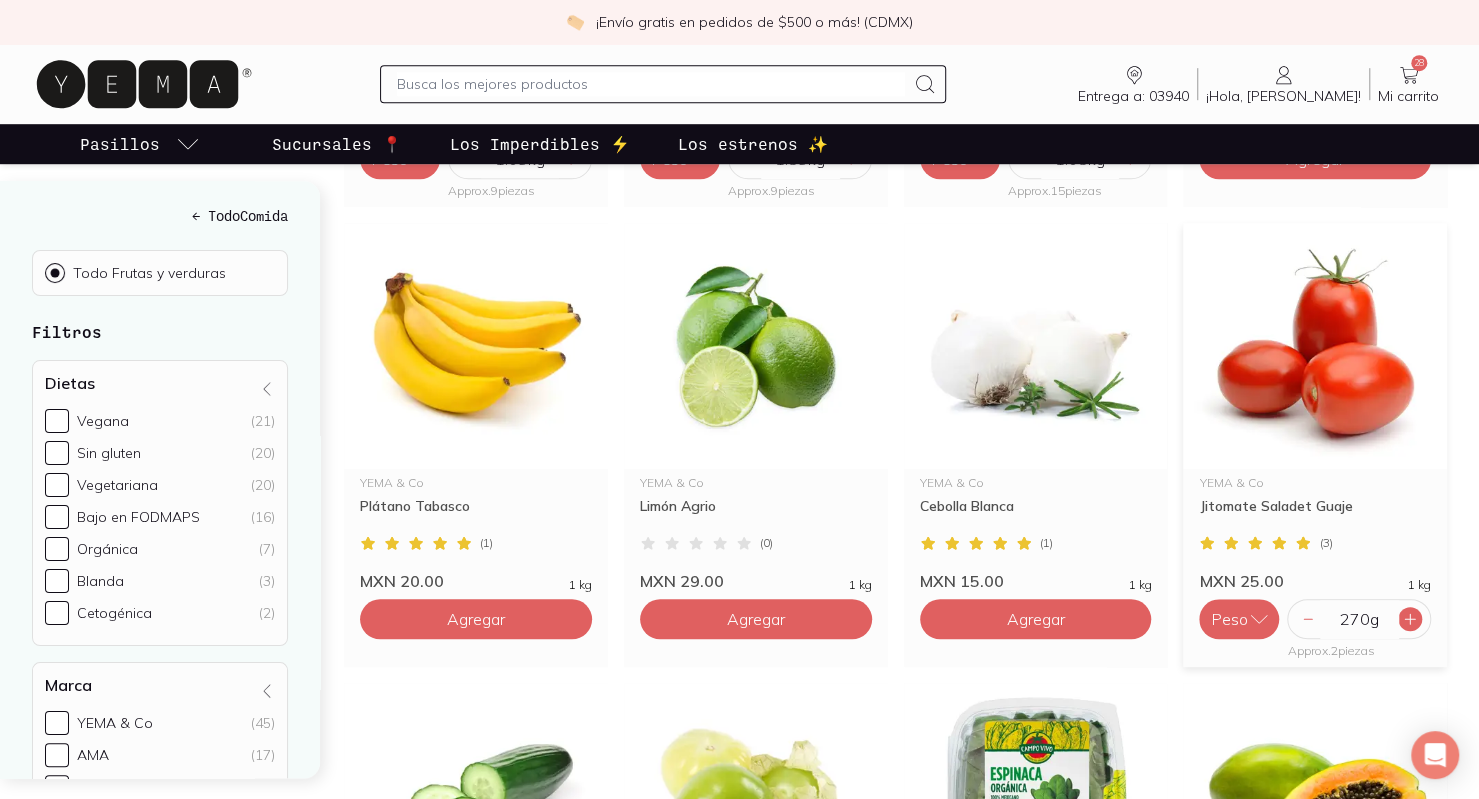 click at bounding box center [1410, 619] 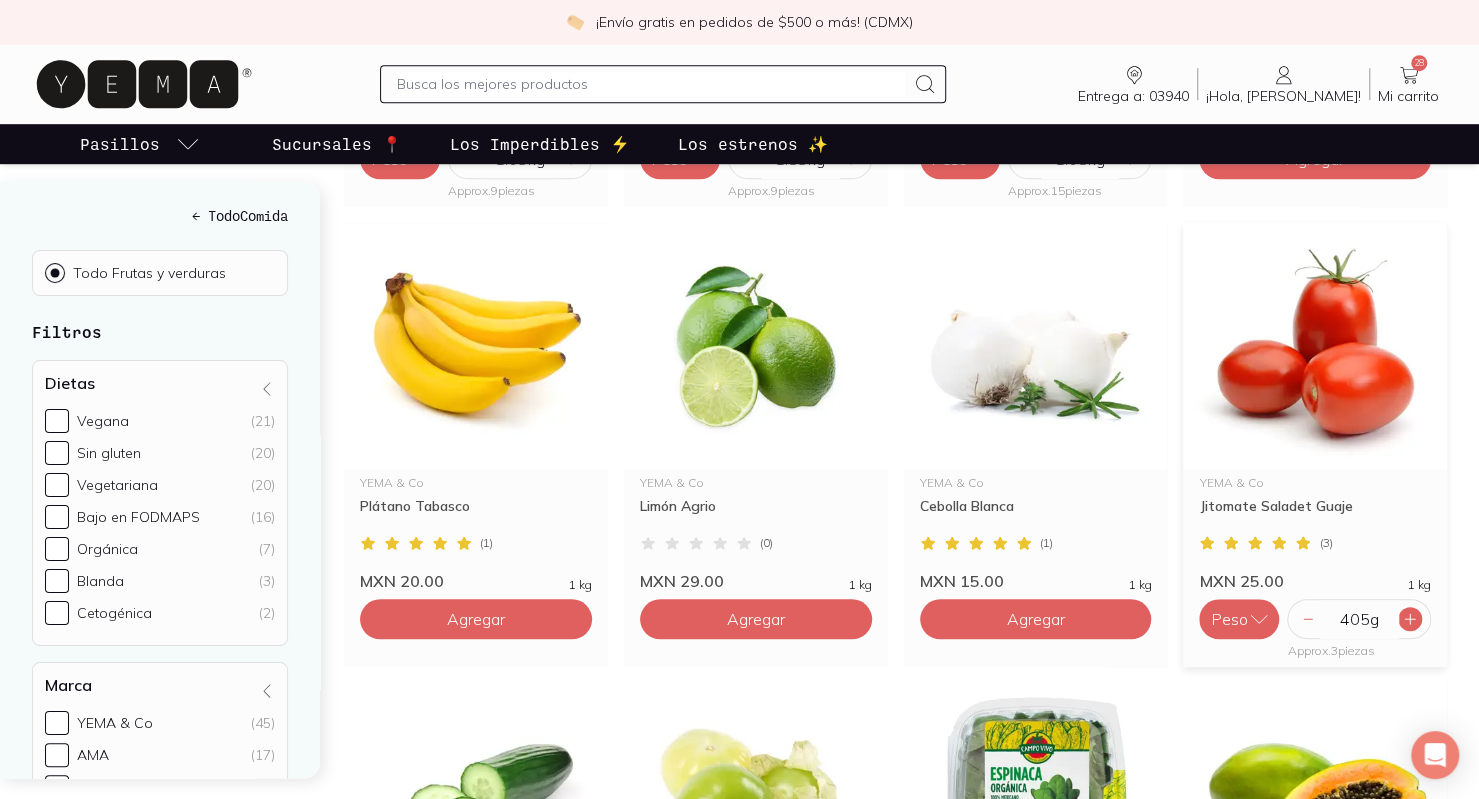click at bounding box center (1410, 619) 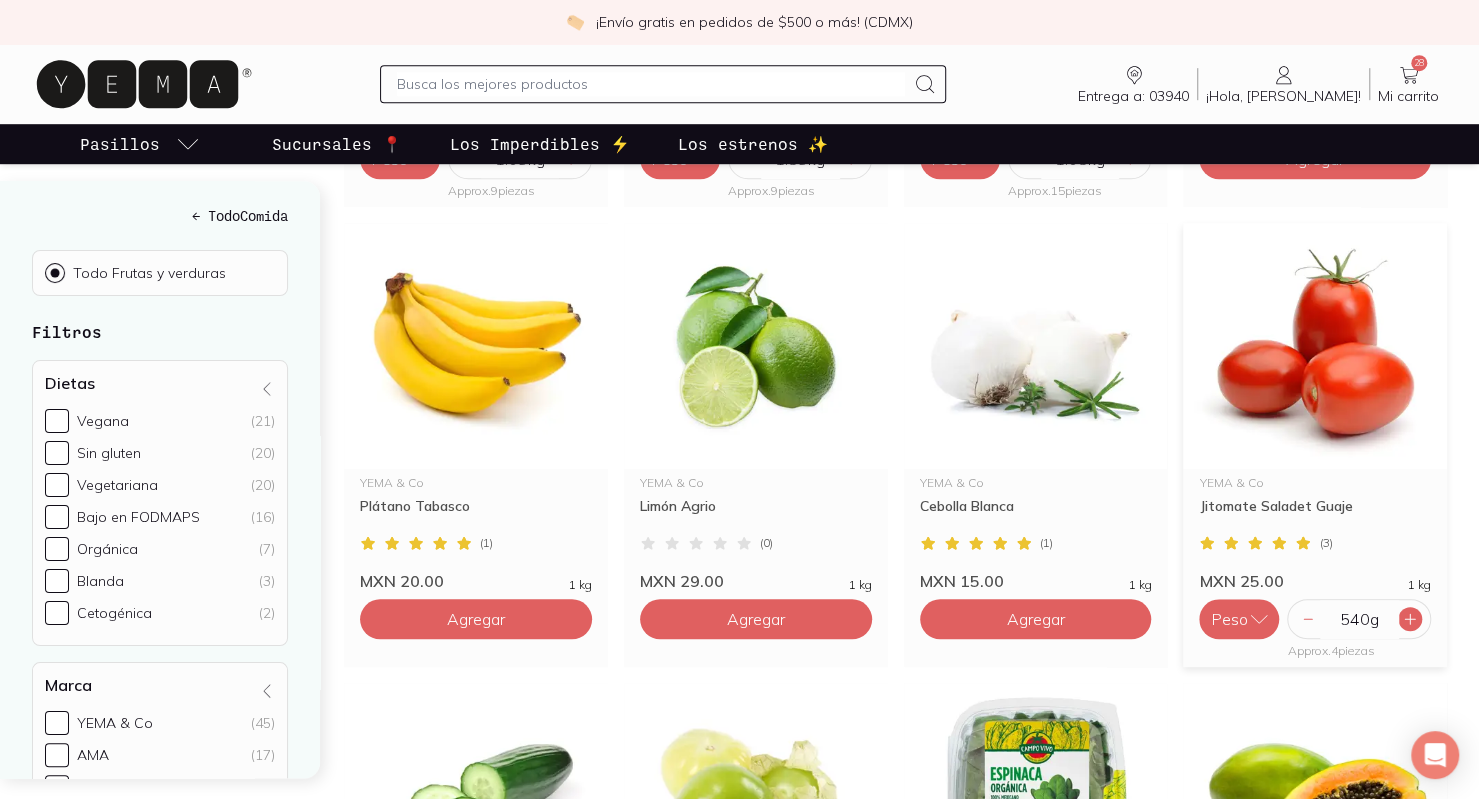 click at bounding box center (1410, 619) 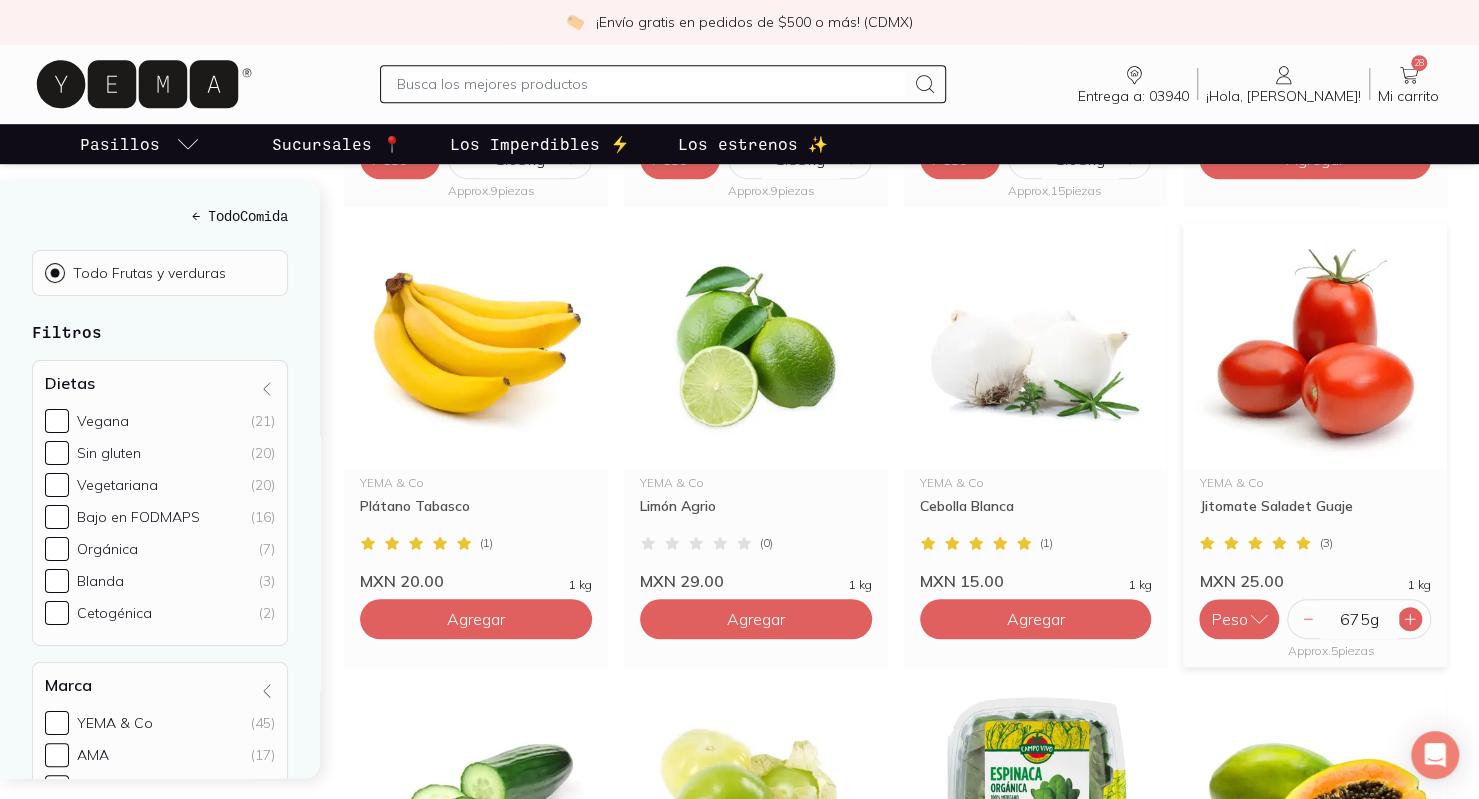 click at bounding box center (1410, 619) 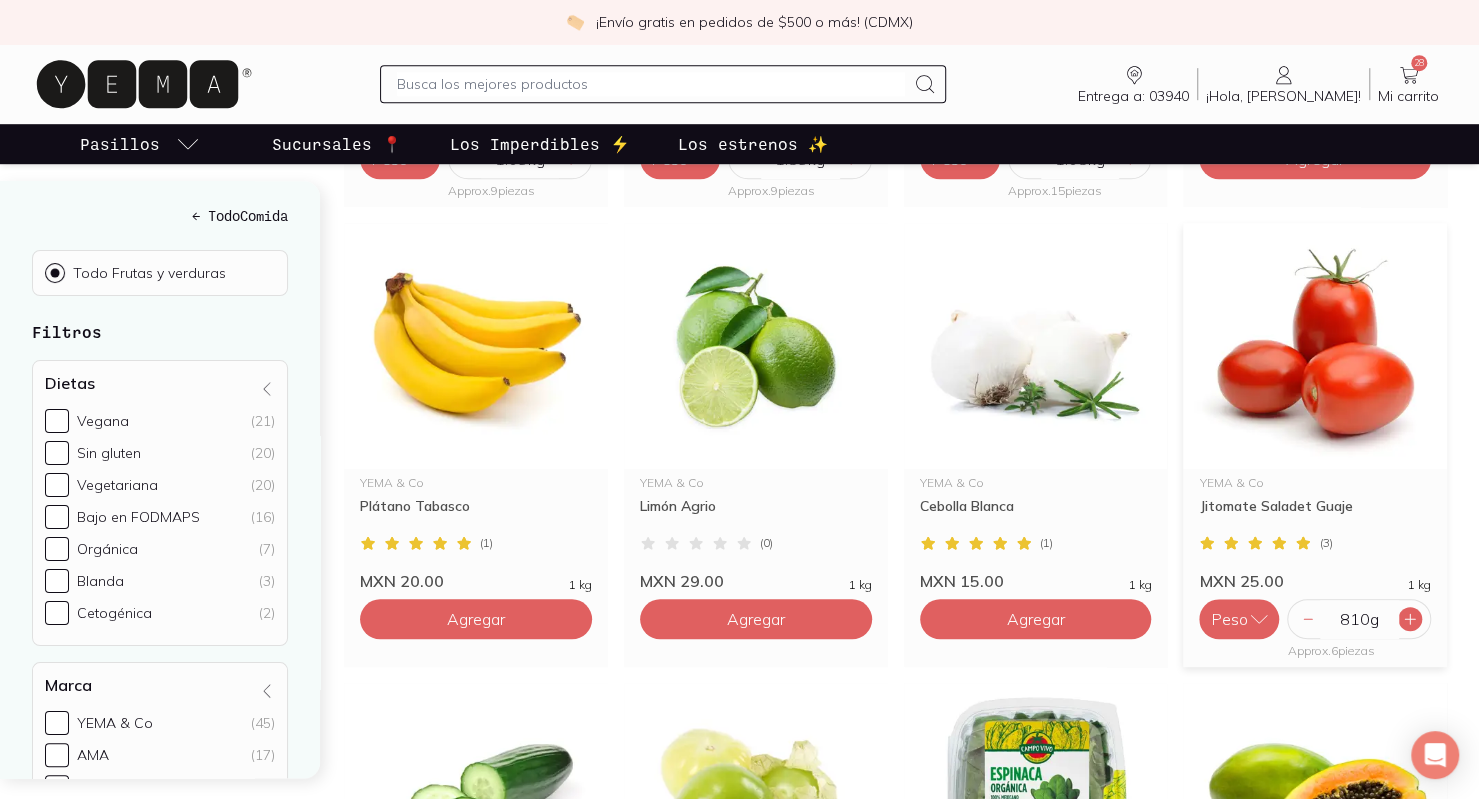 click at bounding box center [1410, 619] 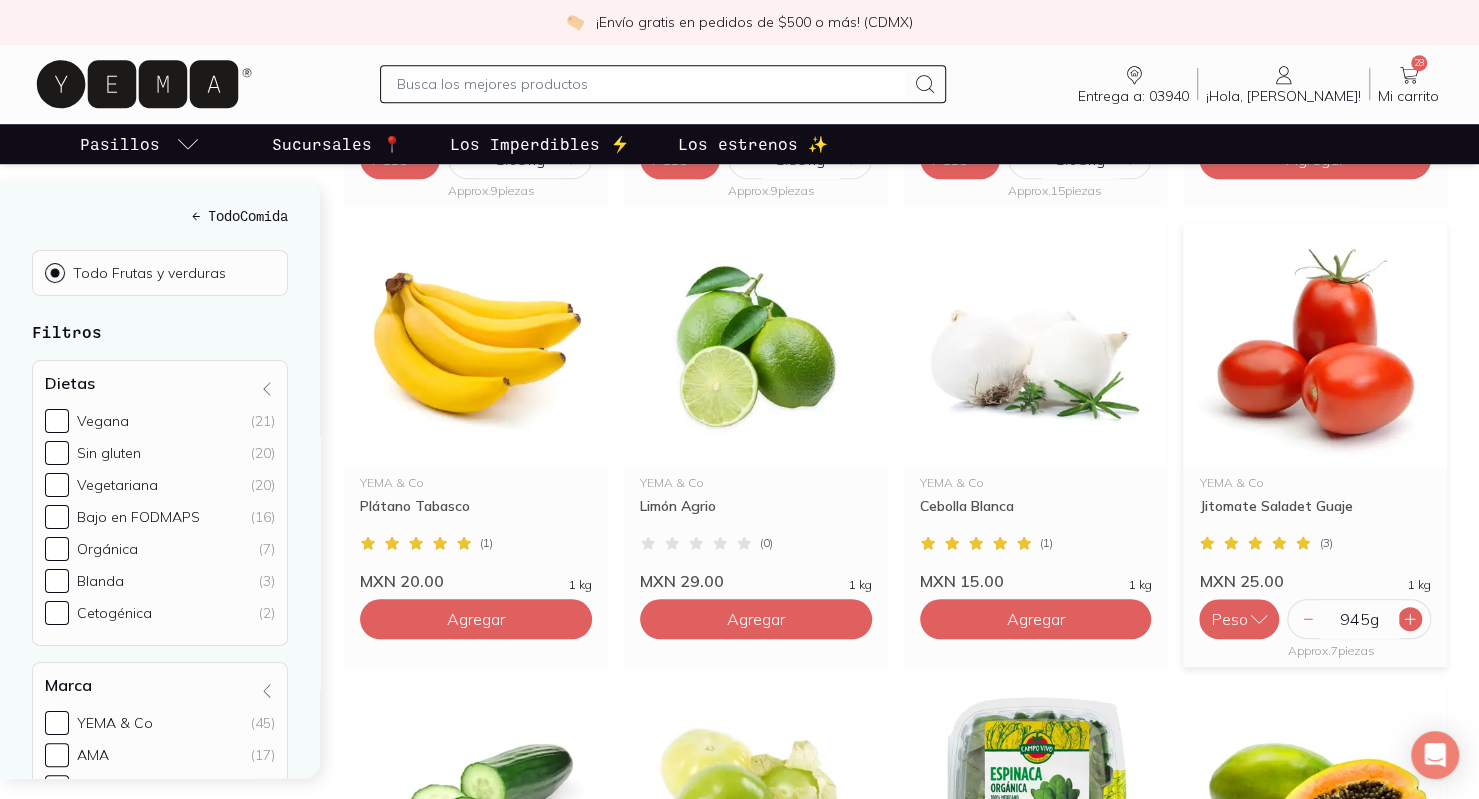 click at bounding box center [1410, 619] 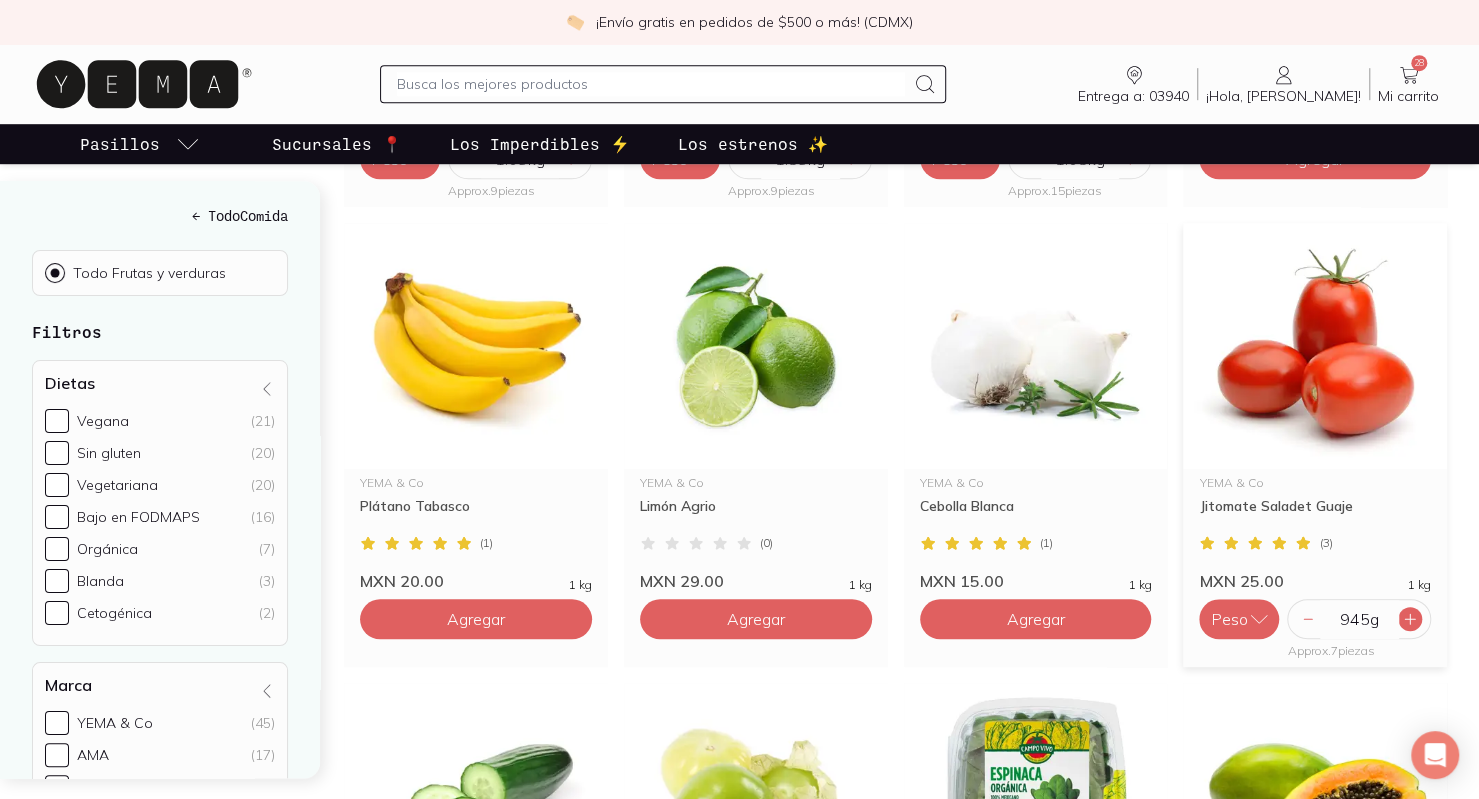 click at bounding box center [1410, 619] 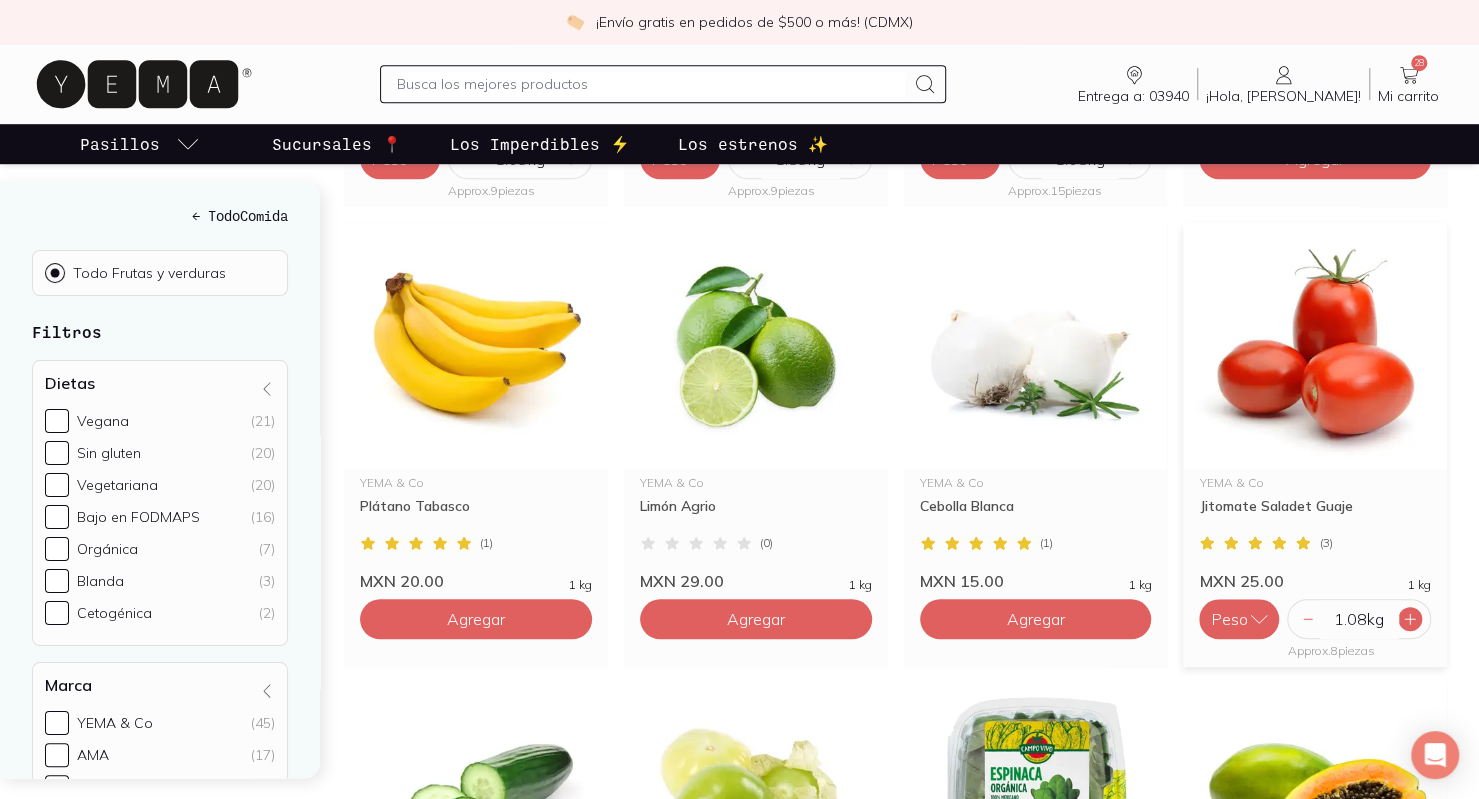 click at bounding box center (1410, 619) 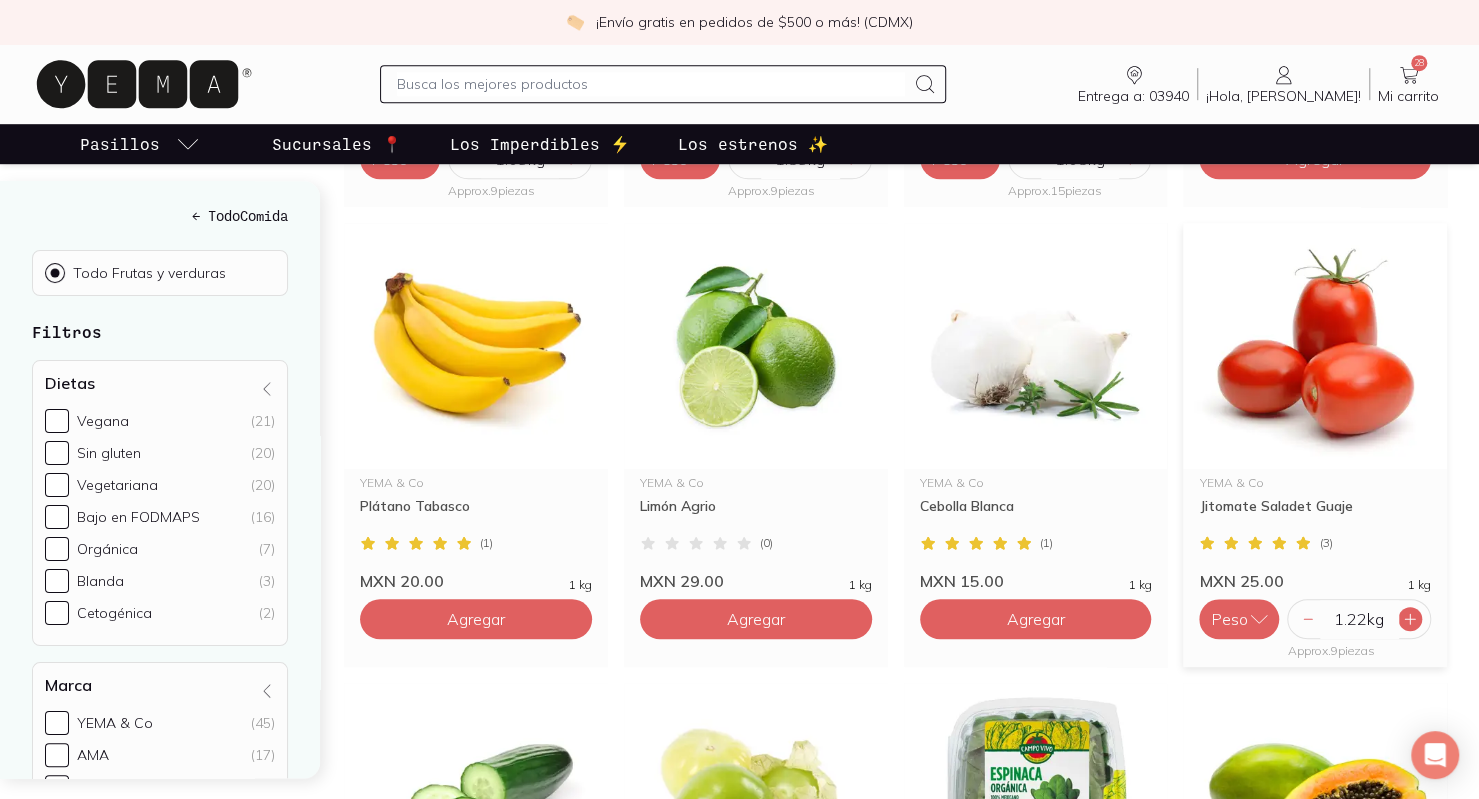 click 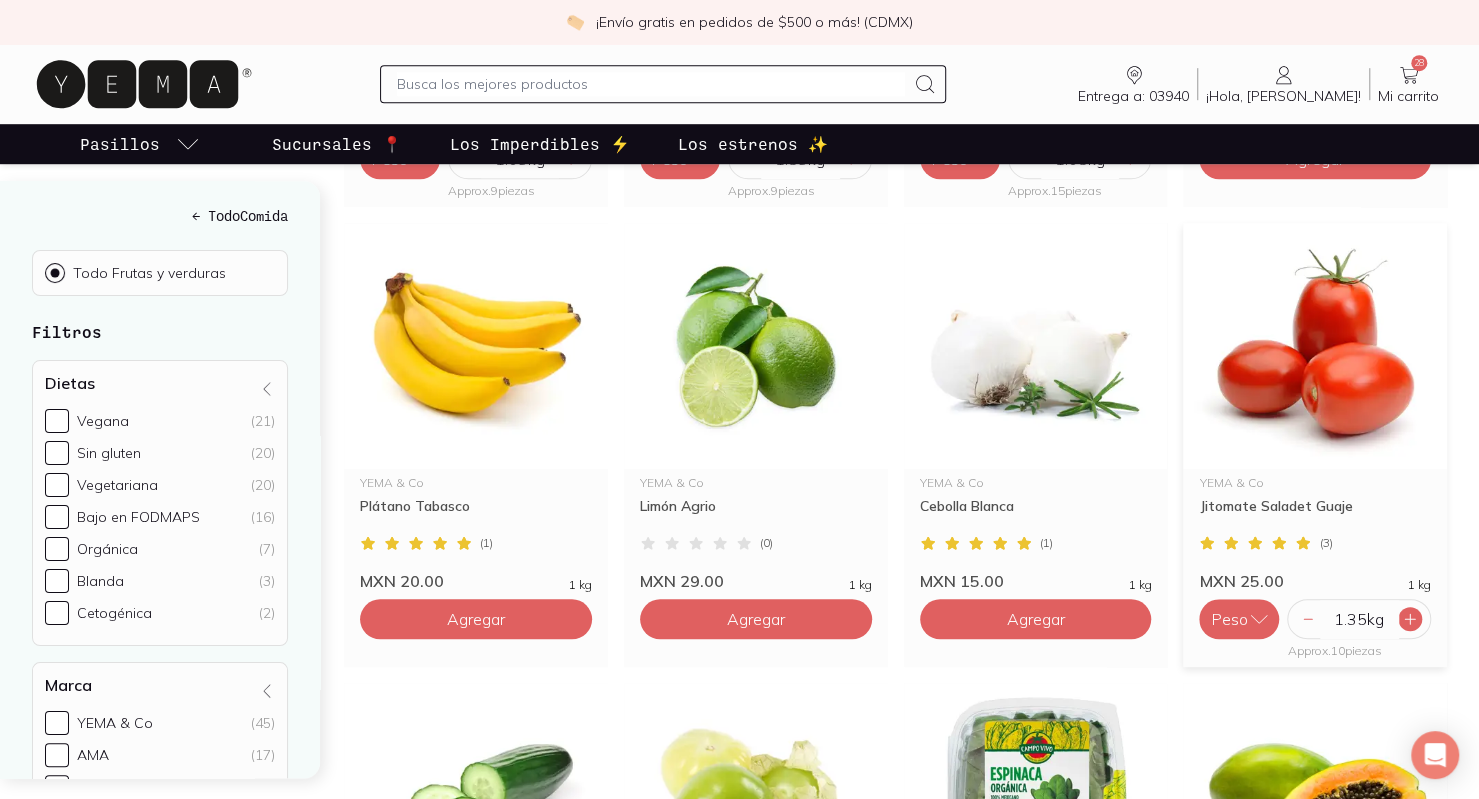 click 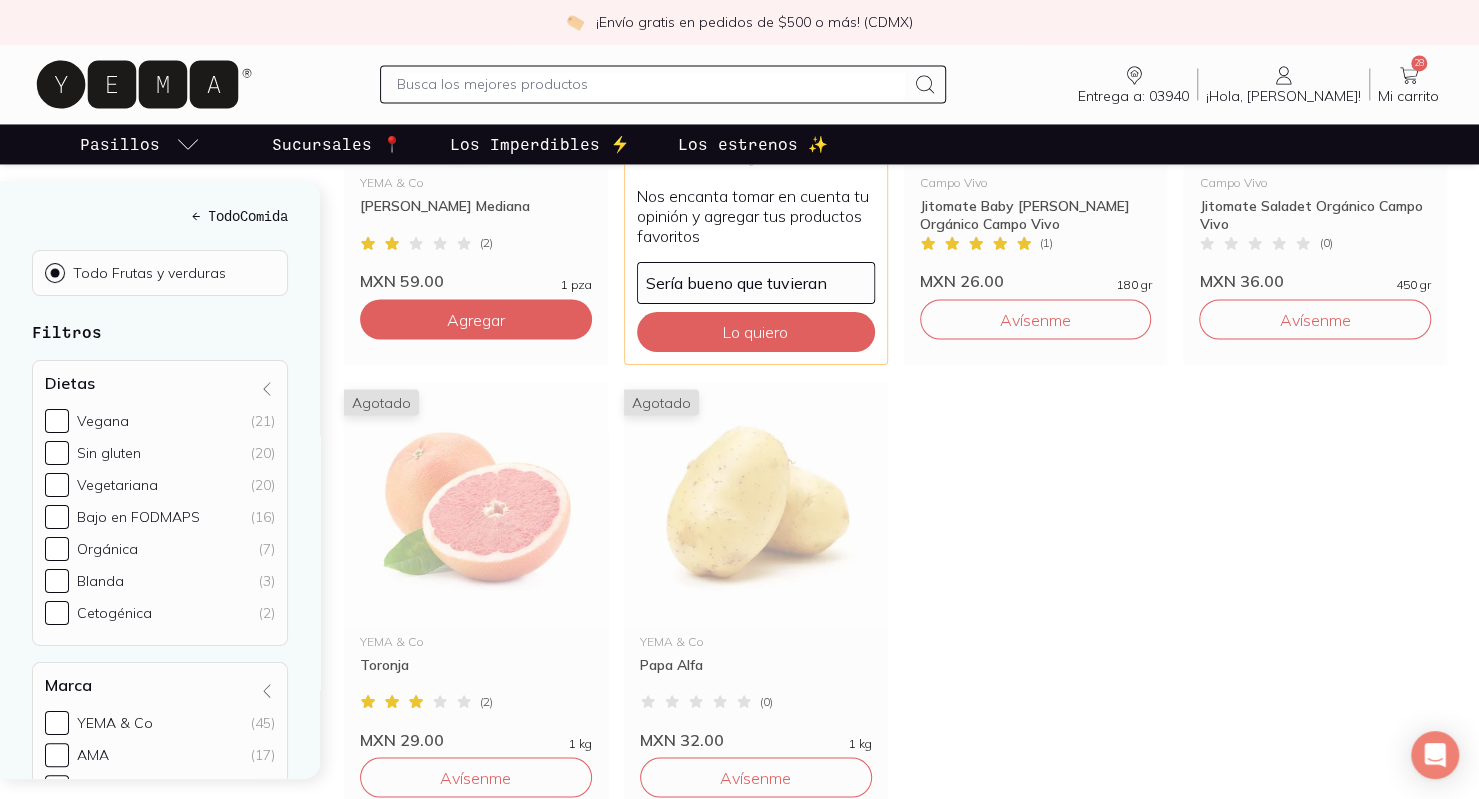 scroll, scrollTop: 1600, scrollLeft: 0, axis: vertical 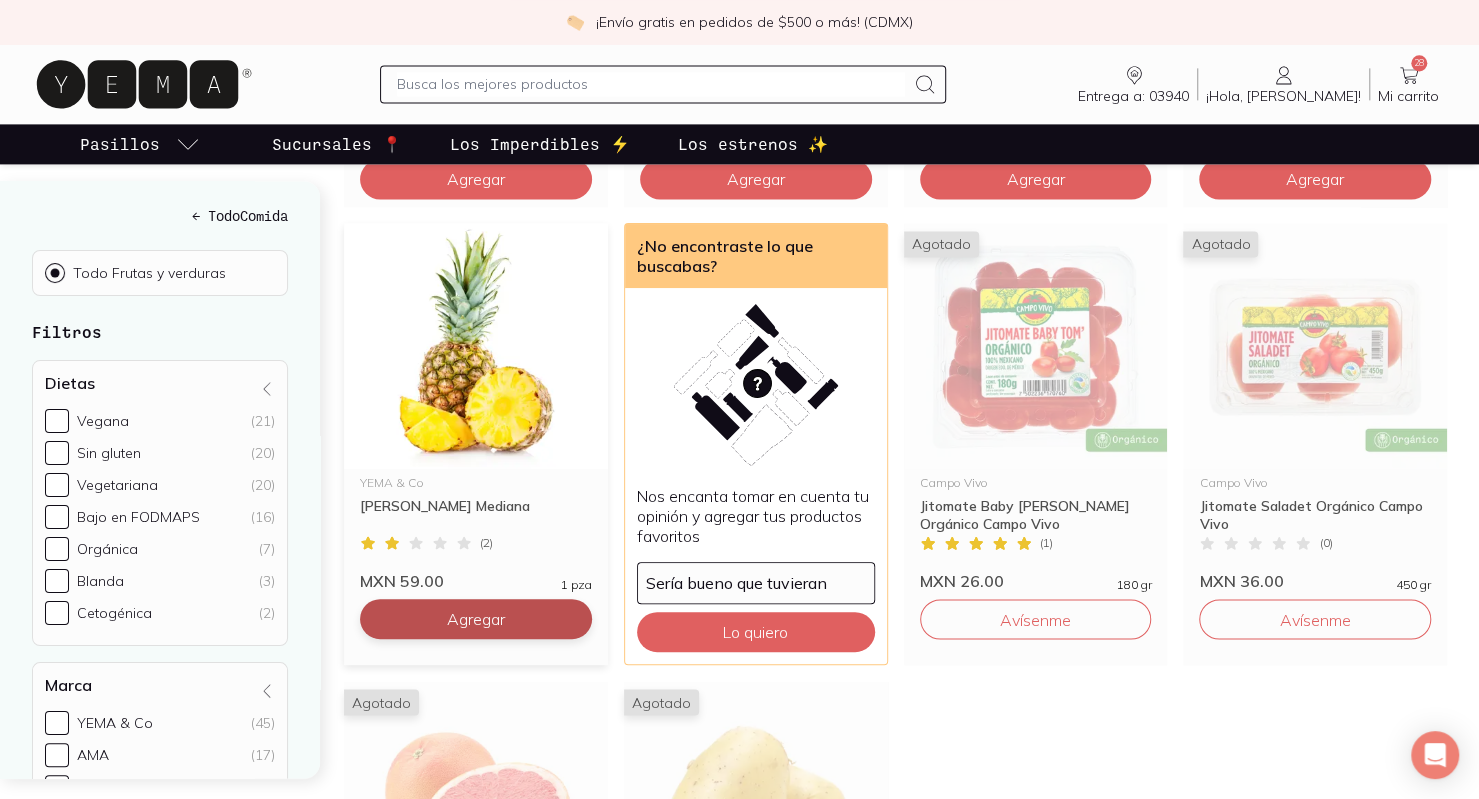 click on "Agregar" at bounding box center (1315, -741) 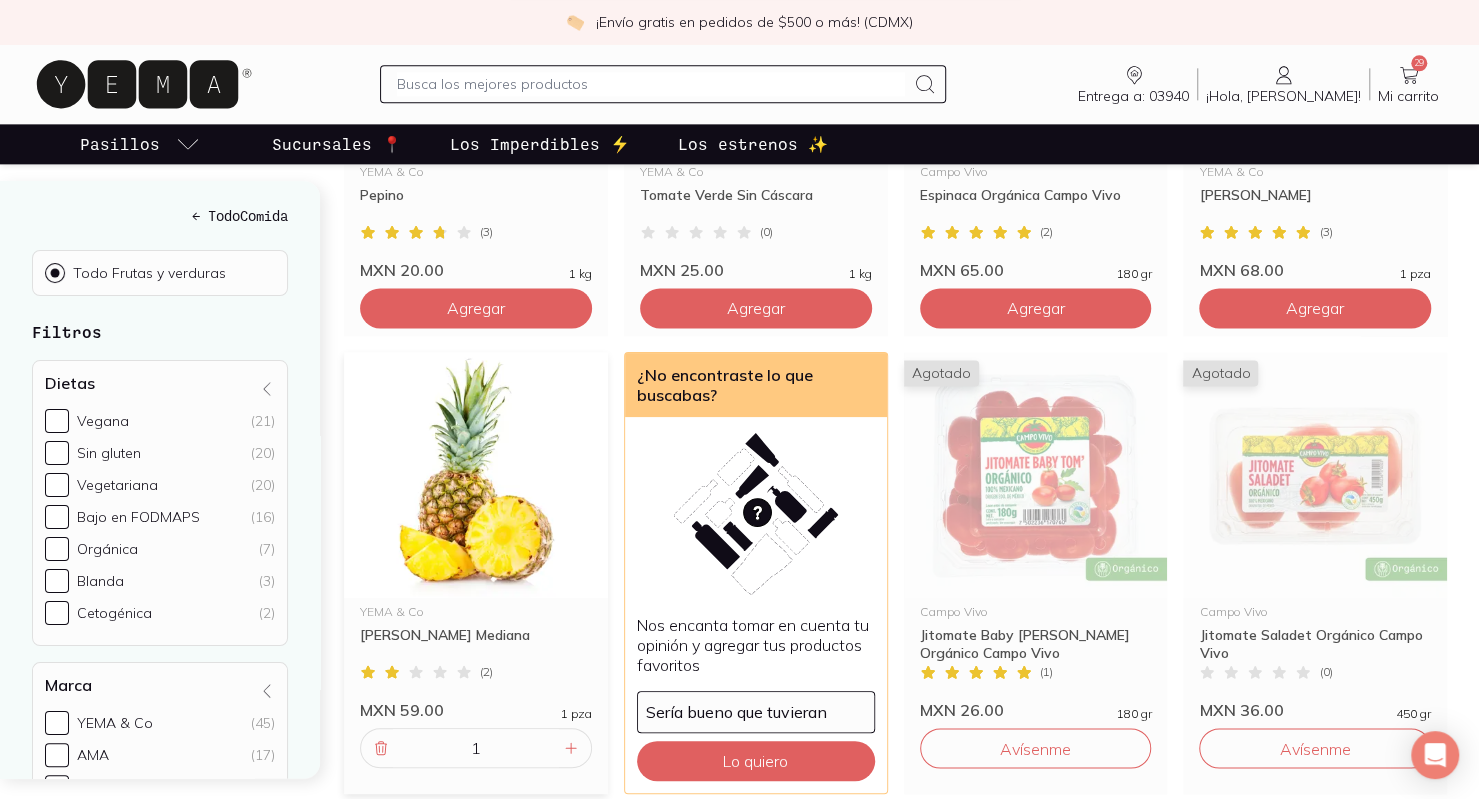 scroll, scrollTop: 1400, scrollLeft: 0, axis: vertical 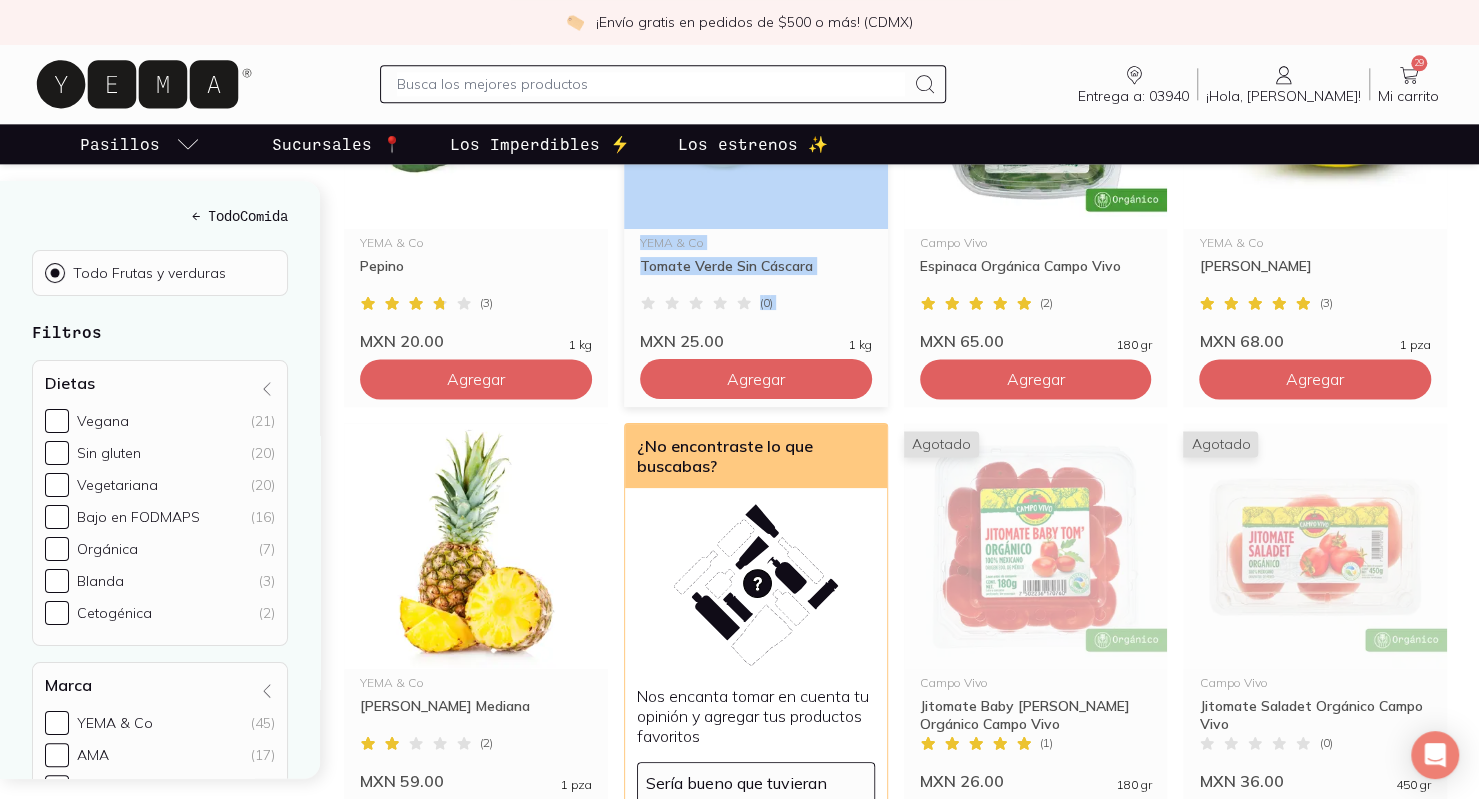 drag, startPoint x: 580, startPoint y: 375, endPoint x: 609, endPoint y: 309, distance: 72.09022 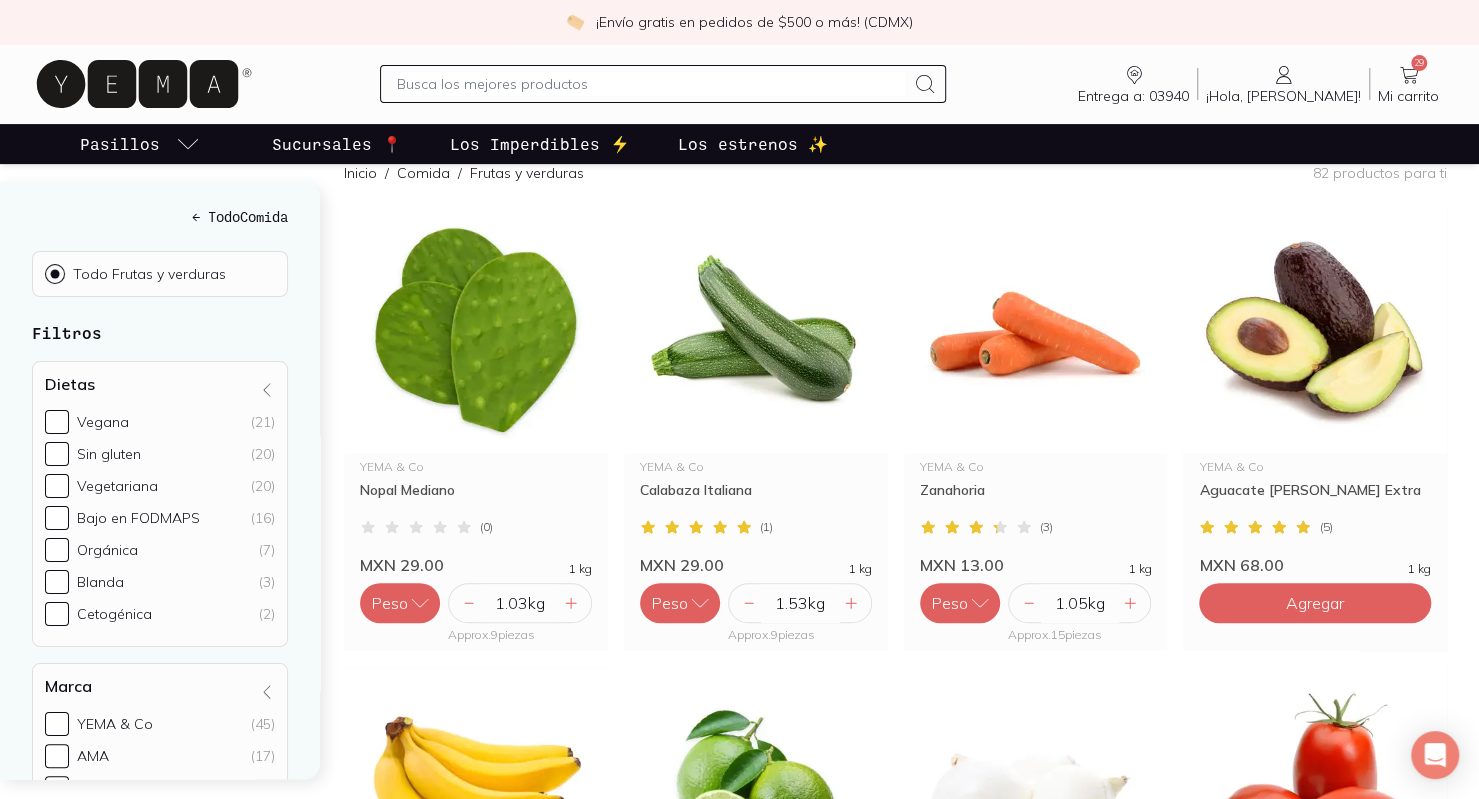 scroll, scrollTop: 0, scrollLeft: 0, axis: both 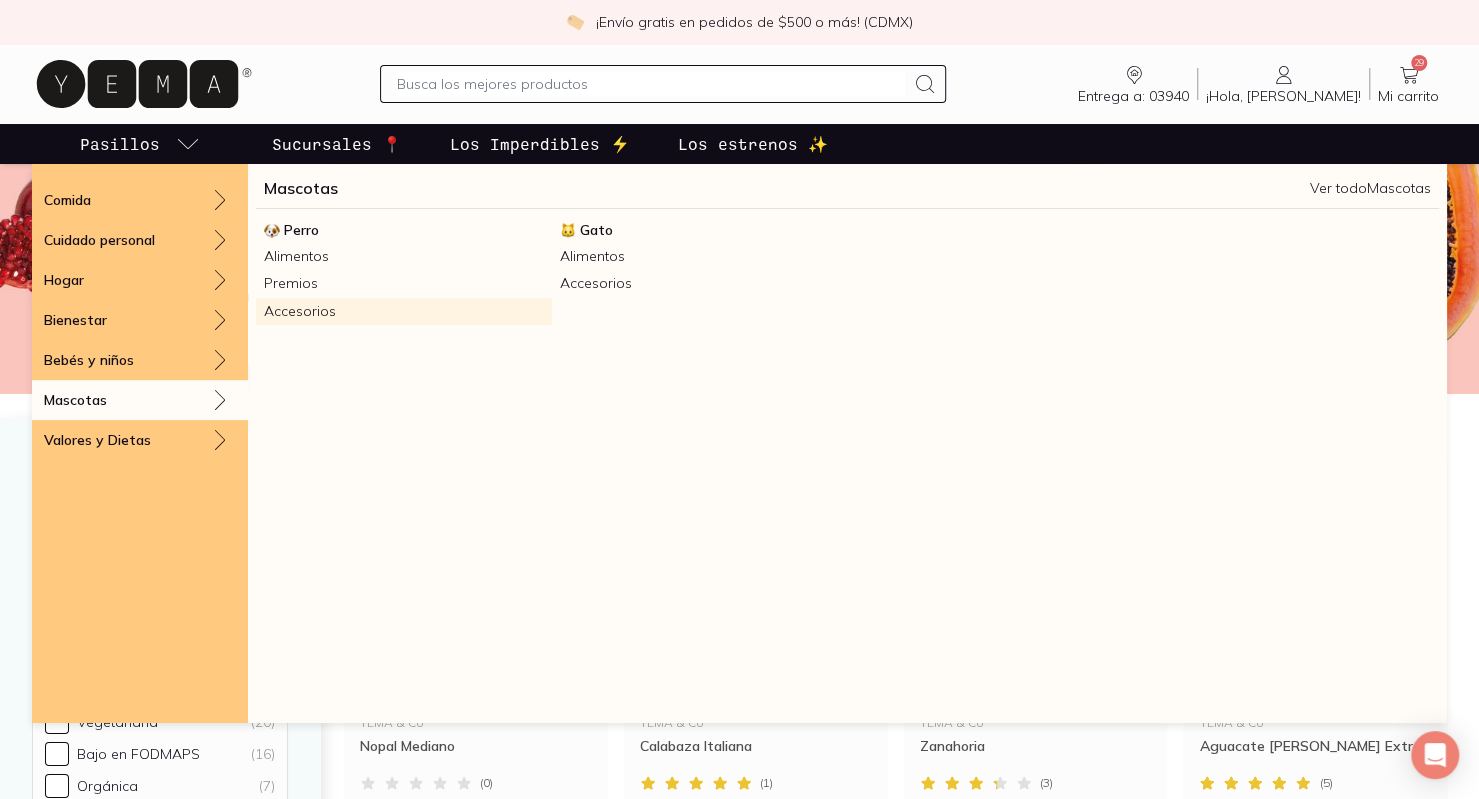 click on "Accesorios" at bounding box center (404, 311) 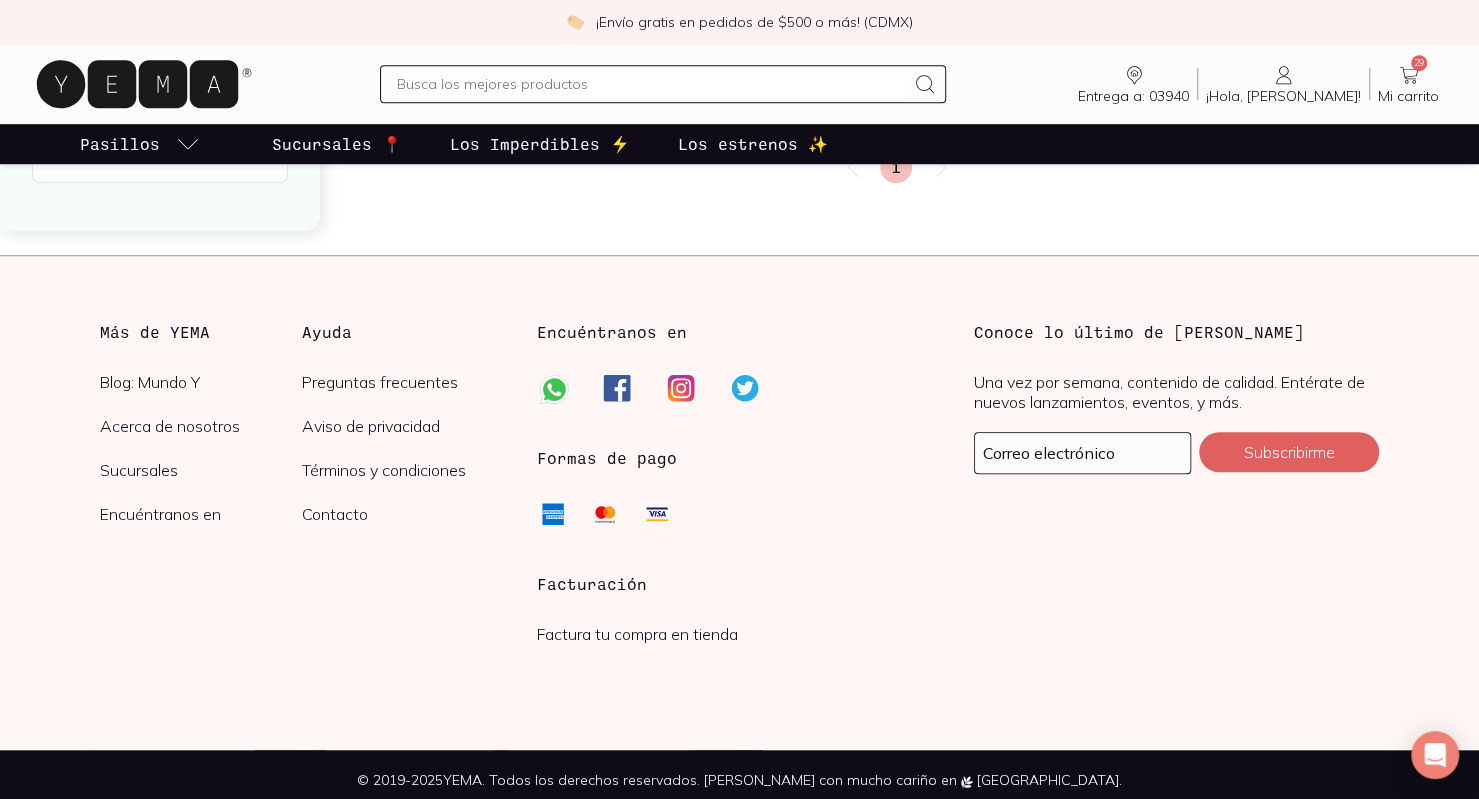 scroll, scrollTop: 0, scrollLeft: 0, axis: both 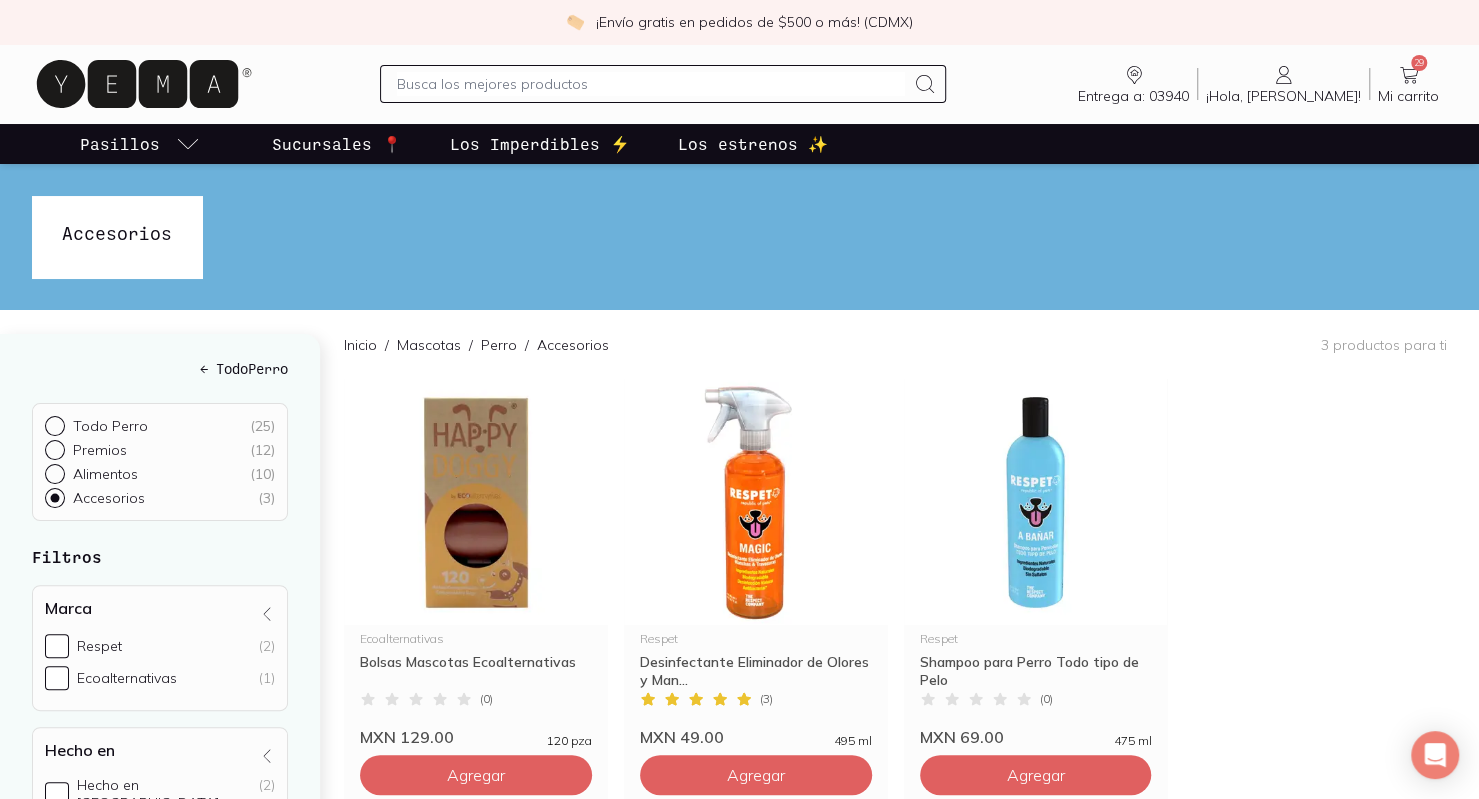click on "29 Mi carrito Carrito" at bounding box center [1408, 84] 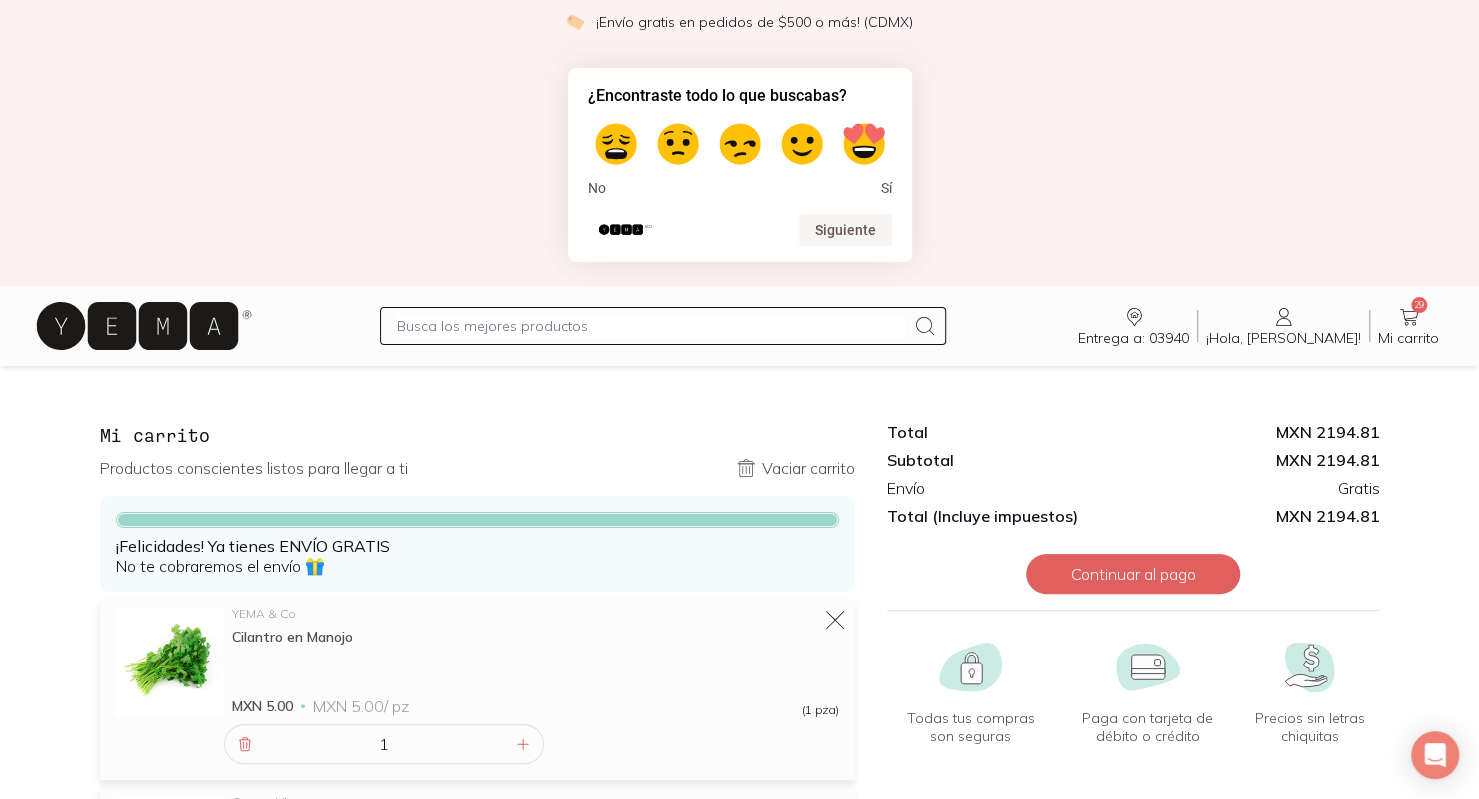 click on "Entrega a: 03940 03940" at bounding box center [1133, 326] 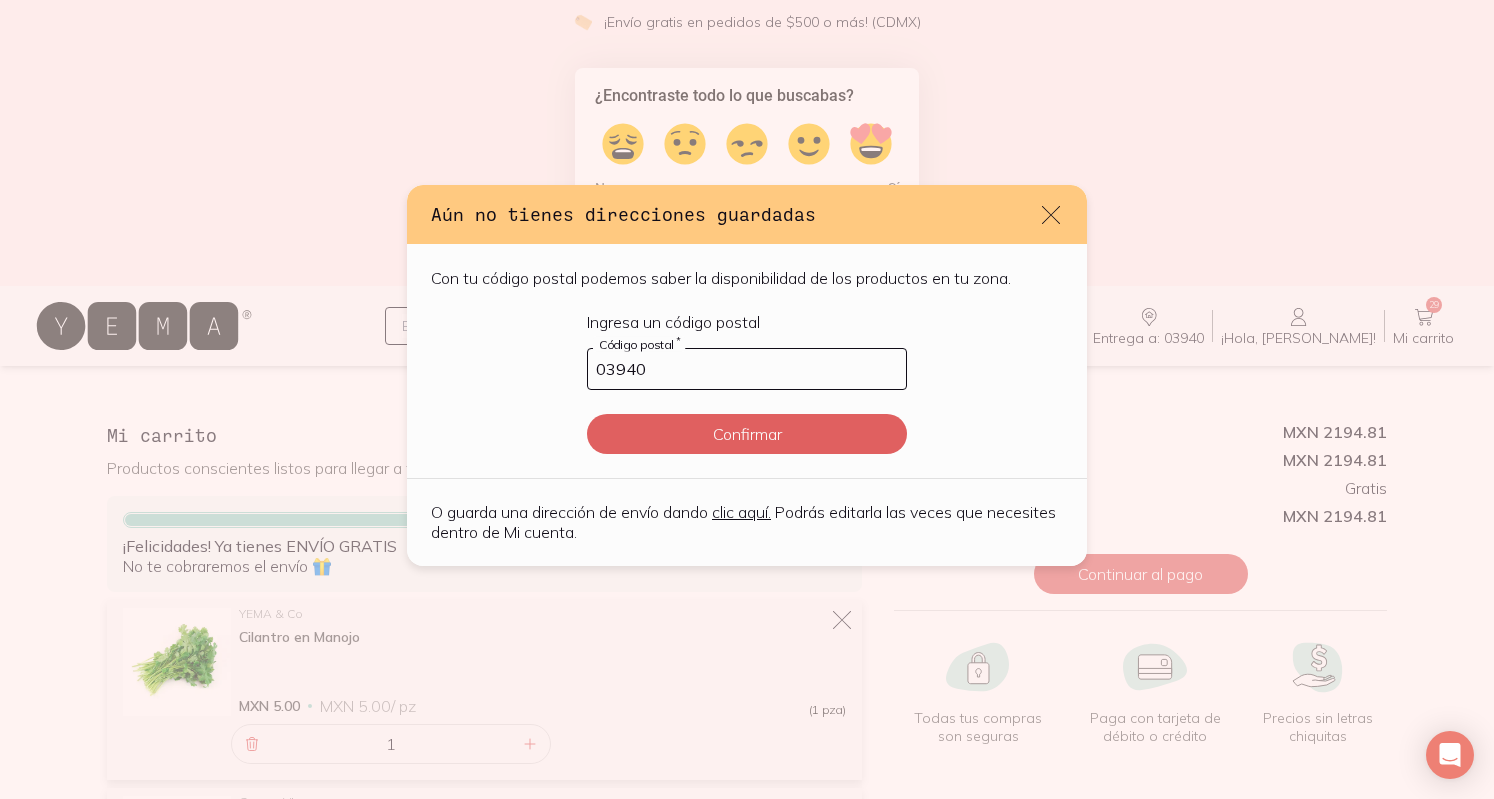 click on "clic aquí." at bounding box center [741, 512] 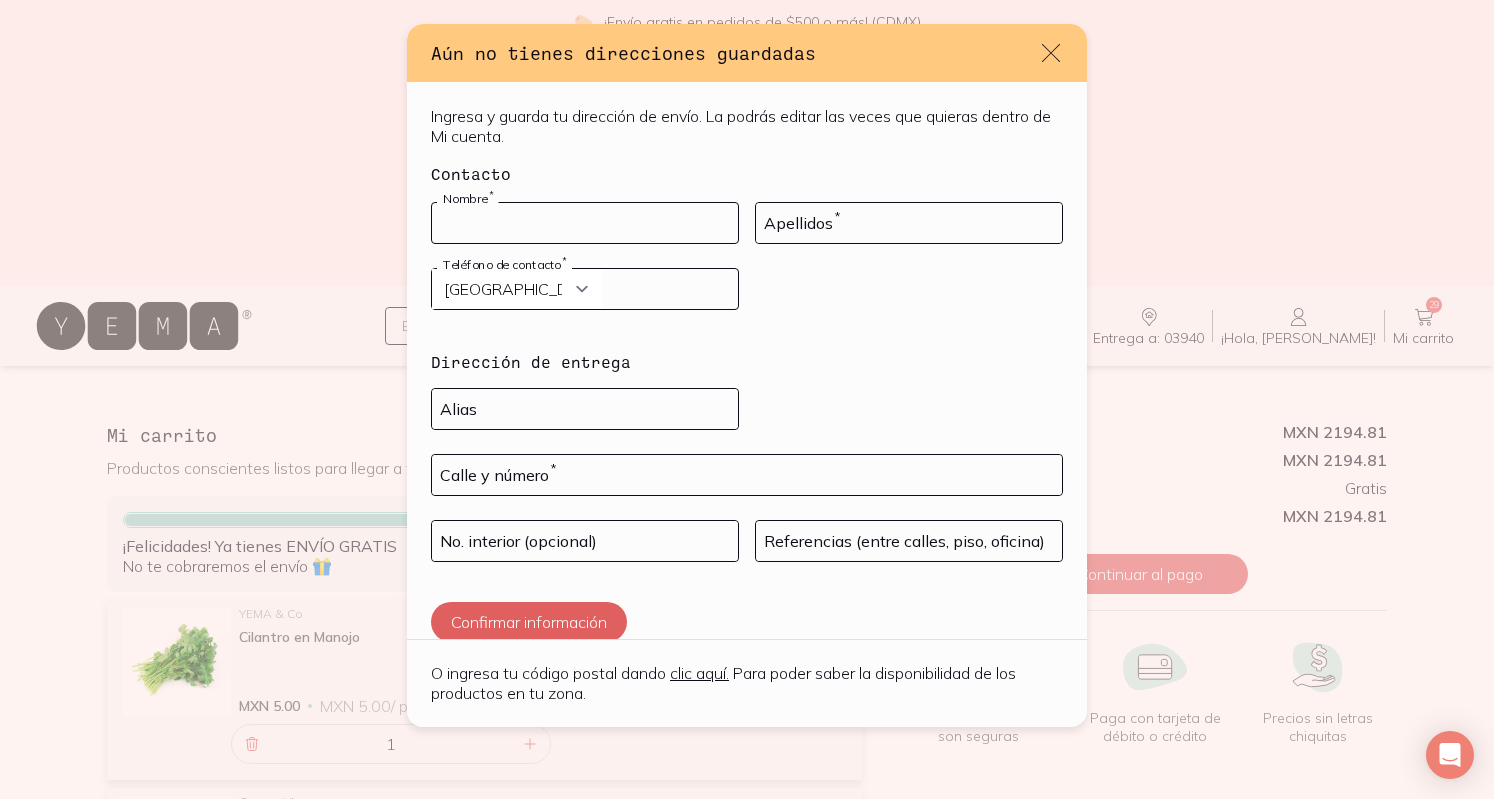 click at bounding box center [585, 223] 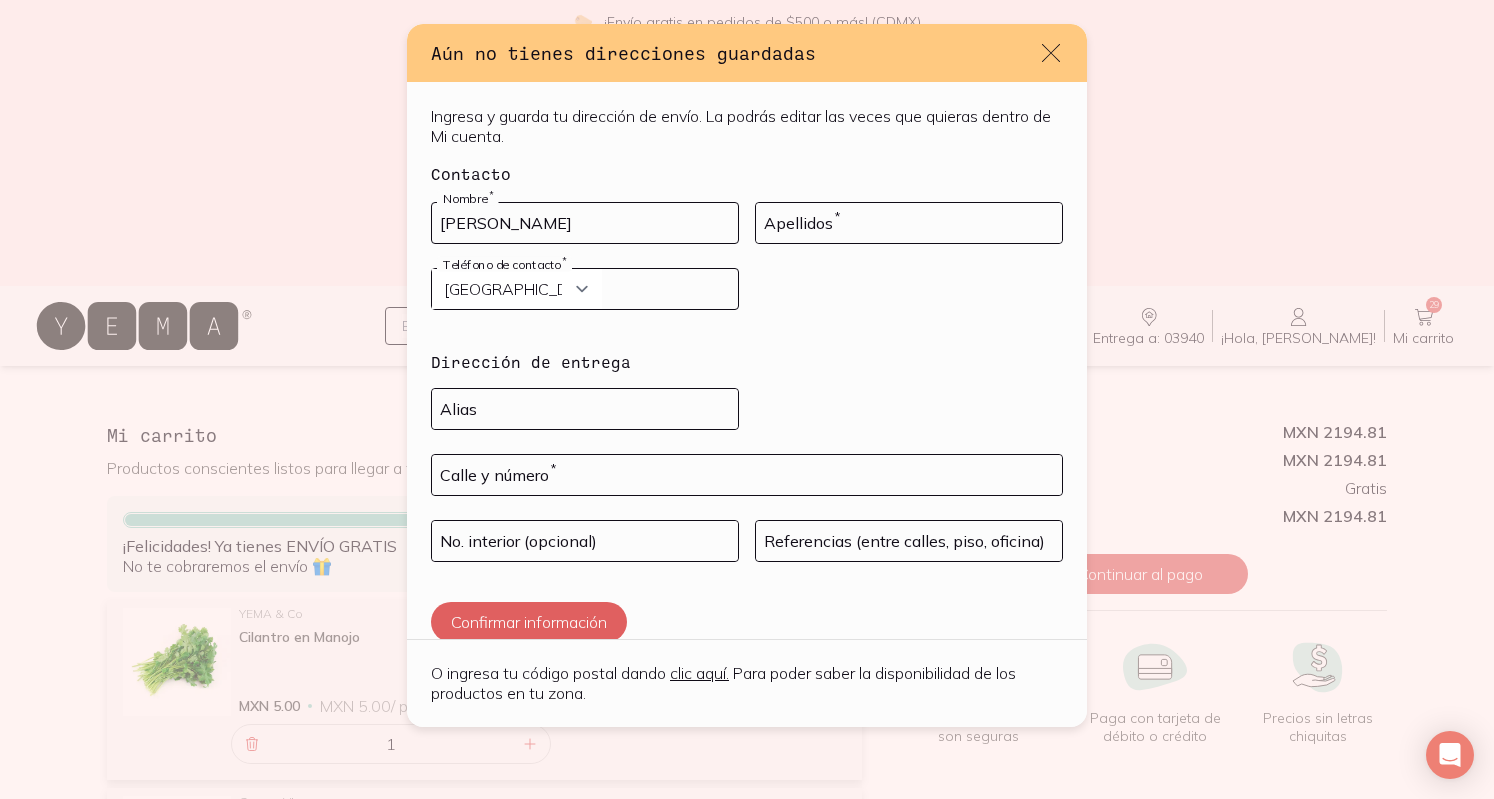 type on "[PERSON_NAME]" 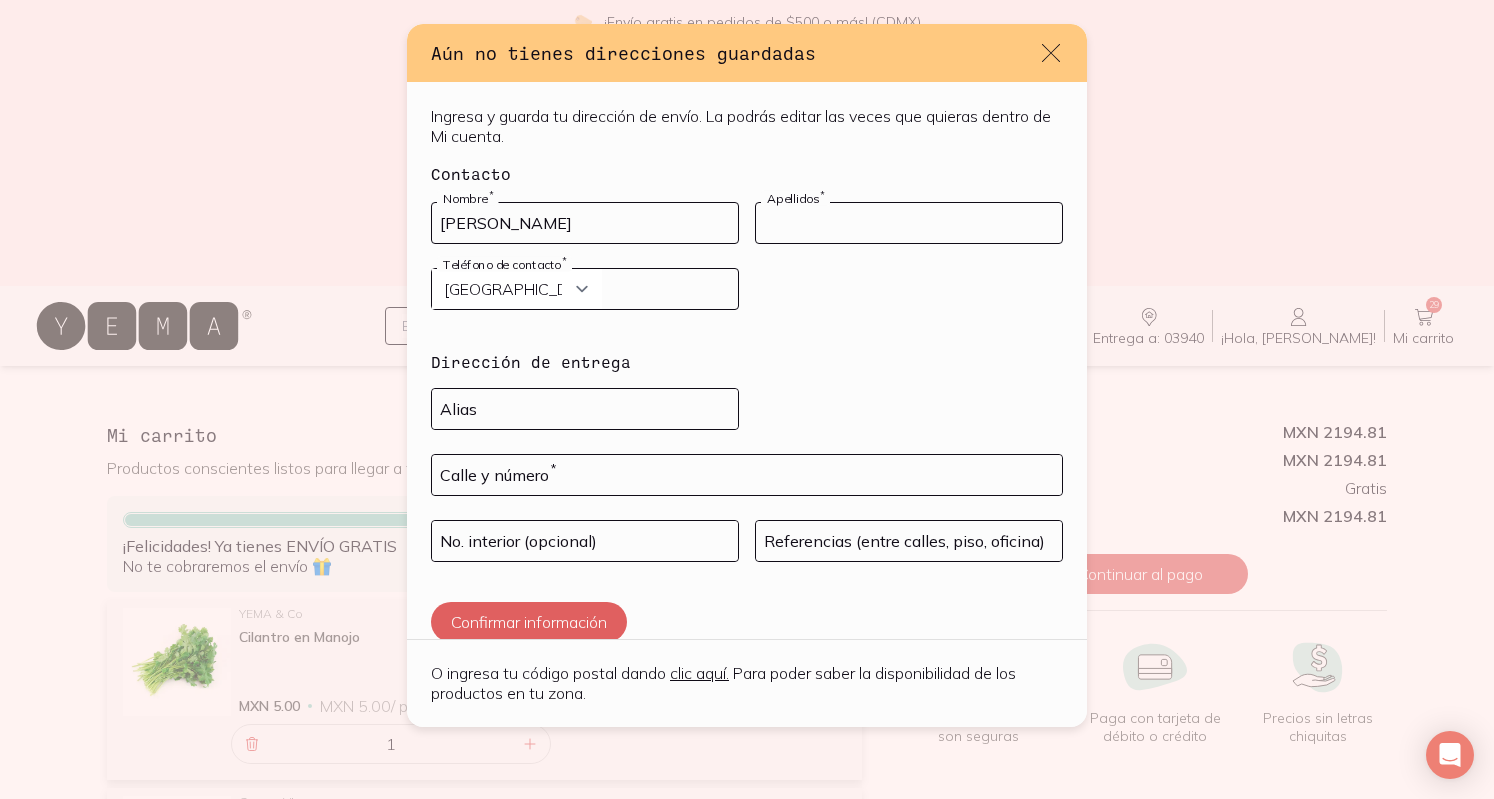 click at bounding box center (909, 223) 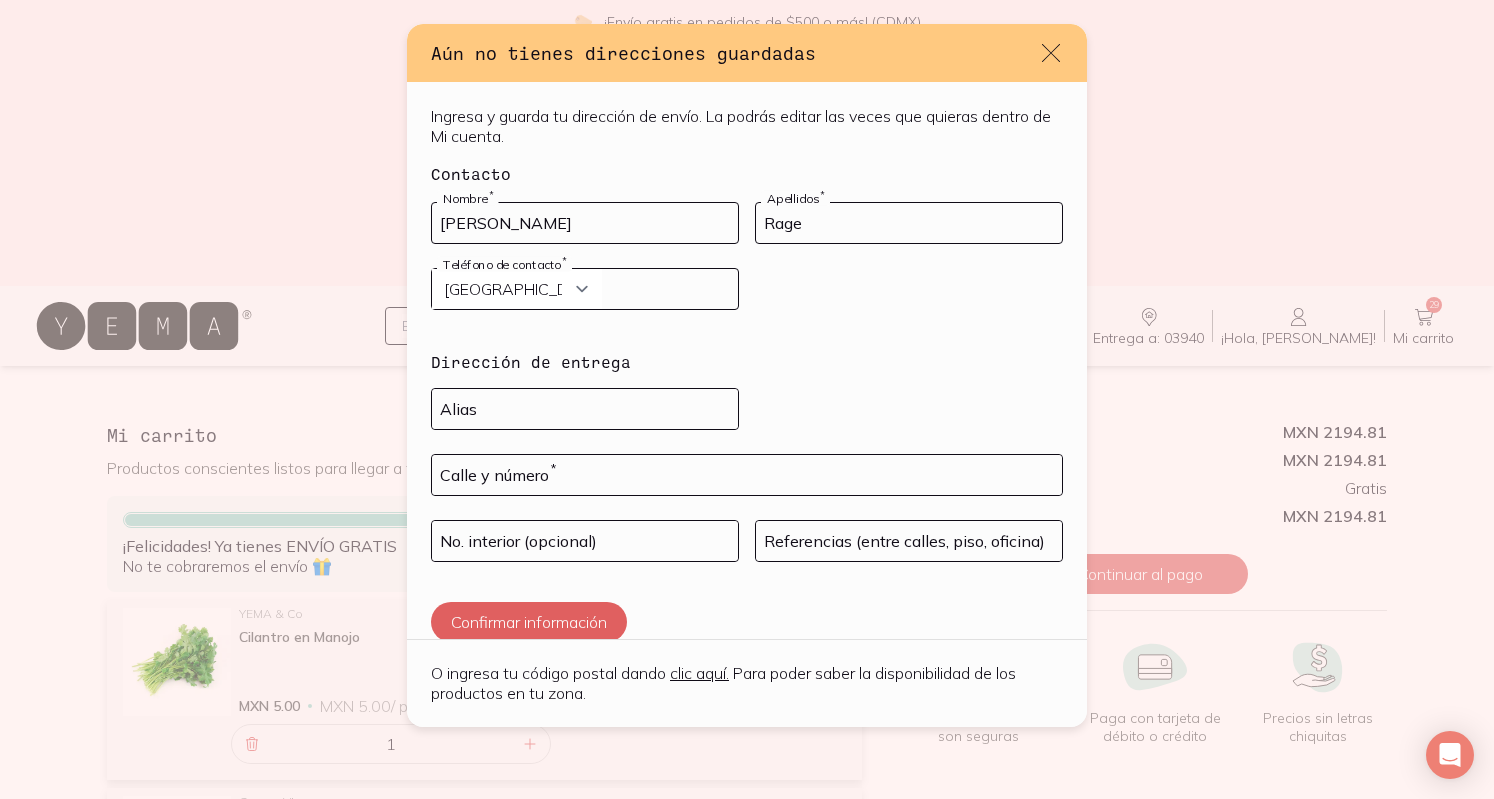 type on "Rage" 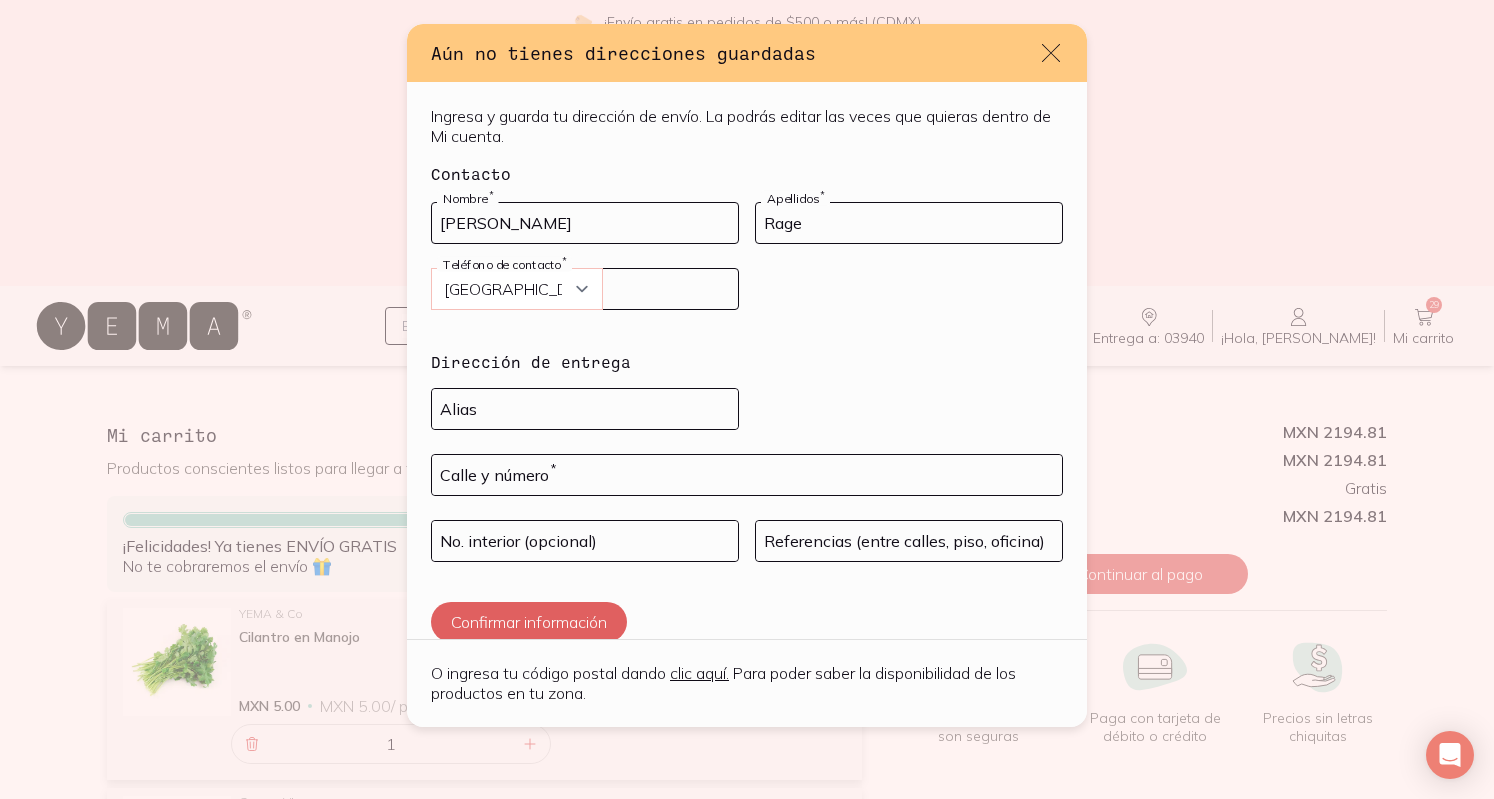 click on "Curazao (+5999) [GEOGRAPHIC_DATA] (+1876) [GEOGRAPHIC_DATA][PERSON_NAME][PERSON_NAME] (+1869) [GEOGRAPHIC_DATA] (+1868) [GEOGRAPHIC_DATA] (+1809) [GEOGRAPHIC_DATA][PERSON_NAME] (+1784) [GEOGRAPHIC_DATA] (+1767) [GEOGRAPHIC_DATA][PERSON_NAME] (+1758) [GEOGRAPHIC_DATA] (+1721) Samoa Americana (+1684) [US_STATE] (+1671) [GEOGRAPHIC_DATA] (+1670) [GEOGRAPHIC_DATA] (+1664) [PERSON_NAME] y [GEOGRAPHIC_DATA] (+1649) [GEOGRAPHIC_DATA][PERSON_NAME] ([GEOGRAPHIC_DATA]) (+1599) [GEOGRAPHIC_DATA] (+1473) [GEOGRAPHIC_DATA] (+1441) [GEOGRAPHIC_DATA] (+1345) [GEOGRAPHIC_DATA] (+1340) [GEOGRAPHIC_DATA] Británicas (+1284) [GEOGRAPHIC_DATA] (+1268) [GEOGRAPHIC_DATA] (+1264) [GEOGRAPHIC_DATA] (+1246) [GEOGRAPHIC_DATA] (+1242) [GEOGRAPHIC_DATA] (+998) [GEOGRAPHIC_DATA] (+996) [US_STATE] (+995) [GEOGRAPHIC_DATA] (+994) [GEOGRAPHIC_DATA] (+993) [GEOGRAPHIC_DATA] (+992) [GEOGRAPHIC_DATA] (+977) [GEOGRAPHIC_DATA] (+976) [GEOGRAPHIC_DATA] (+975) [GEOGRAPHIC_DATA] (+974) [GEOGRAPHIC_DATA] (+973) [GEOGRAPHIC_DATA] (+972) [GEOGRAPHIC_DATA] (+971) [GEOGRAPHIC_DATA] (+968) [GEOGRAPHIC_DATA] (+967) [GEOGRAPHIC_DATA] (+966) [GEOGRAPHIC_DATA] (+965) [GEOGRAPHIC_DATA] (+964) [GEOGRAPHIC_DATA] (+963) [GEOGRAPHIC_DATA] (+962) [GEOGRAPHIC_DATA] (+961) [GEOGRAPHIC_DATA] (+960) [GEOGRAPHIC_DATA] (+886) [GEOGRAPHIC_DATA] (+880) [PERSON_NAME] (+870) [GEOGRAPHIC_DATA] (+856)" at bounding box center [517, 289] 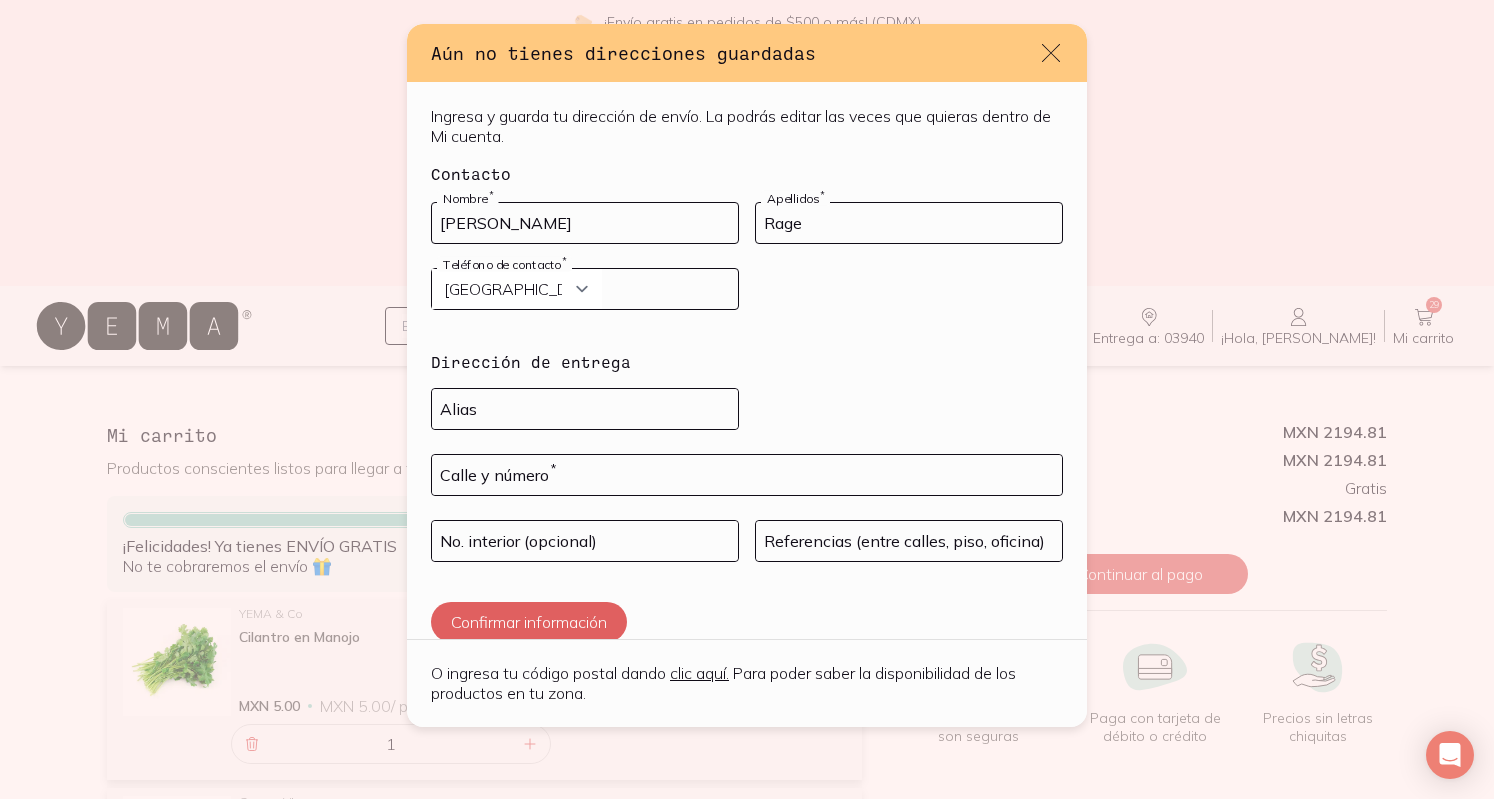 click at bounding box center (585, 289) 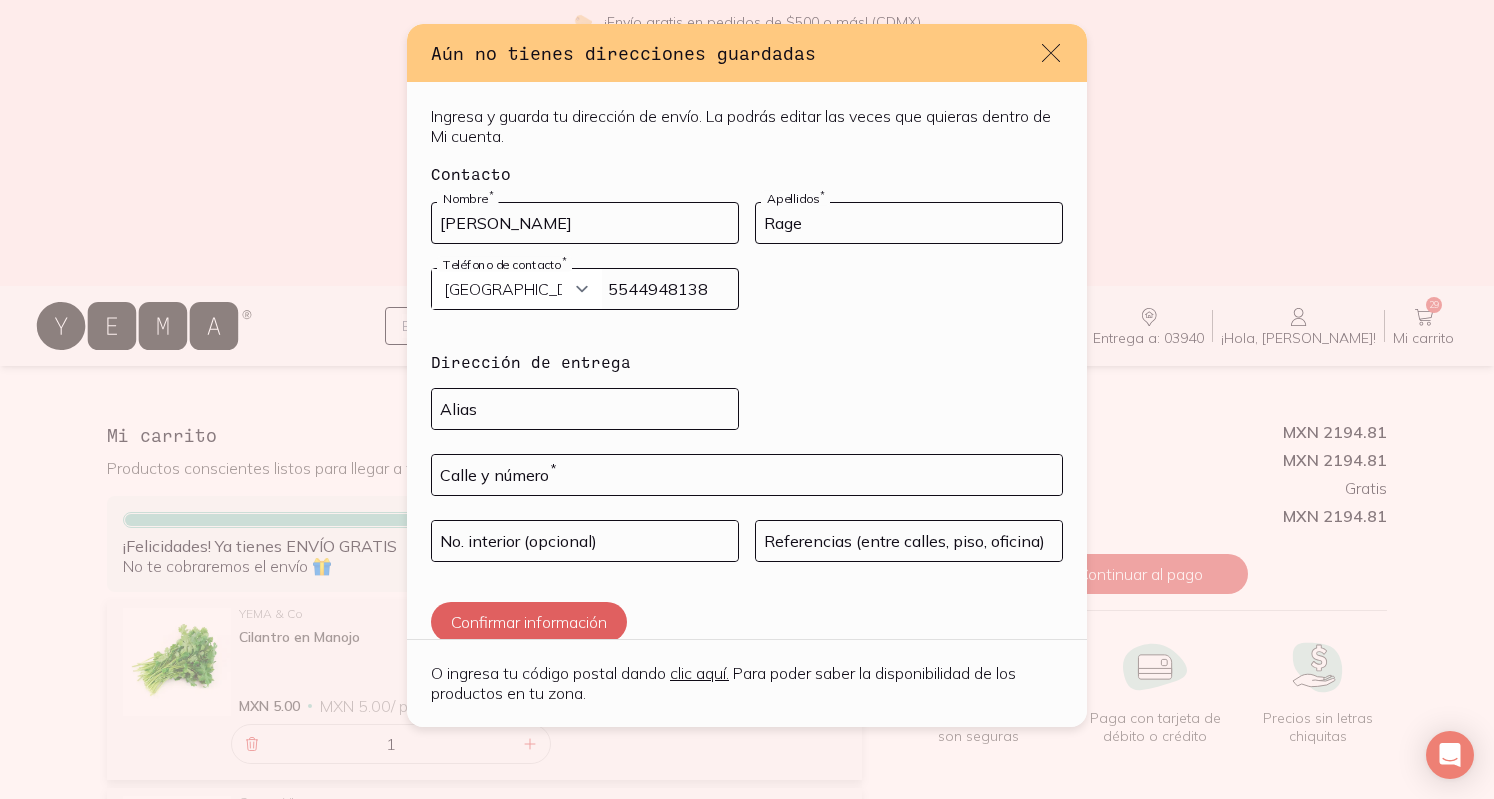 type on "5544948138" 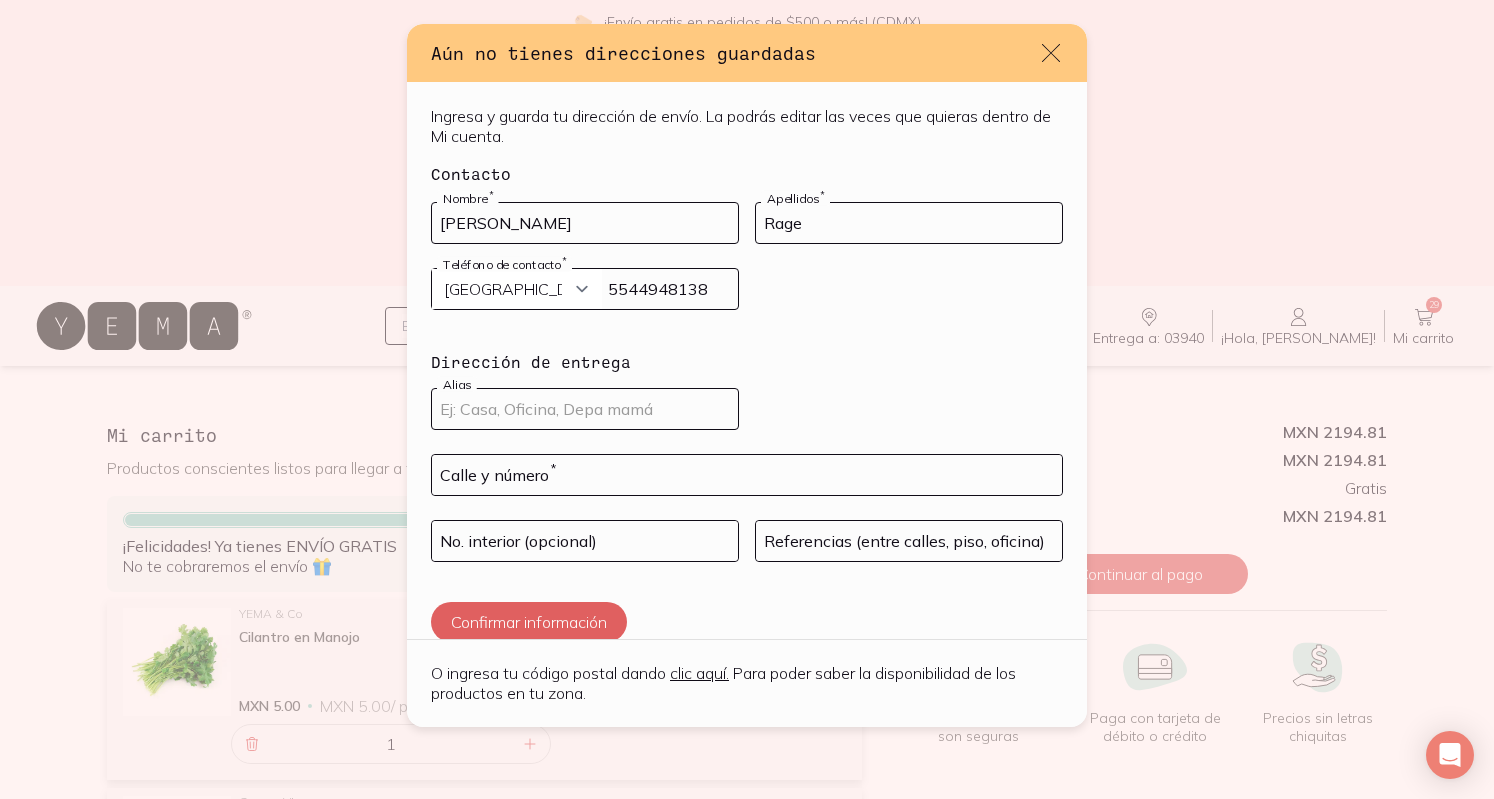 click at bounding box center [585, 409] 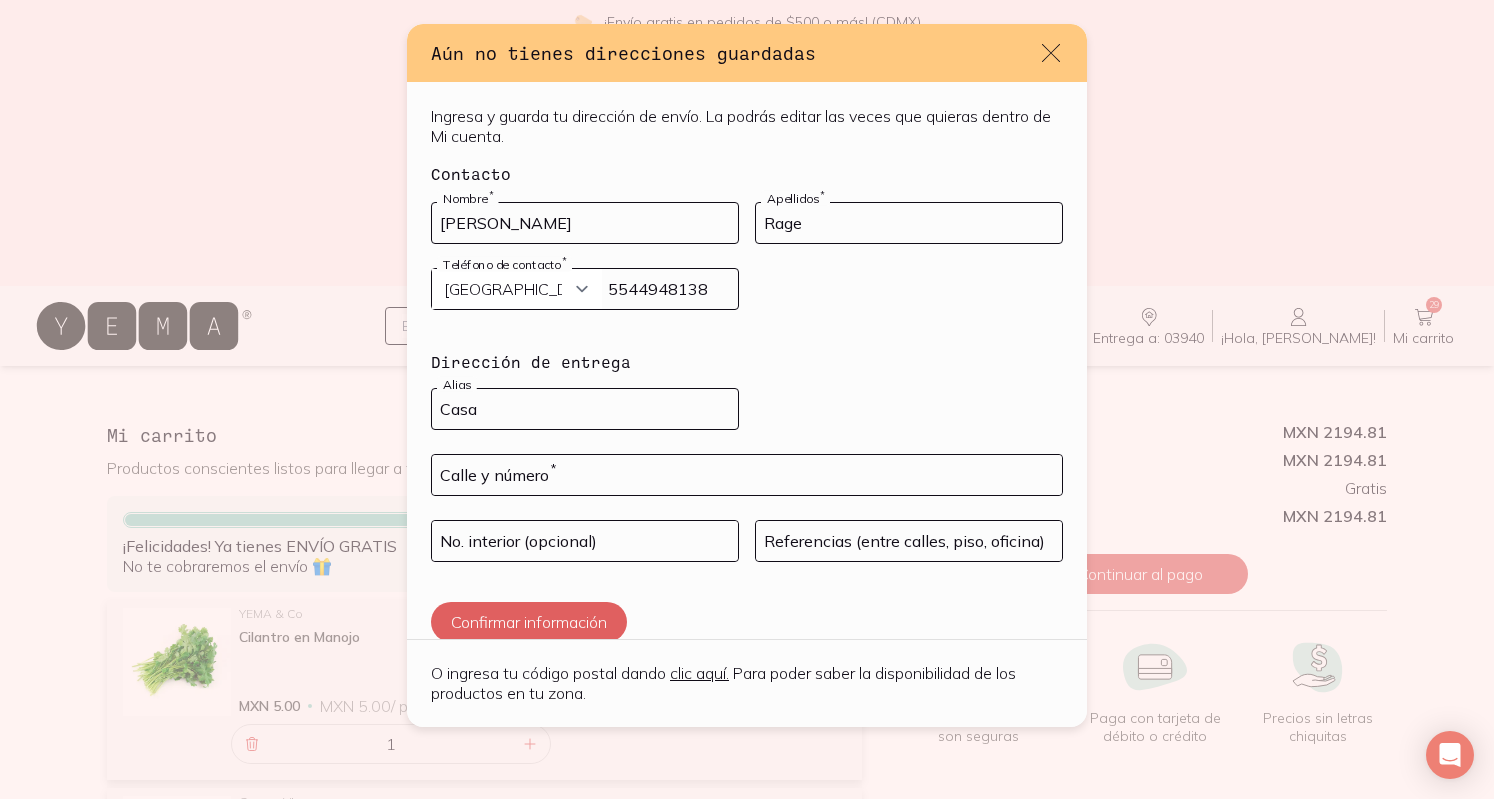 type on "Casa" 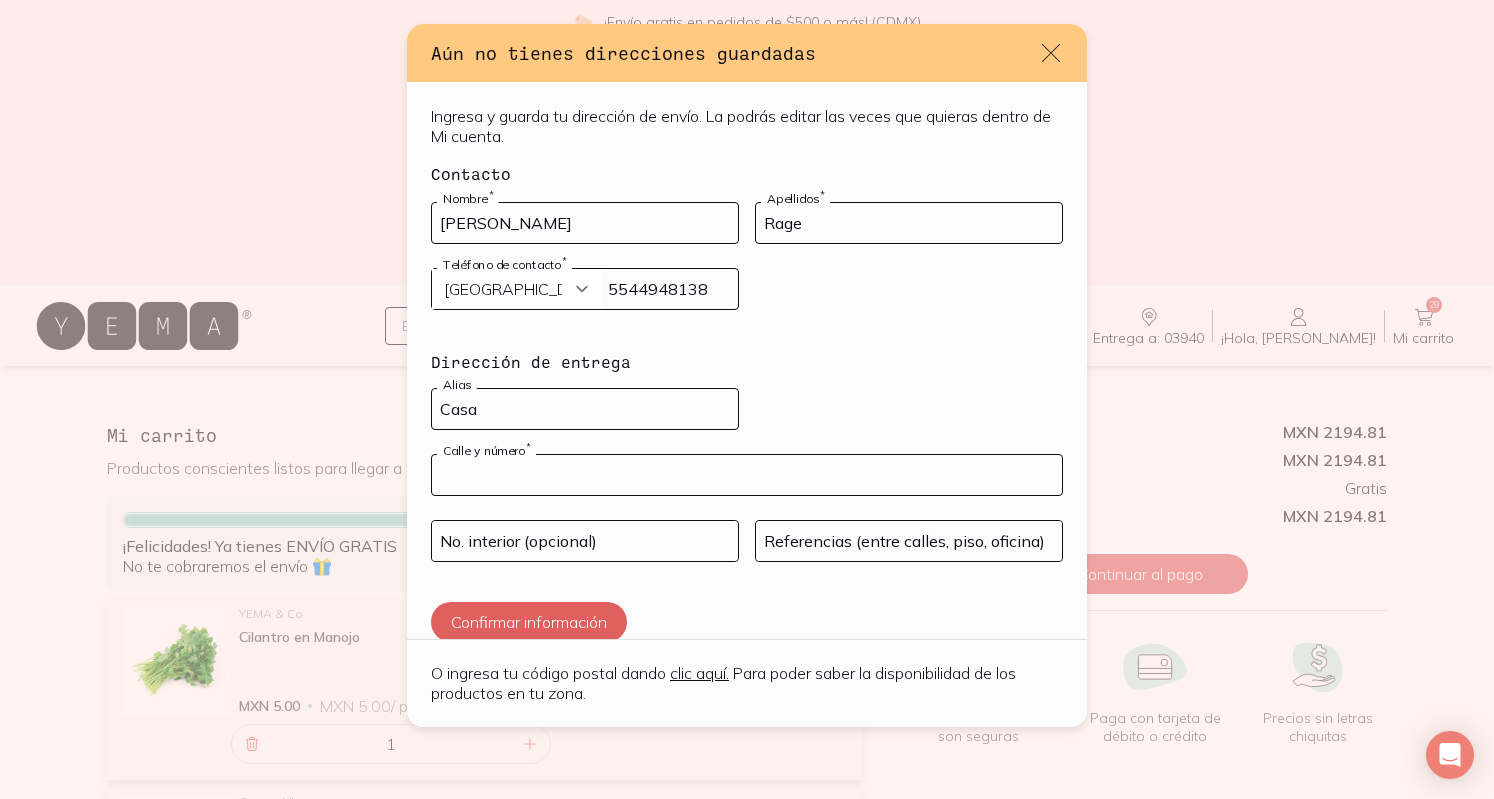 click at bounding box center (747, 475) 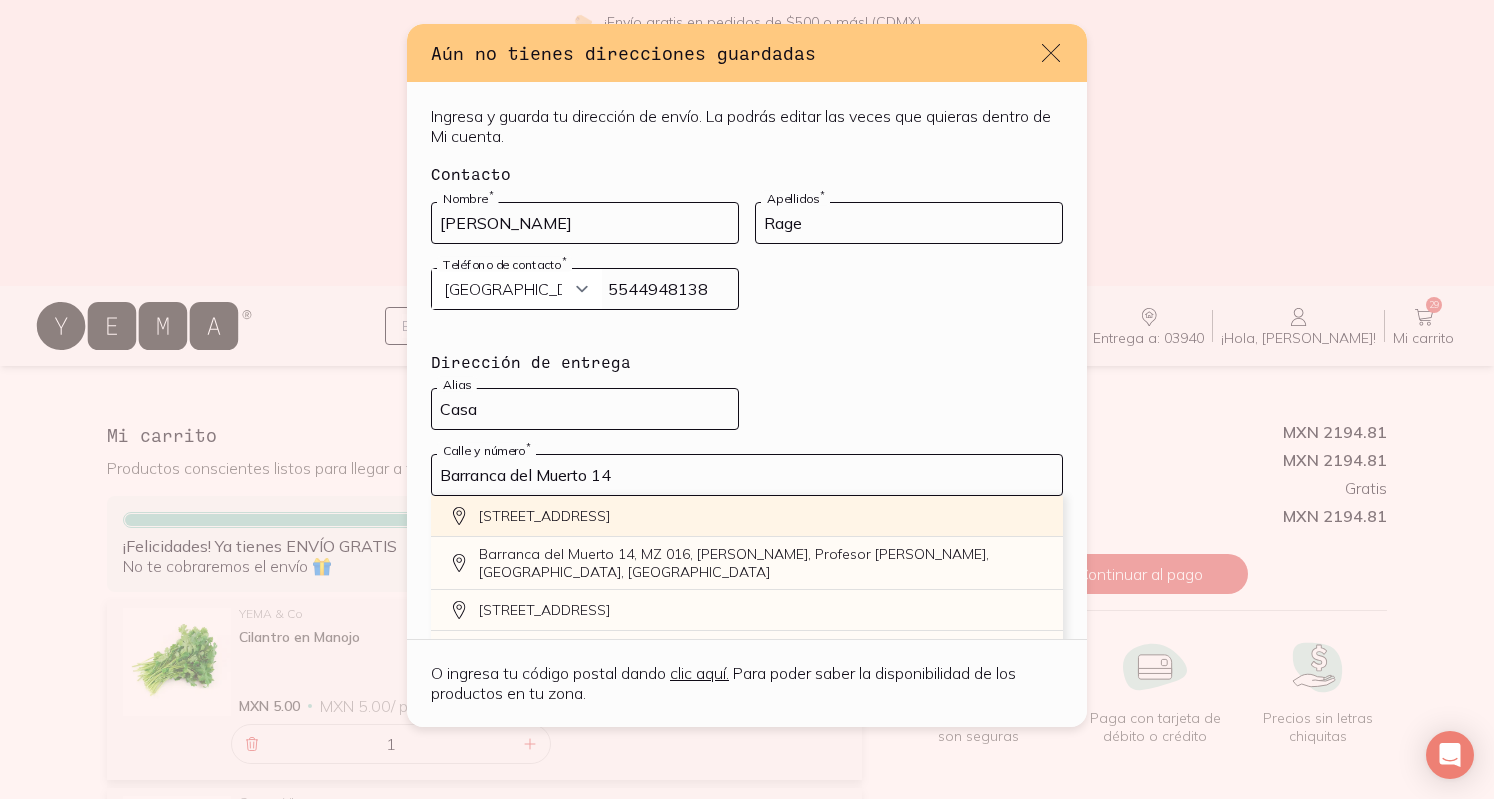 click on "[STREET_ADDRESS]" 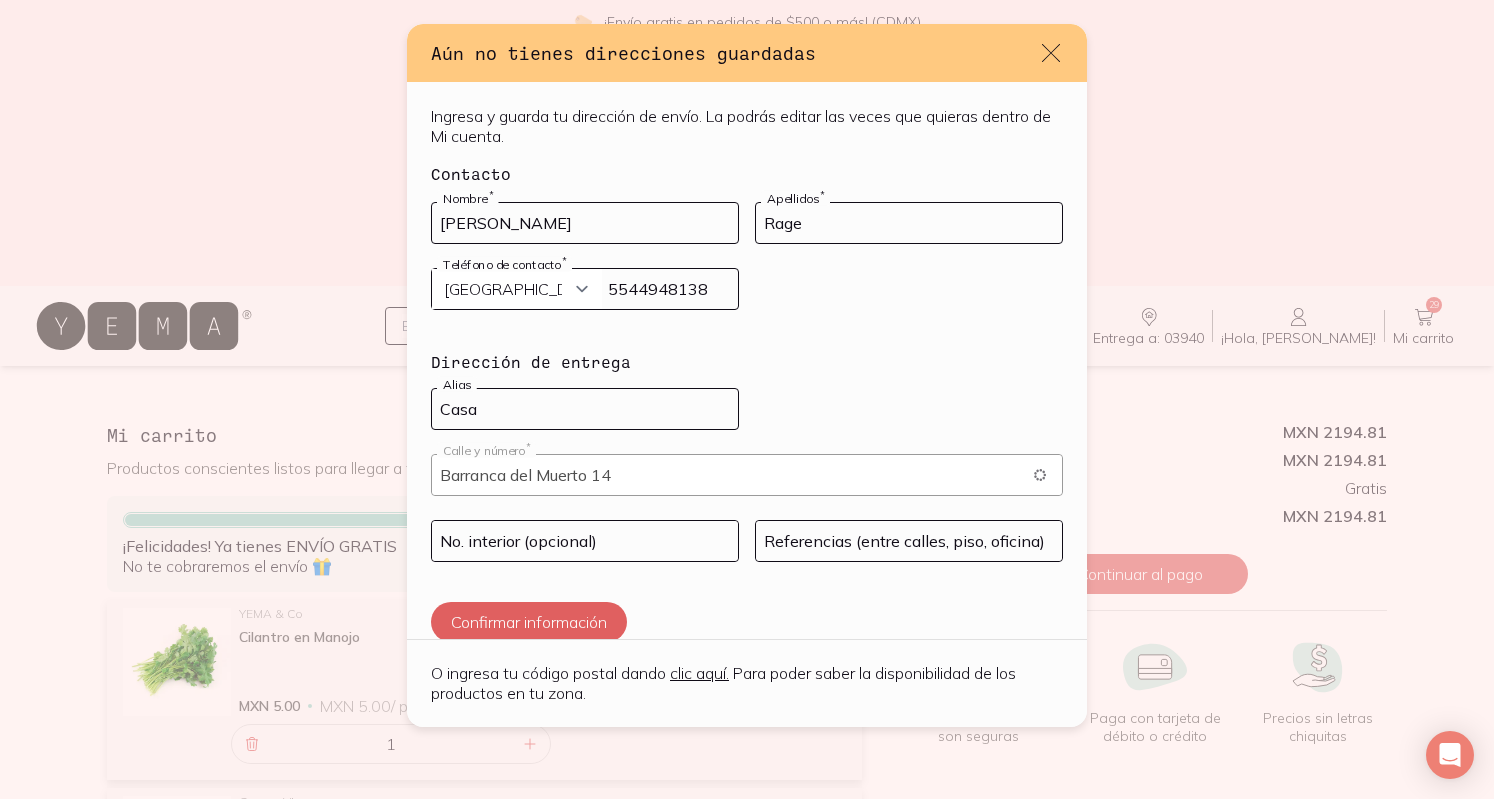 type on "[STREET_ADDRESS][PERSON_NAME]" 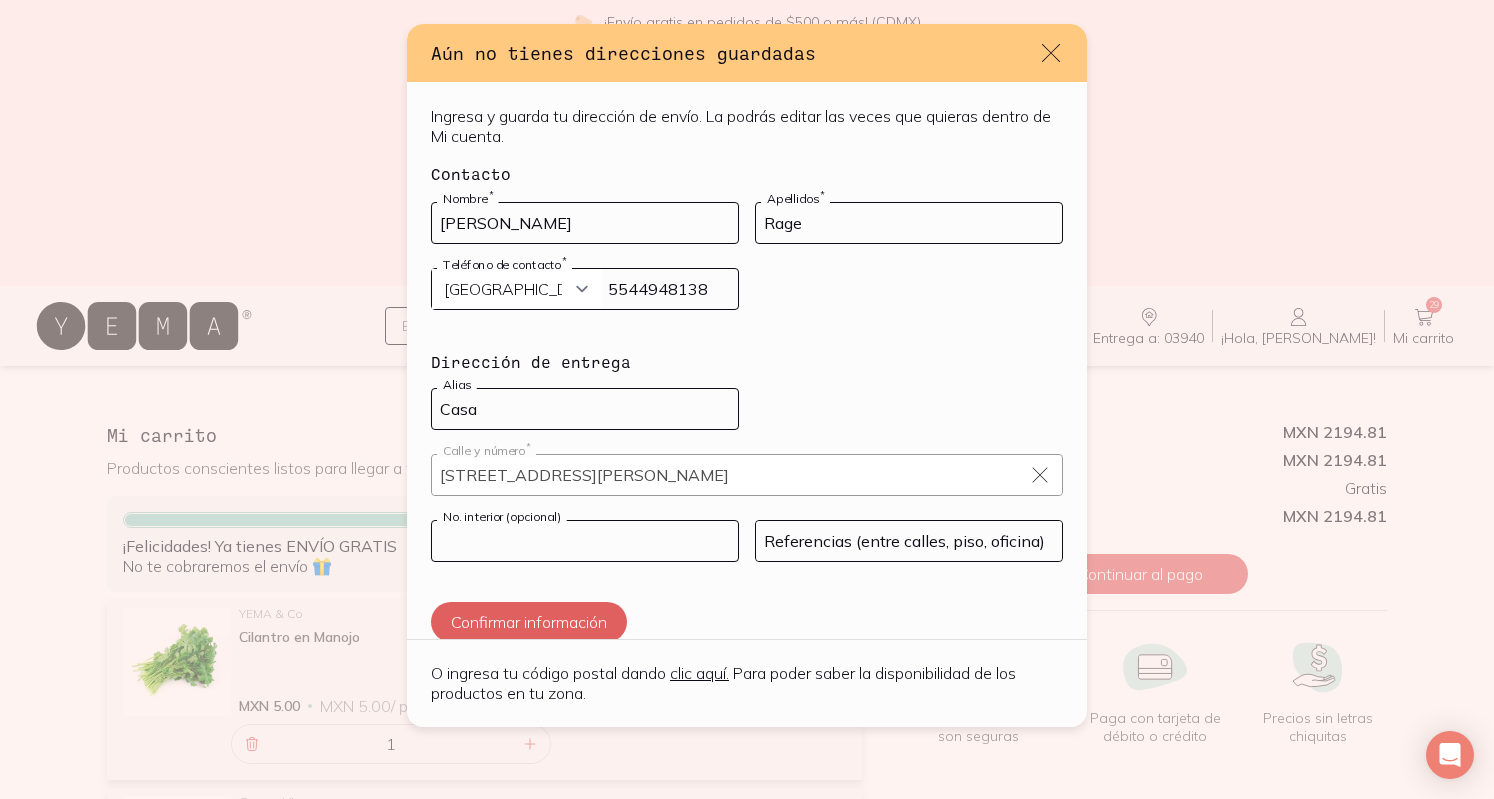 click at bounding box center [585, 541] 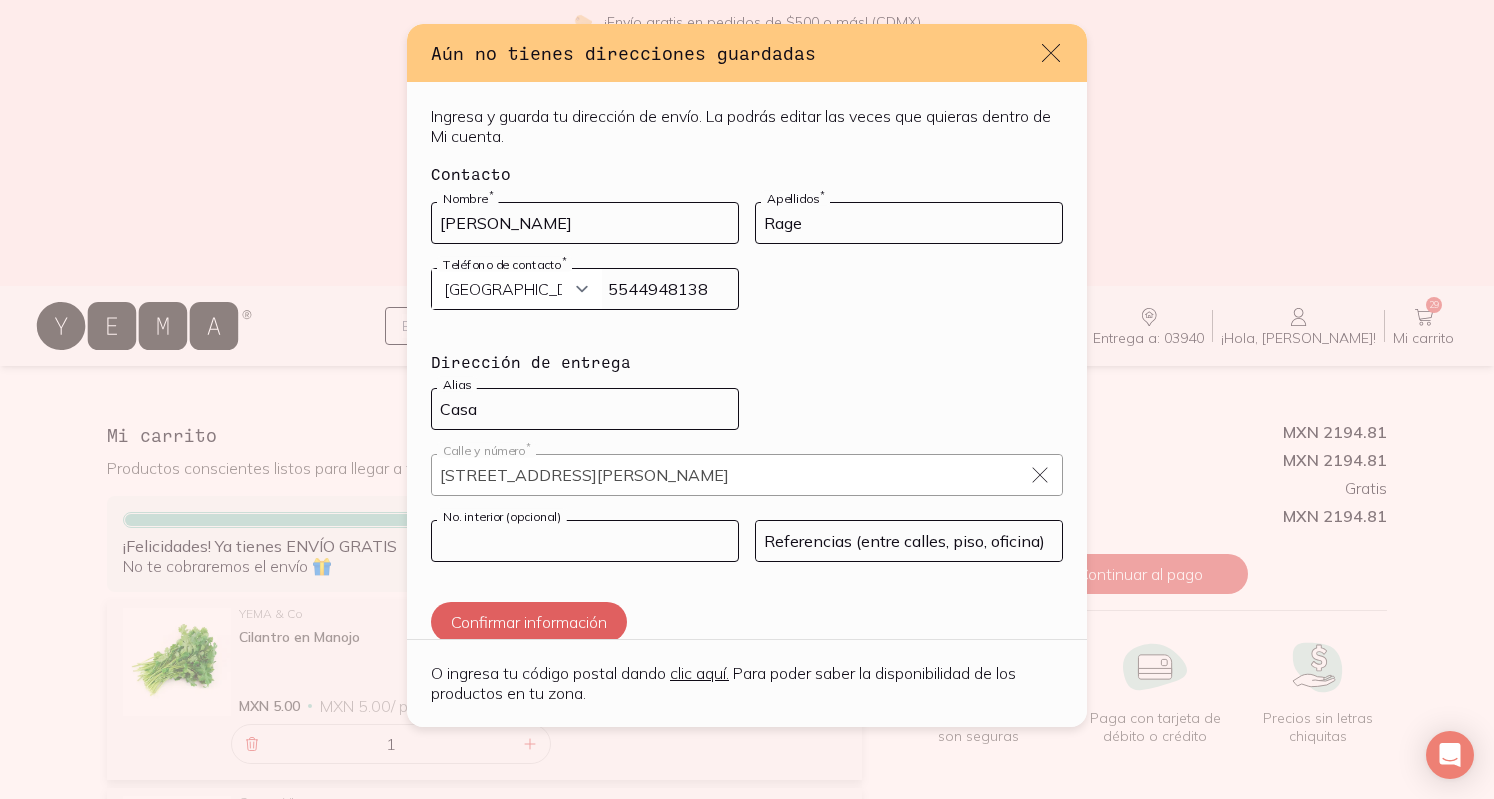 type on "1" 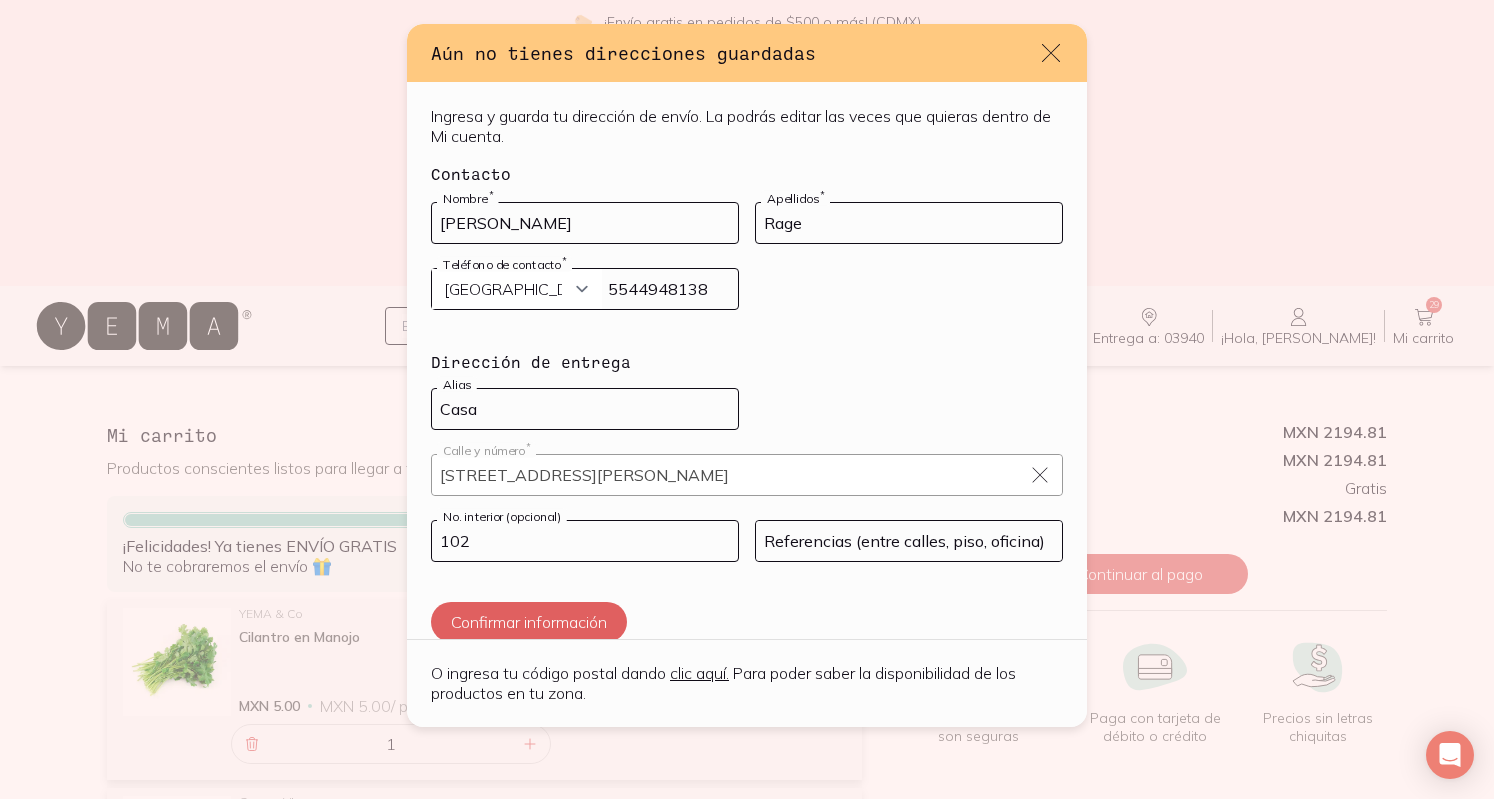 type on "102" 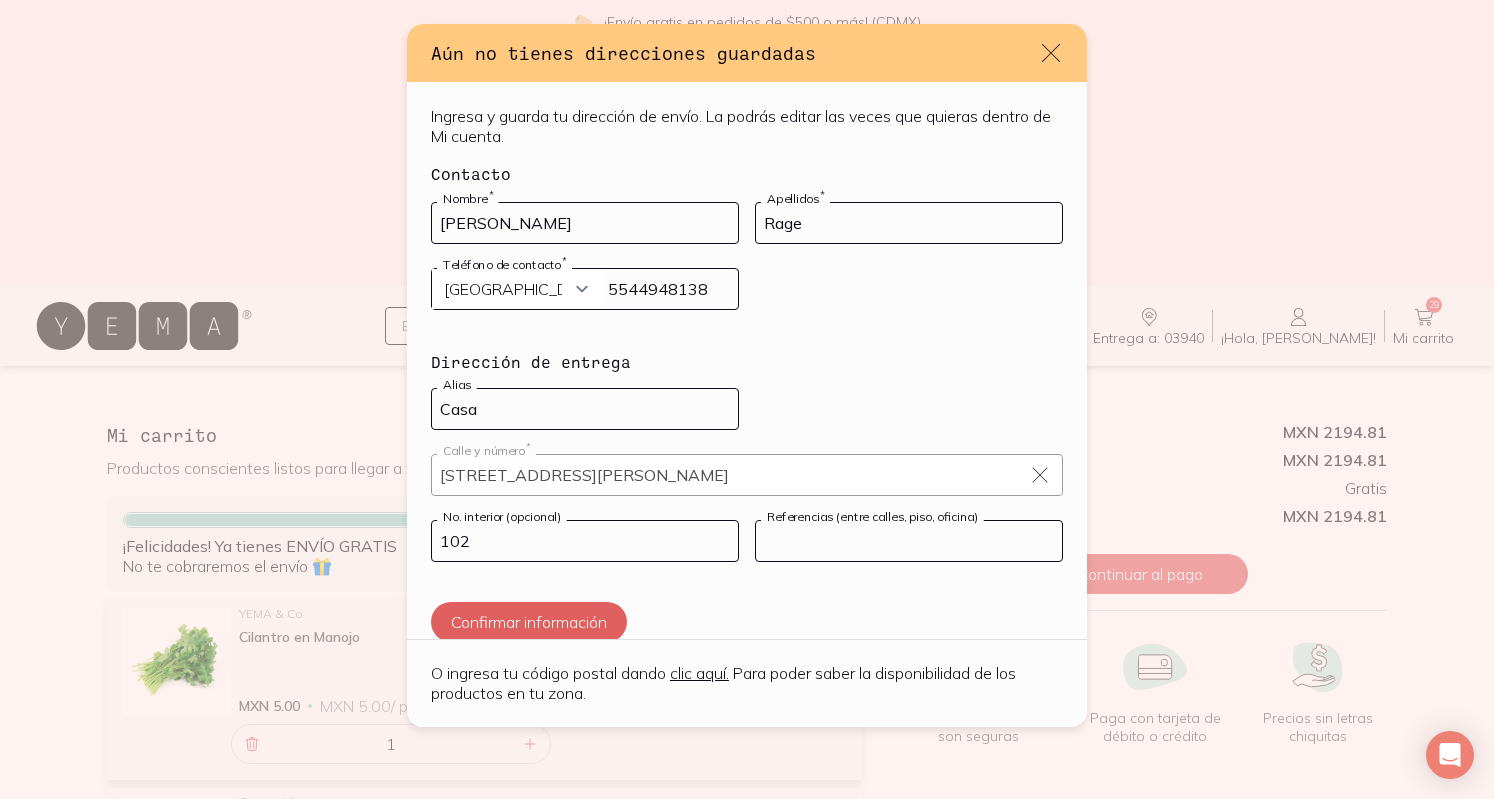 click at bounding box center [909, 541] 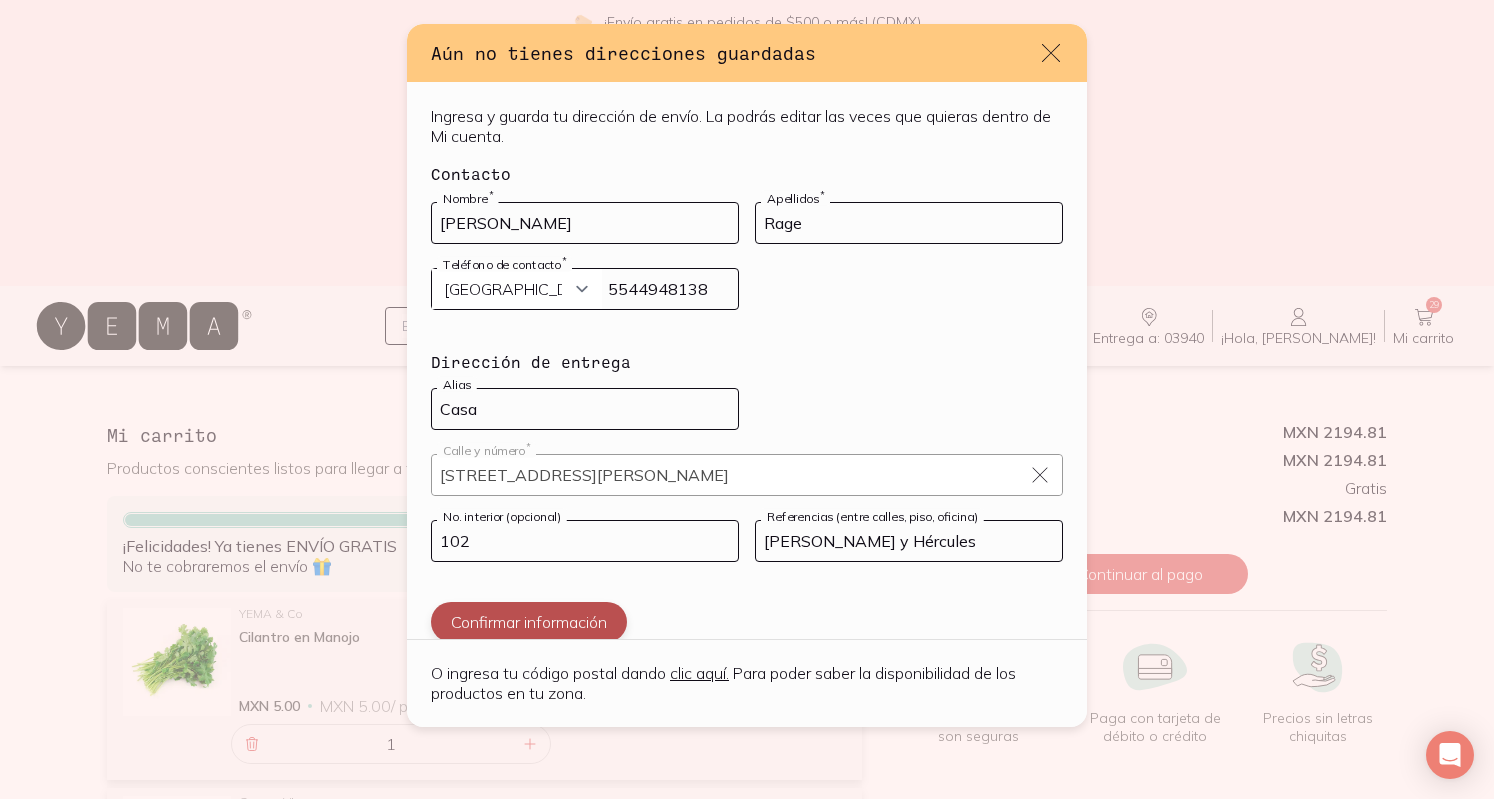 type on "[PERSON_NAME] y Hércules" 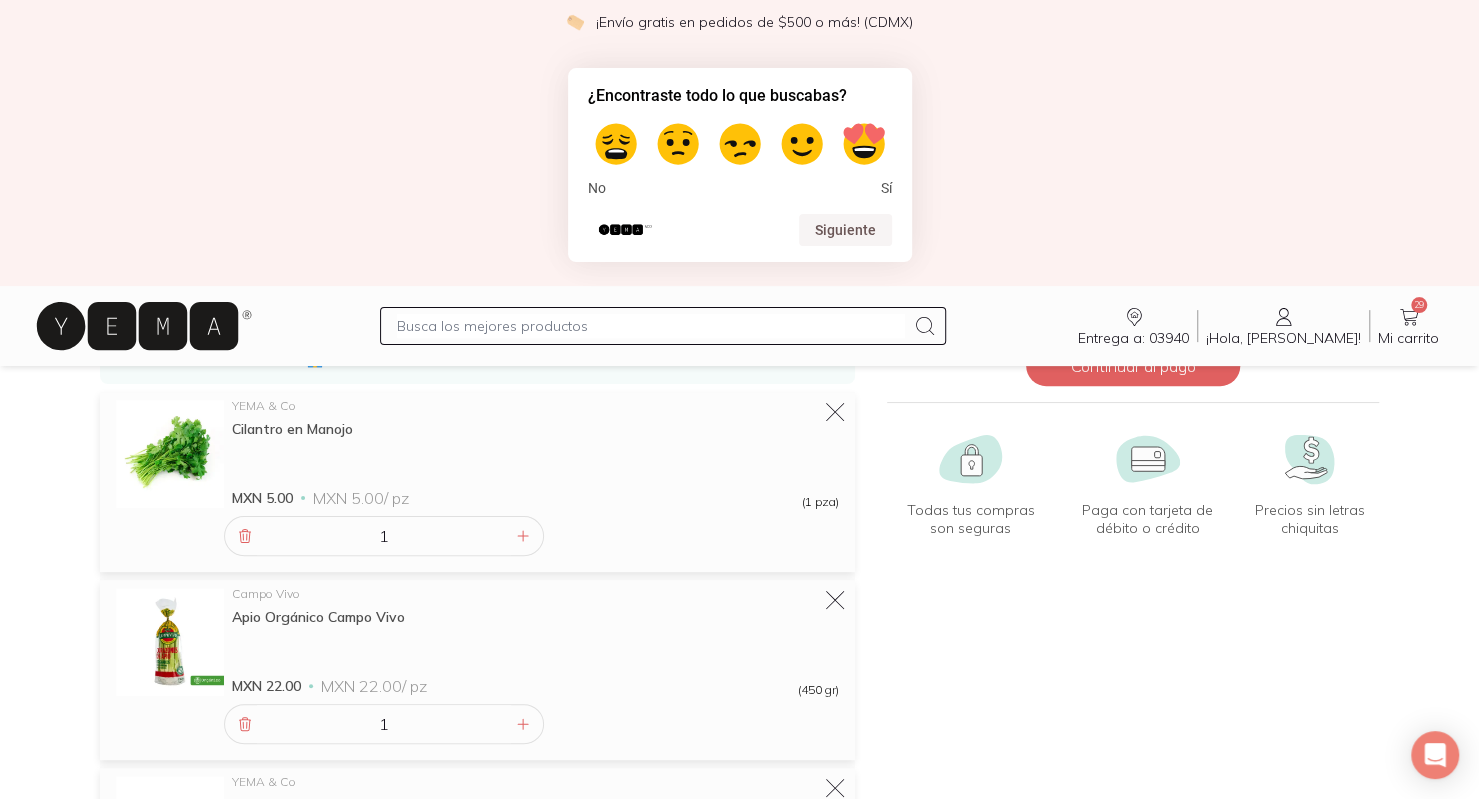 scroll, scrollTop: 0, scrollLeft: 0, axis: both 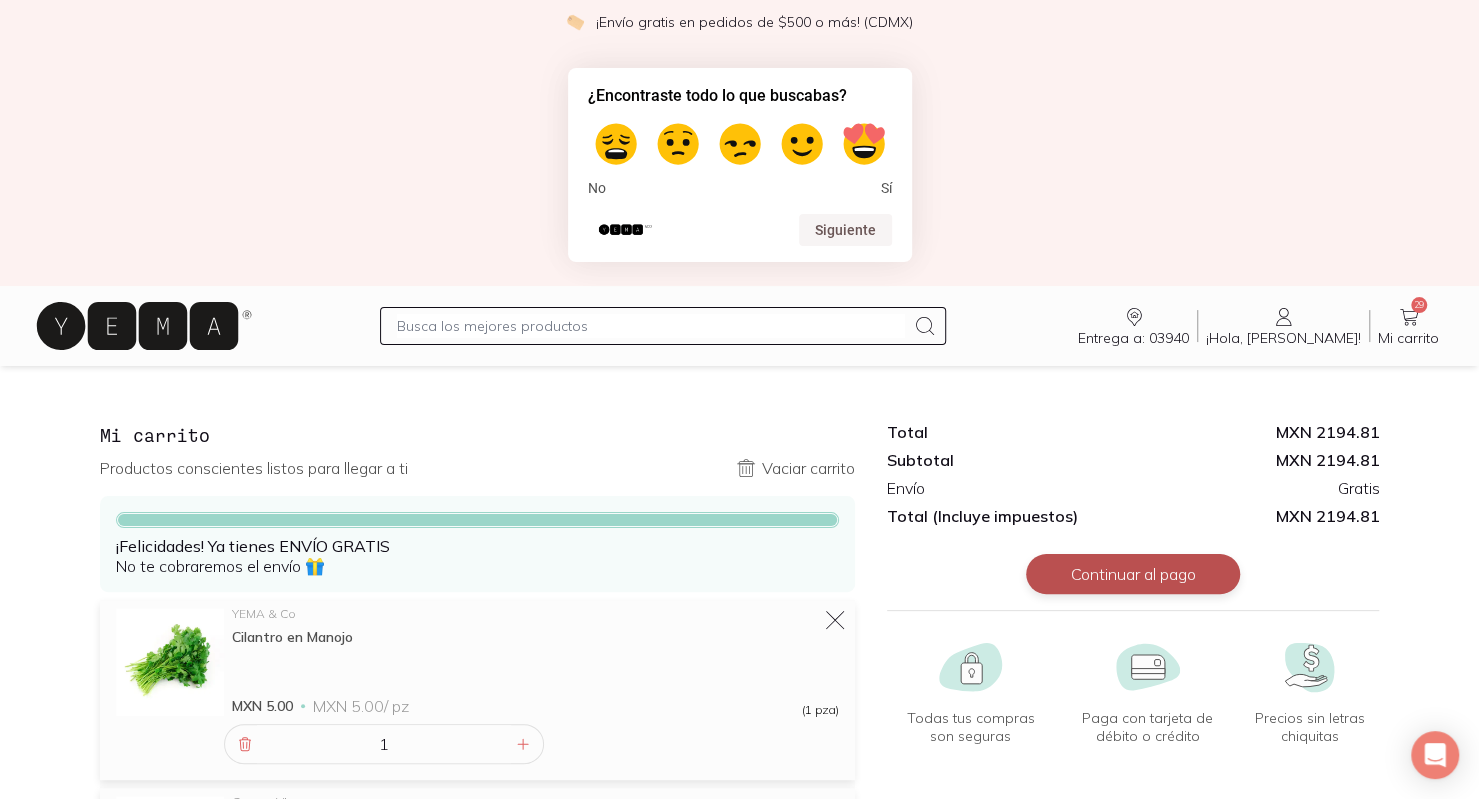 click on "Continuar al pago" at bounding box center [1133, 574] 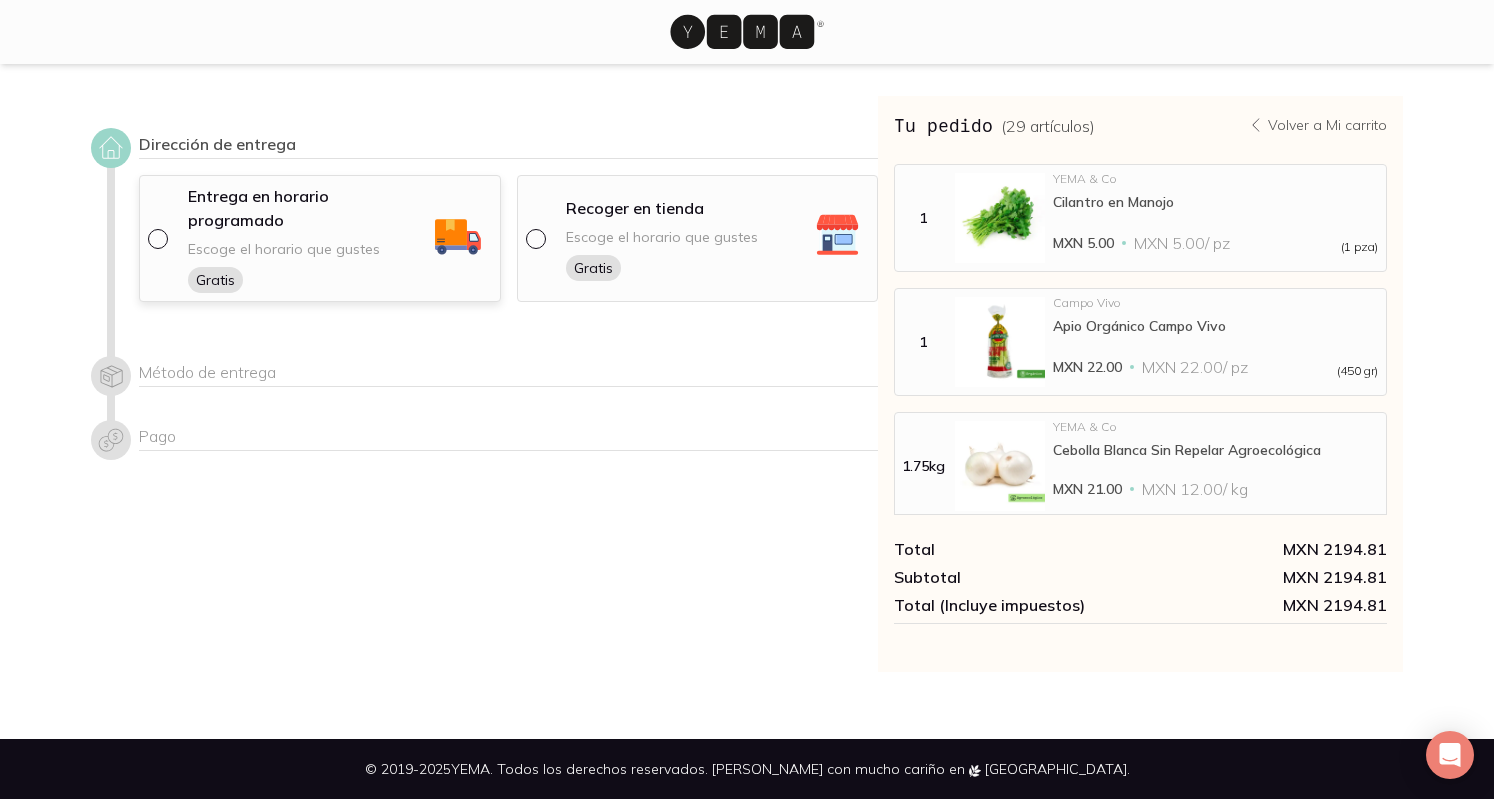 click at bounding box center [162, 239] 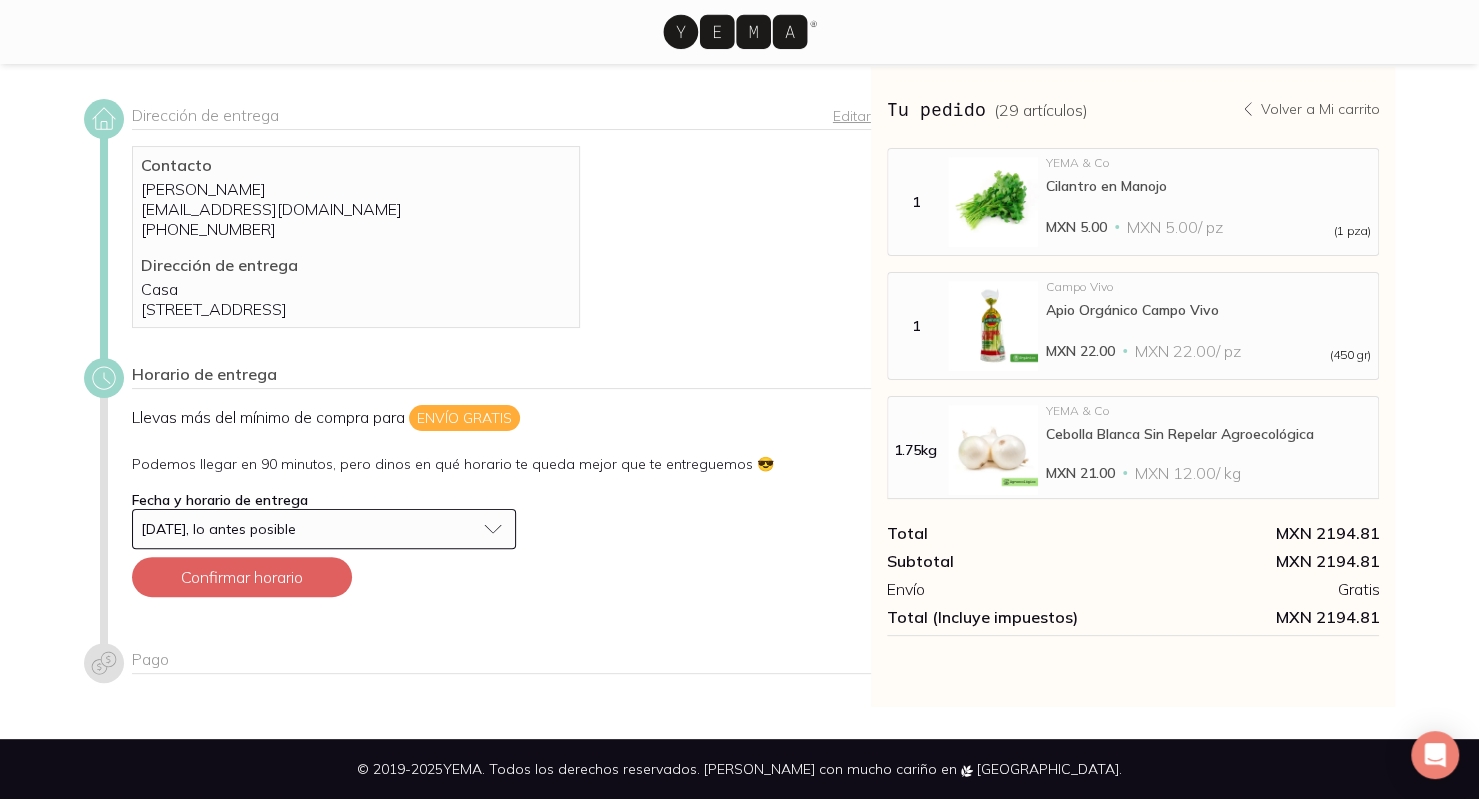 scroll, scrollTop: 47, scrollLeft: 0, axis: vertical 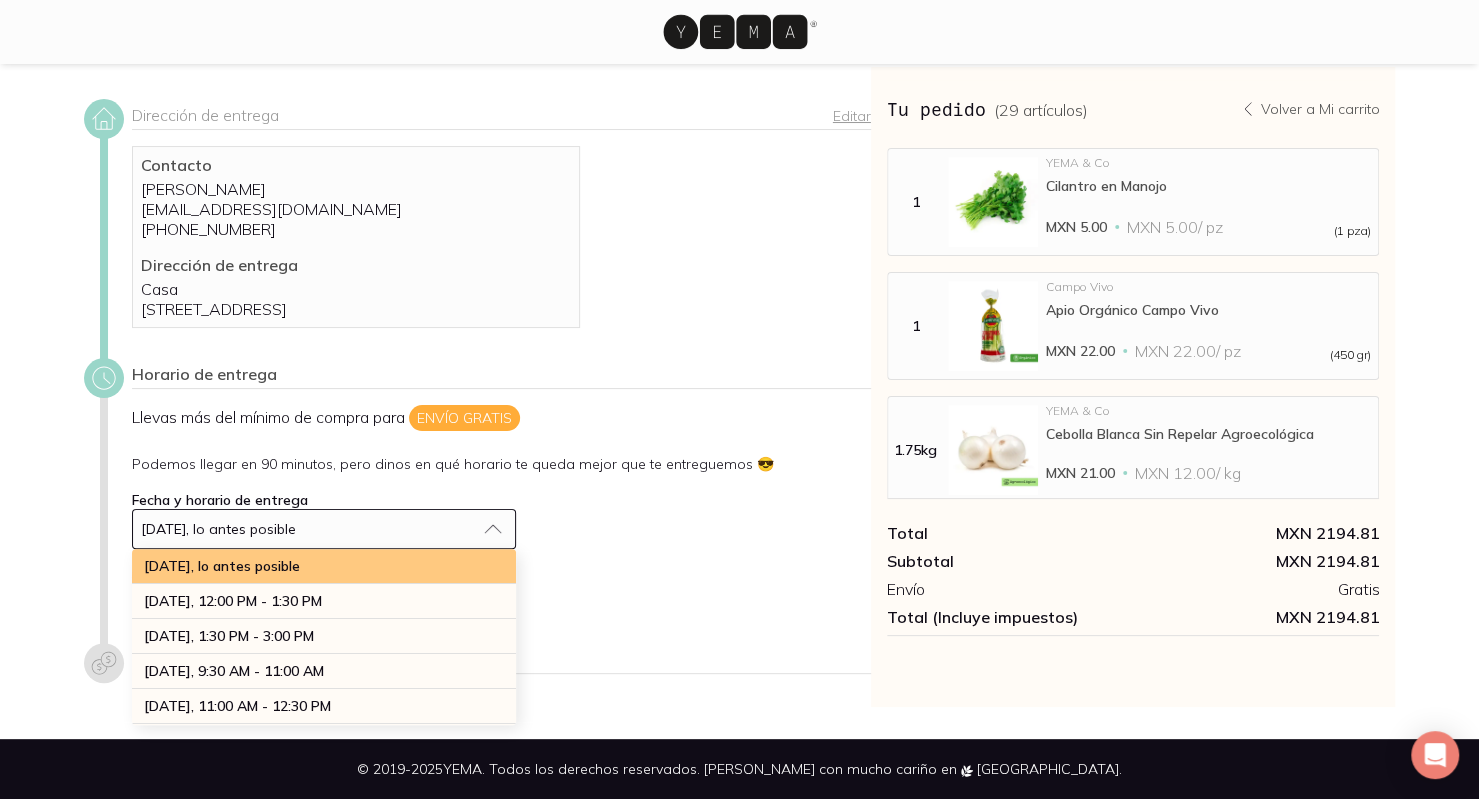 click on "[DATE], lo antes posible" at bounding box center [324, 566] 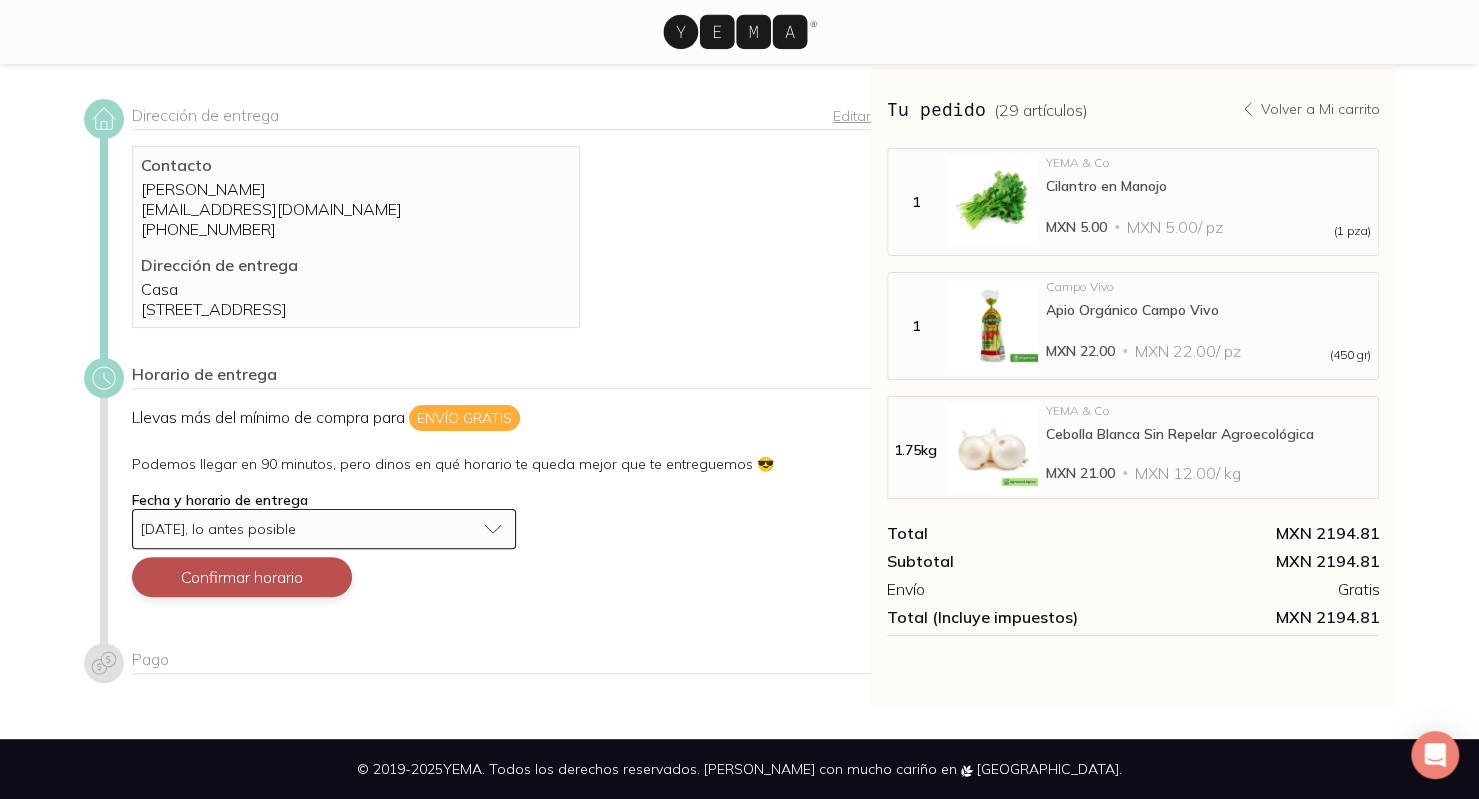 click on "Confirmar horario" at bounding box center (242, 577) 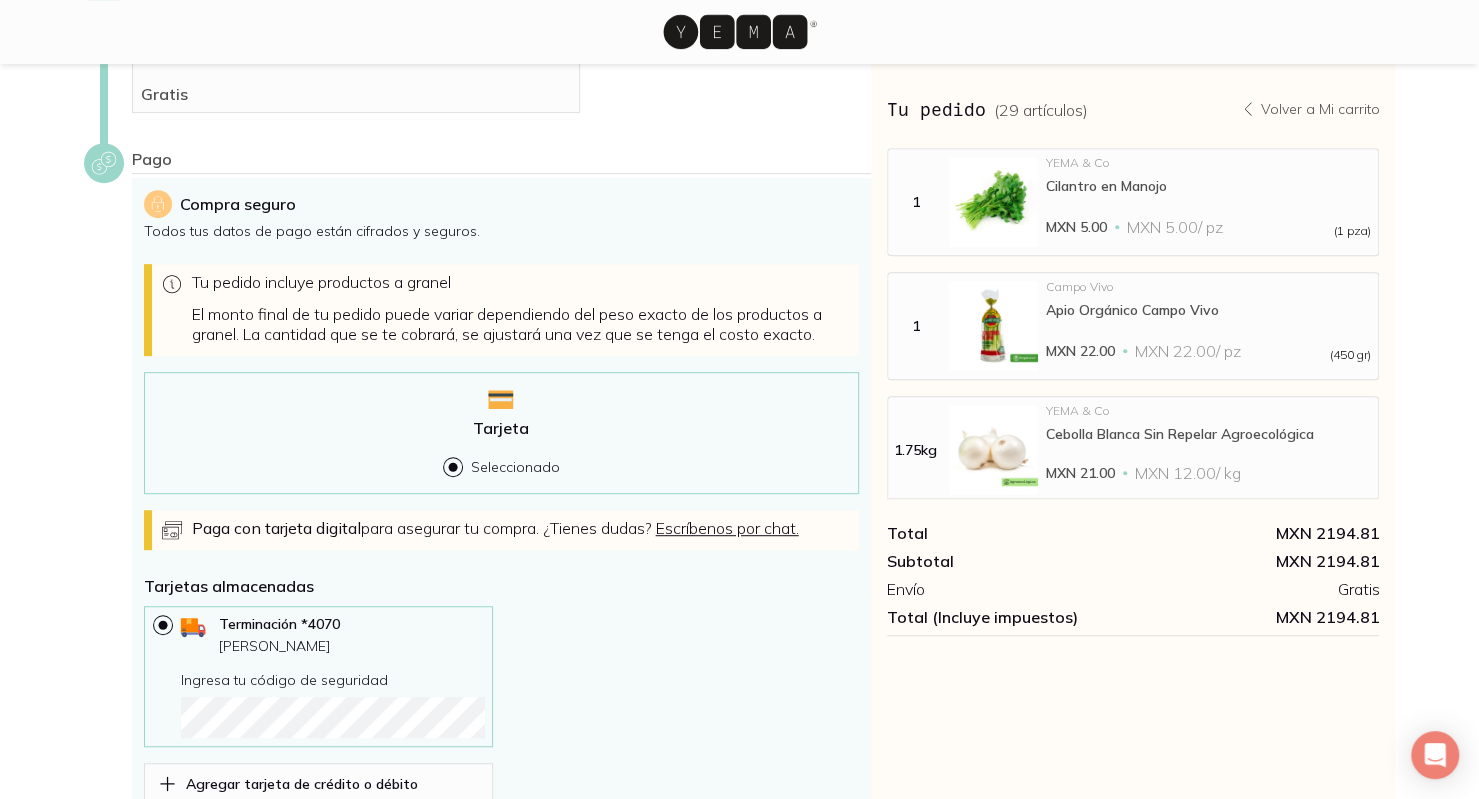 scroll, scrollTop: 638, scrollLeft: 0, axis: vertical 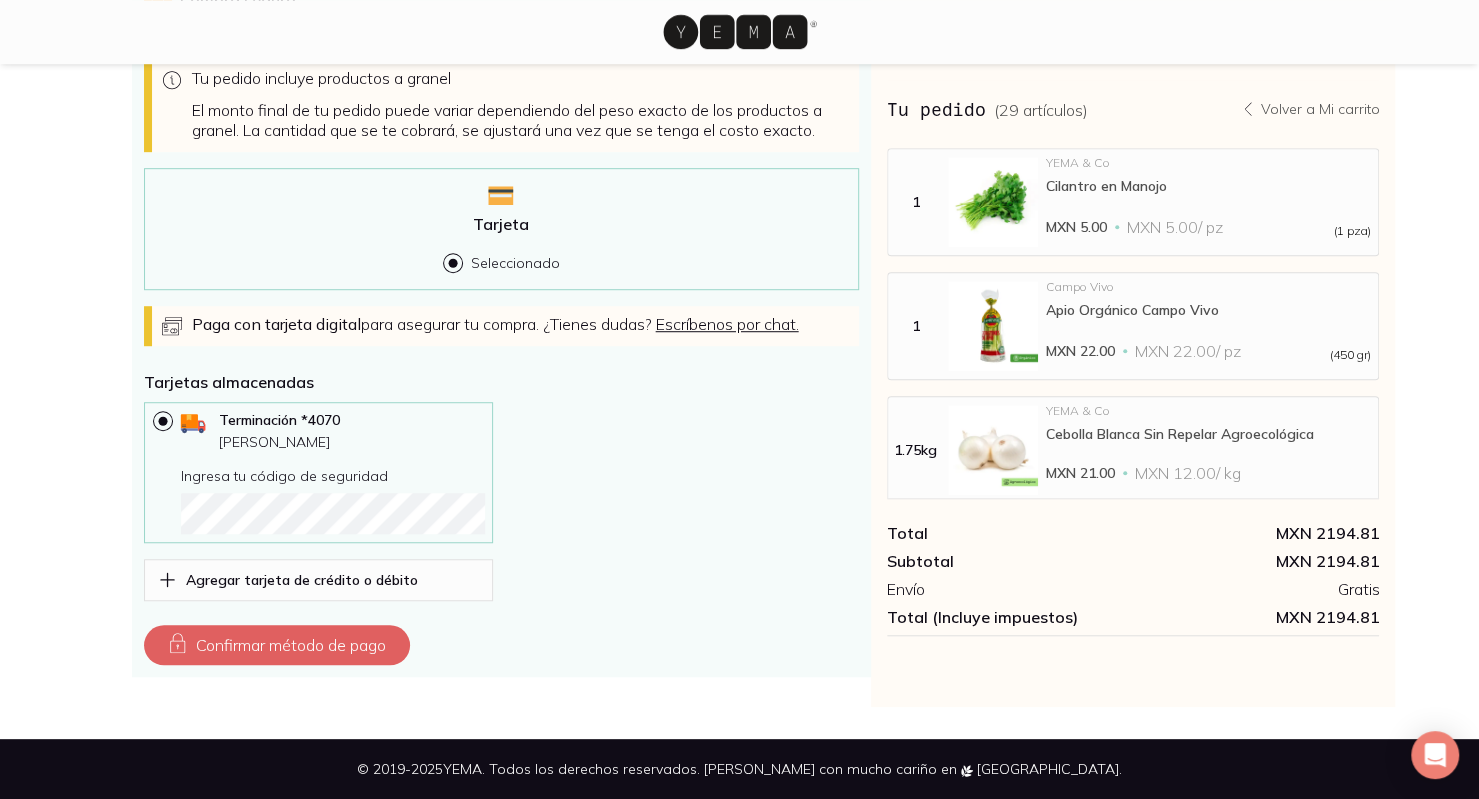 click on "Ingresa tu código de seguridad" at bounding box center (333, 492) 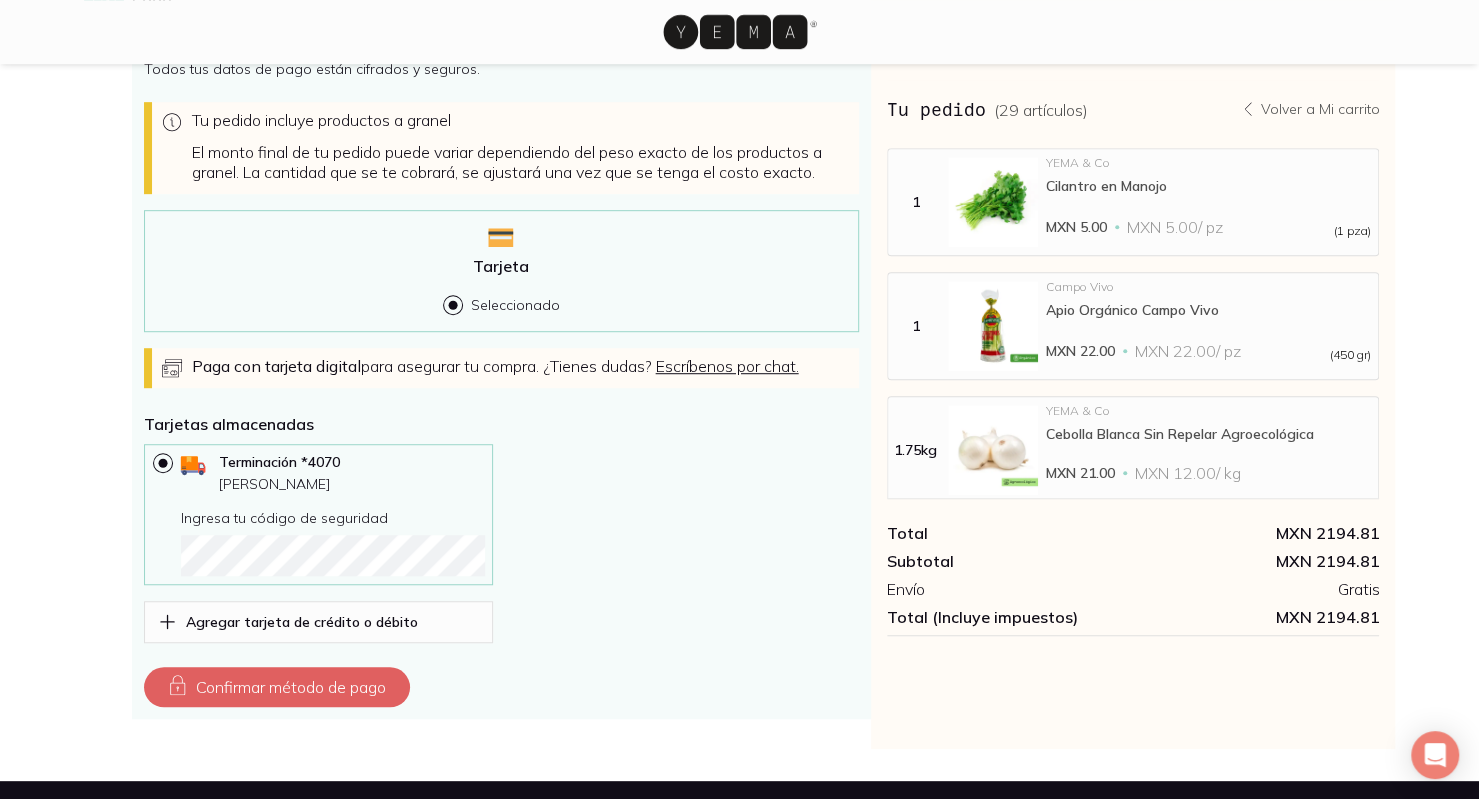 scroll, scrollTop: 638, scrollLeft: 0, axis: vertical 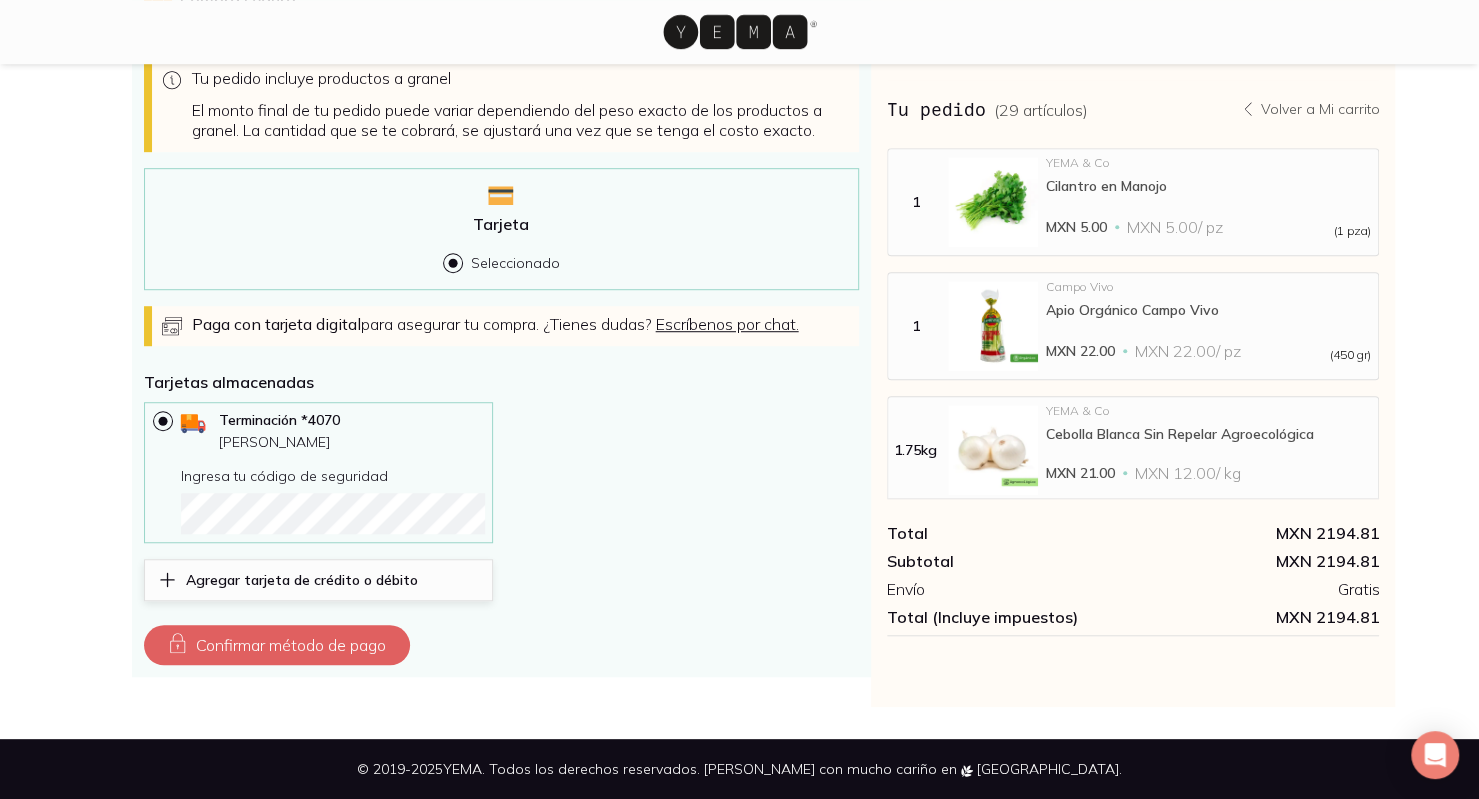 click on "Agregar tarjeta de crédito o débito" at bounding box center (302, 580) 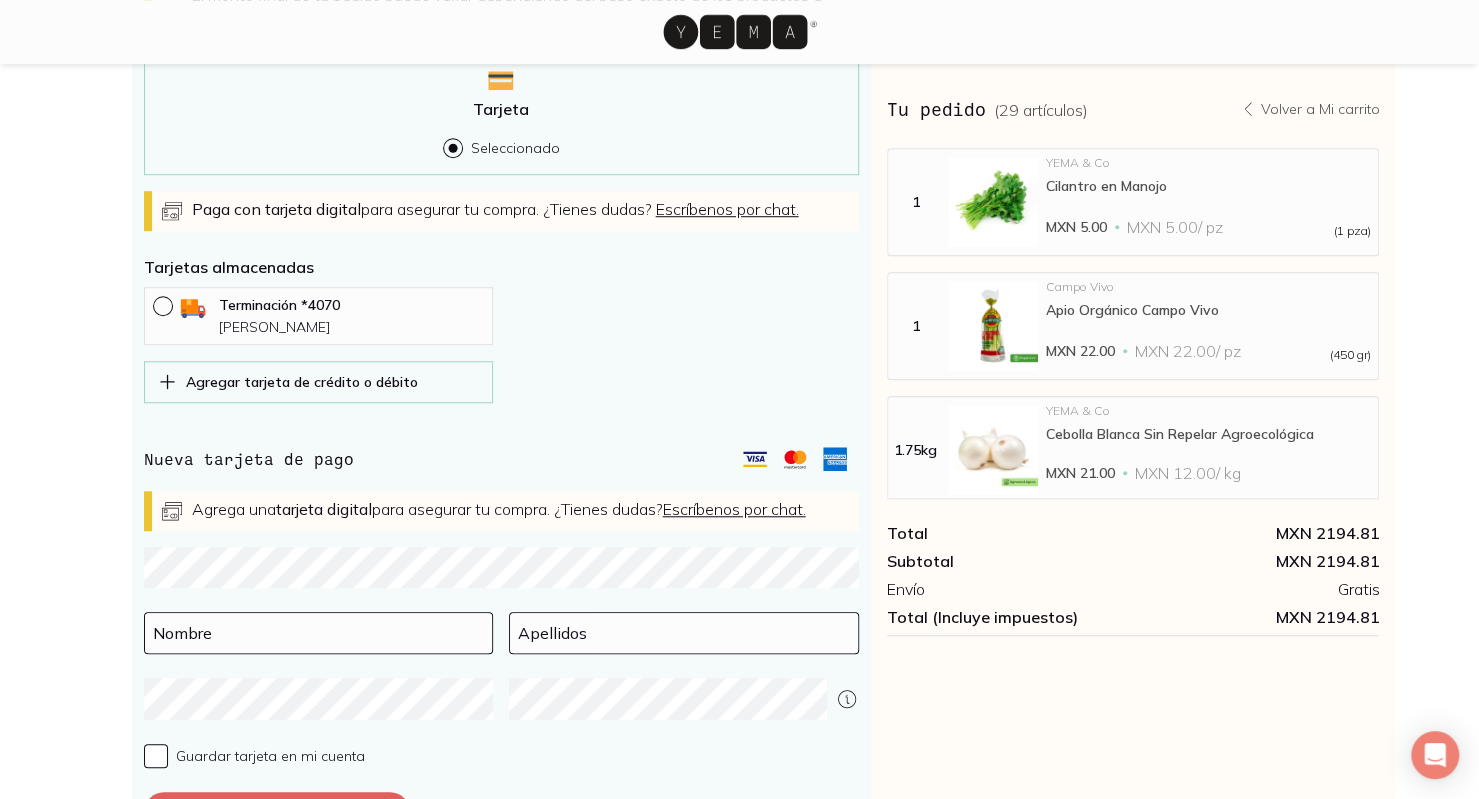 scroll, scrollTop: 838, scrollLeft: 0, axis: vertical 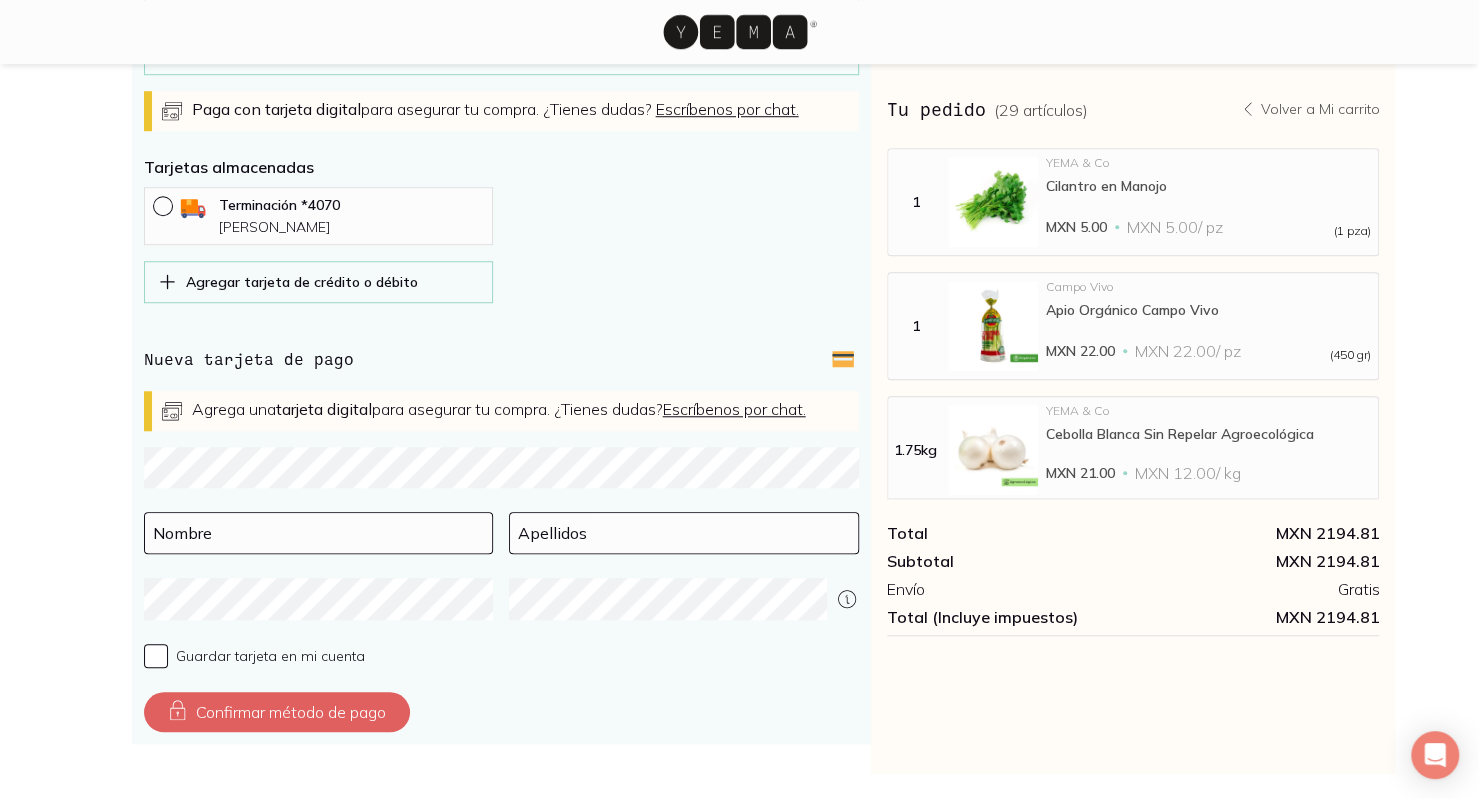 click on "Terminación * 4070 [PERSON_NAME] Rage Agregar tarjeta de crédito o débito" at bounding box center [501, 245] 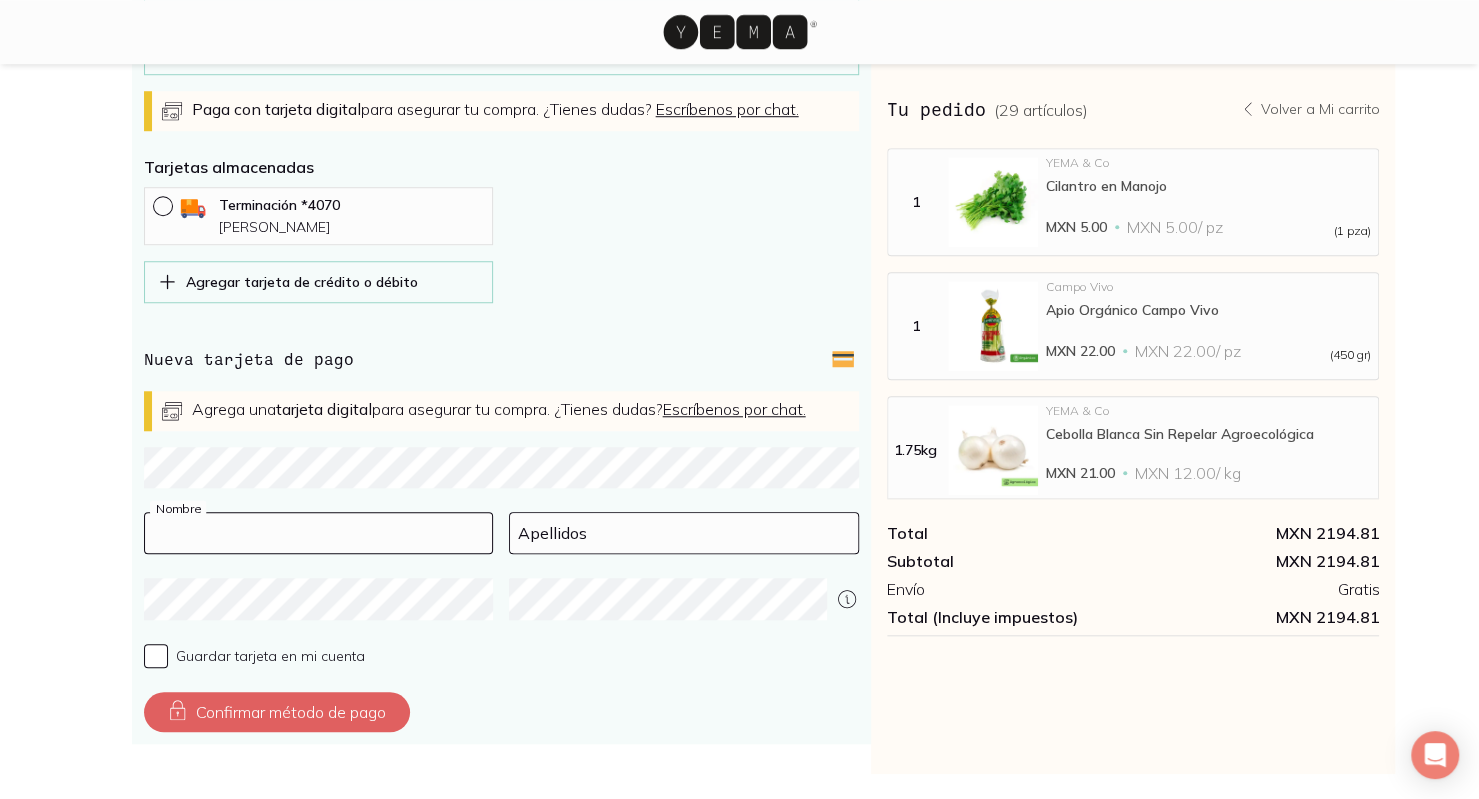 click at bounding box center [319, 533] 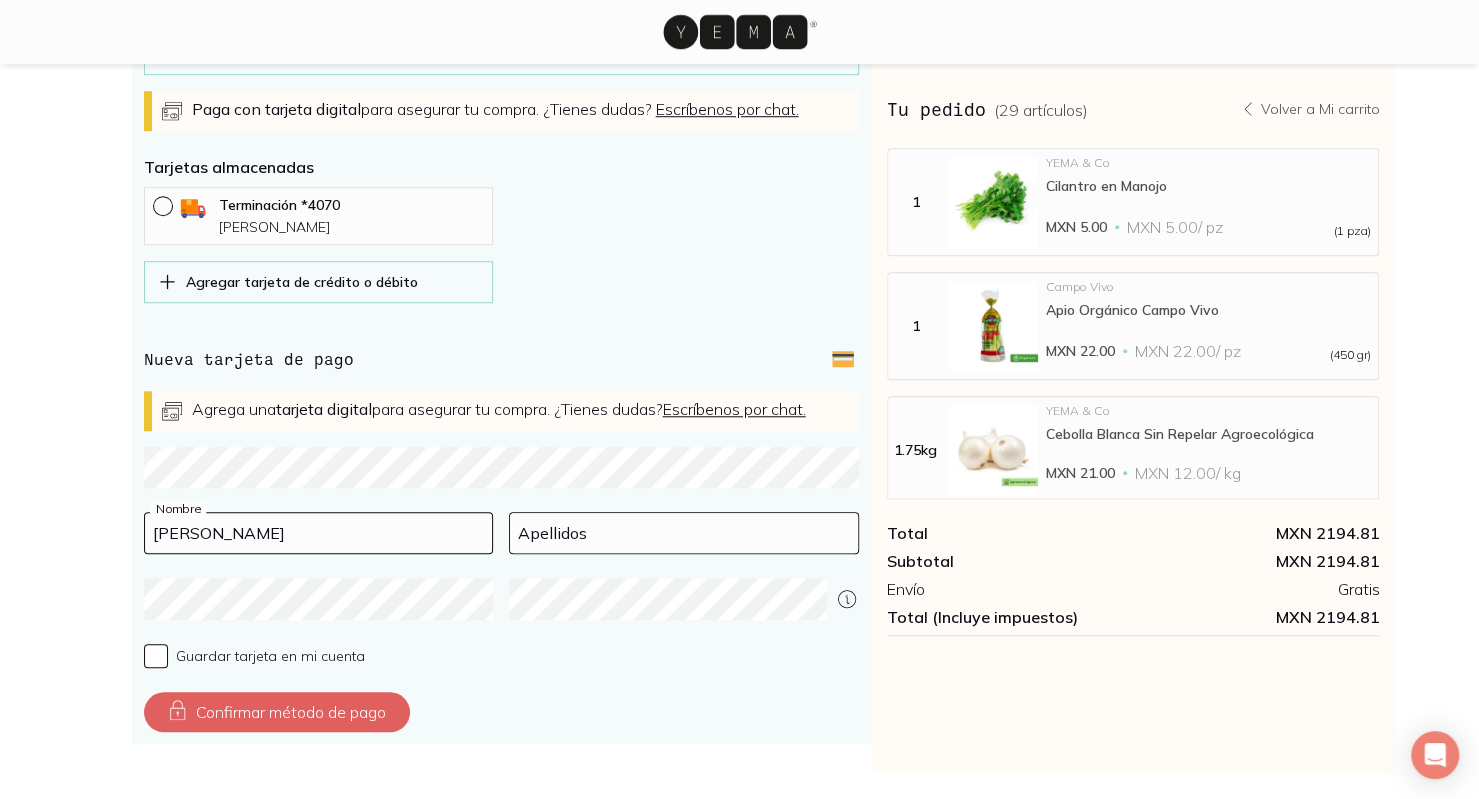type on "[PERSON_NAME]" 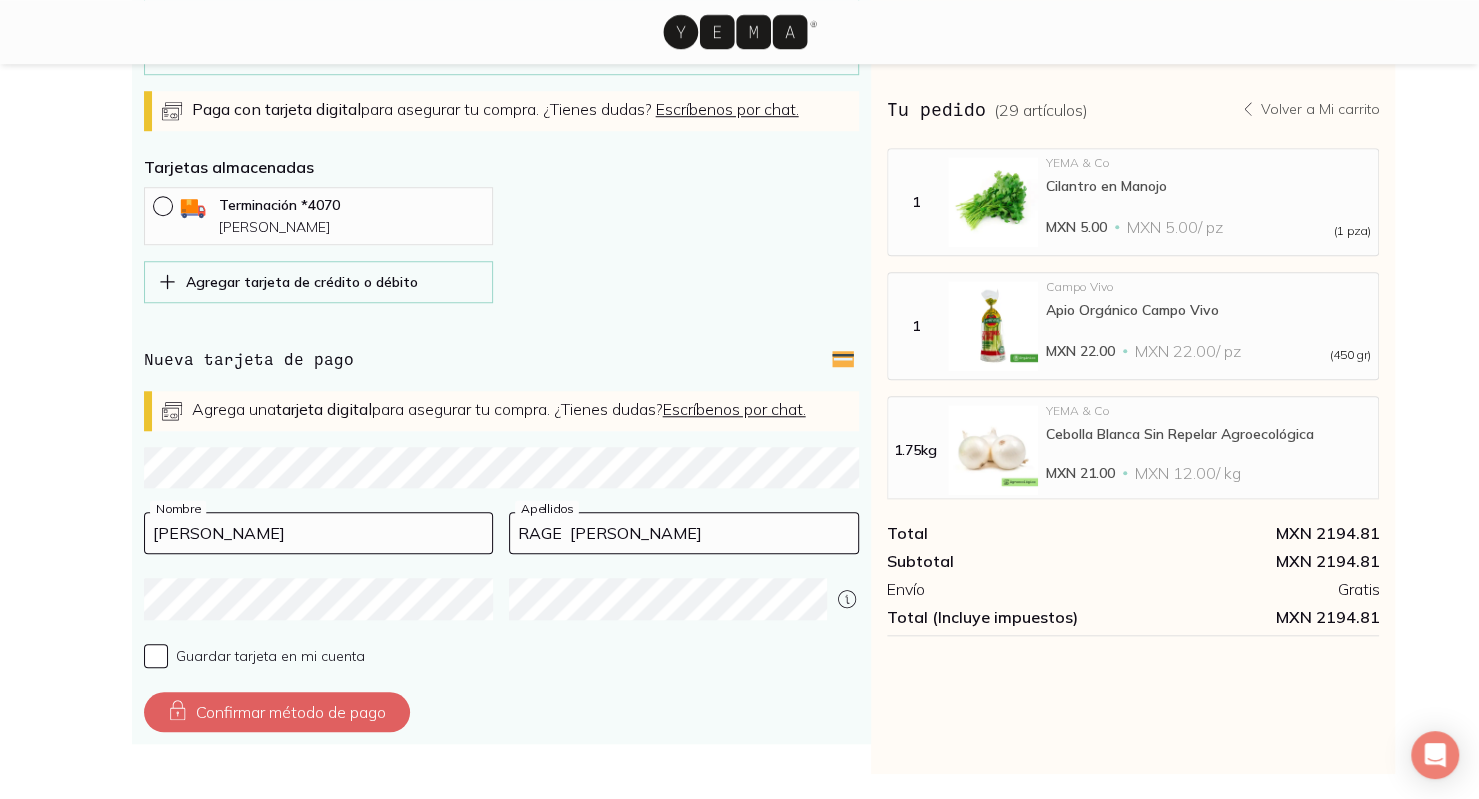 type on "RAGE  [PERSON_NAME]" 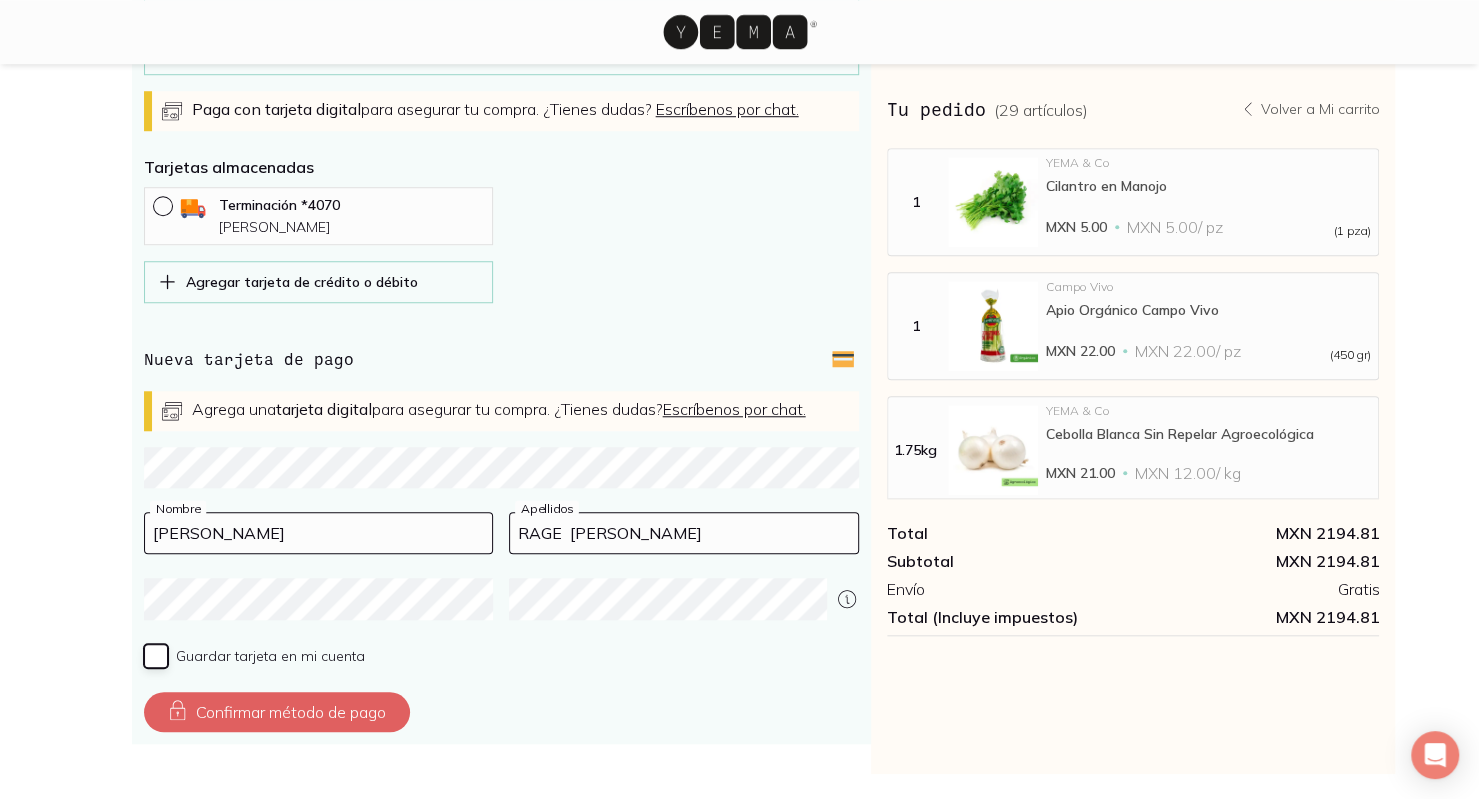click on "Guardar tarjeta en mi cuenta" at bounding box center [156, 656] 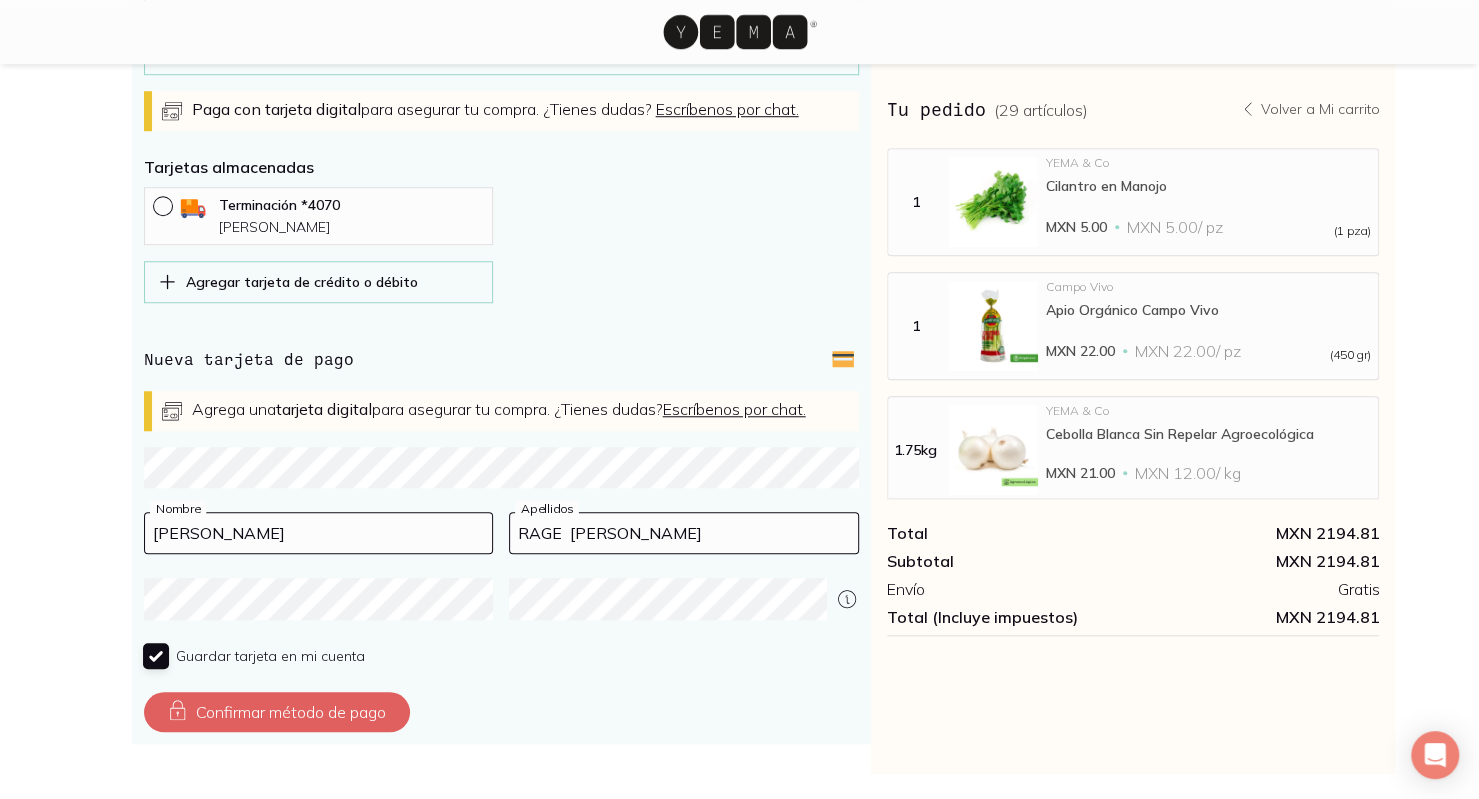 checkbox on "true" 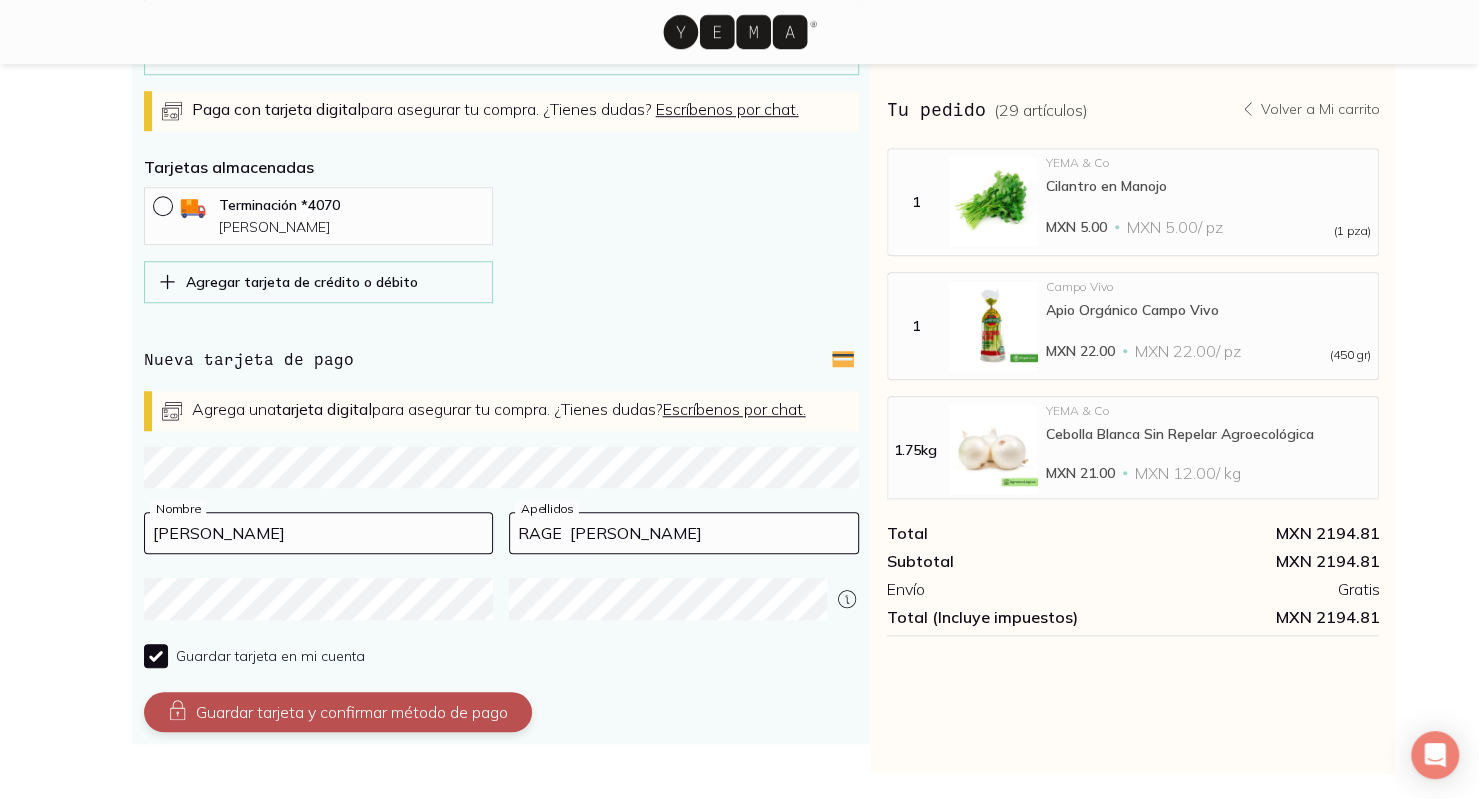 click on "Guardar tarjeta y confirmar método de pago" at bounding box center [338, 712] 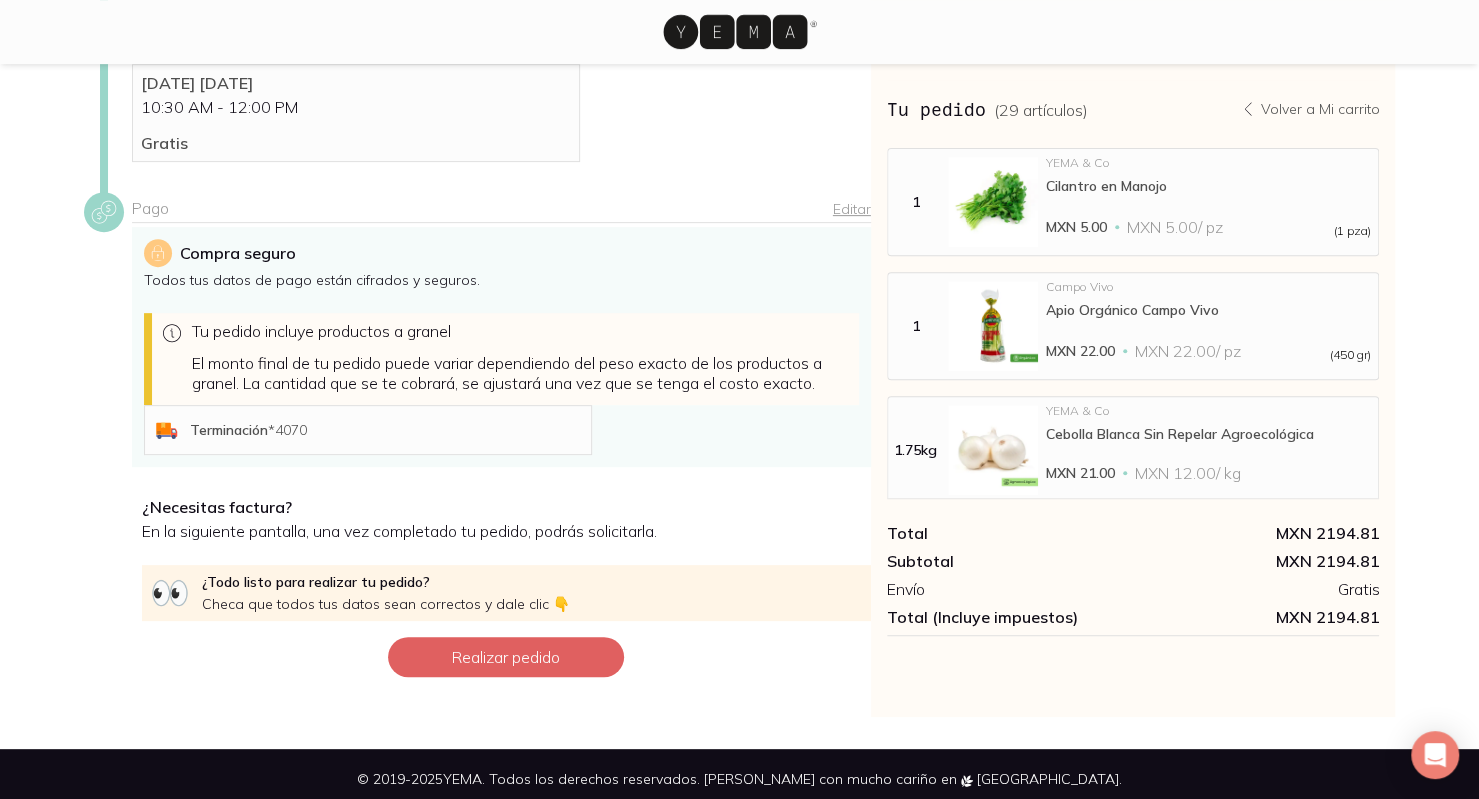 scroll, scrollTop: 396, scrollLeft: 0, axis: vertical 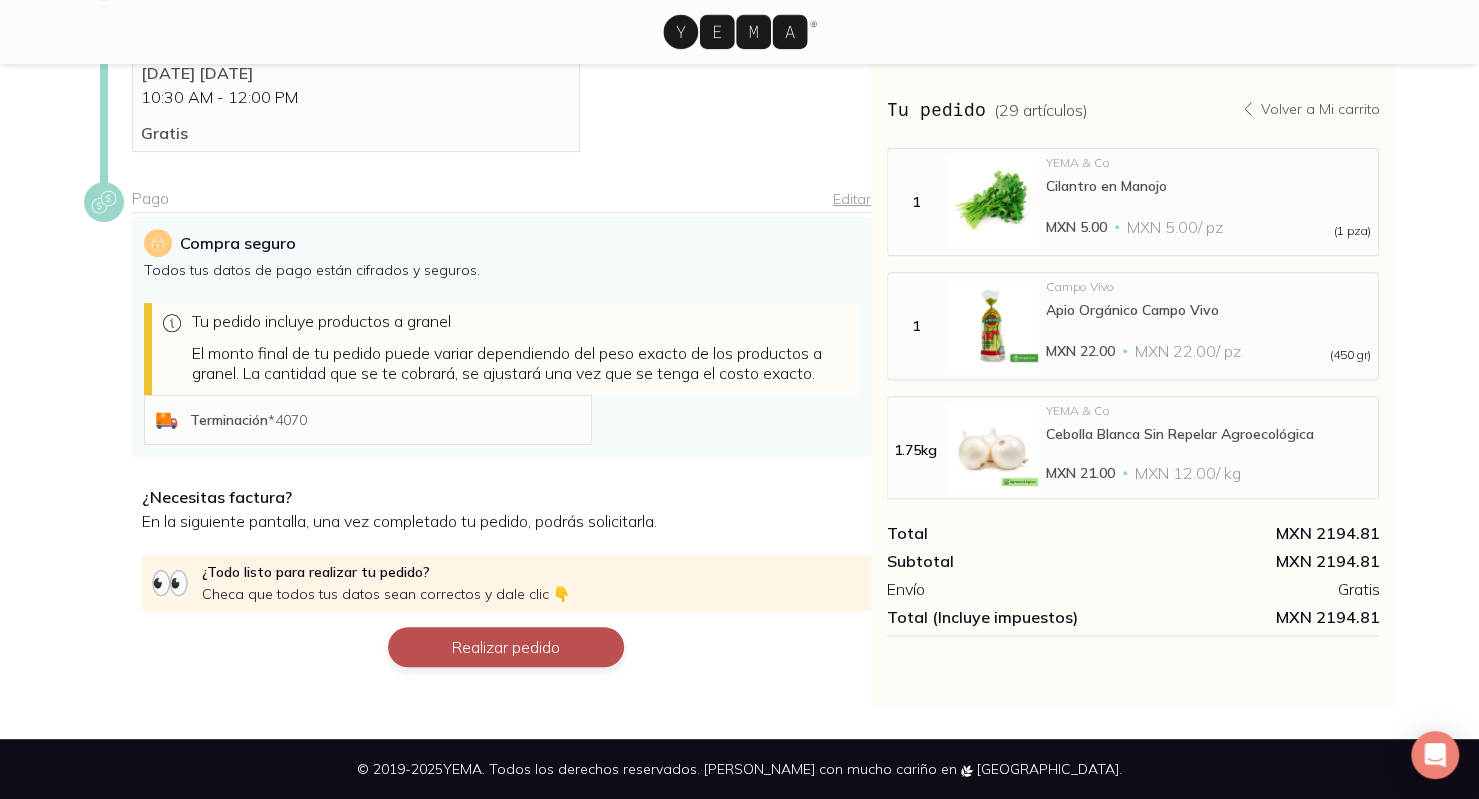 click on "Realizar pedido" at bounding box center (506, 647) 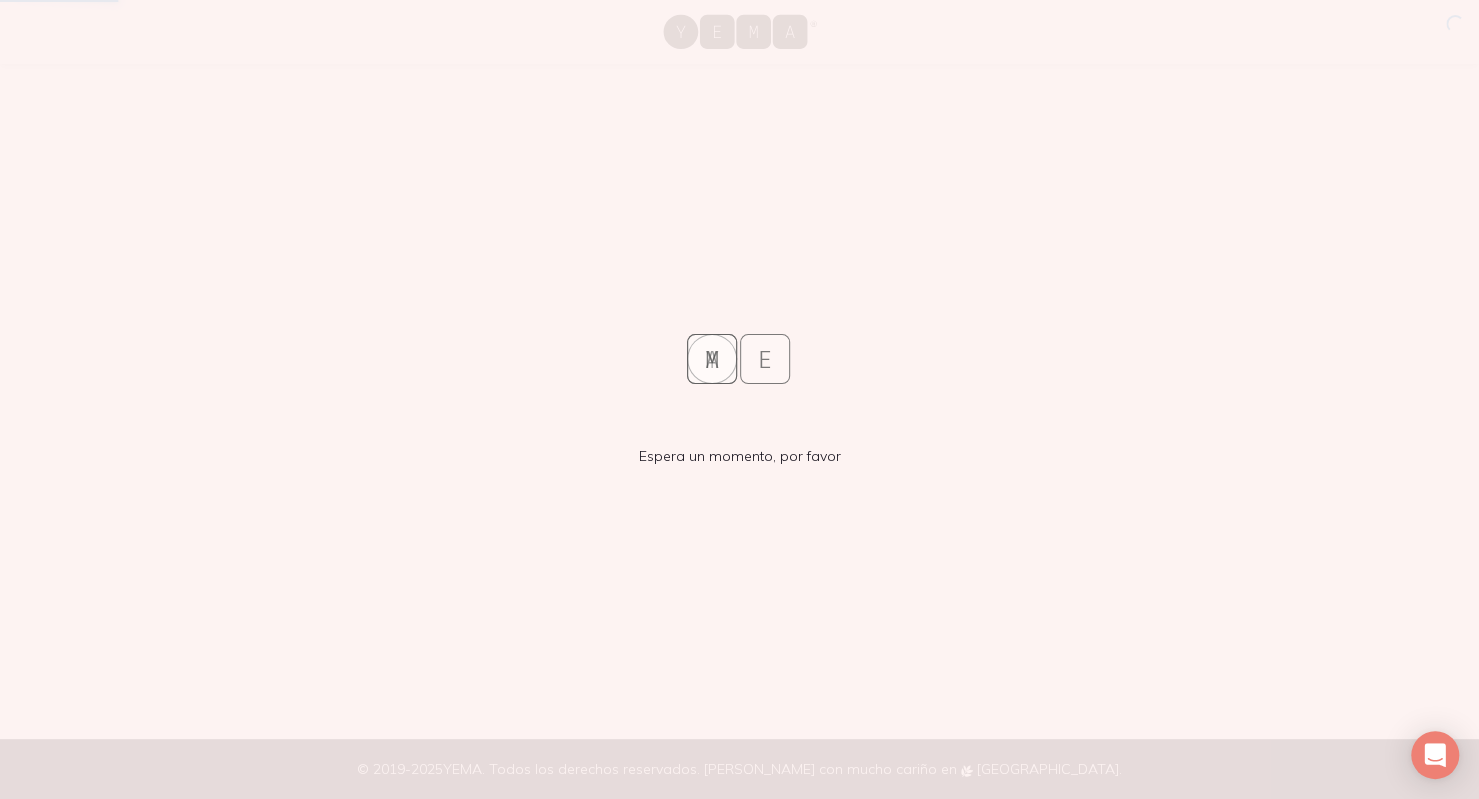 scroll, scrollTop: 0, scrollLeft: 0, axis: both 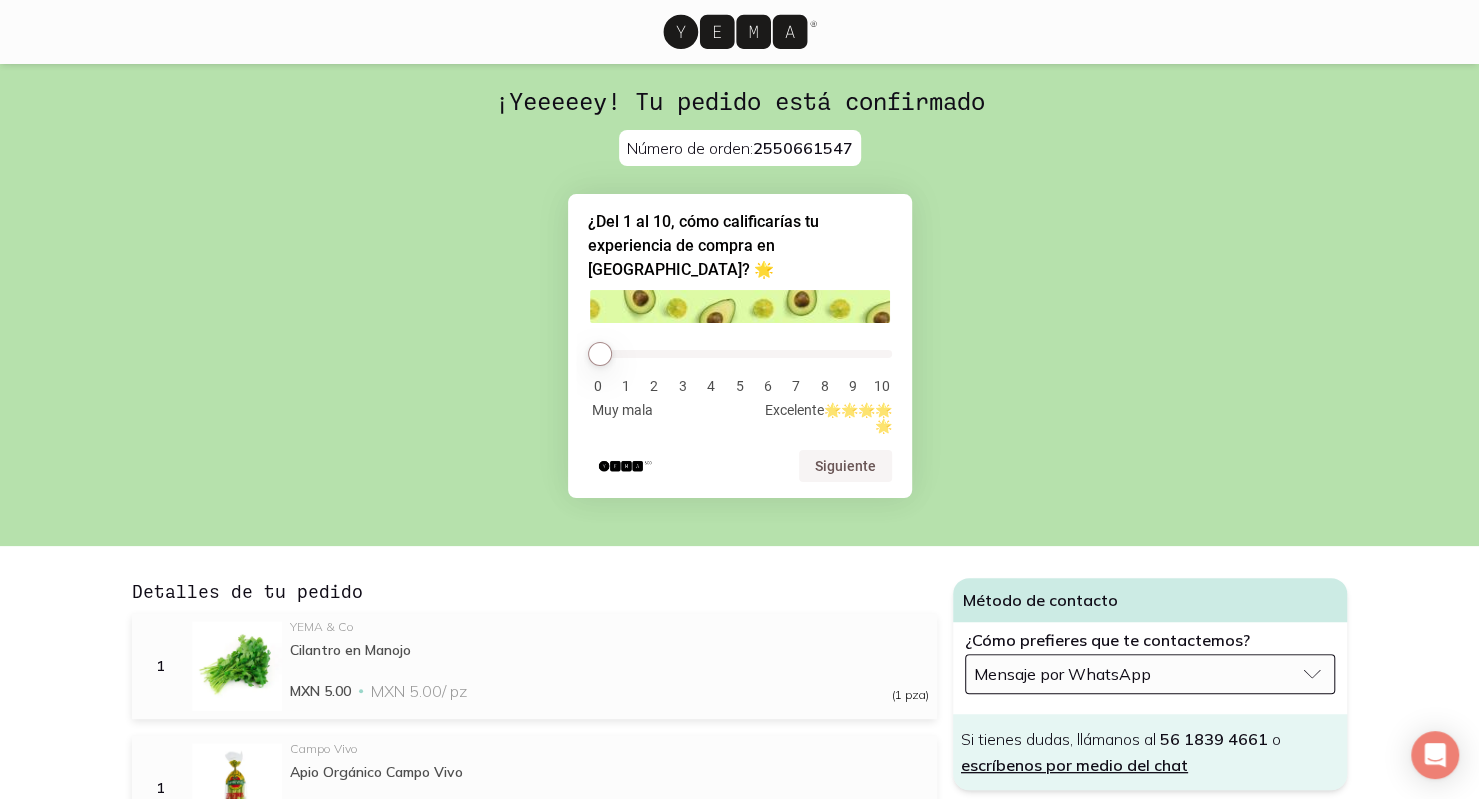 click on "8" at bounding box center (825, 386) 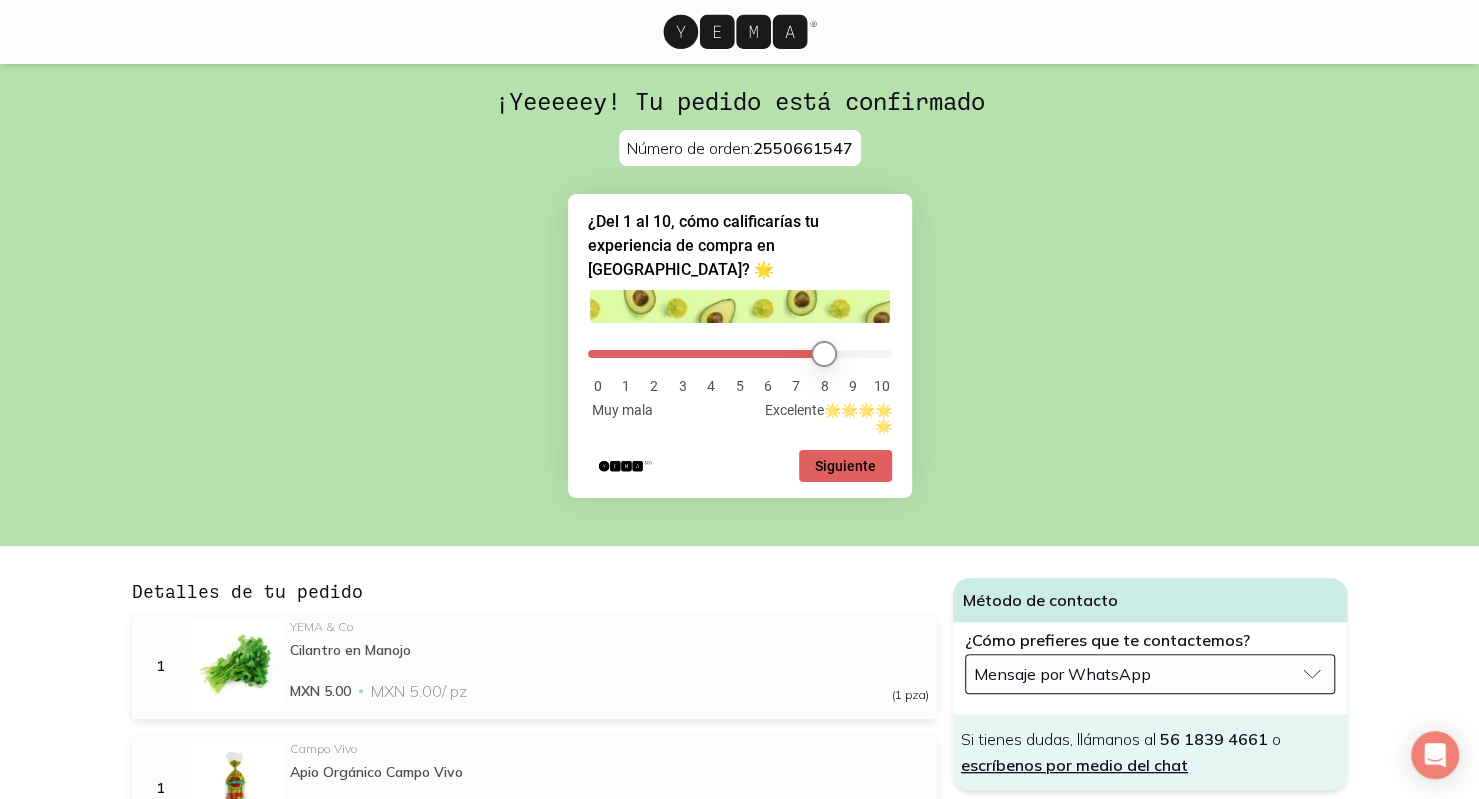drag, startPoint x: 598, startPoint y: 329, endPoint x: 824, endPoint y: 327, distance: 226.00885 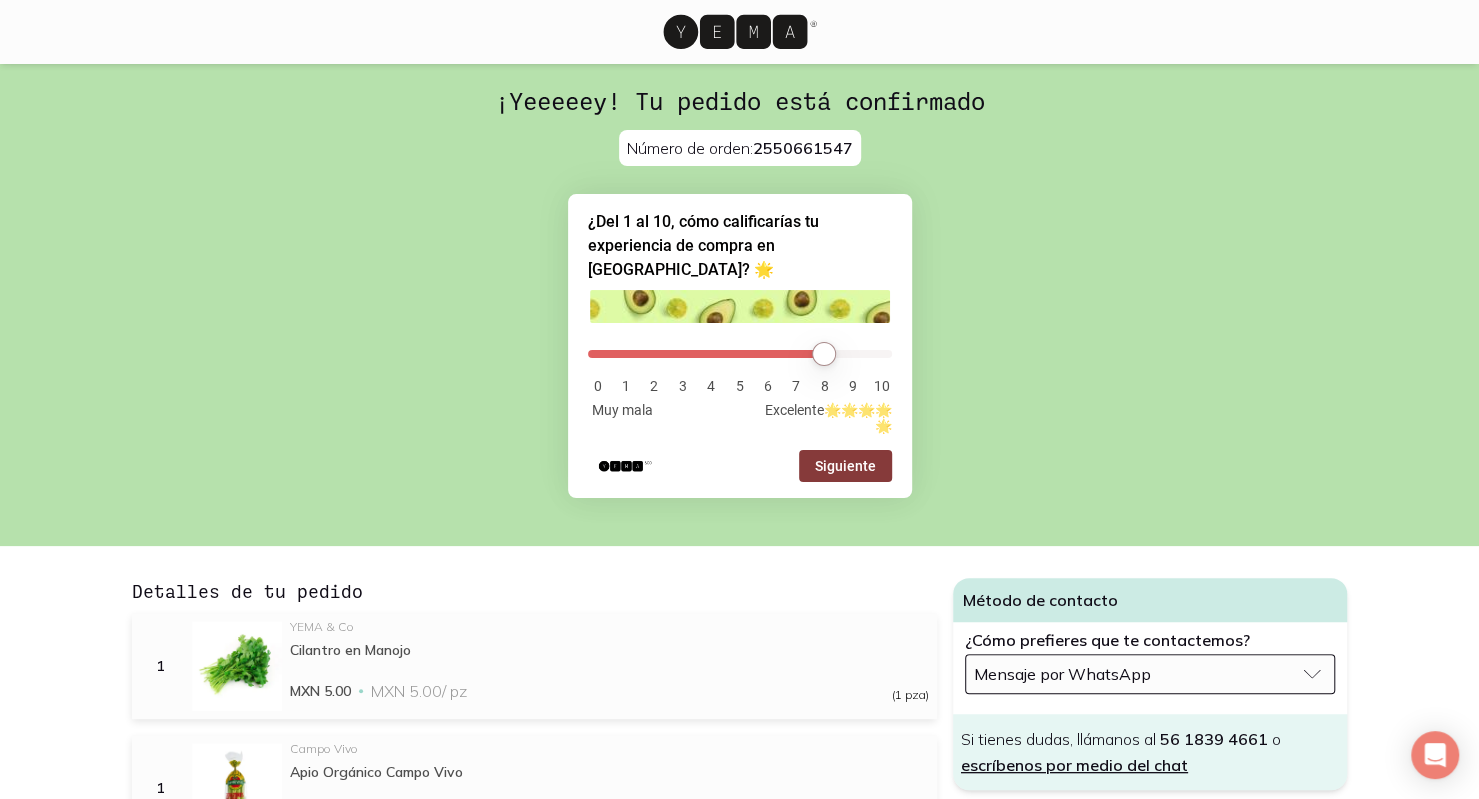 click on "Siguiente" at bounding box center [845, 466] 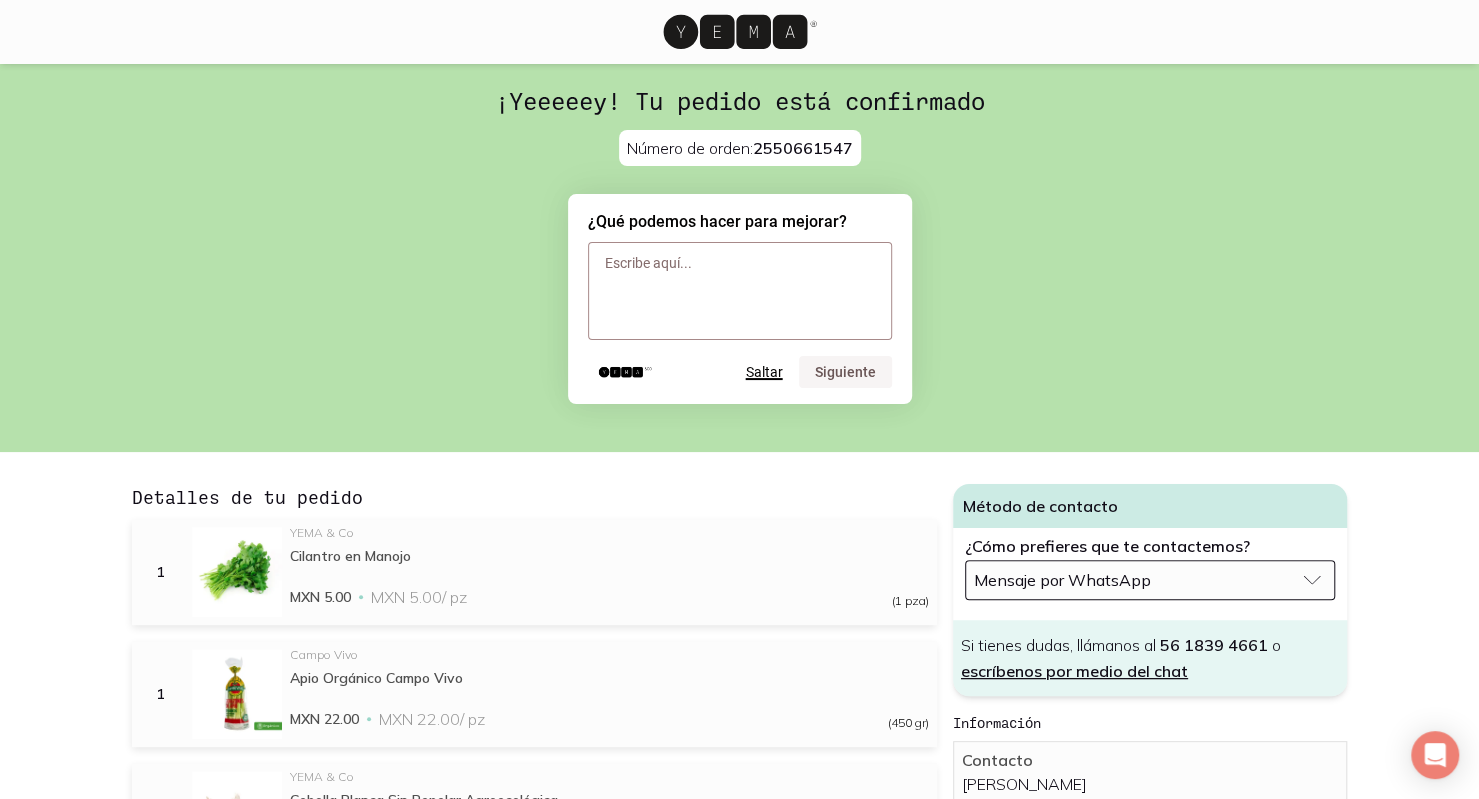 click on "Saltar" at bounding box center [764, 372] 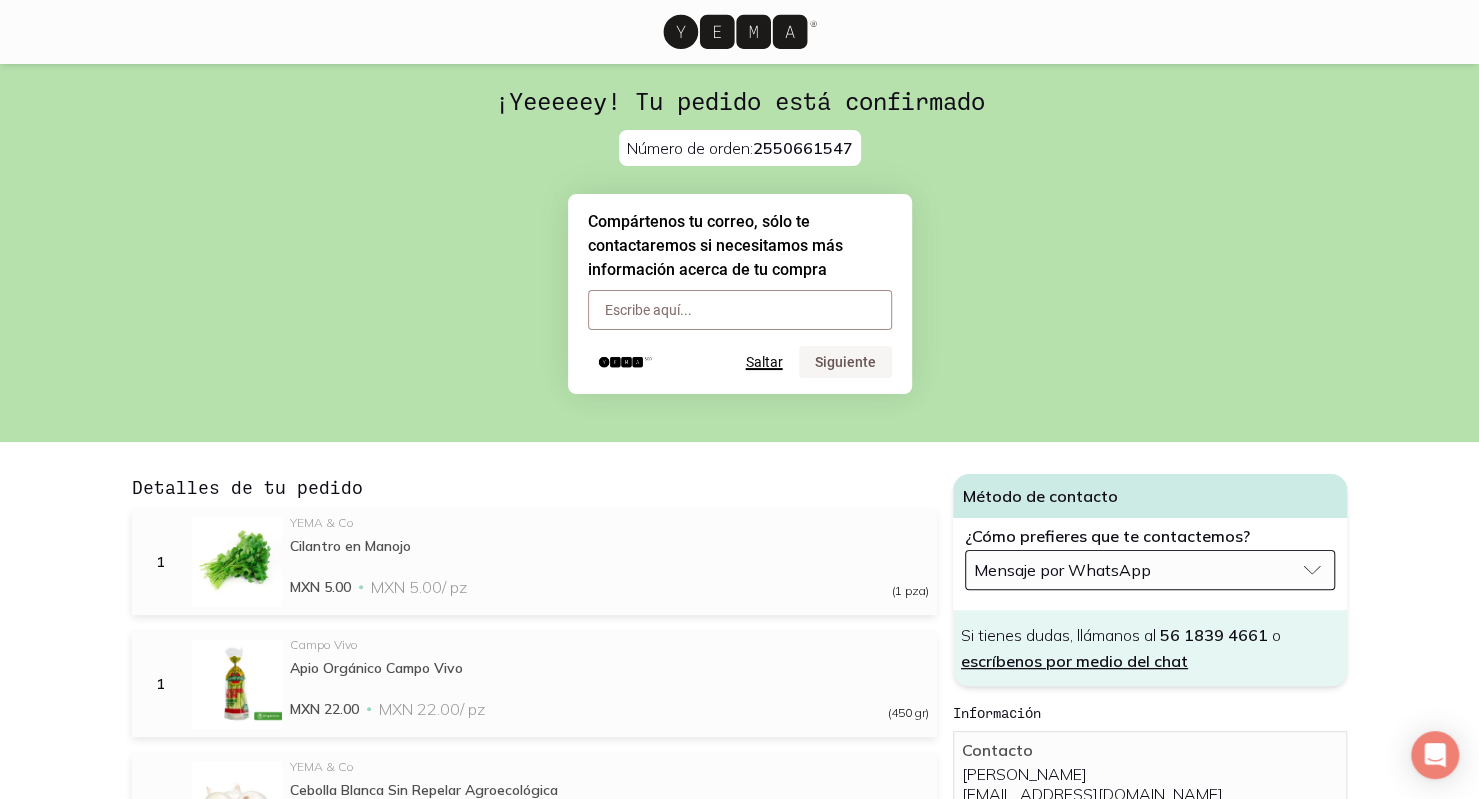 click on "Saltar" at bounding box center (764, 362) 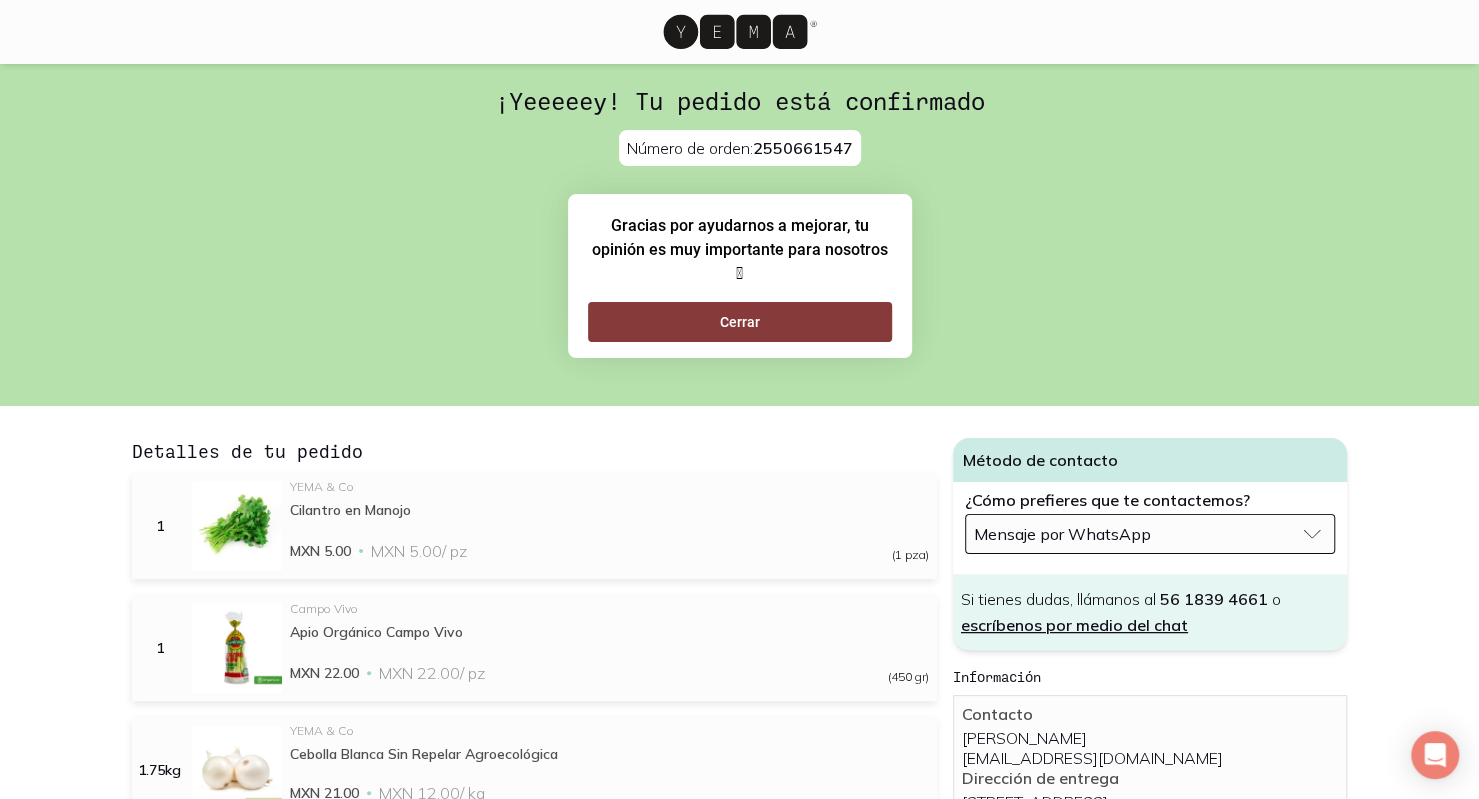 click on "Cerrar" at bounding box center [740, 322] 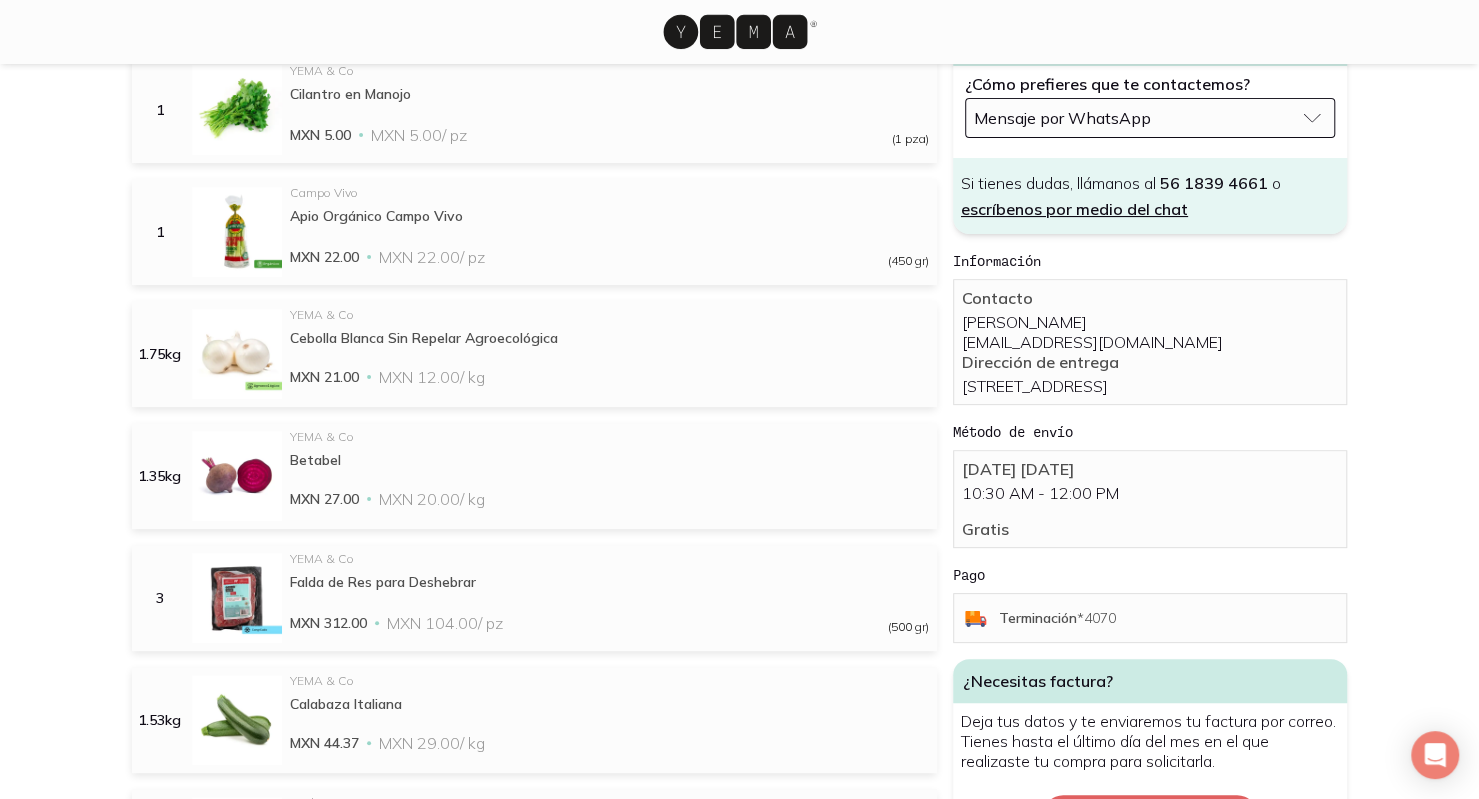 scroll, scrollTop: 0, scrollLeft: 0, axis: both 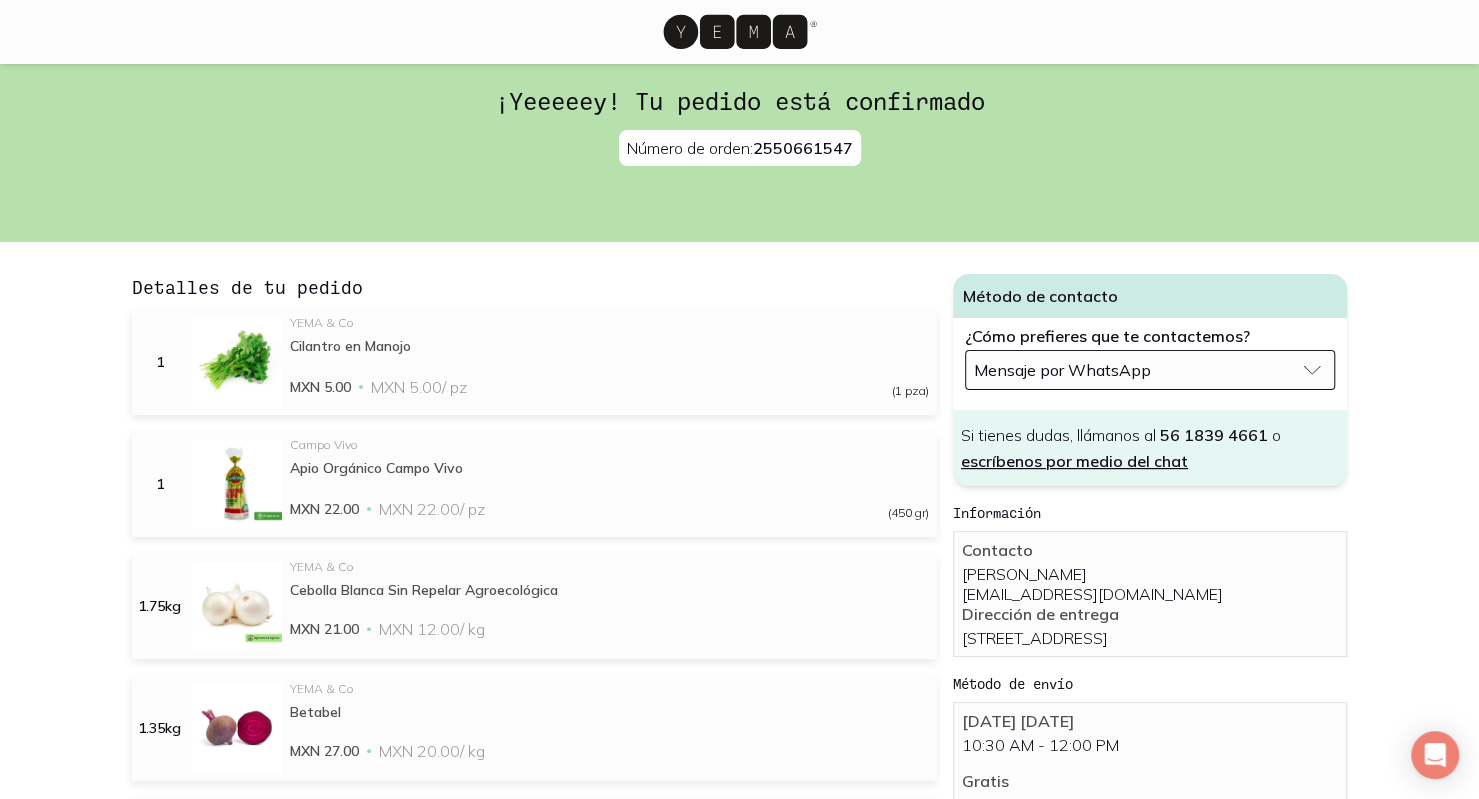 click 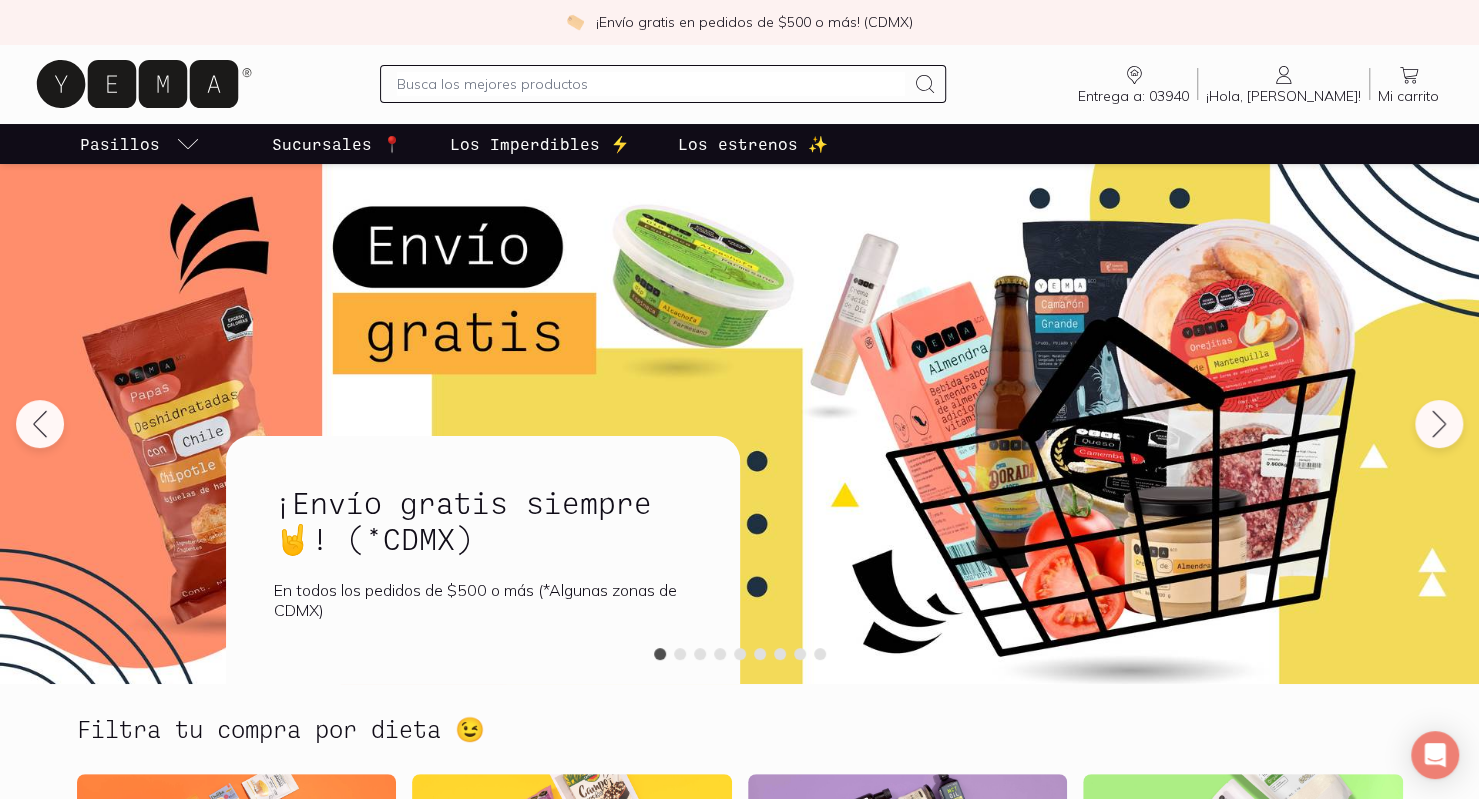 click on "¡Hola, [PERSON_NAME]!" at bounding box center (1283, 96) 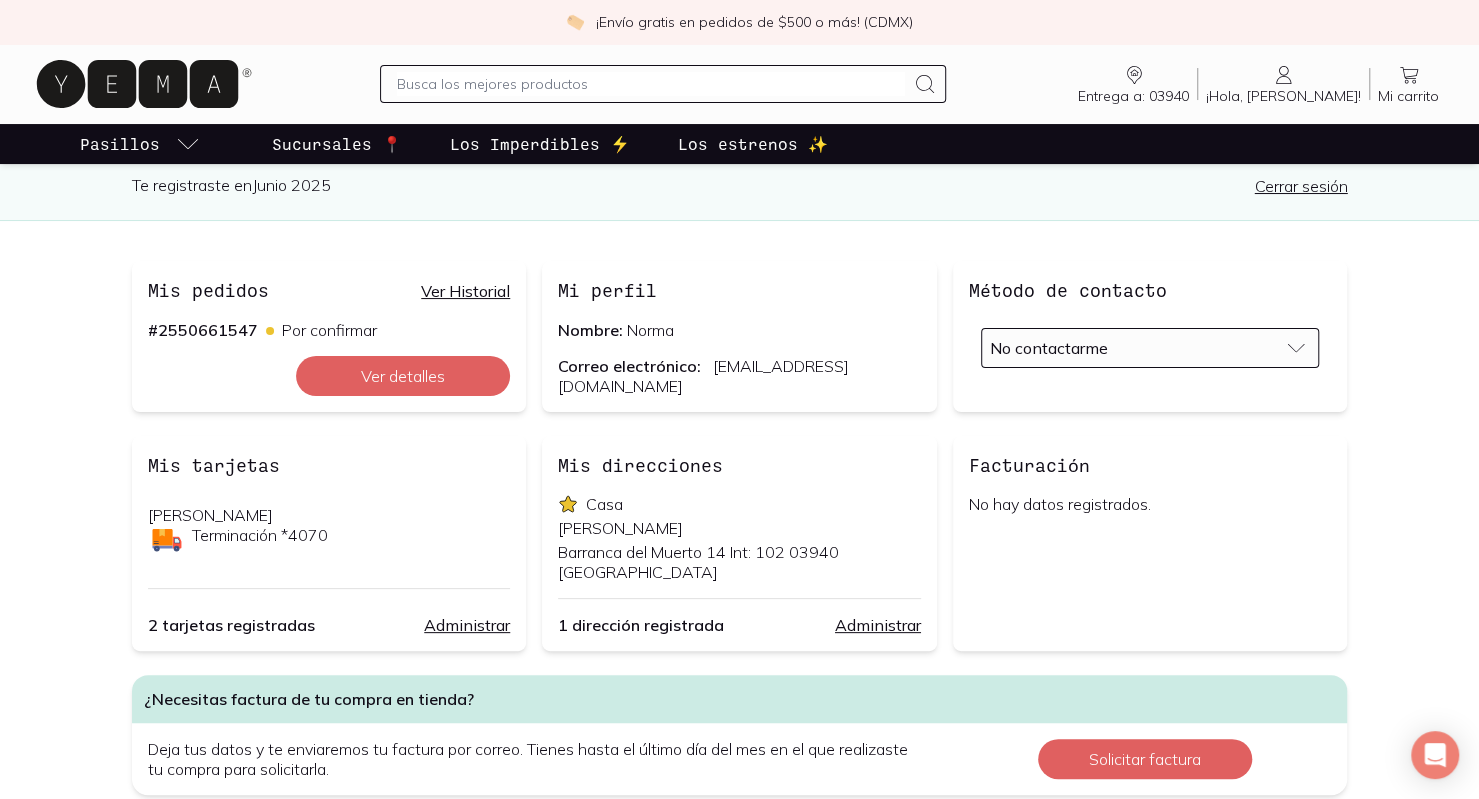 scroll, scrollTop: 0, scrollLeft: 0, axis: both 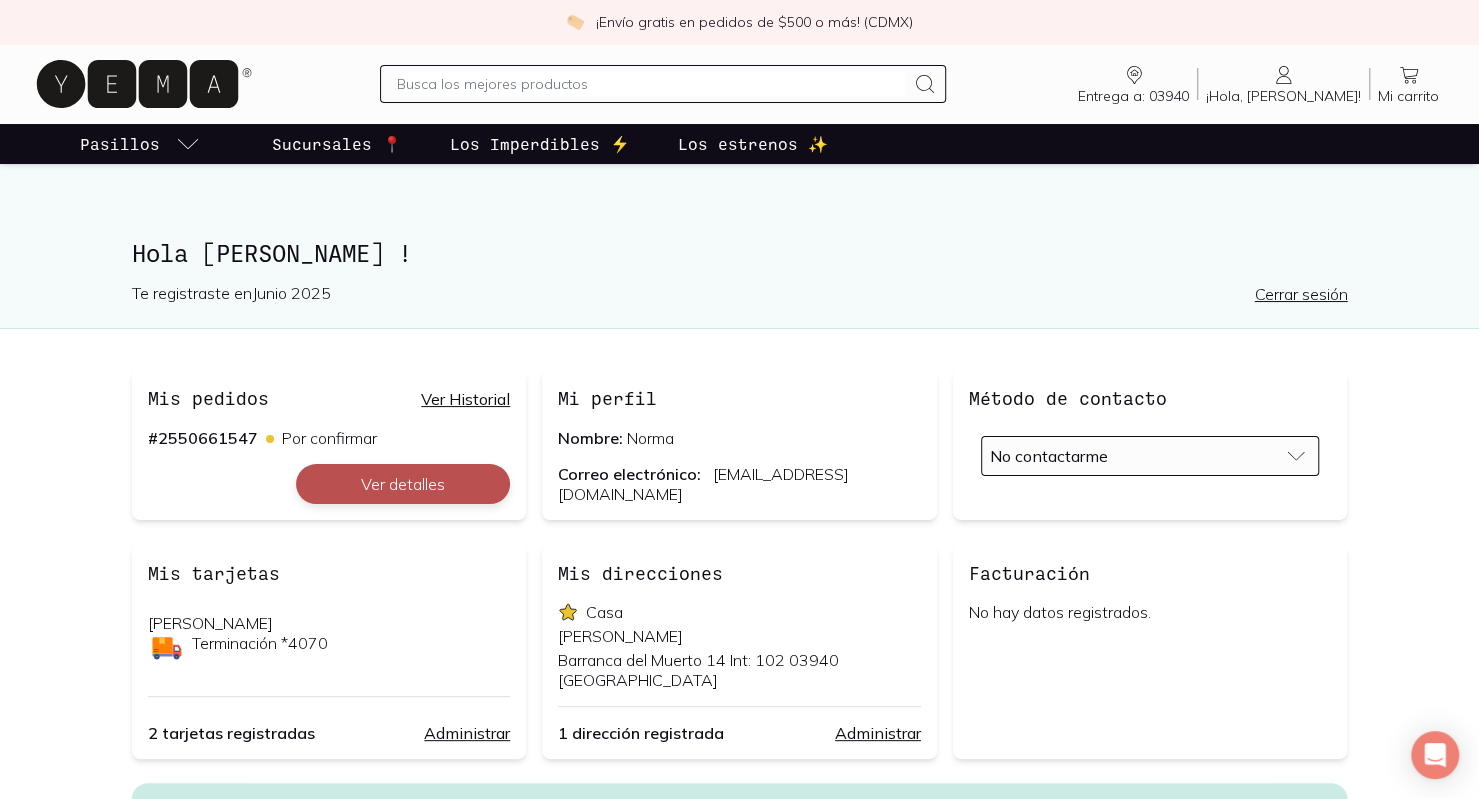 click on "Ver detalles" at bounding box center [403, 484] 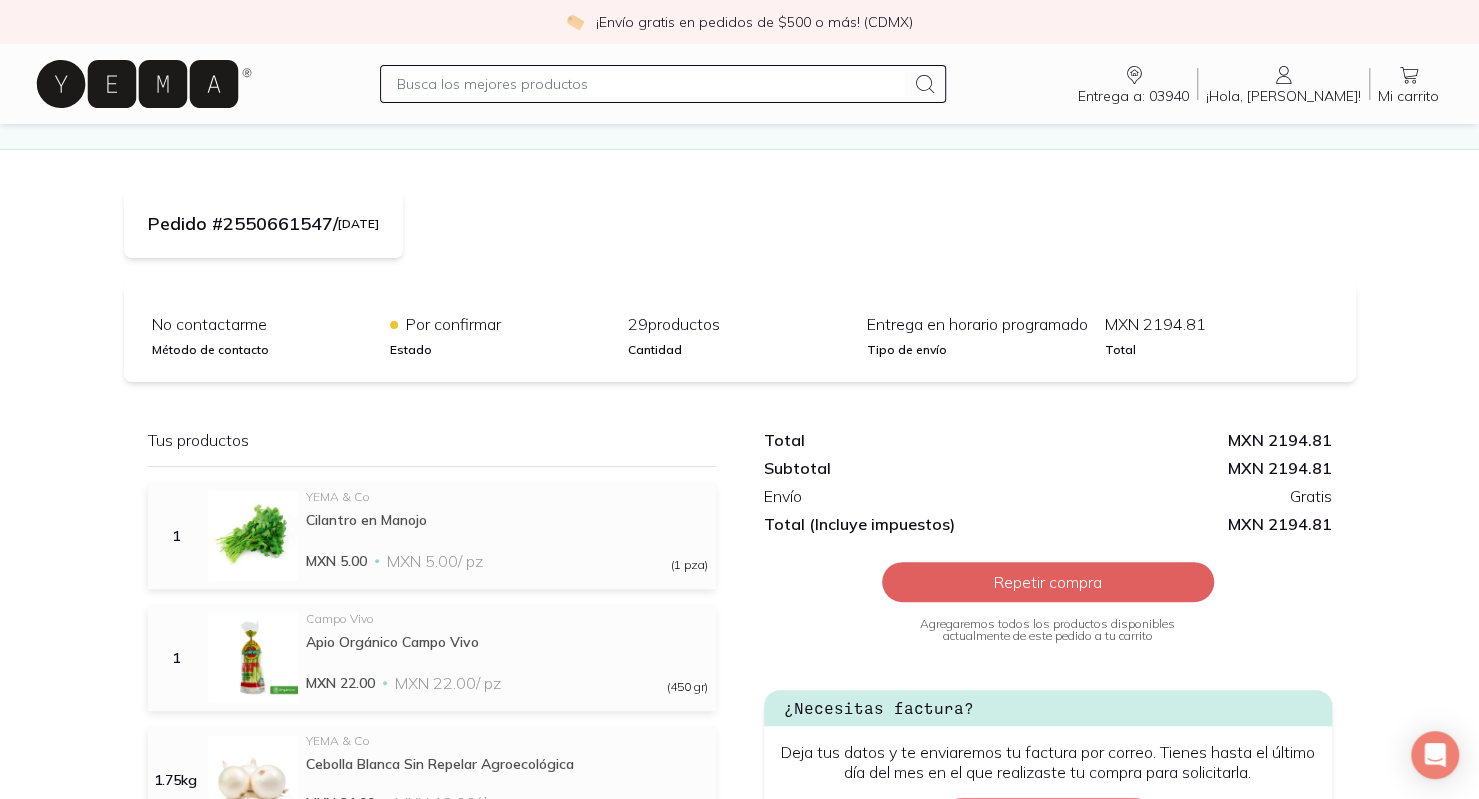 scroll, scrollTop: 0, scrollLeft: 0, axis: both 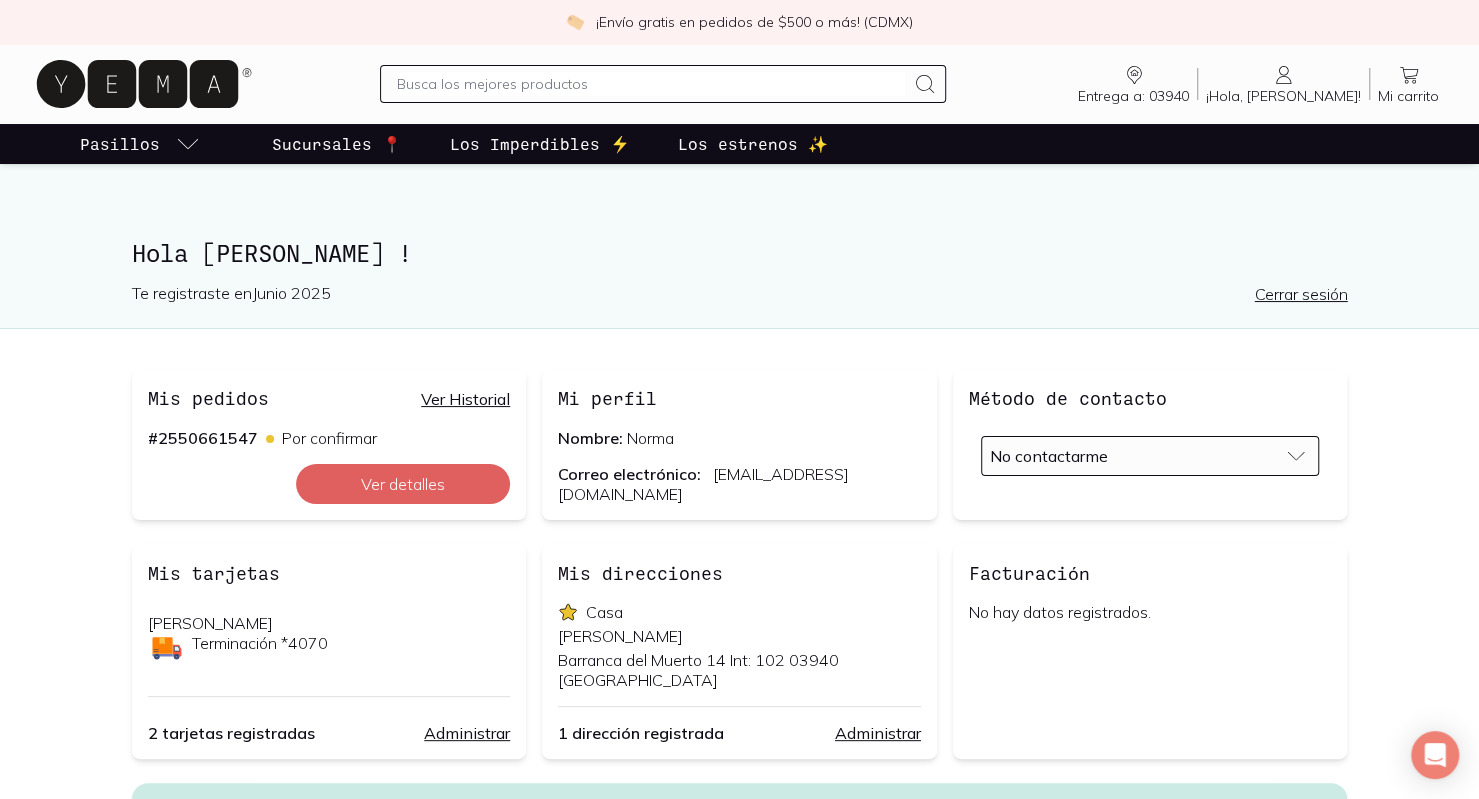 click on "No contactarme" at bounding box center (1150, 456) 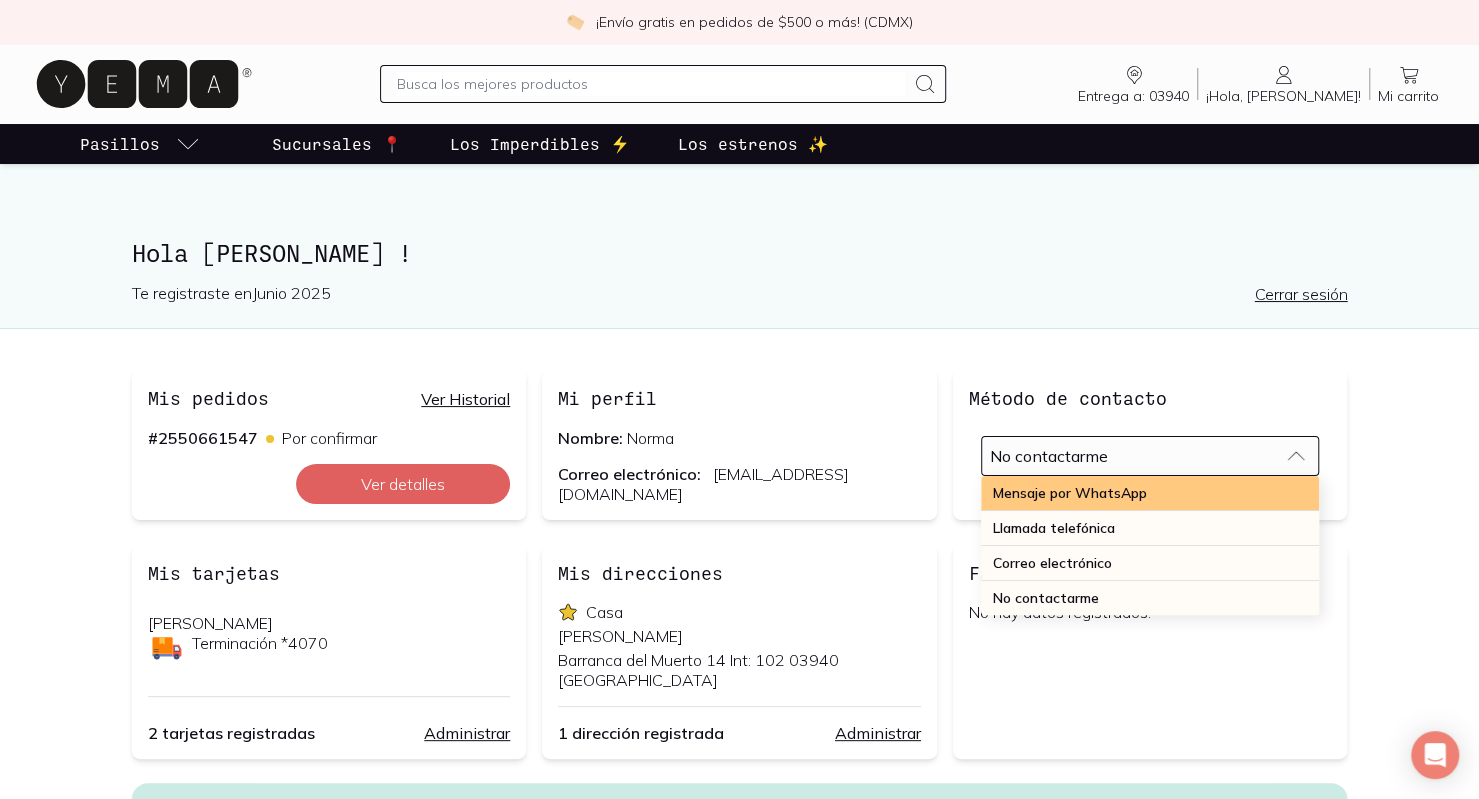 click on "Mensaje por WhatsApp" at bounding box center [1150, 493] 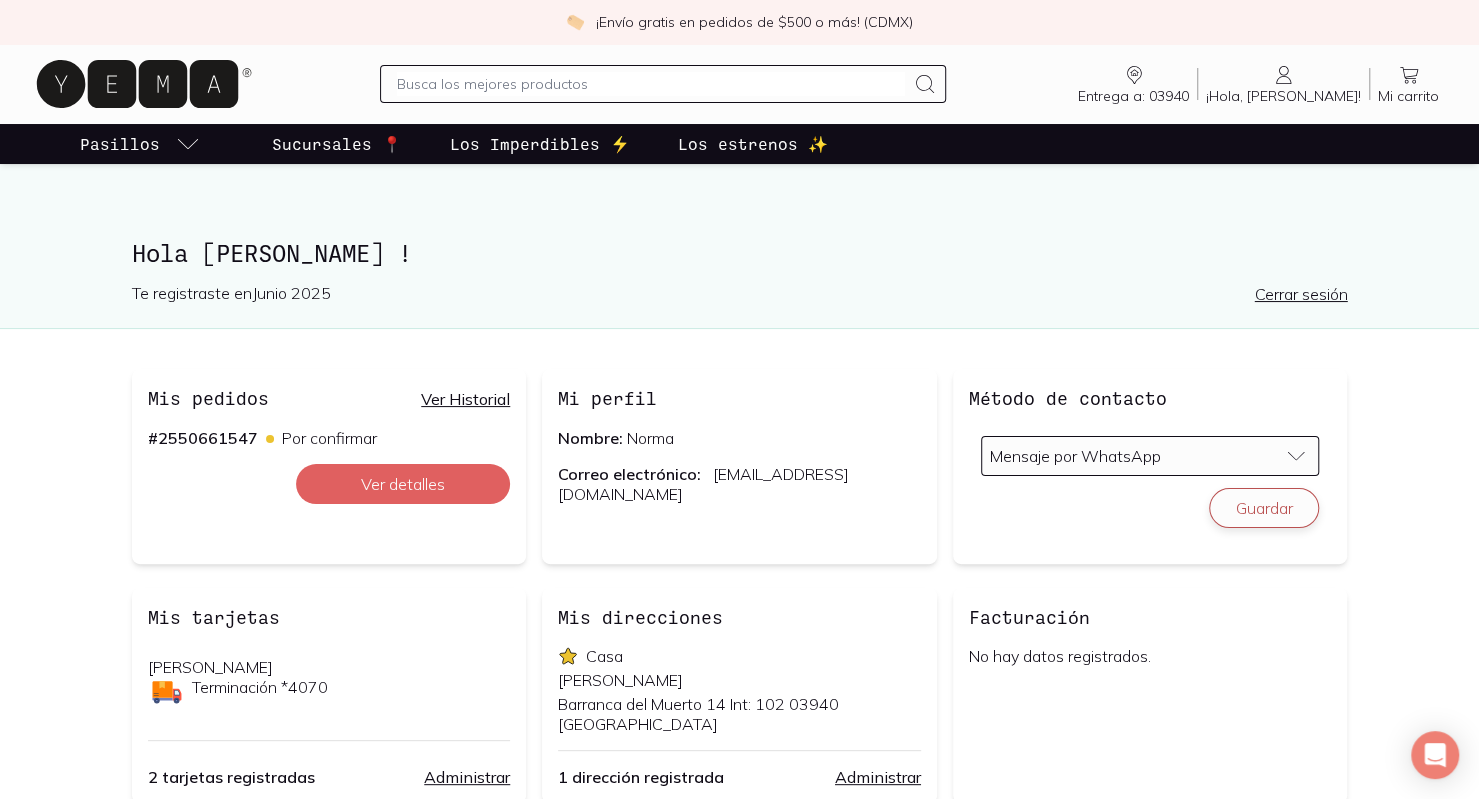 click on "Guardar" at bounding box center [1264, 508] 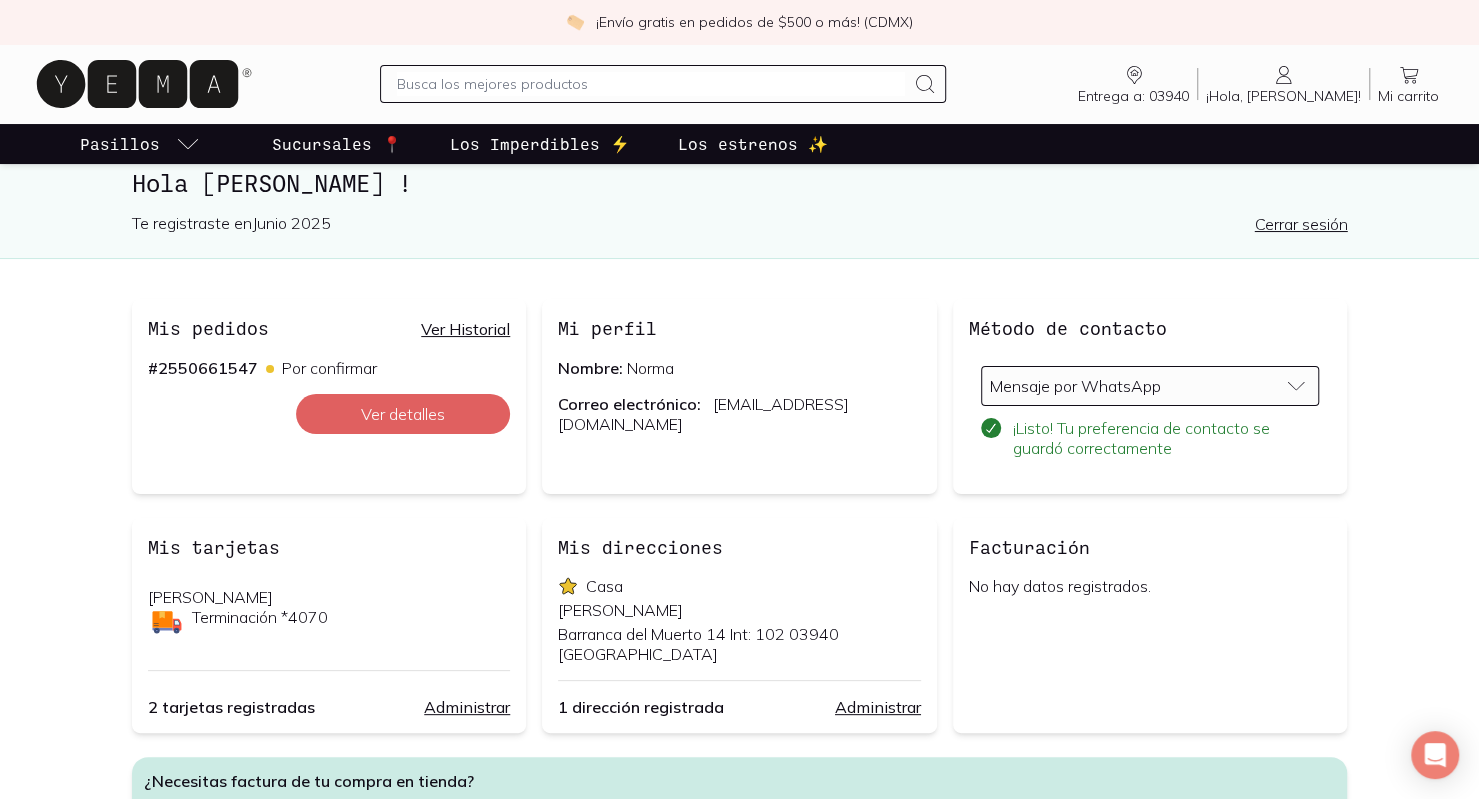 scroll, scrollTop: 0, scrollLeft: 0, axis: both 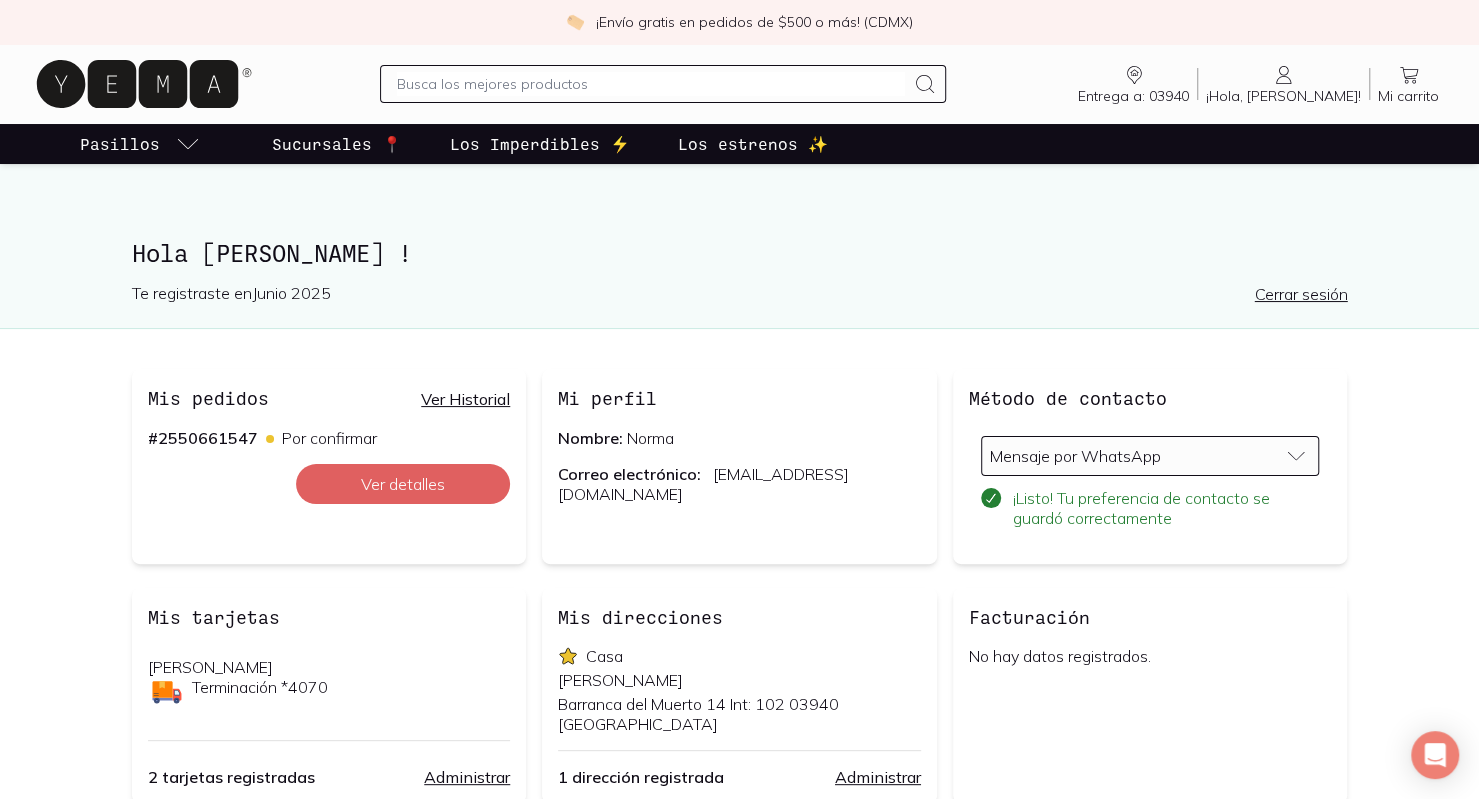 click on "Sucursales 📍" at bounding box center [337, 144] 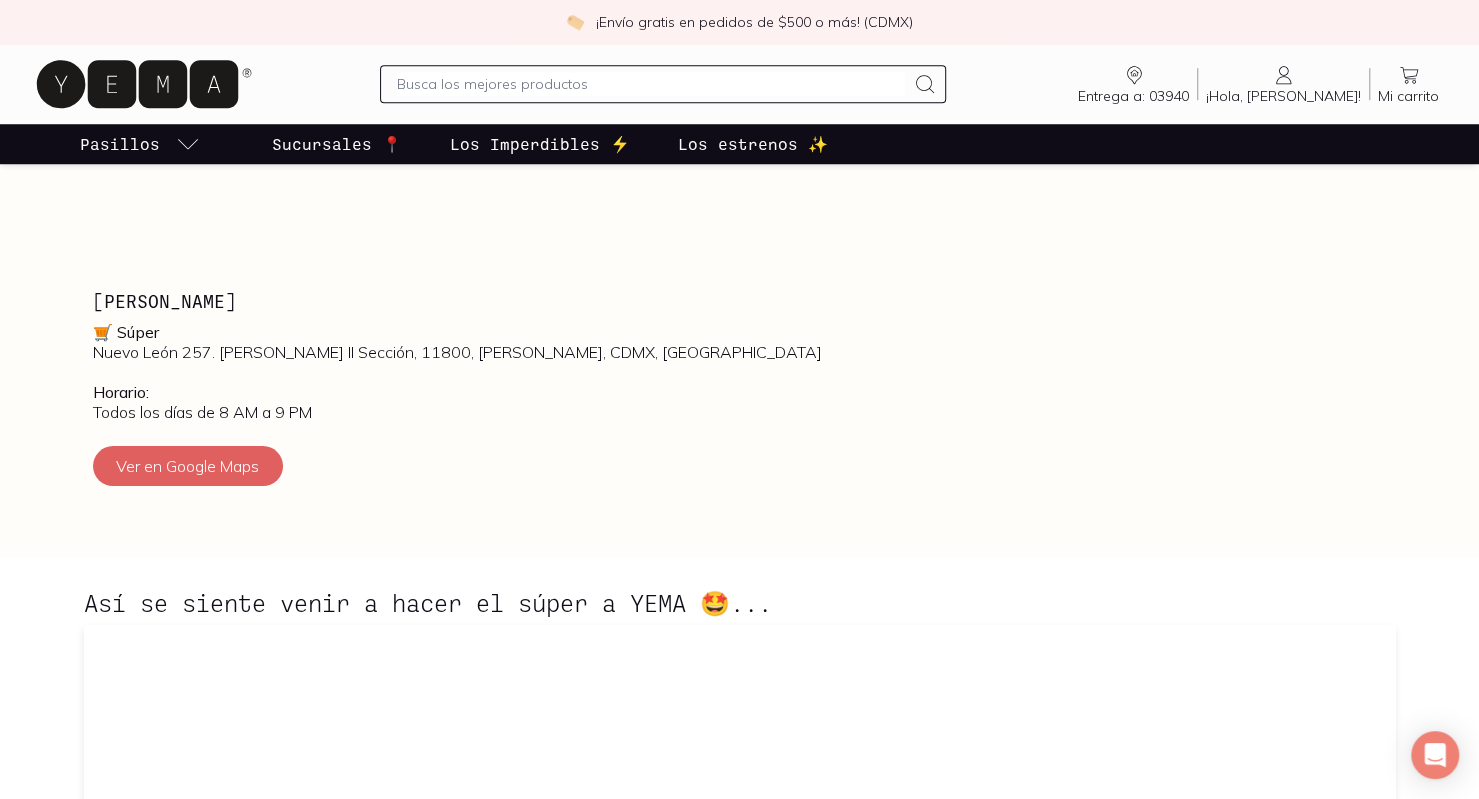 scroll, scrollTop: 0, scrollLeft: 0, axis: both 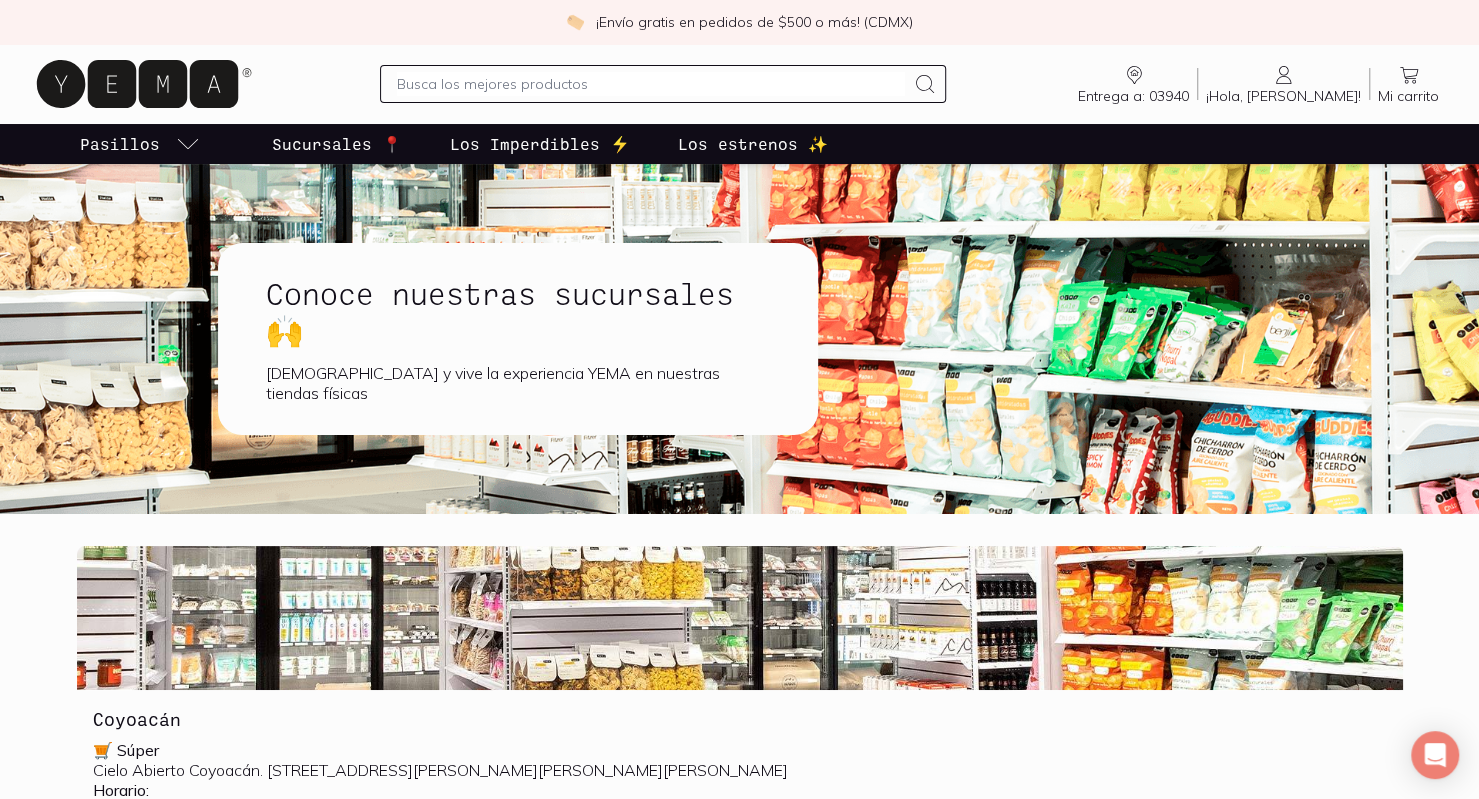 click 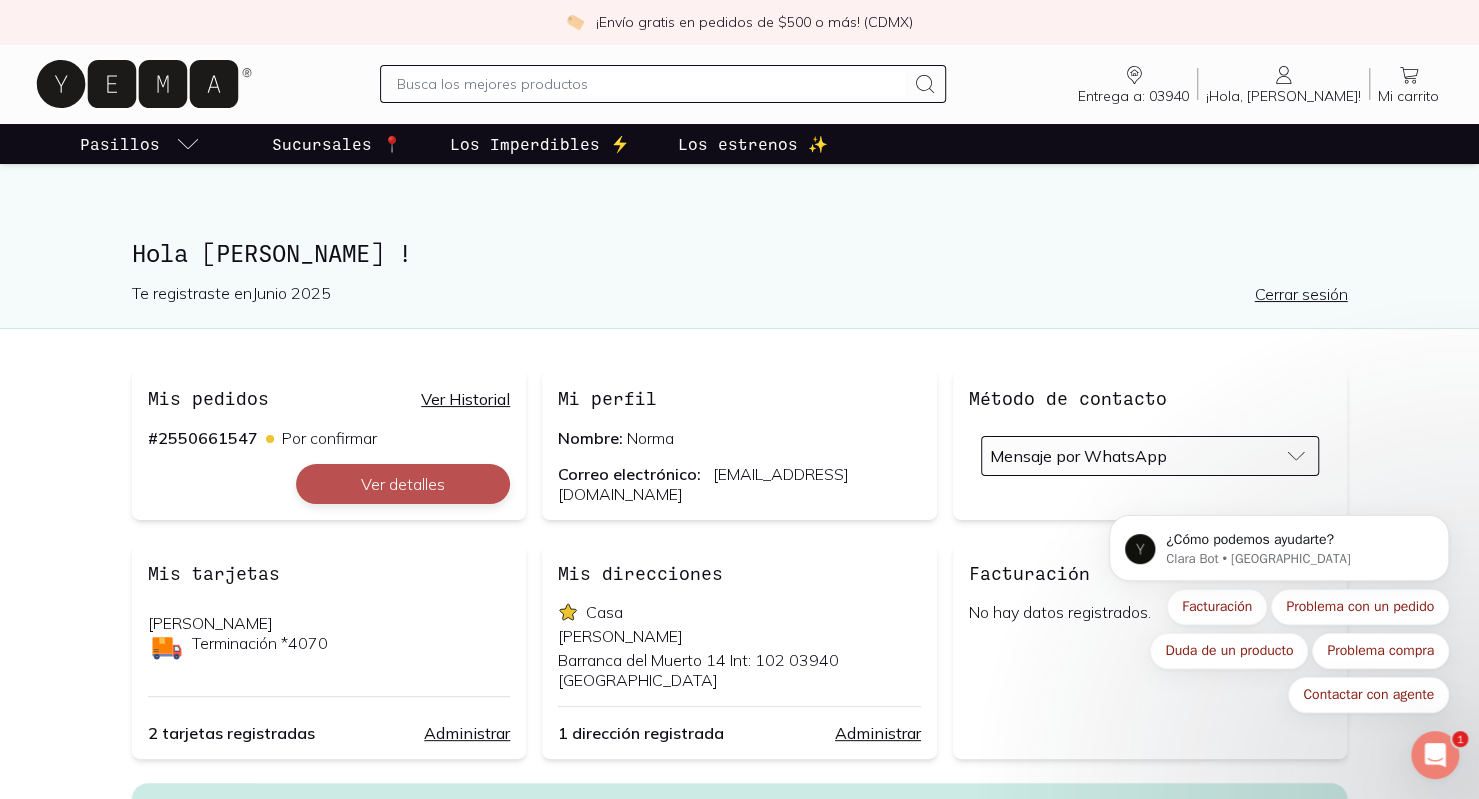 scroll, scrollTop: 0, scrollLeft: 0, axis: both 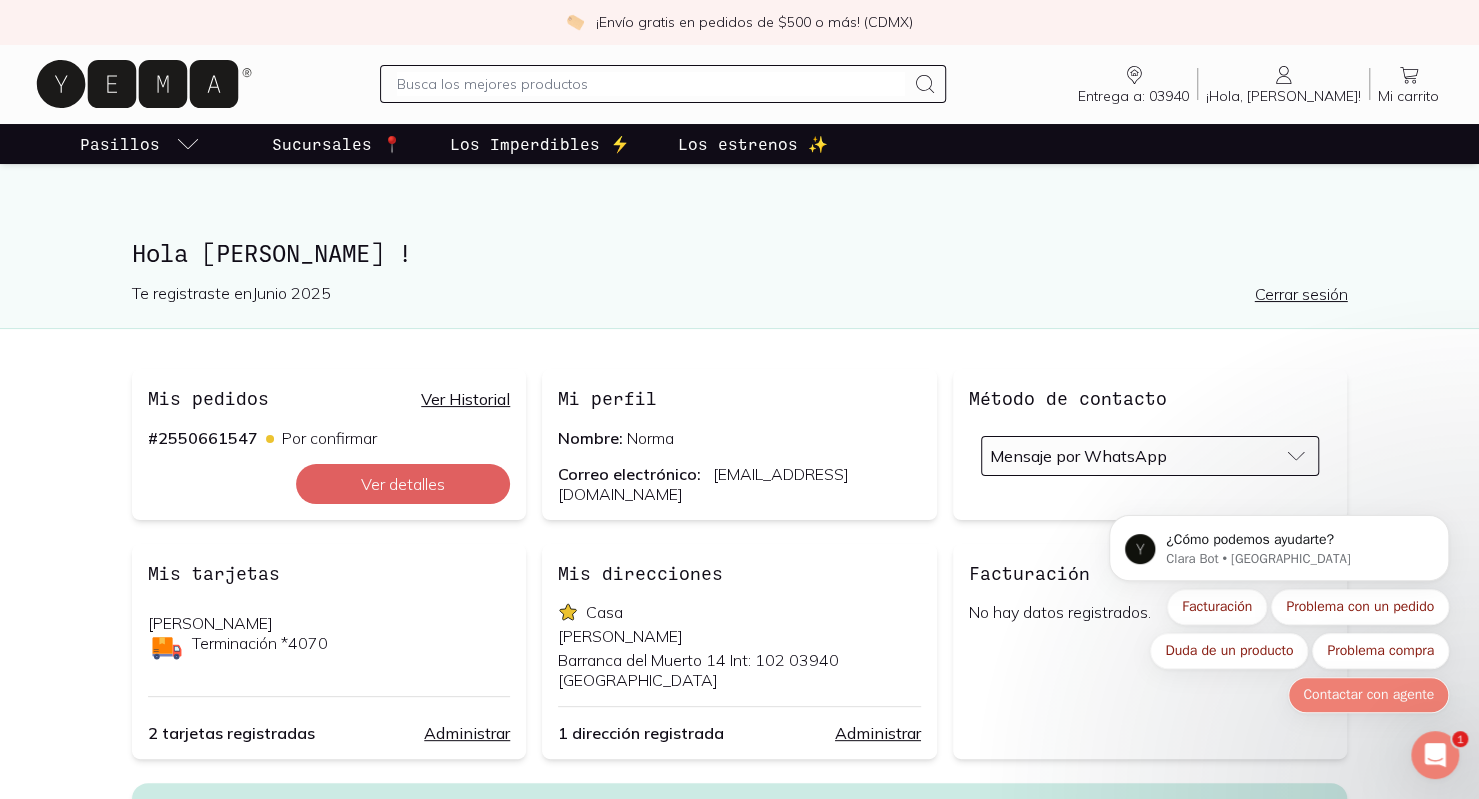 click on "Contactar con agente" at bounding box center (1368, 695) 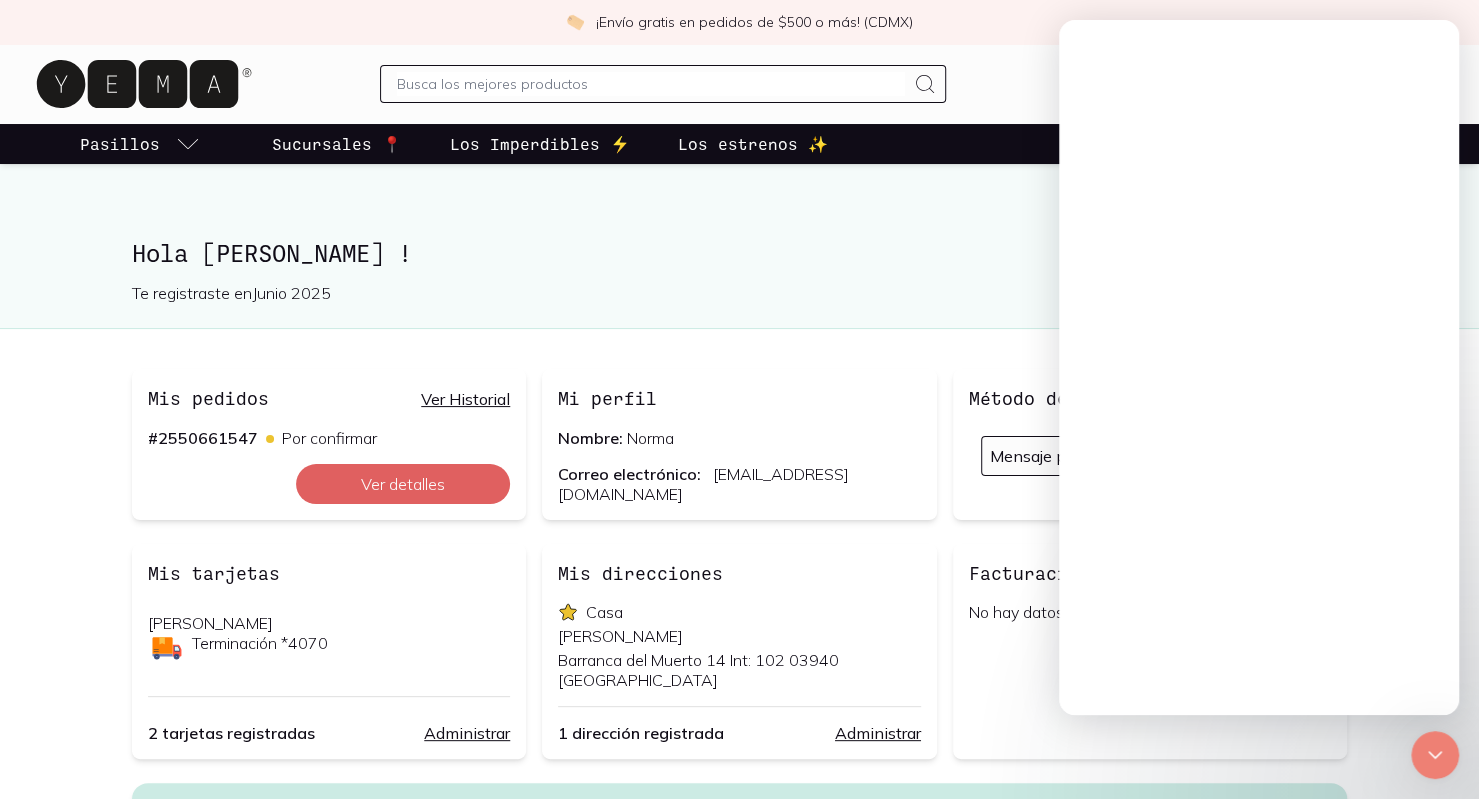 scroll, scrollTop: 0, scrollLeft: 0, axis: both 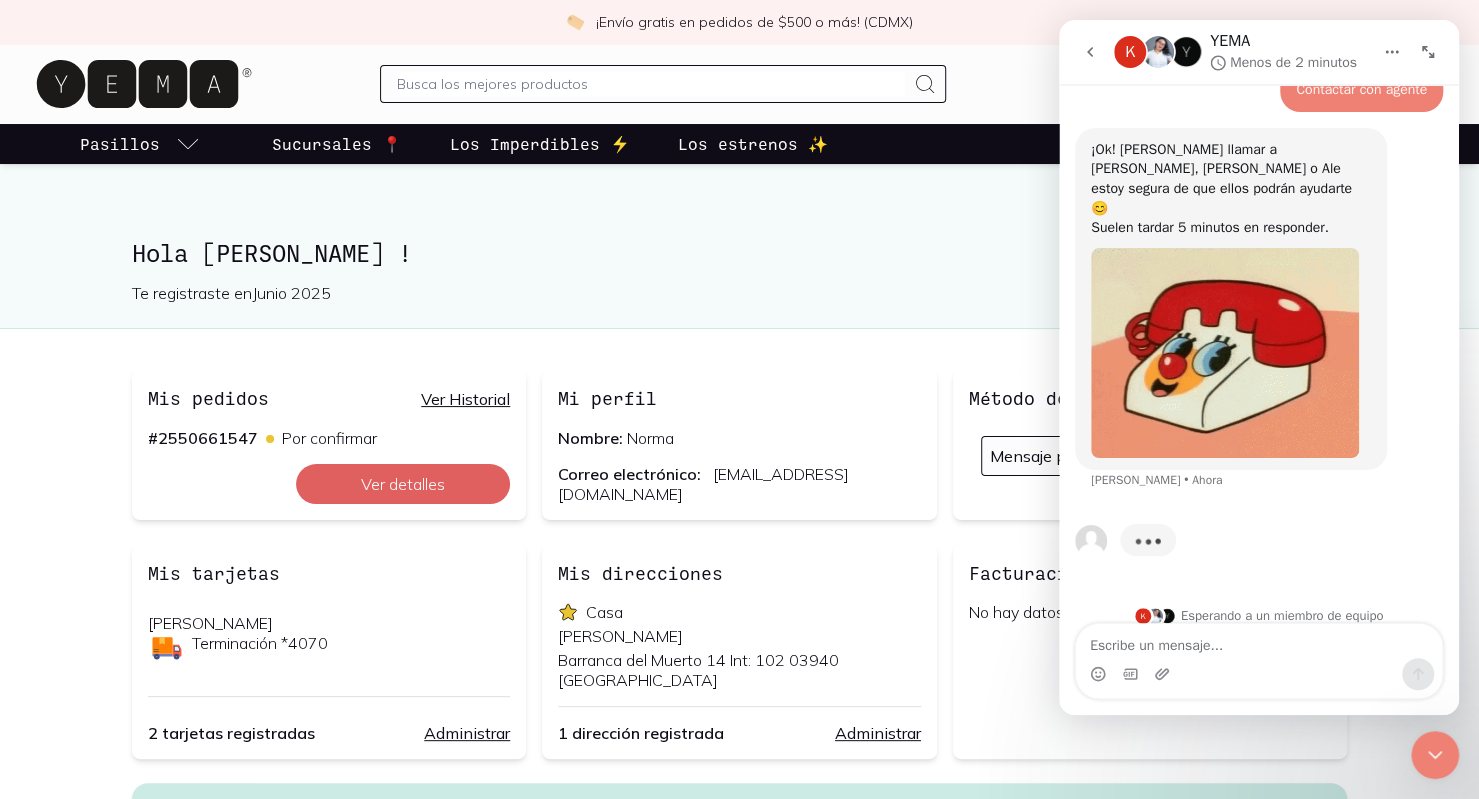 click at bounding box center (1259, 641) 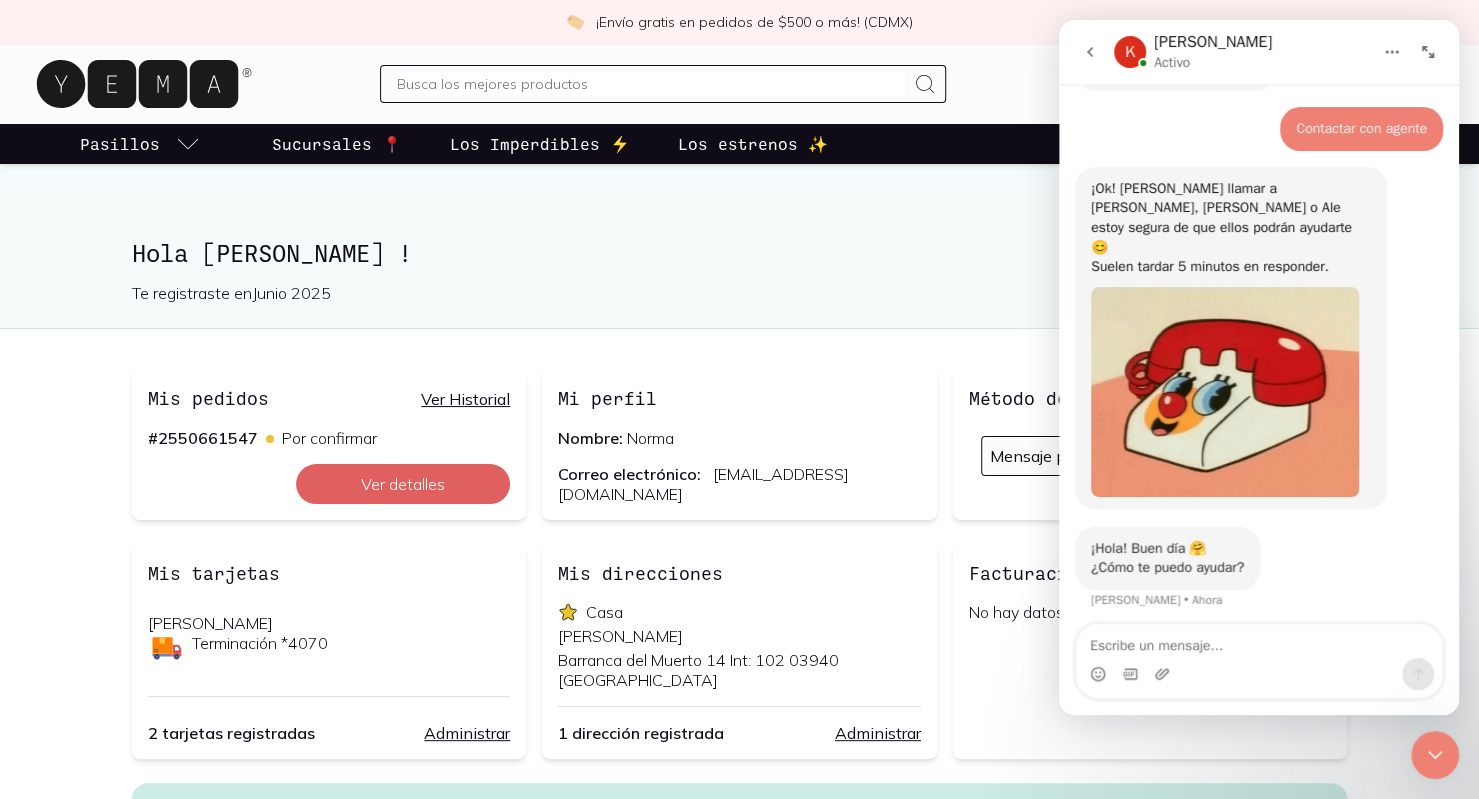 scroll, scrollTop: 164, scrollLeft: 0, axis: vertical 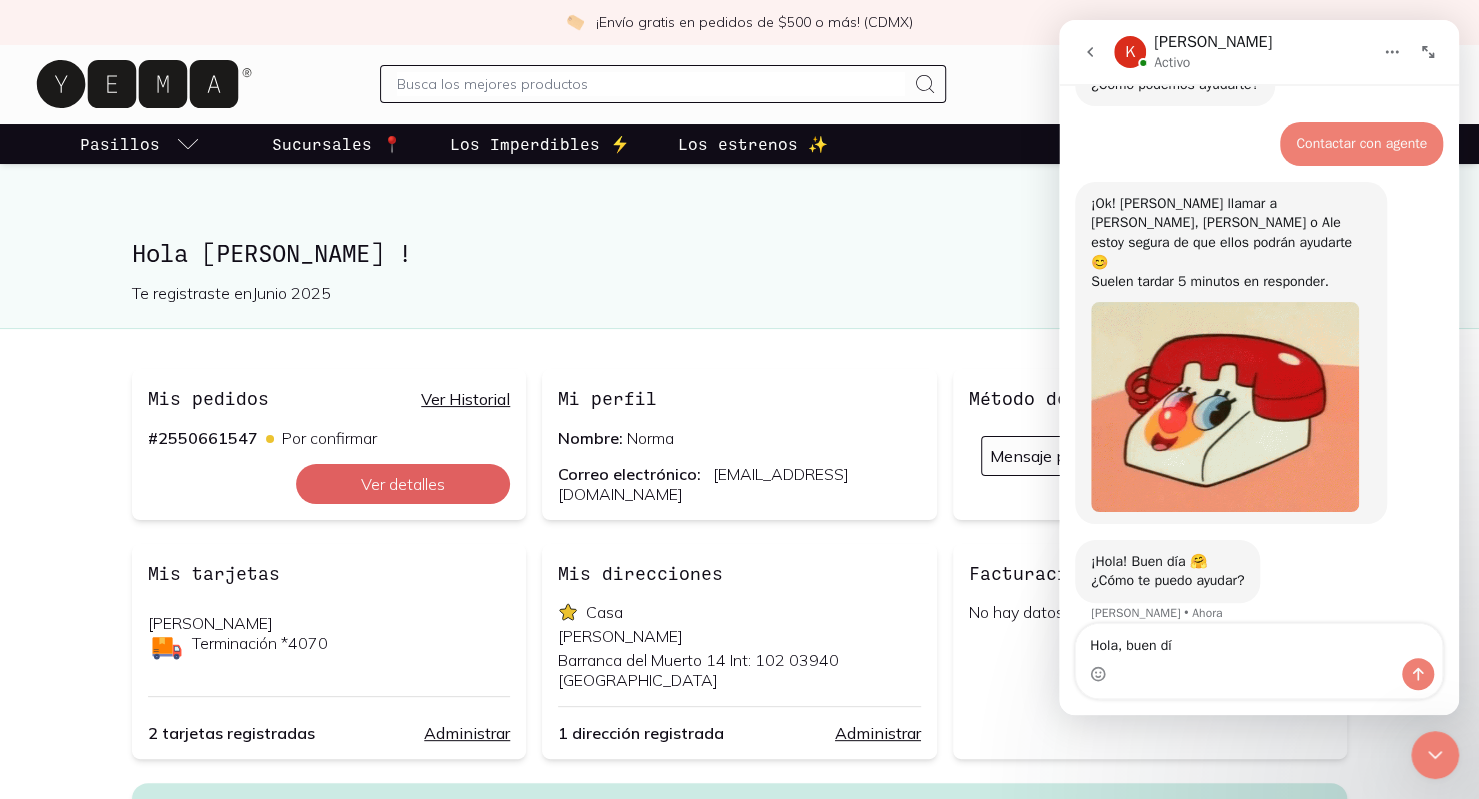 type on "Hola, buen día" 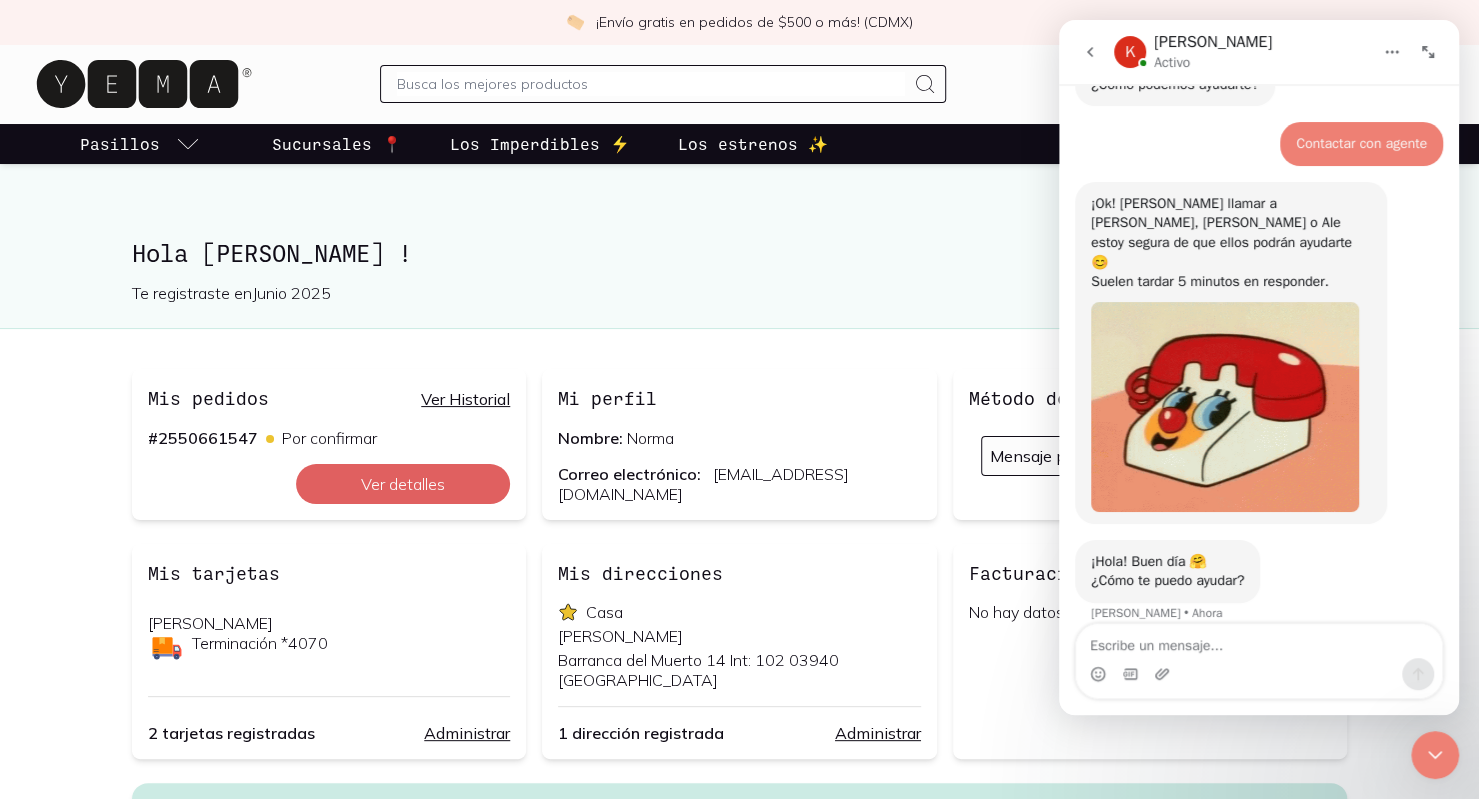 scroll, scrollTop: 223, scrollLeft: 0, axis: vertical 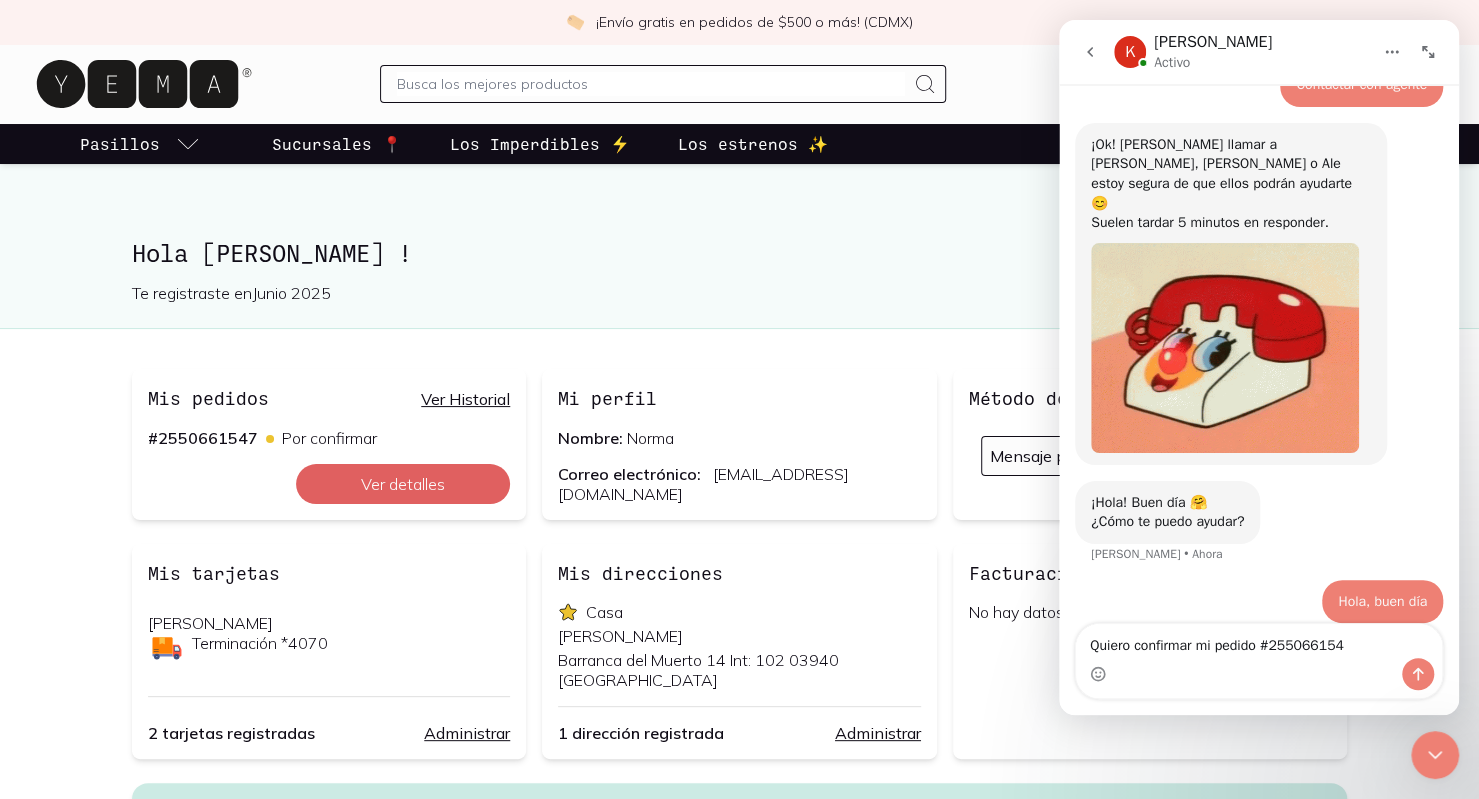 type on "Quiero confirmar mi pedido #2550661547" 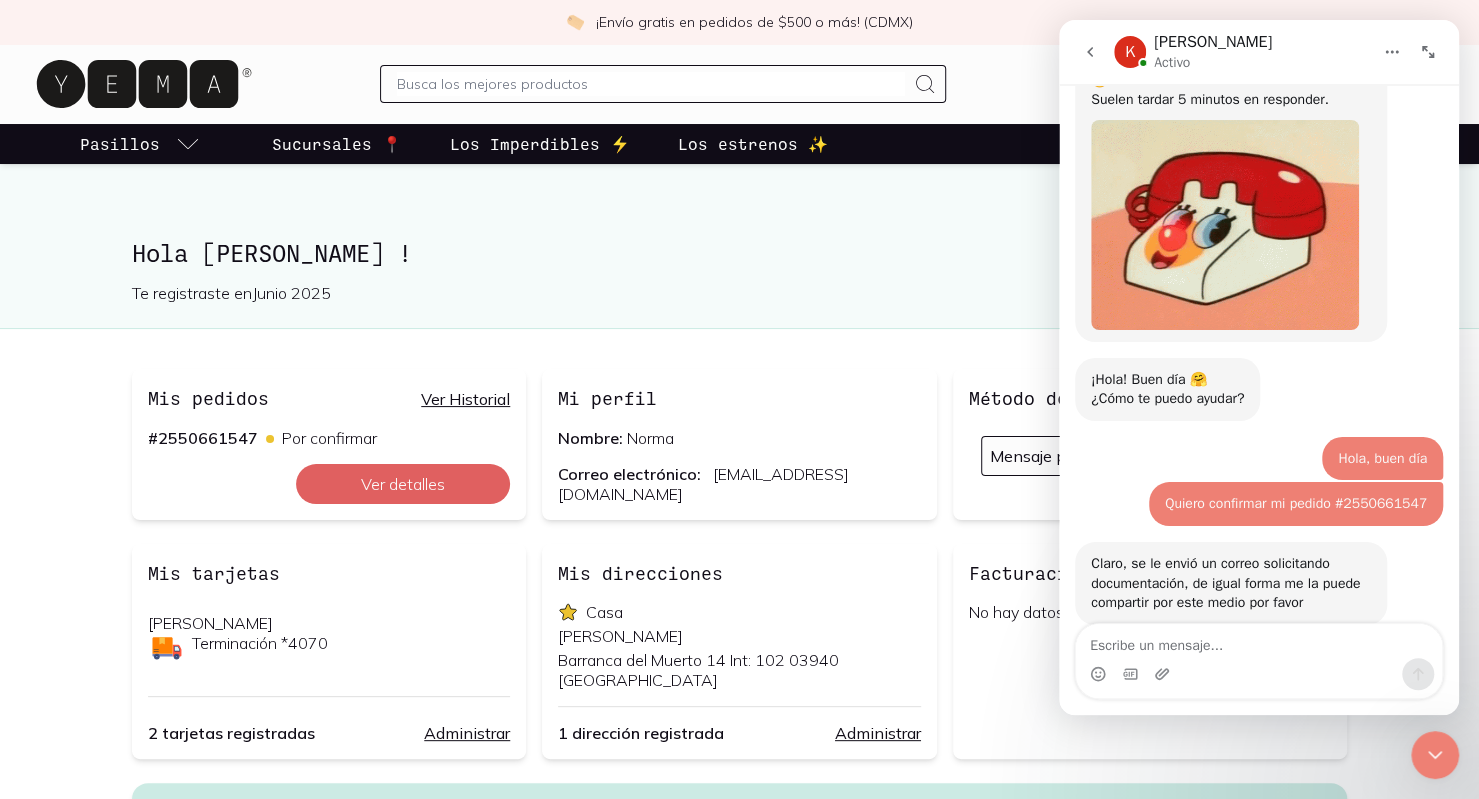 scroll, scrollTop: 368, scrollLeft: 0, axis: vertical 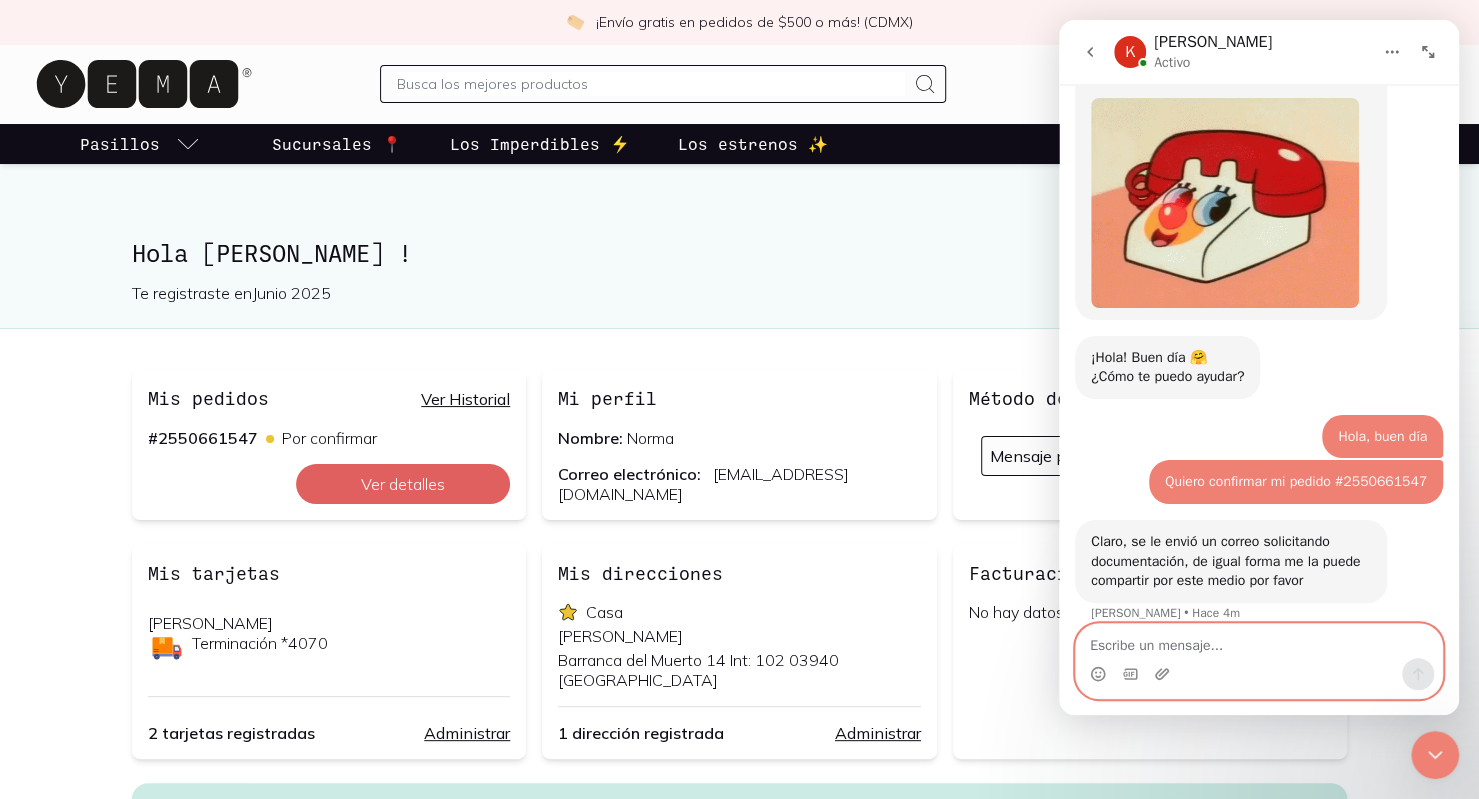 click at bounding box center (1259, 641) 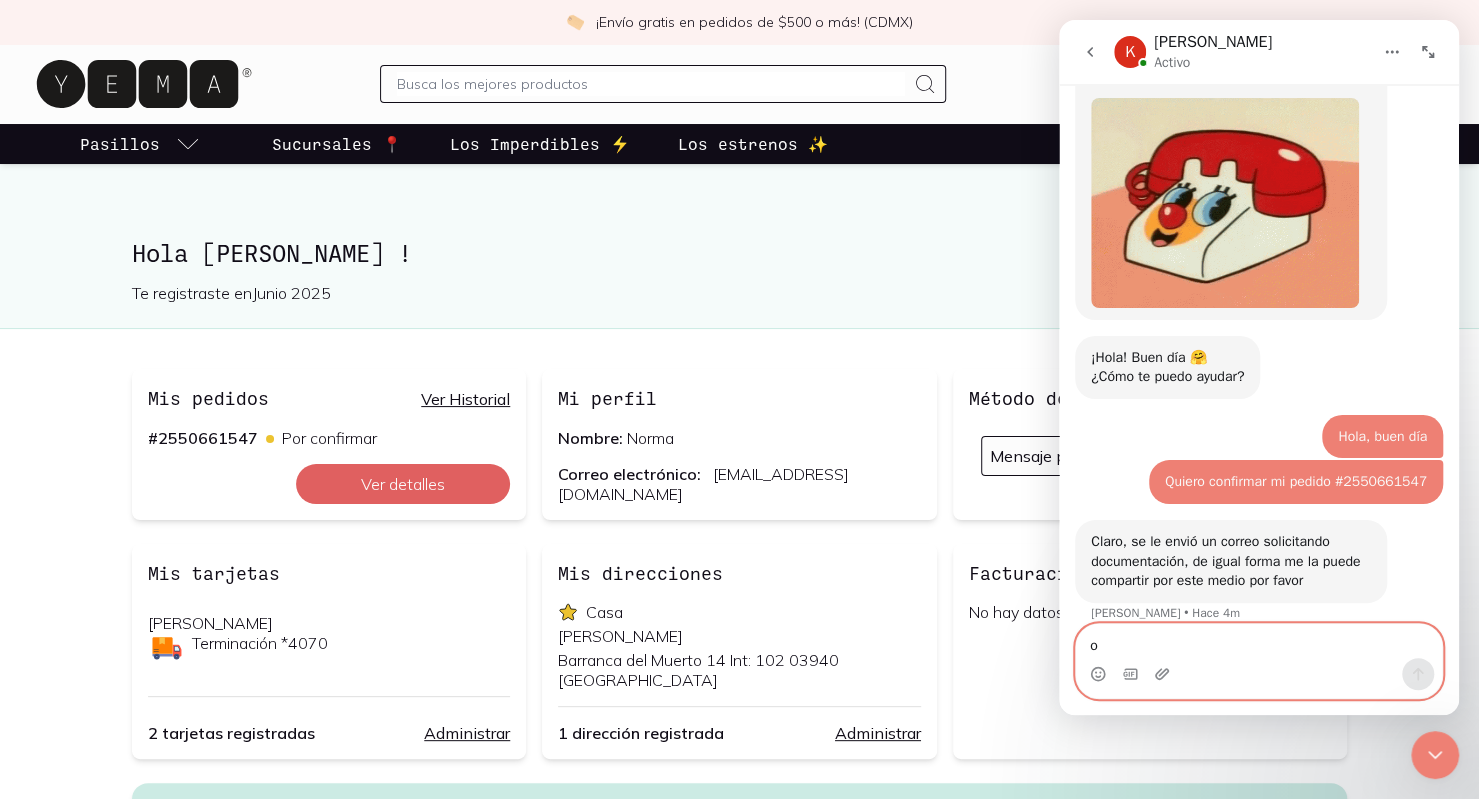 type on "ok" 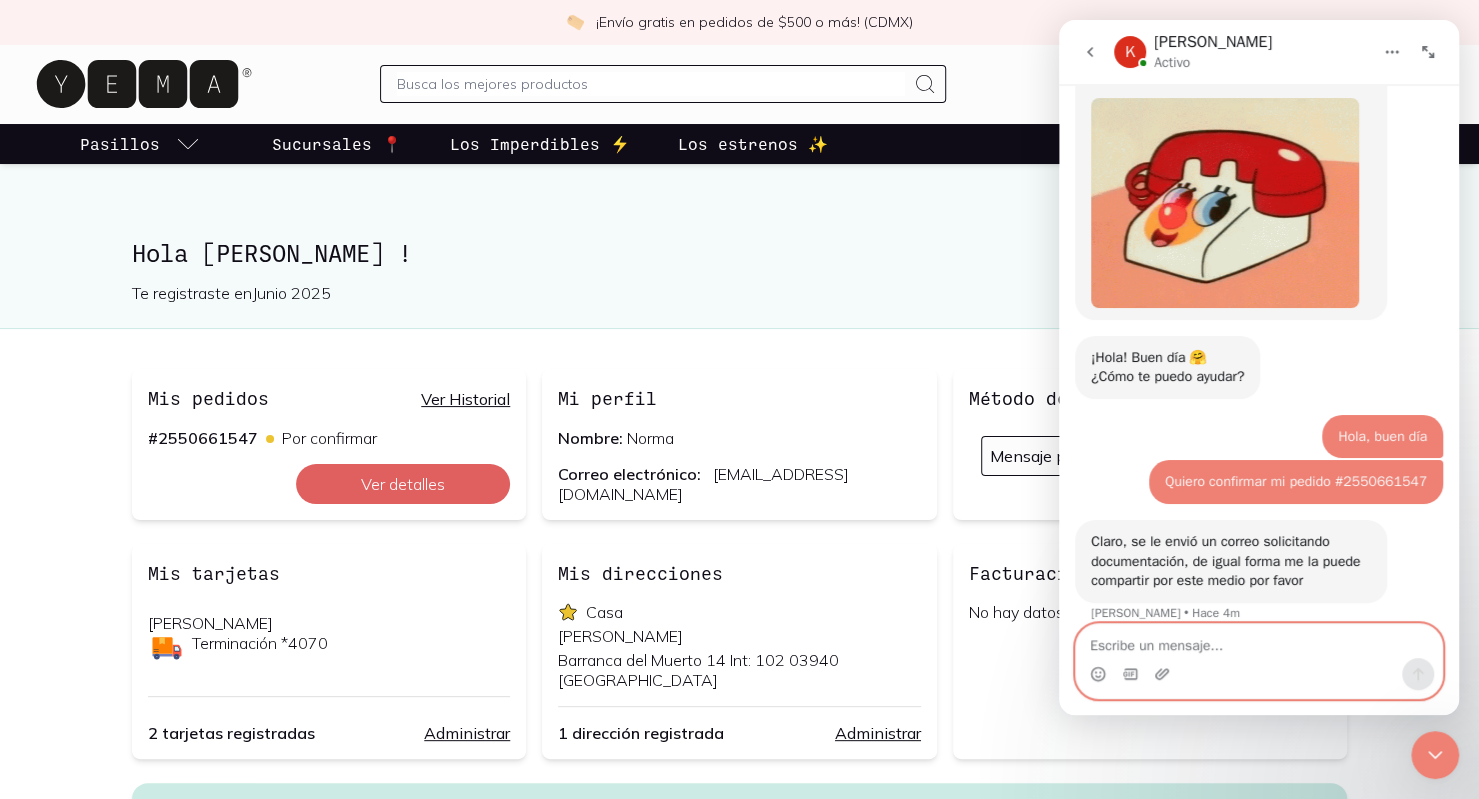 scroll, scrollTop: 427, scrollLeft: 0, axis: vertical 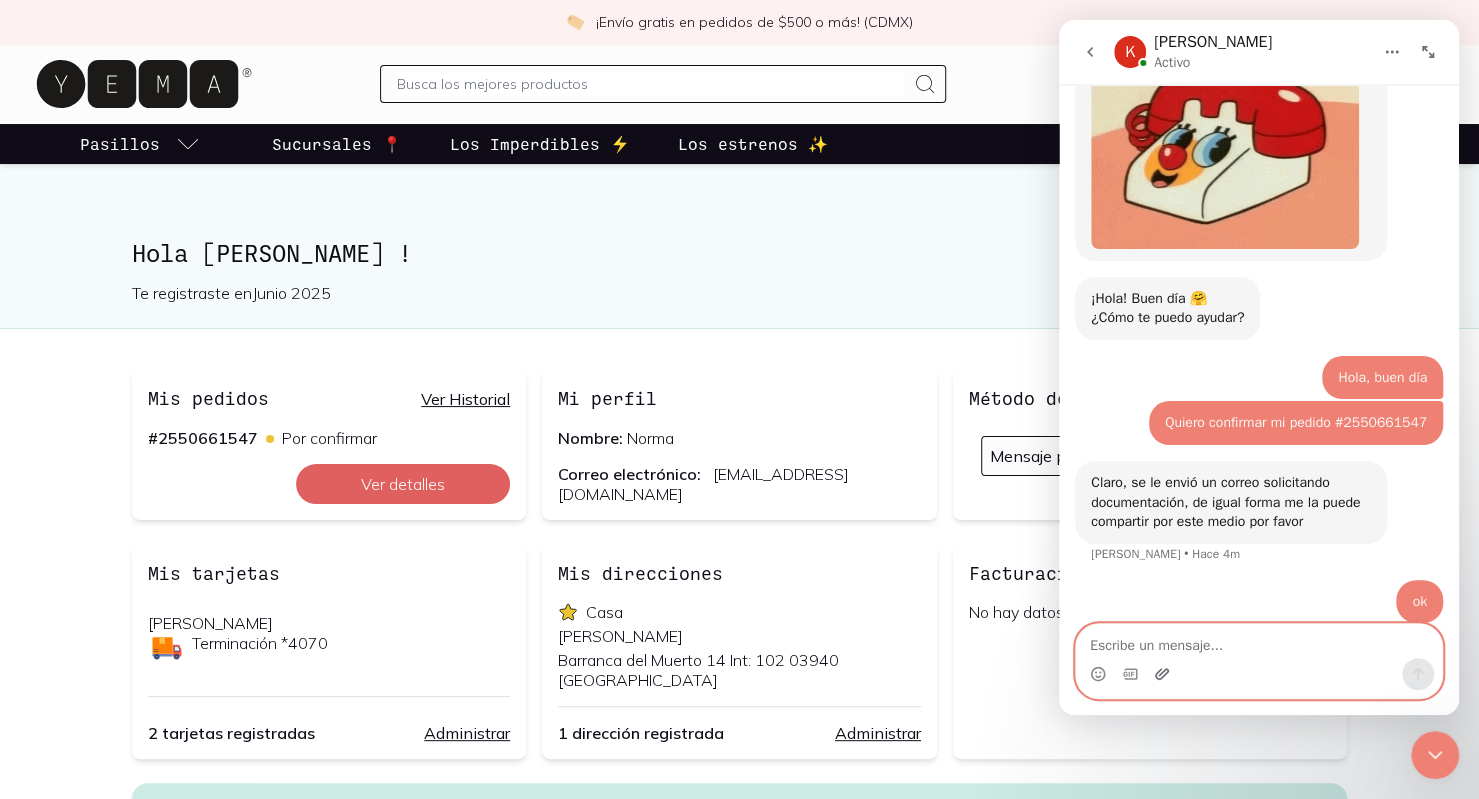 click 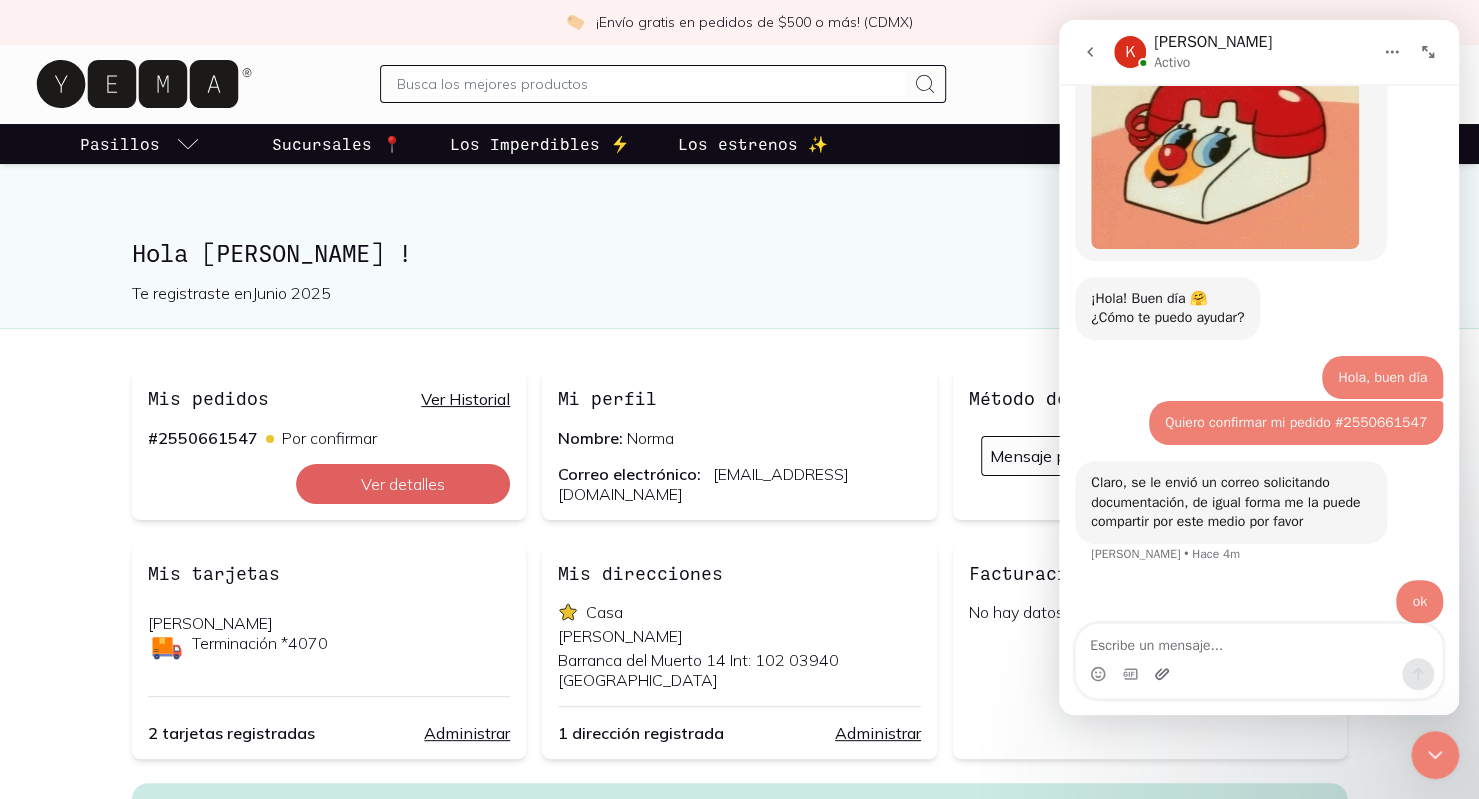 scroll, scrollTop: 504, scrollLeft: 0, axis: vertical 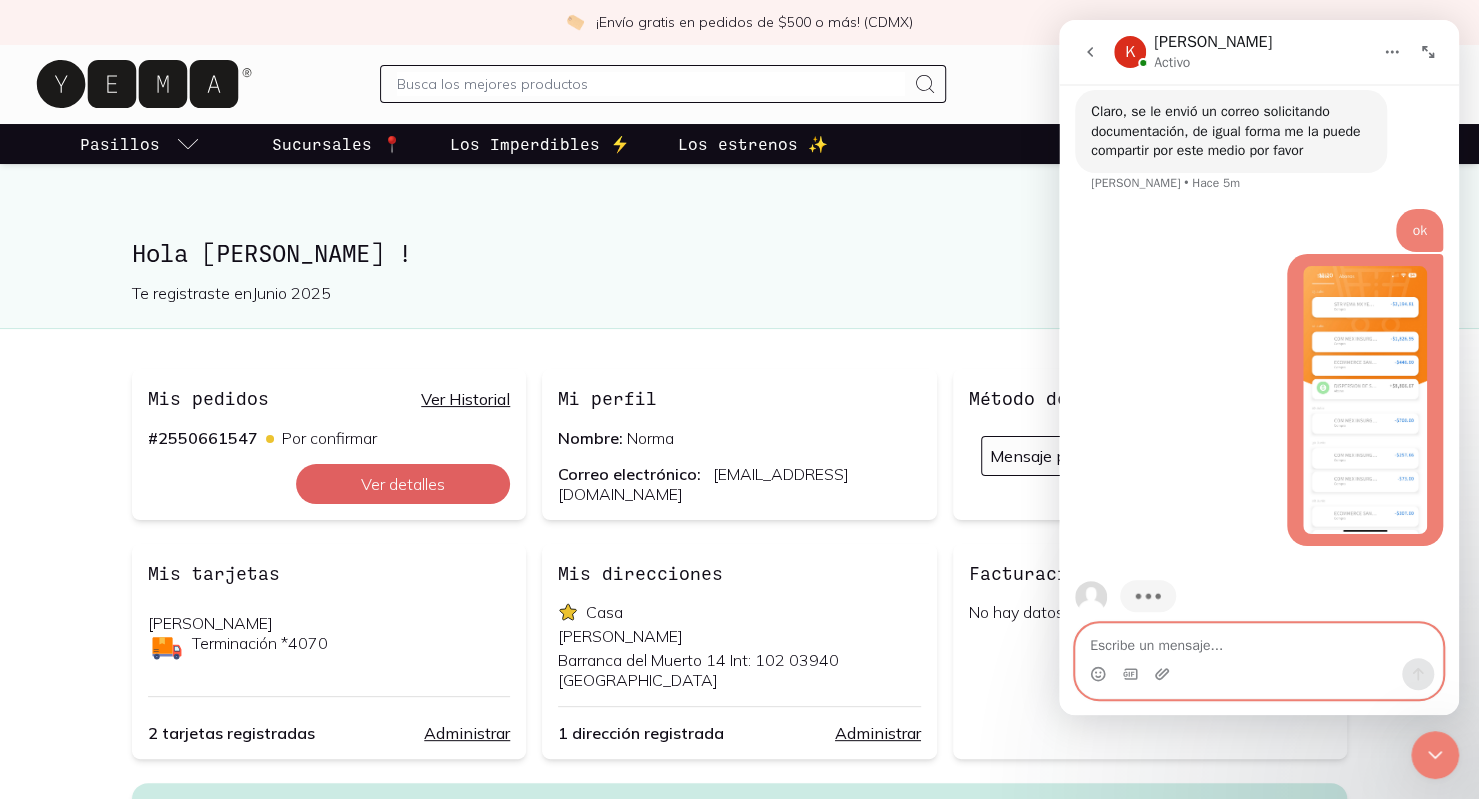 click at bounding box center [1259, 641] 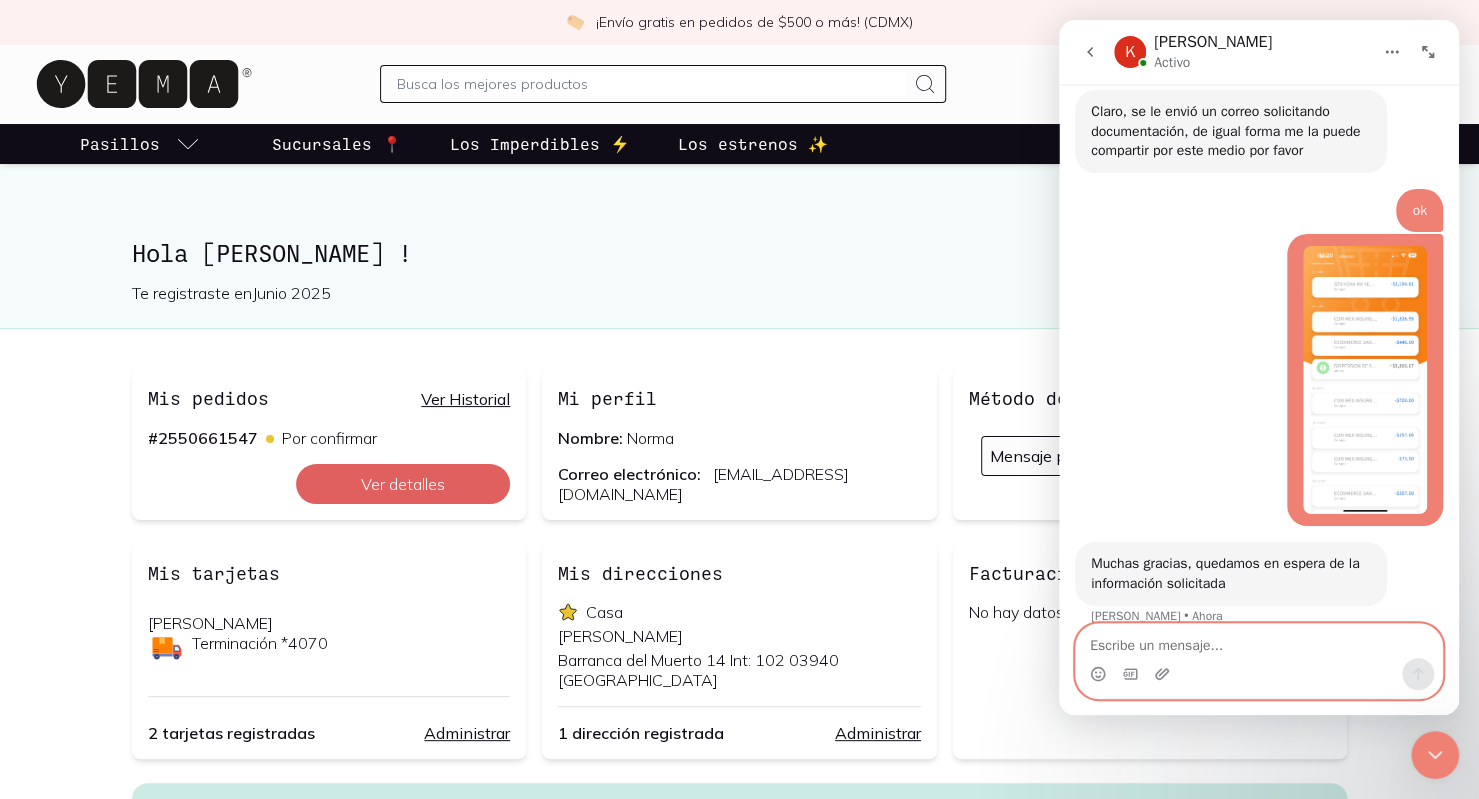 scroll, scrollTop: 800, scrollLeft: 0, axis: vertical 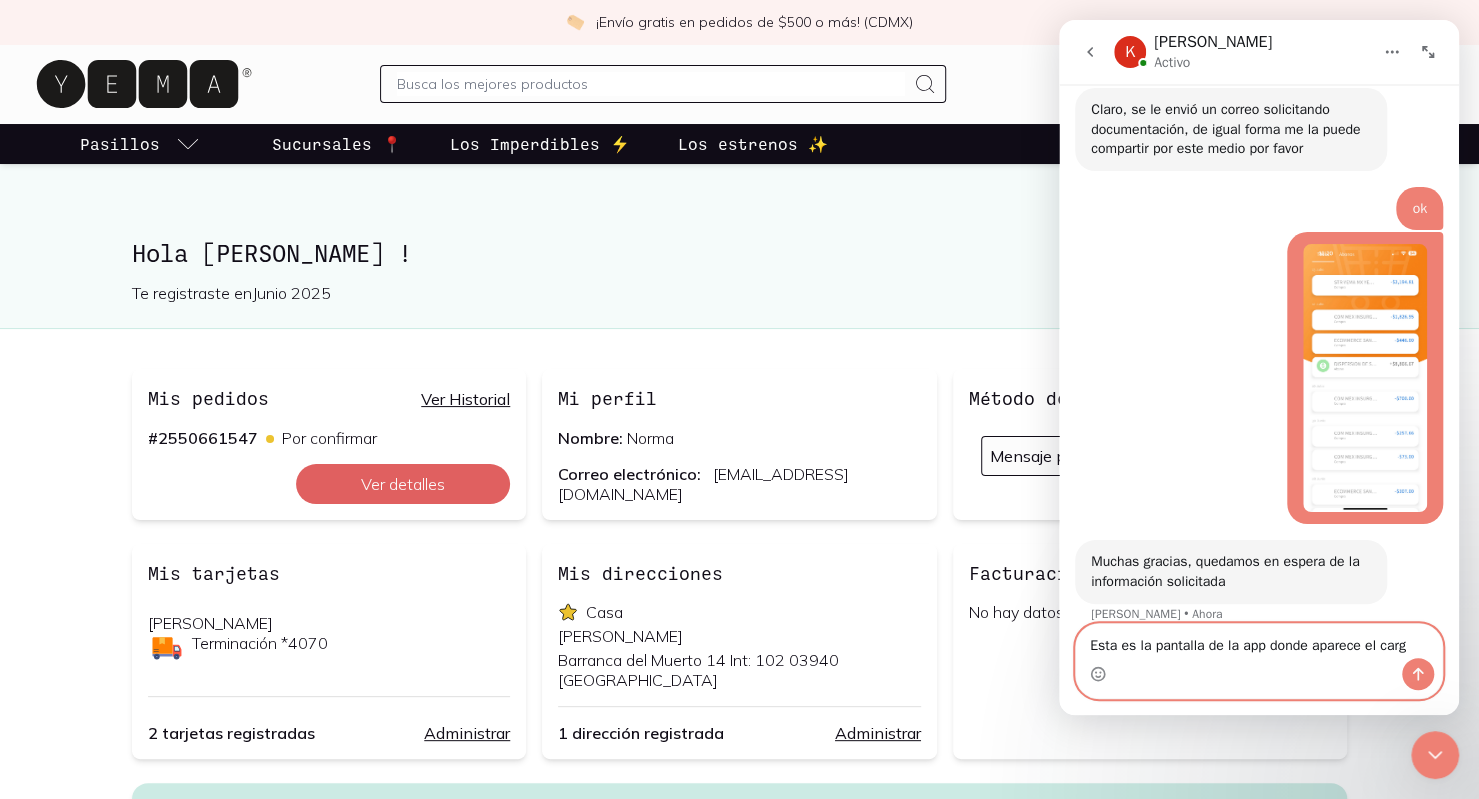 type on "Esta es la pantalla de la app donde aparece el cargo" 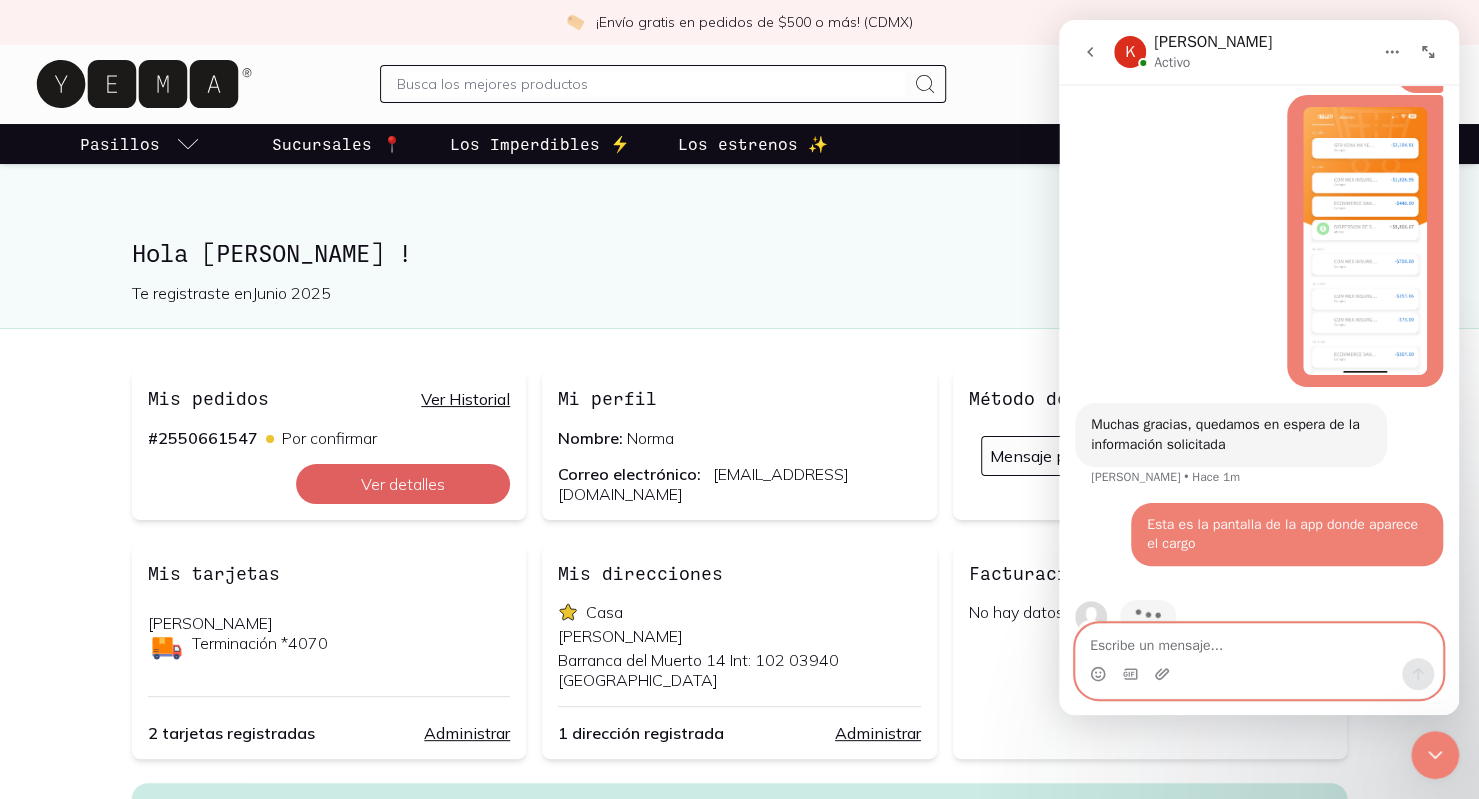 scroll, scrollTop: 956, scrollLeft: 0, axis: vertical 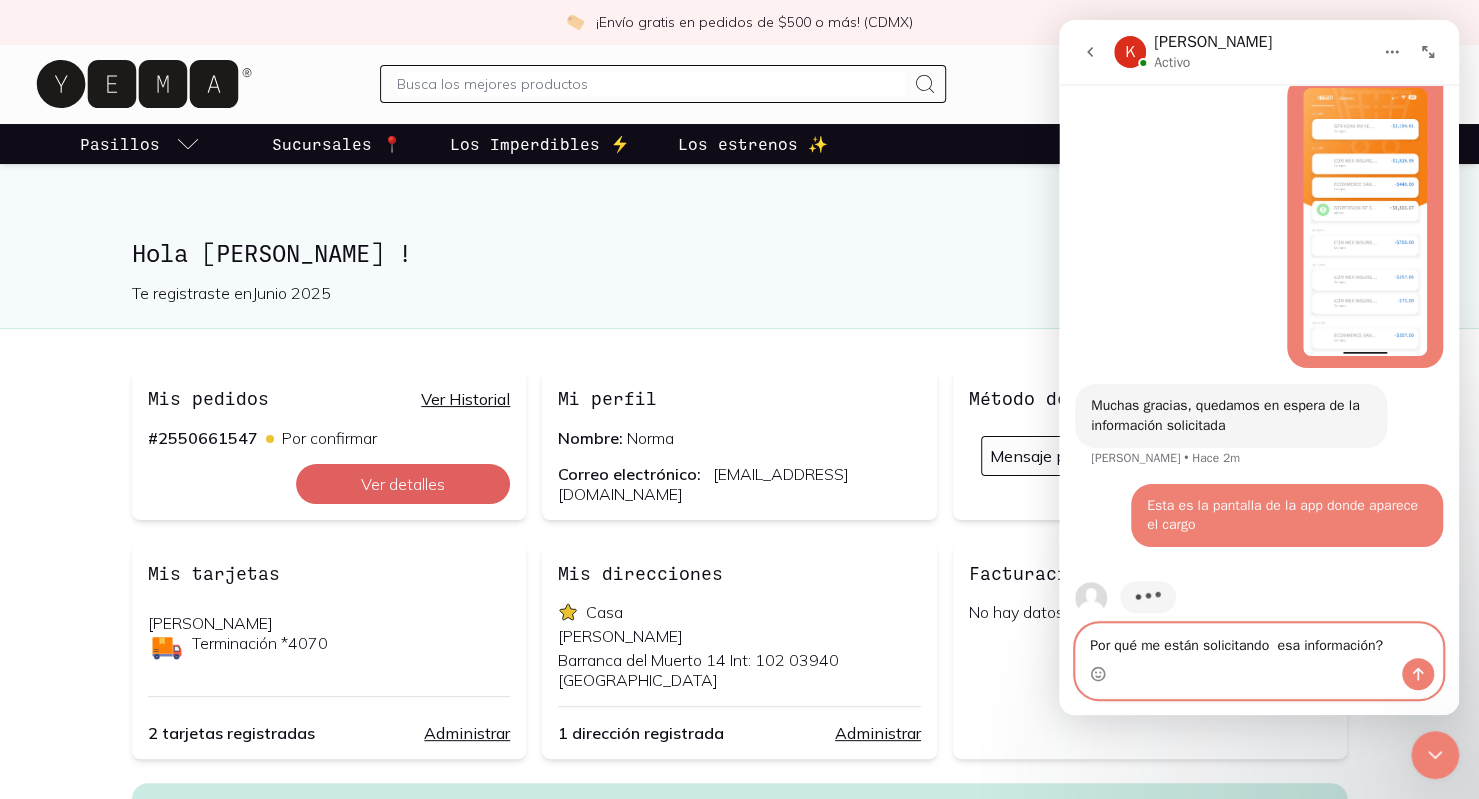 type on "Por qué me están solicitando esa información?" 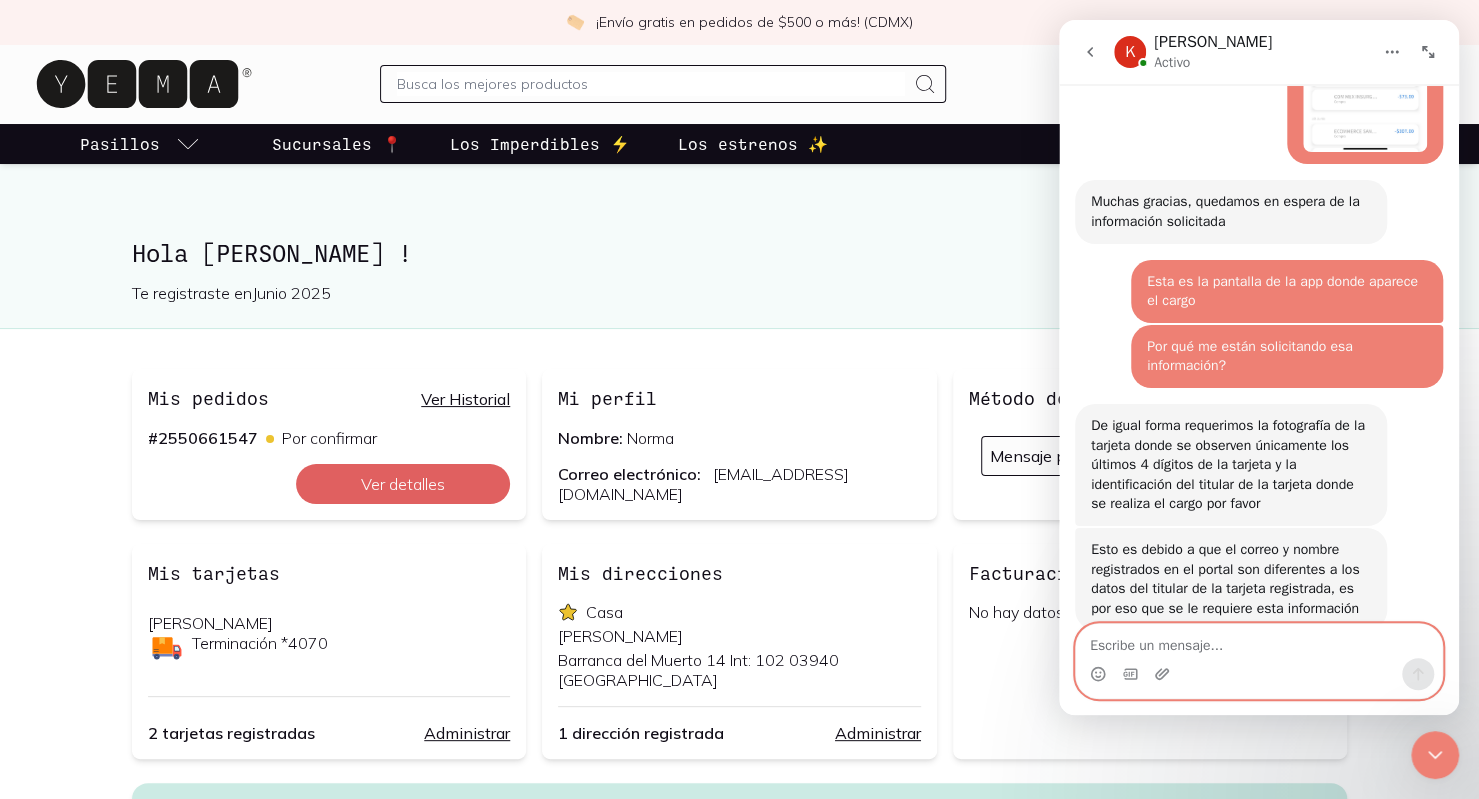 scroll, scrollTop: 1187, scrollLeft: 0, axis: vertical 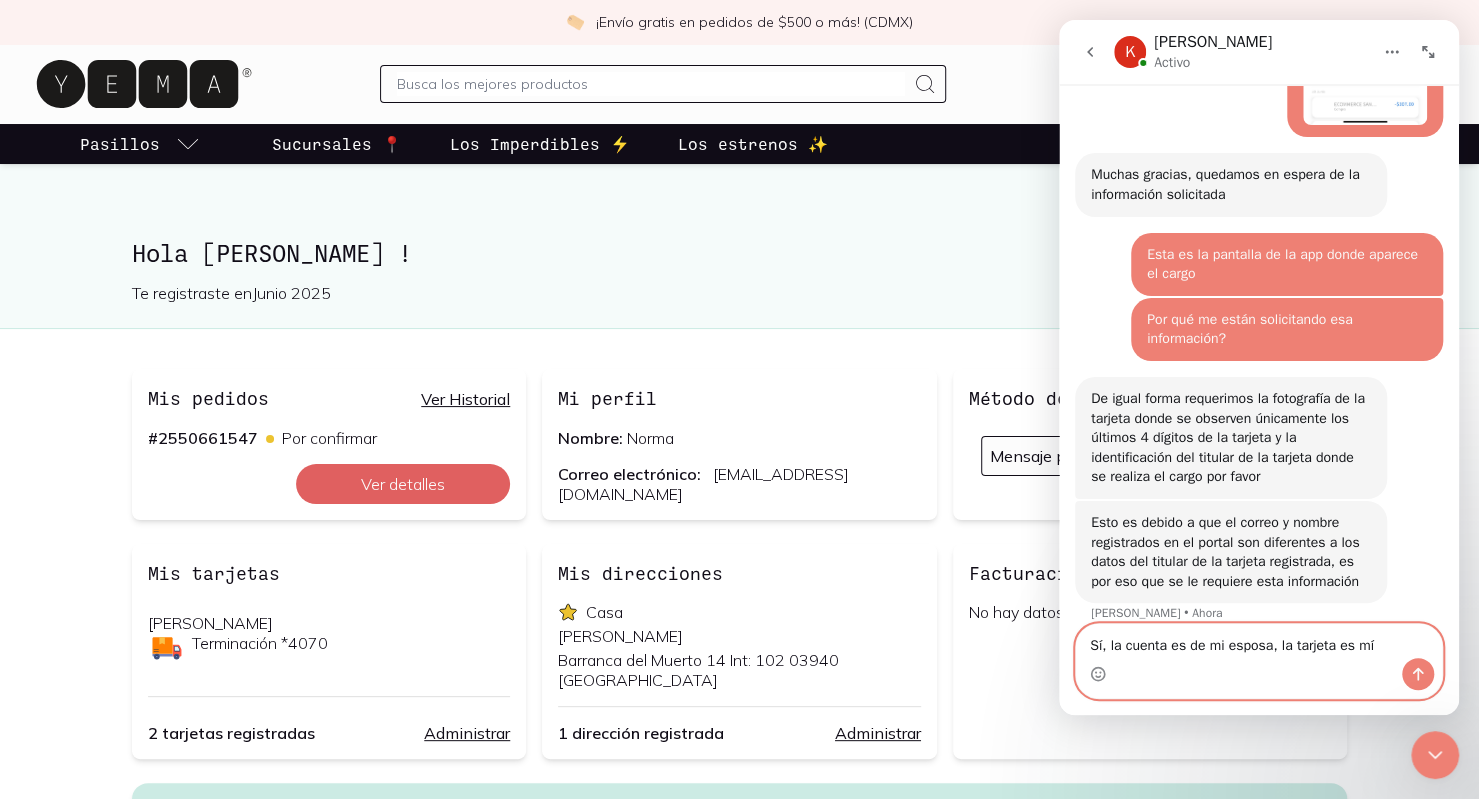 type on "Sí, la cuenta es de mi esposa, la tarjeta es mía" 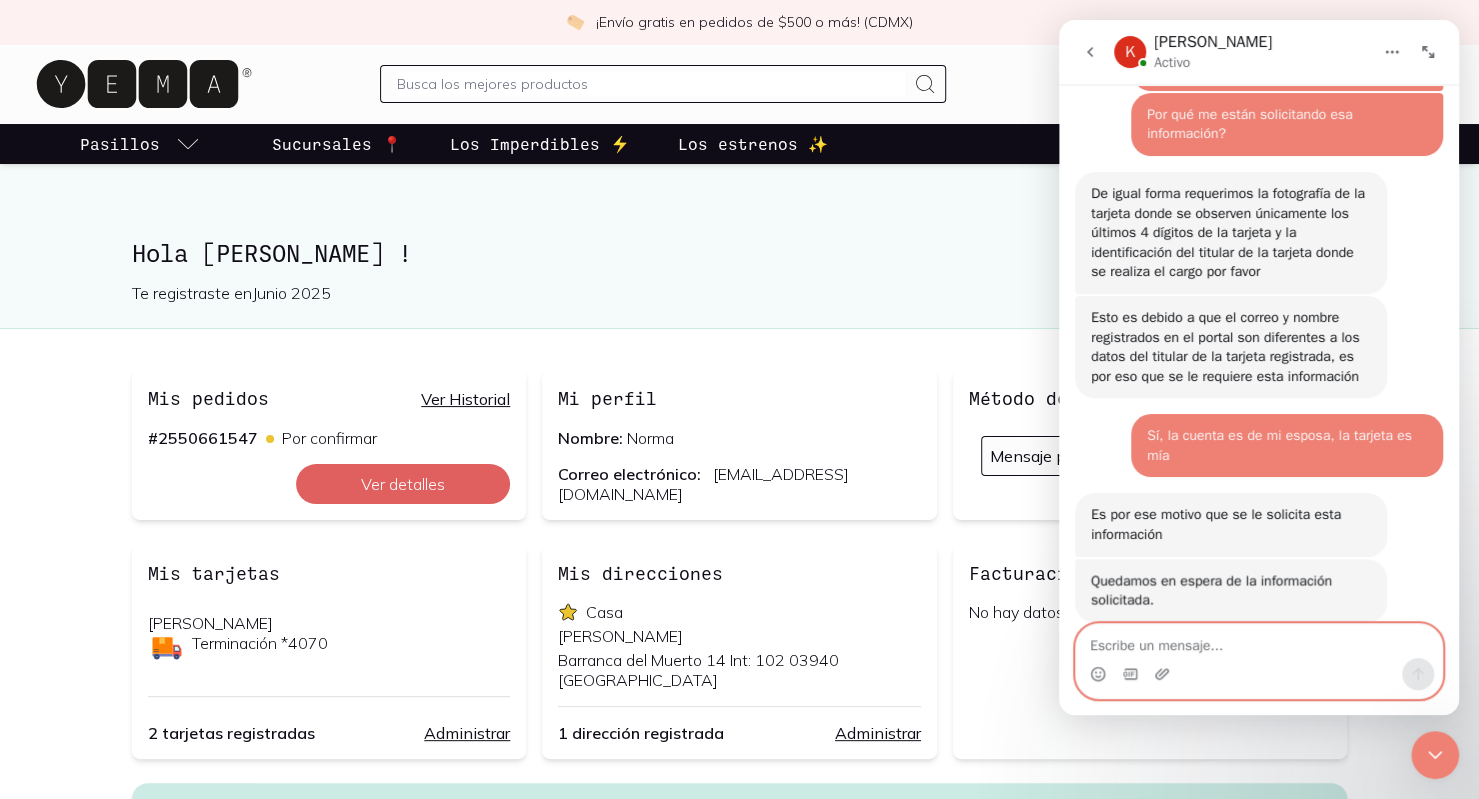 scroll, scrollTop: 1391, scrollLeft: 0, axis: vertical 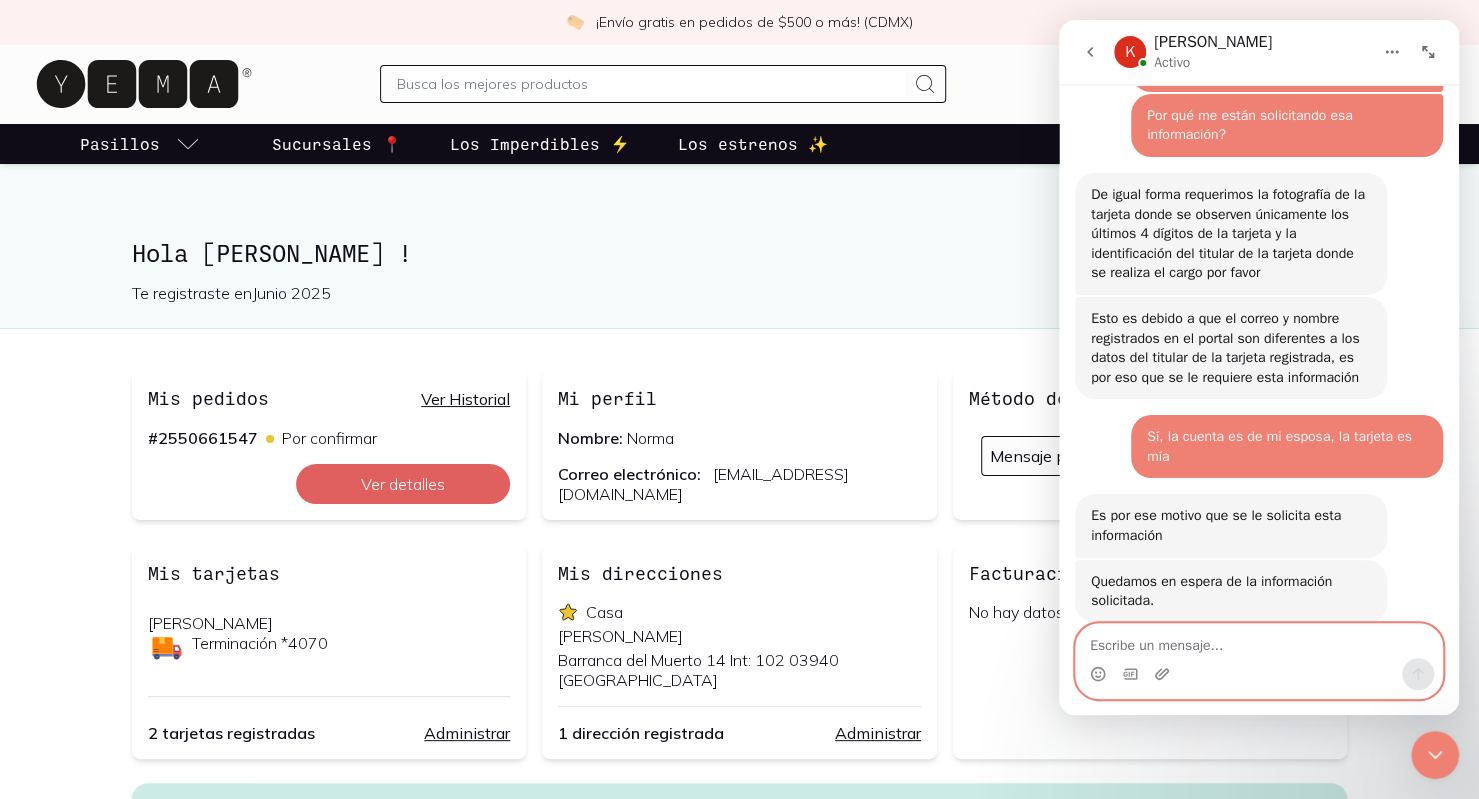 click at bounding box center [1259, 641] 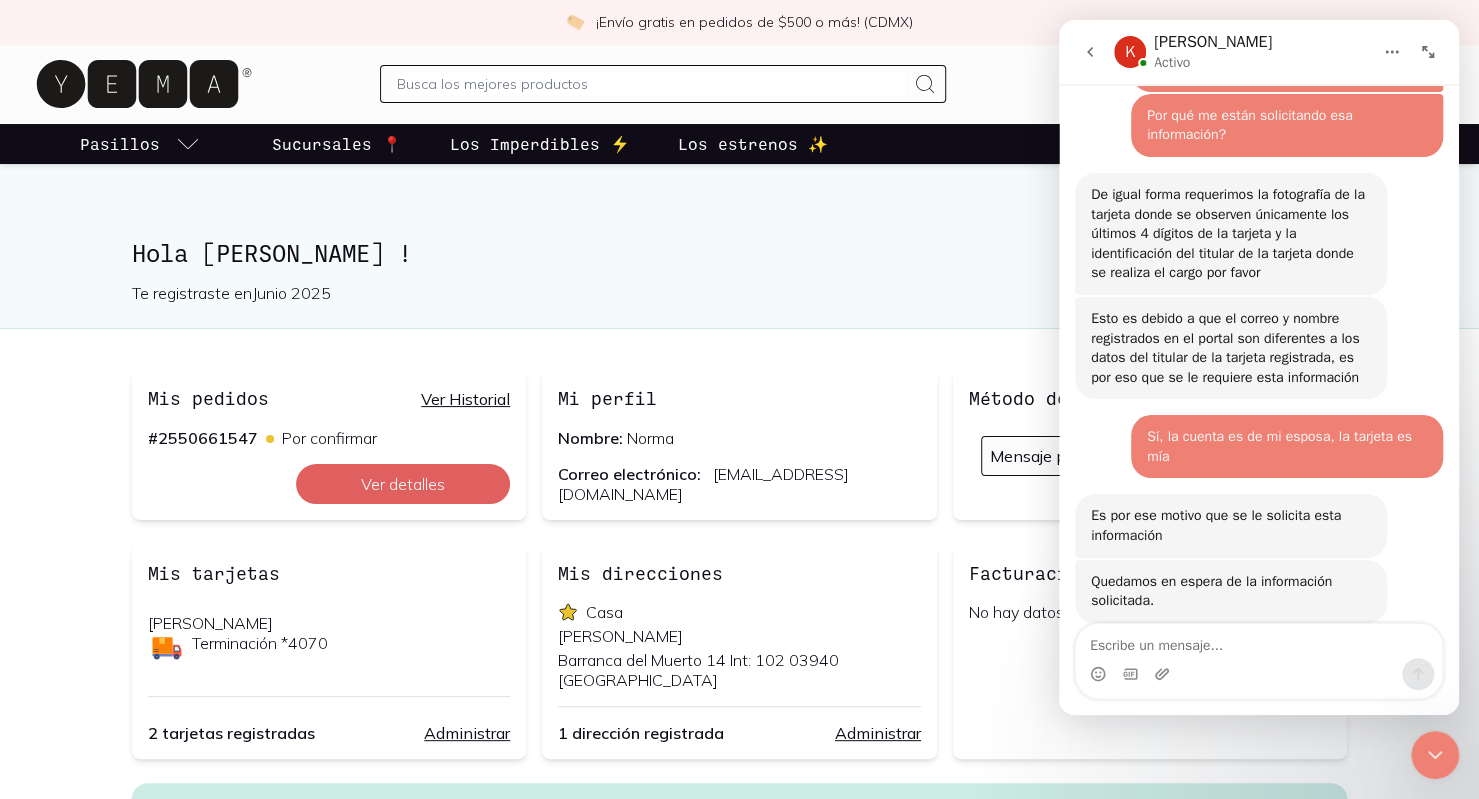 click at bounding box center [1164, 674] 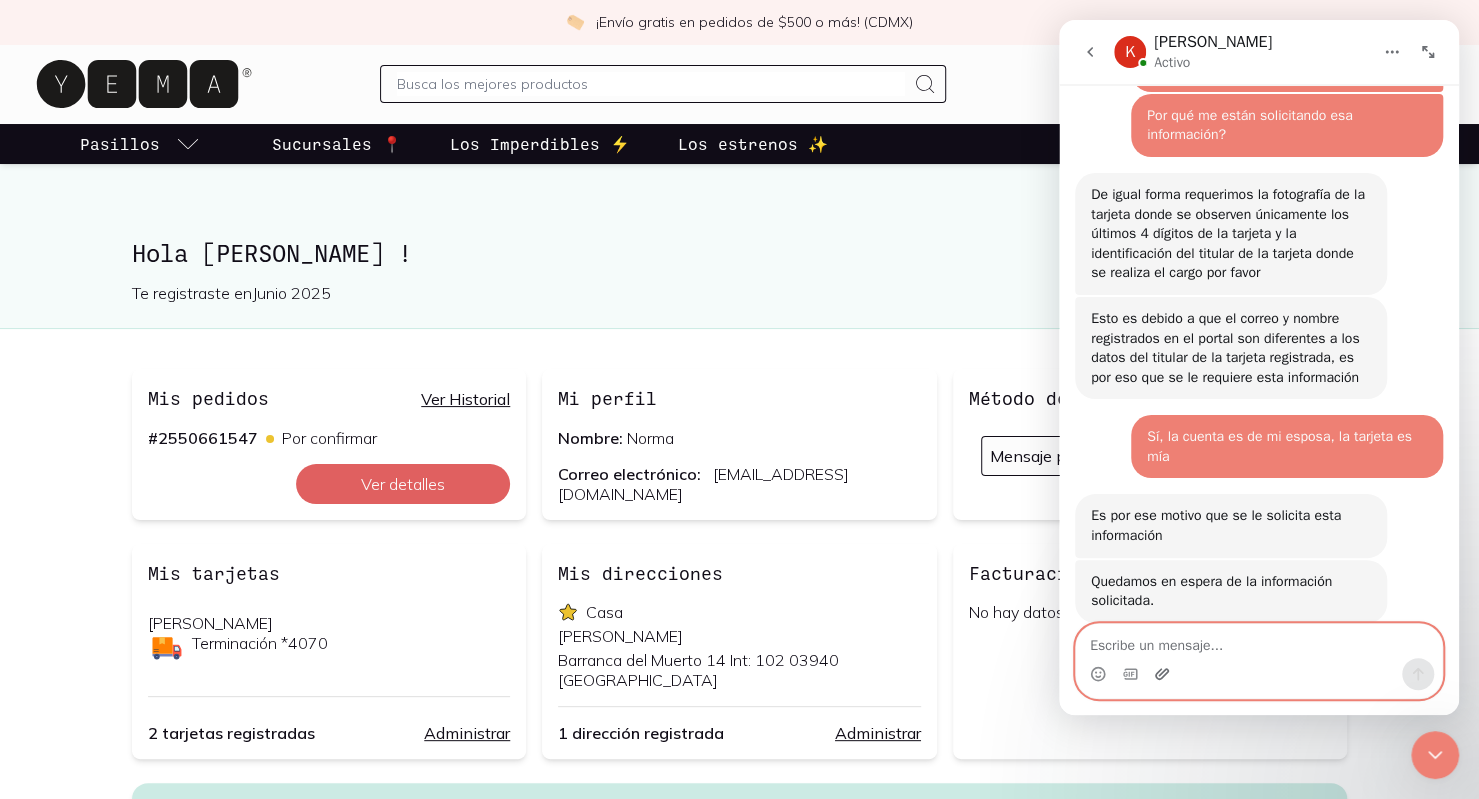 click 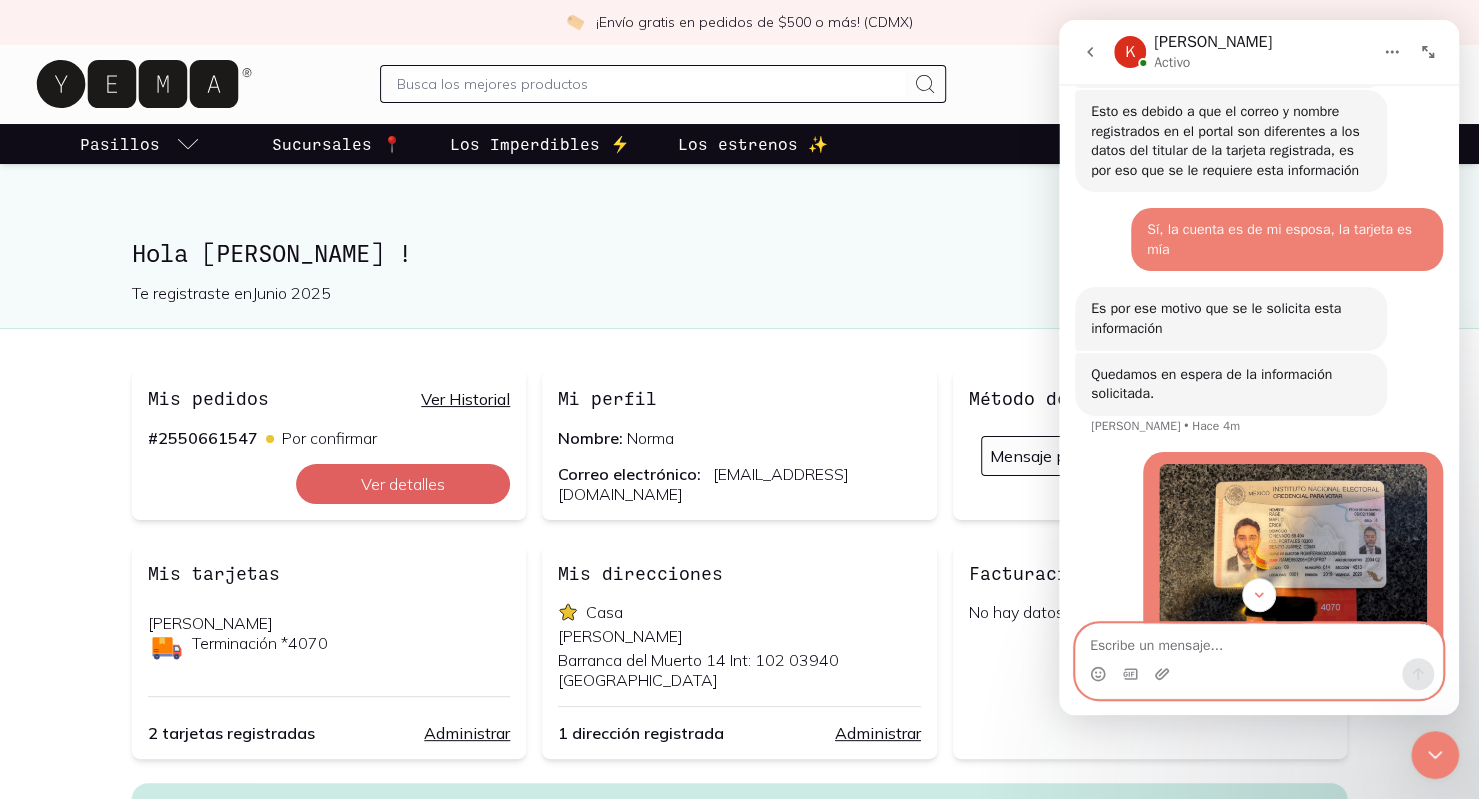 scroll, scrollTop: 1632, scrollLeft: 0, axis: vertical 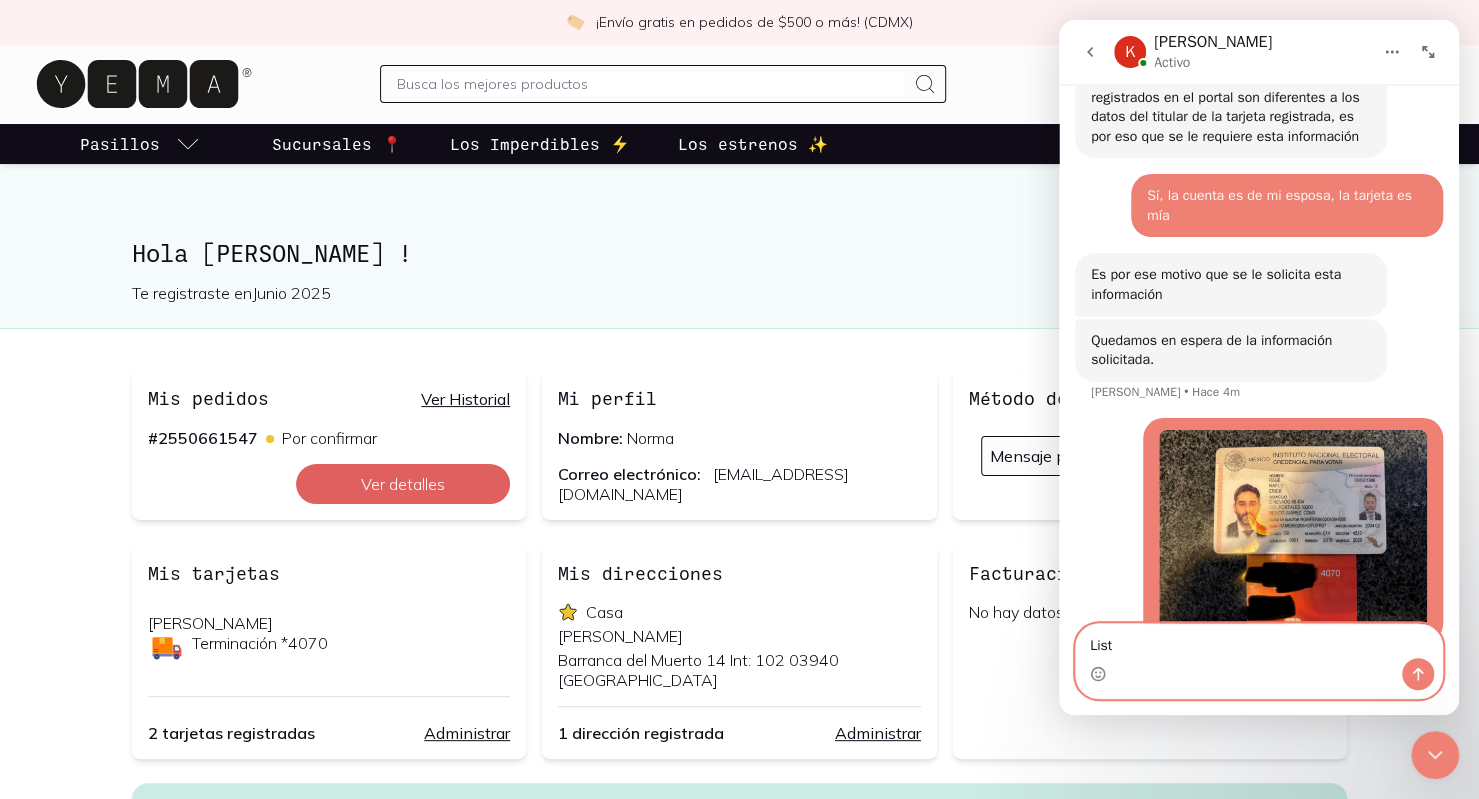type on "Listo" 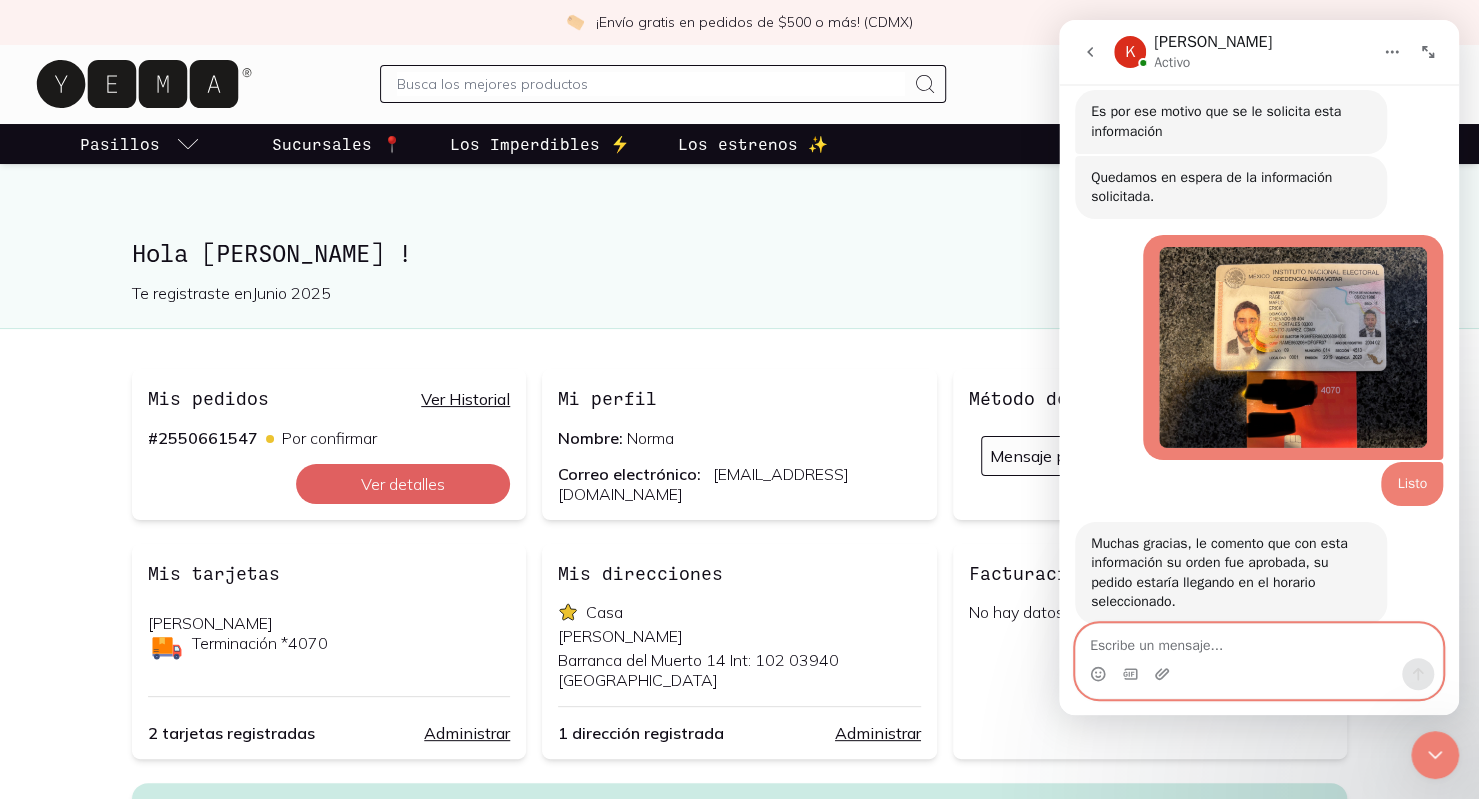 scroll, scrollTop: 1796, scrollLeft: 0, axis: vertical 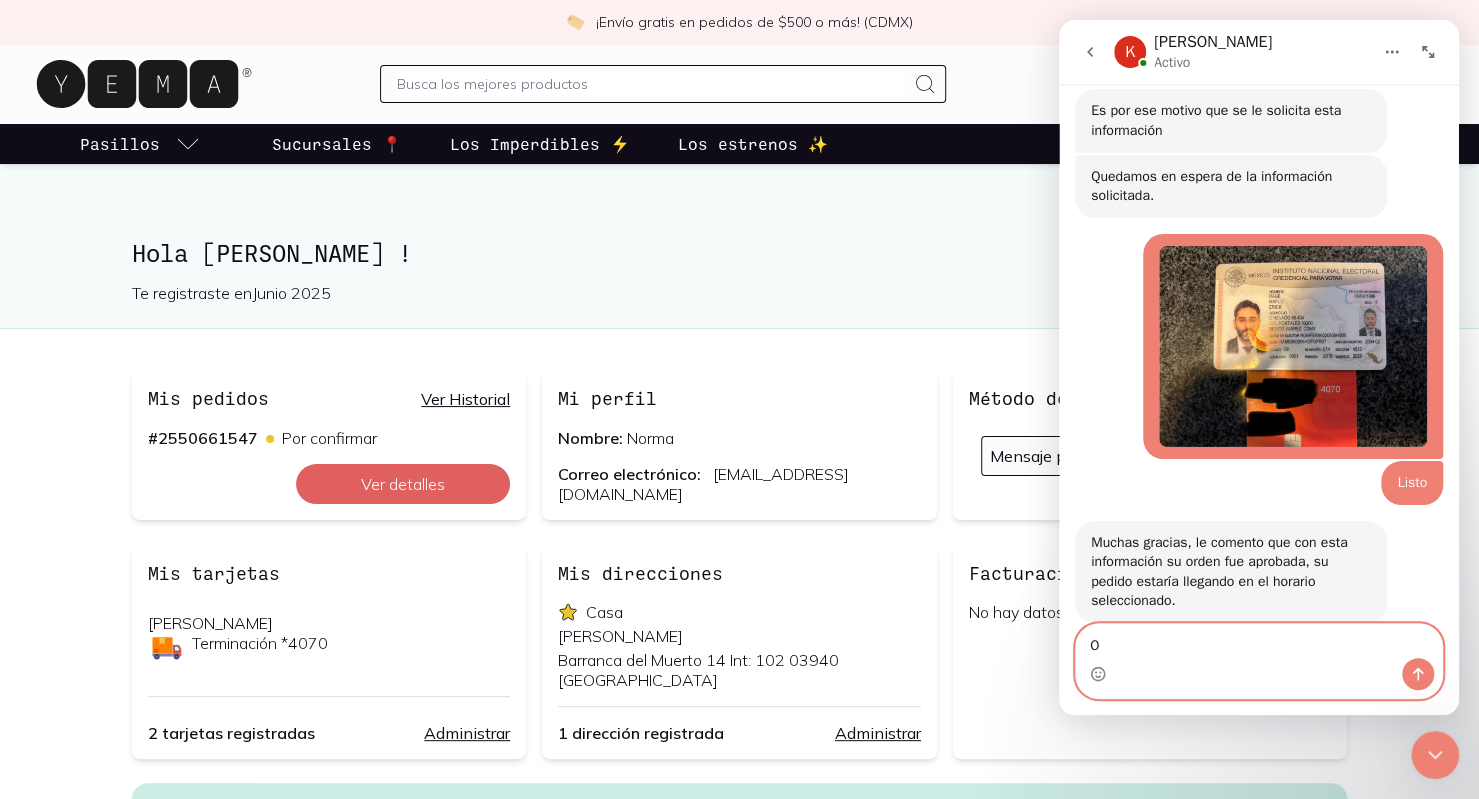type on "Ok" 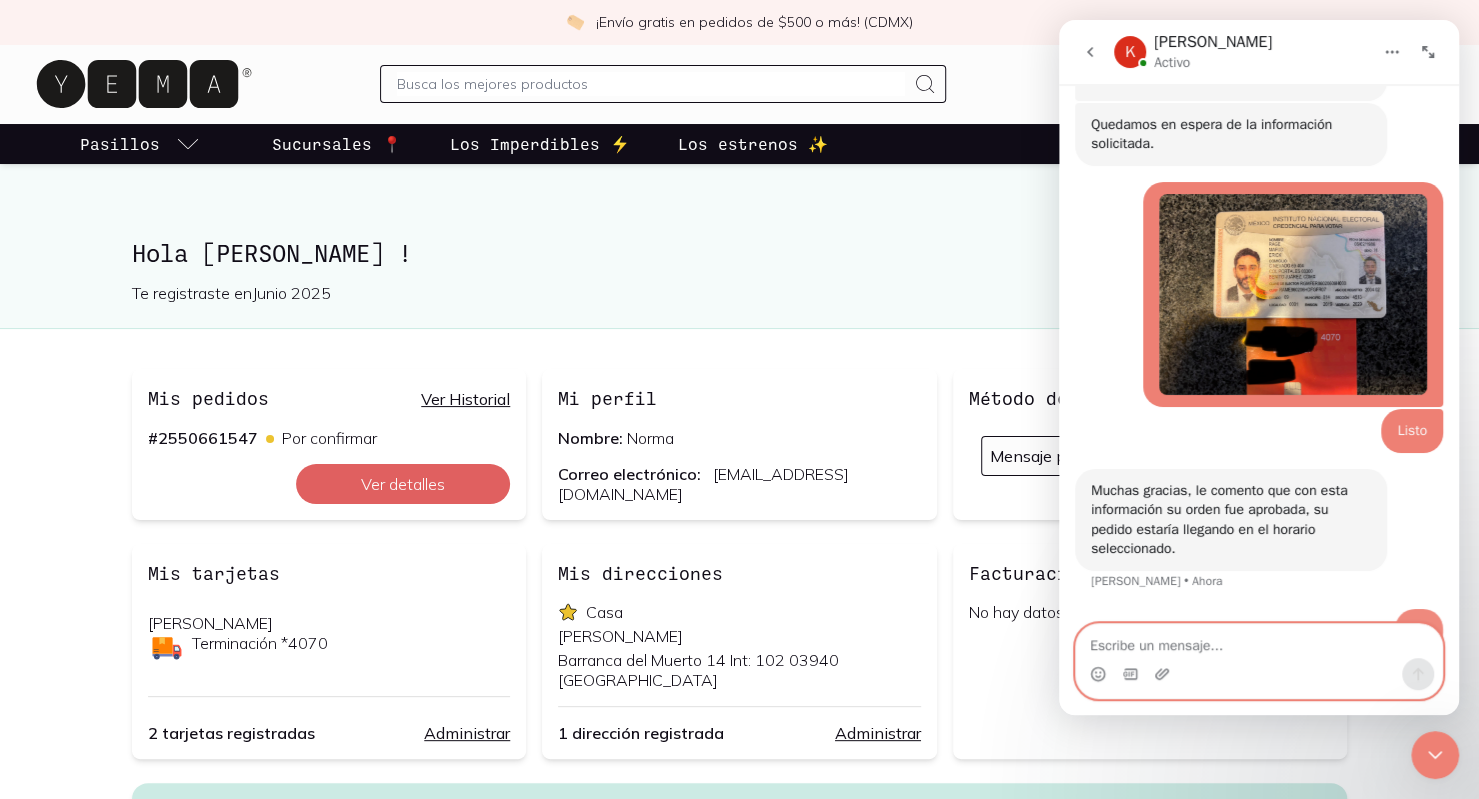 scroll, scrollTop: 1856, scrollLeft: 0, axis: vertical 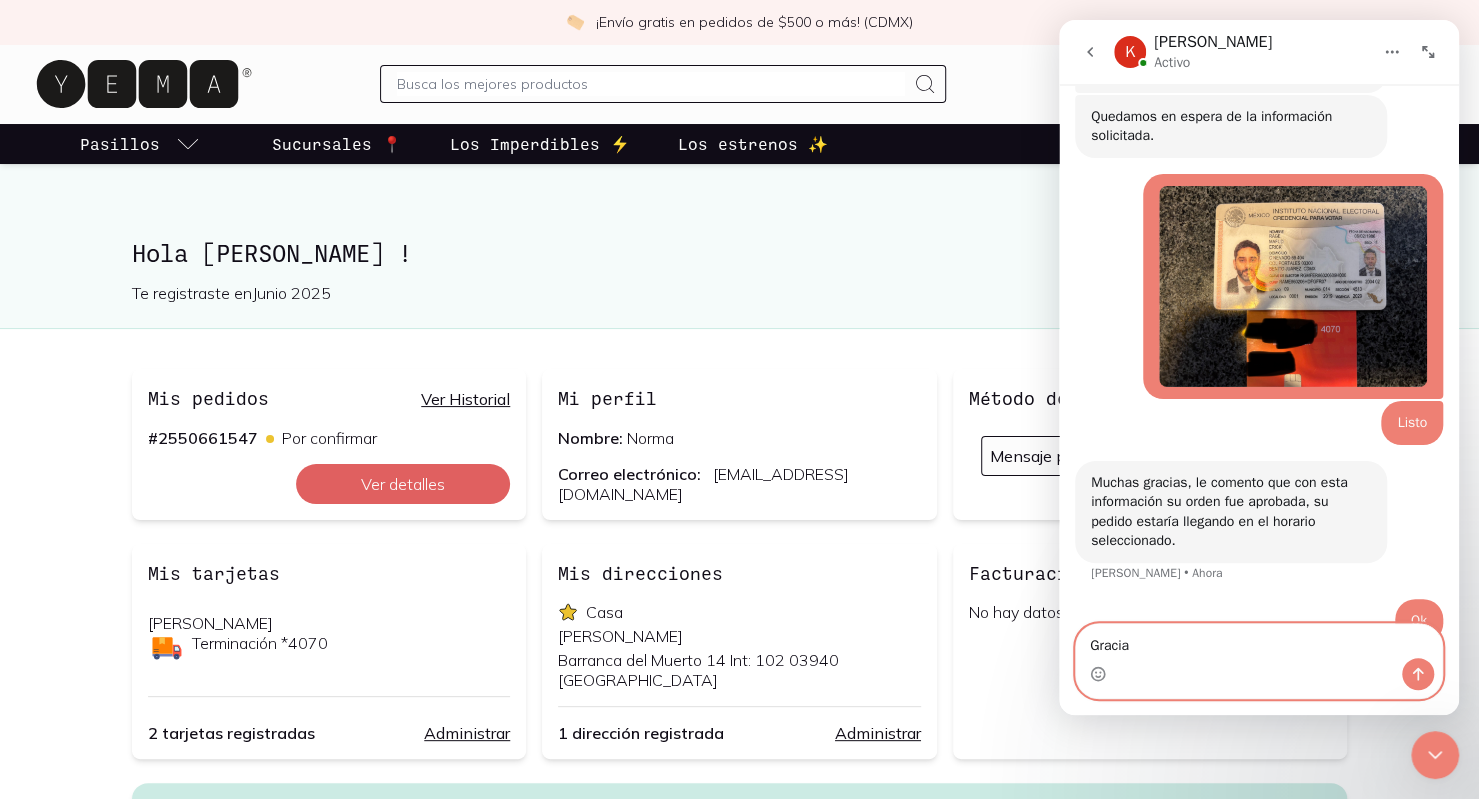 type on "Gracias" 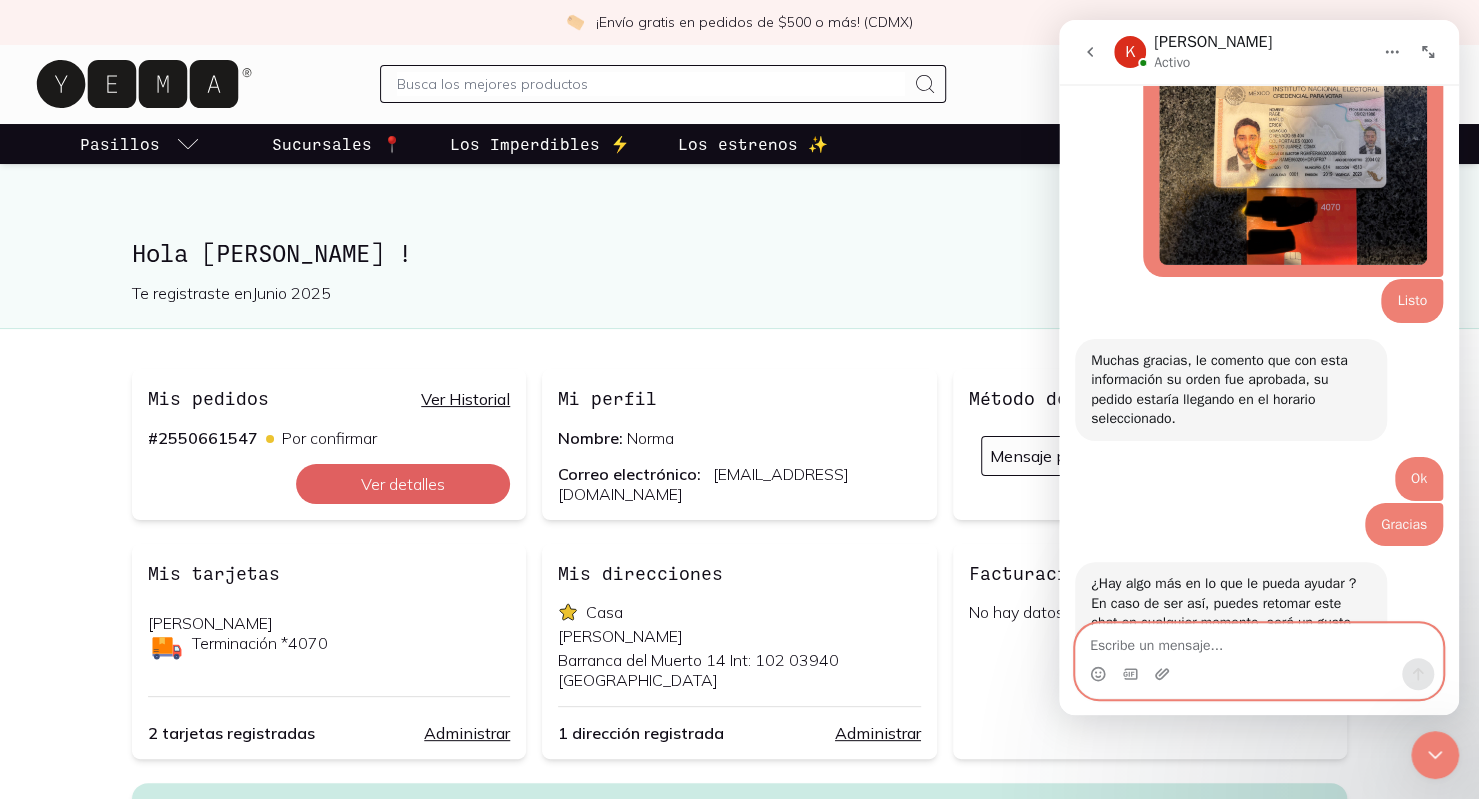 scroll, scrollTop: 2020, scrollLeft: 0, axis: vertical 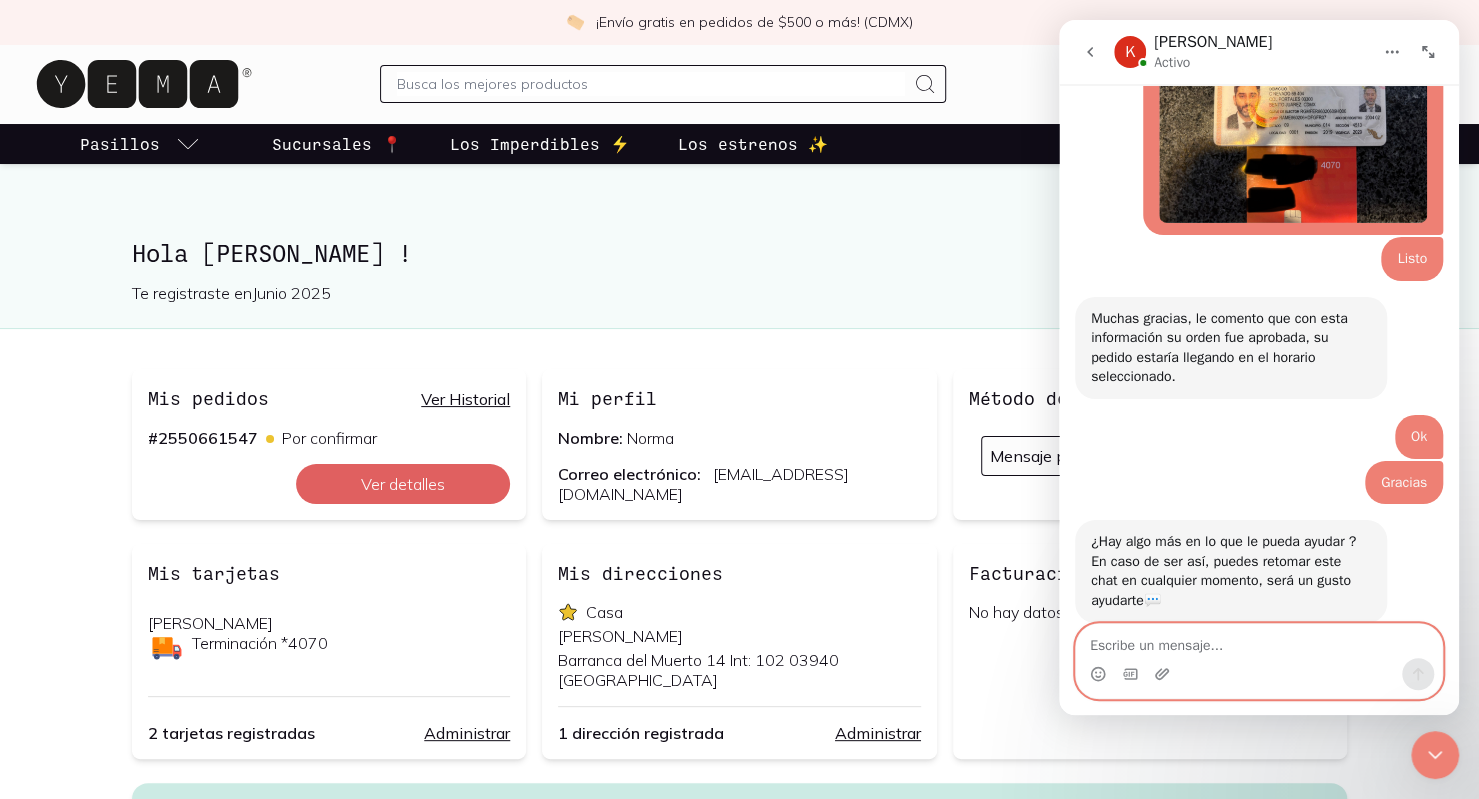 click at bounding box center [1259, 641] 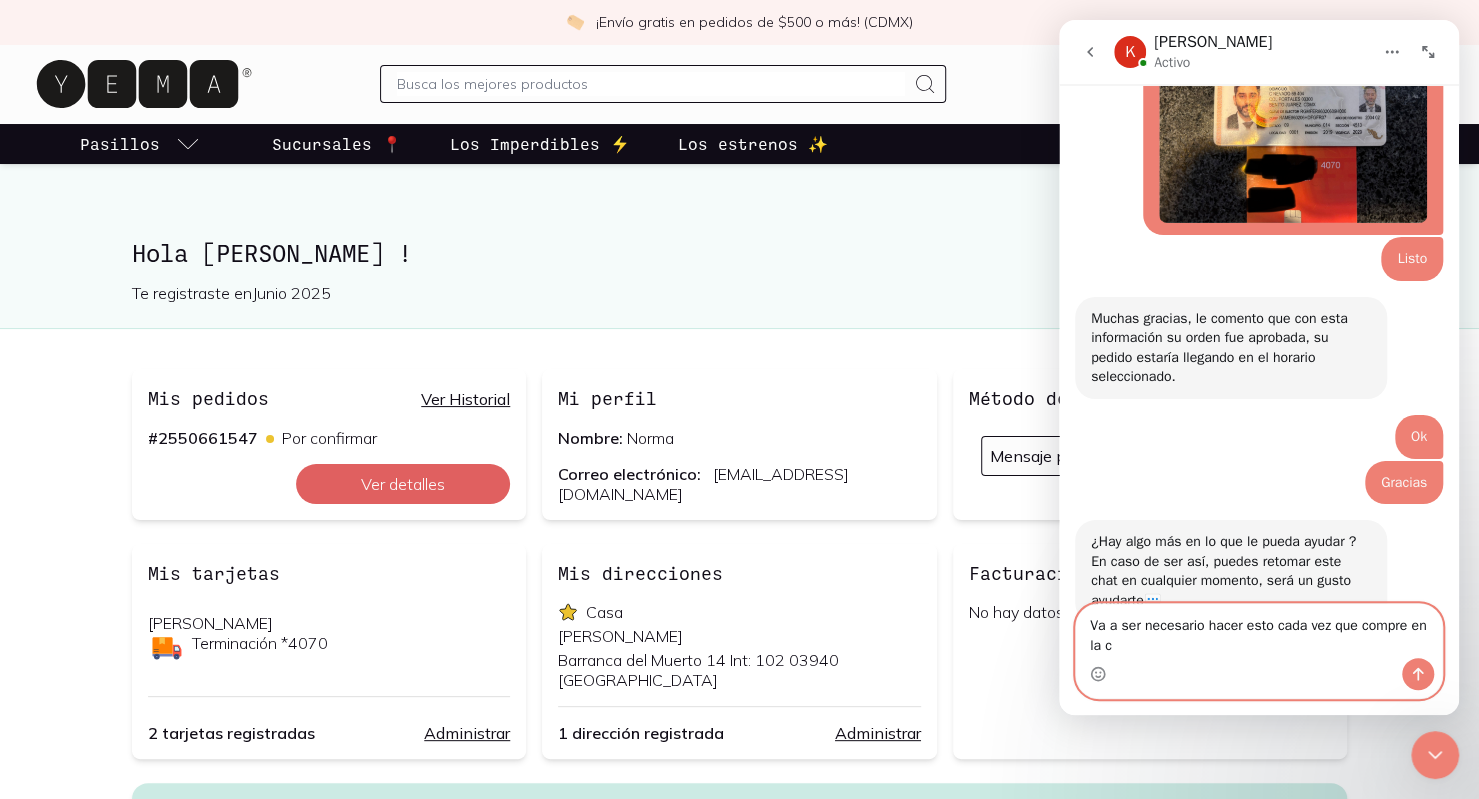 scroll, scrollTop: 2040, scrollLeft: 0, axis: vertical 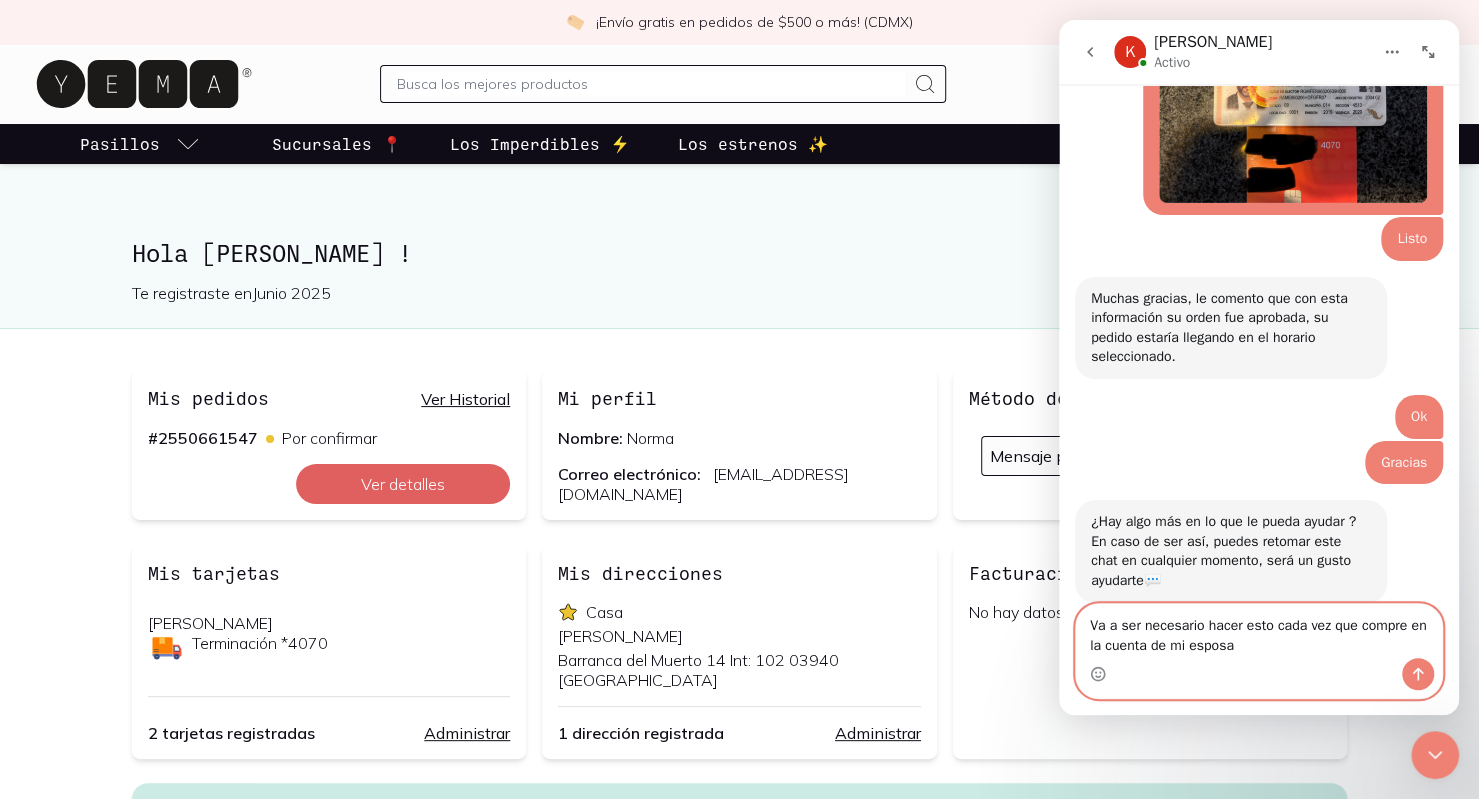 type on "Va a ser necesario hacer esto cada vez que compre en la cuenta de mi esposa?" 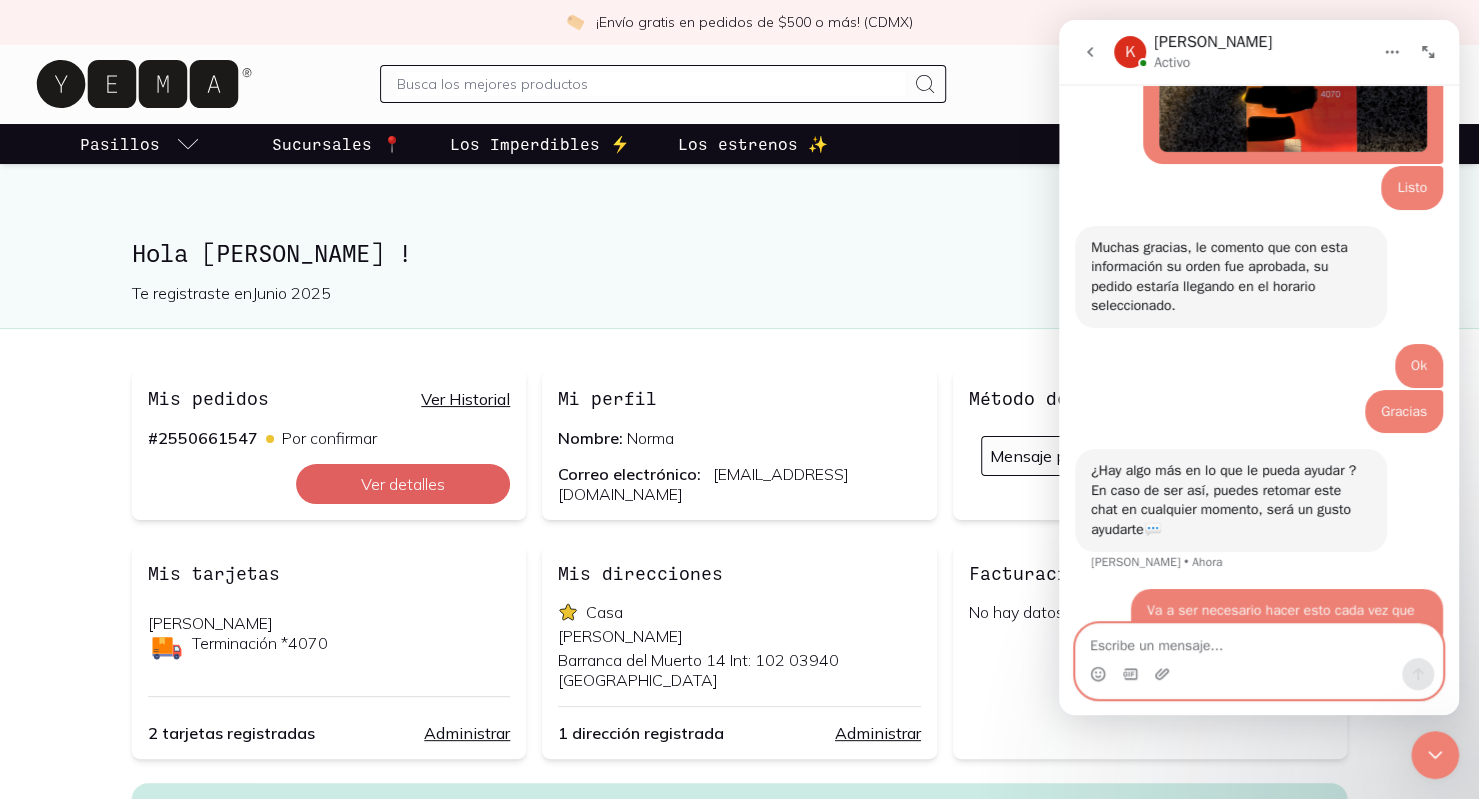 scroll, scrollTop: 2099, scrollLeft: 0, axis: vertical 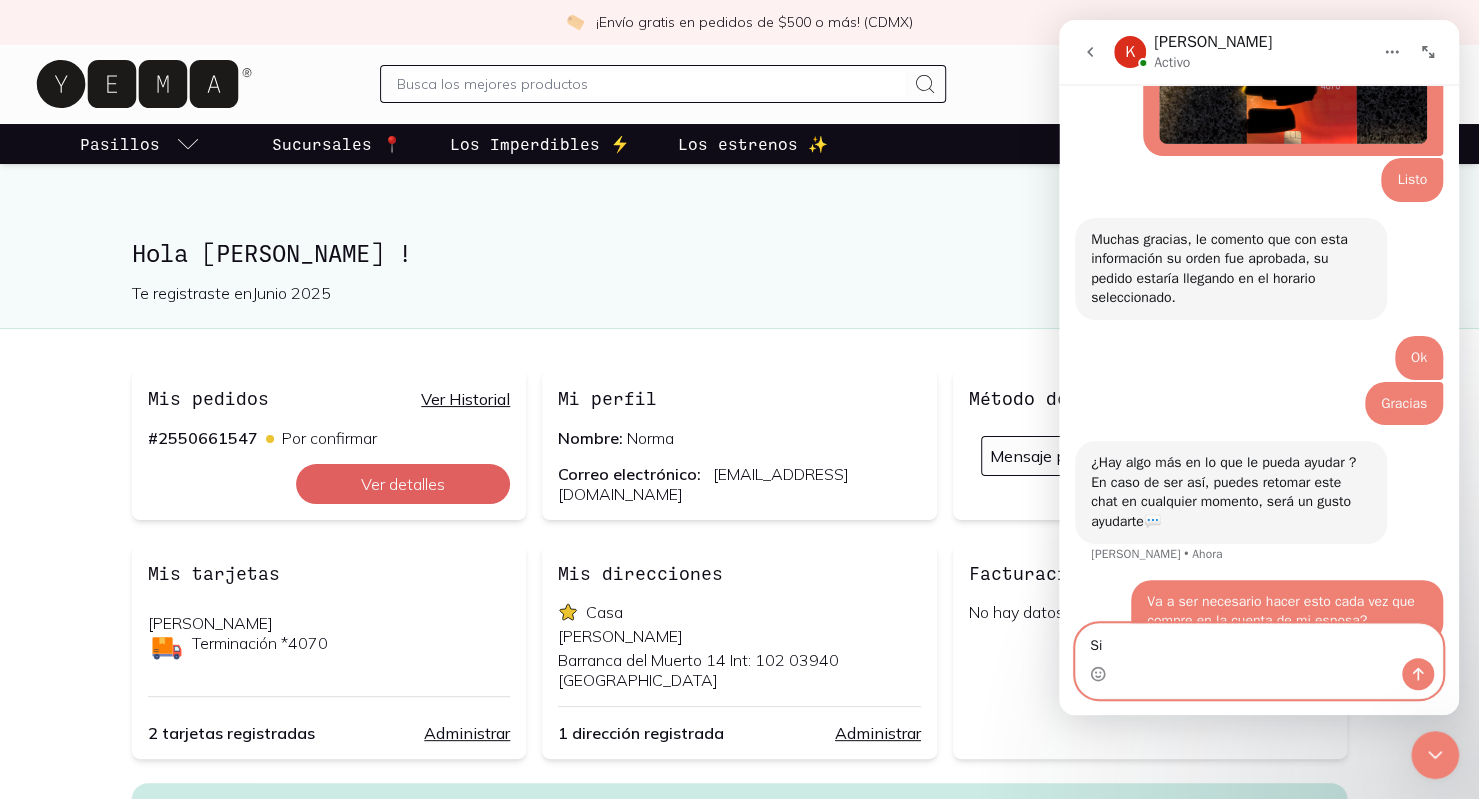 type on "S" 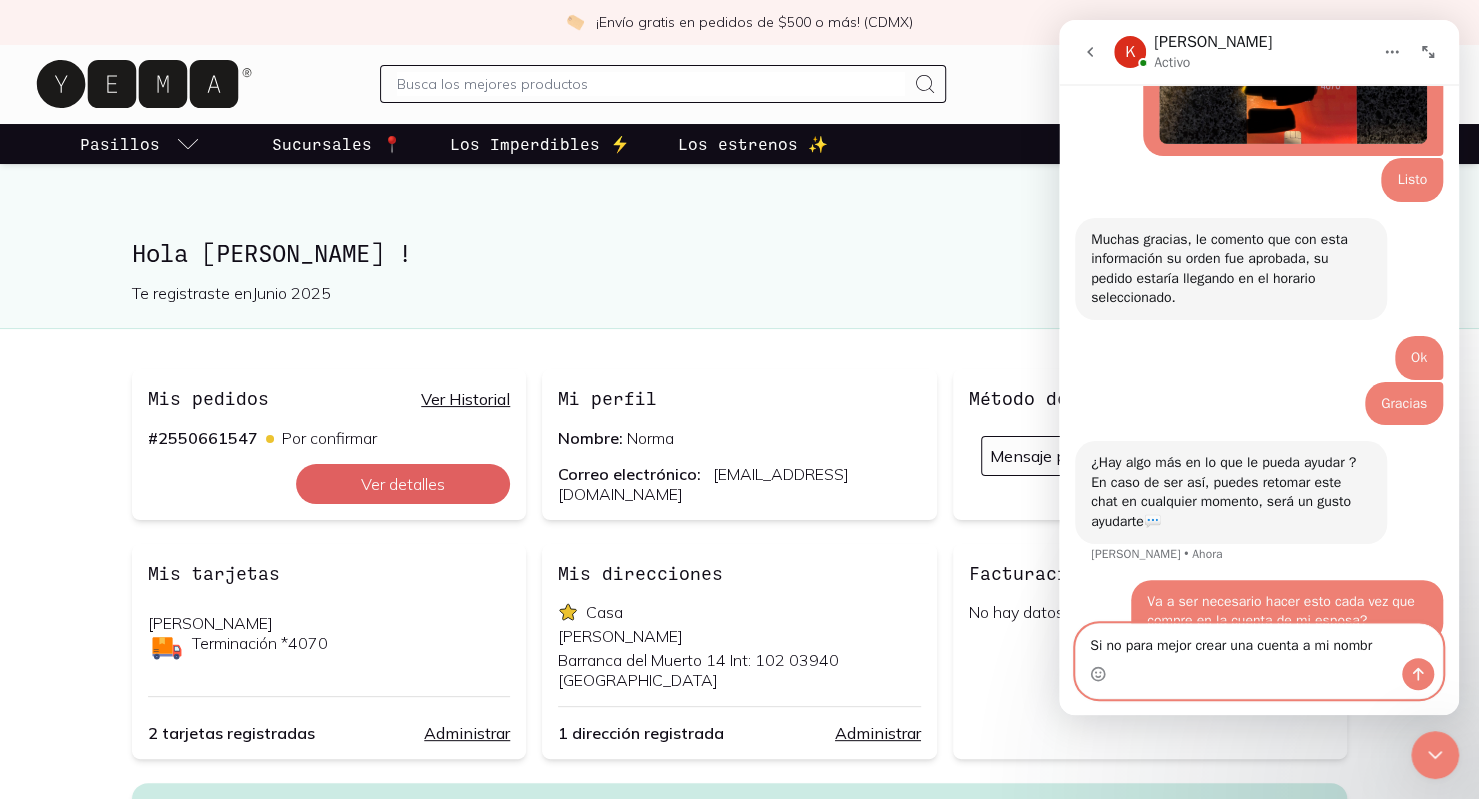 type on "Si no para mejor crear una cuenta a mi nombre" 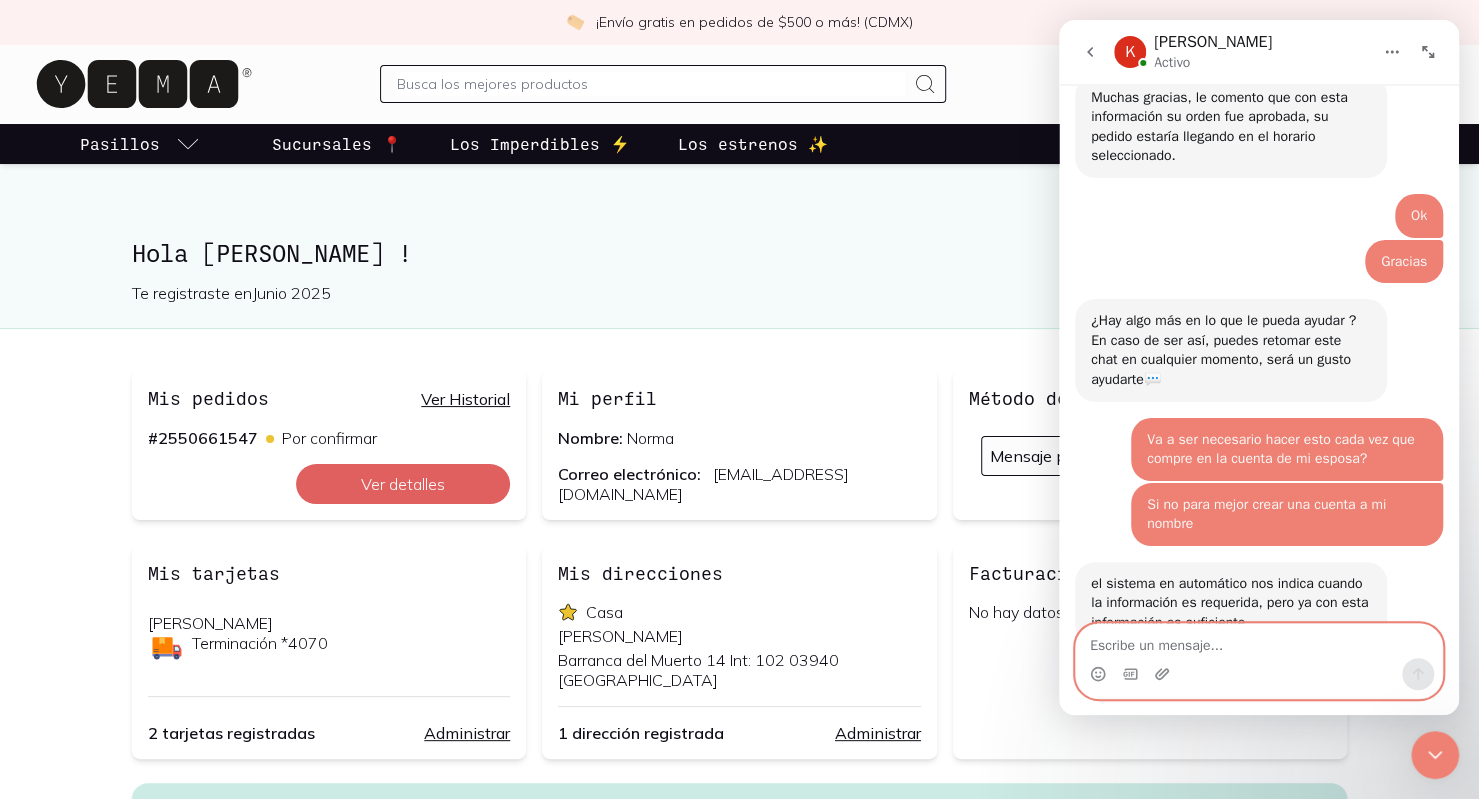 scroll, scrollTop: 2263, scrollLeft: 0, axis: vertical 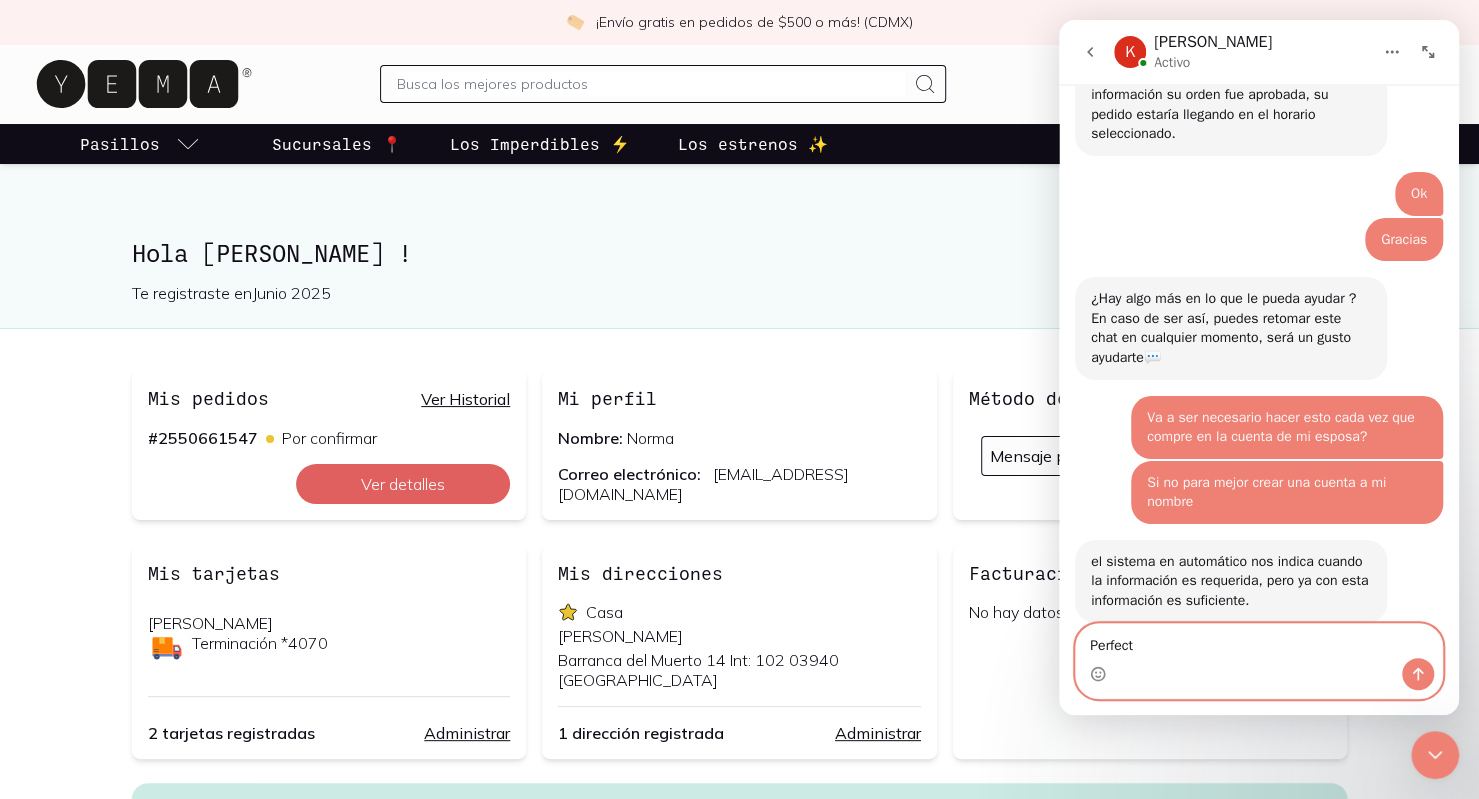 type on "Perfecto" 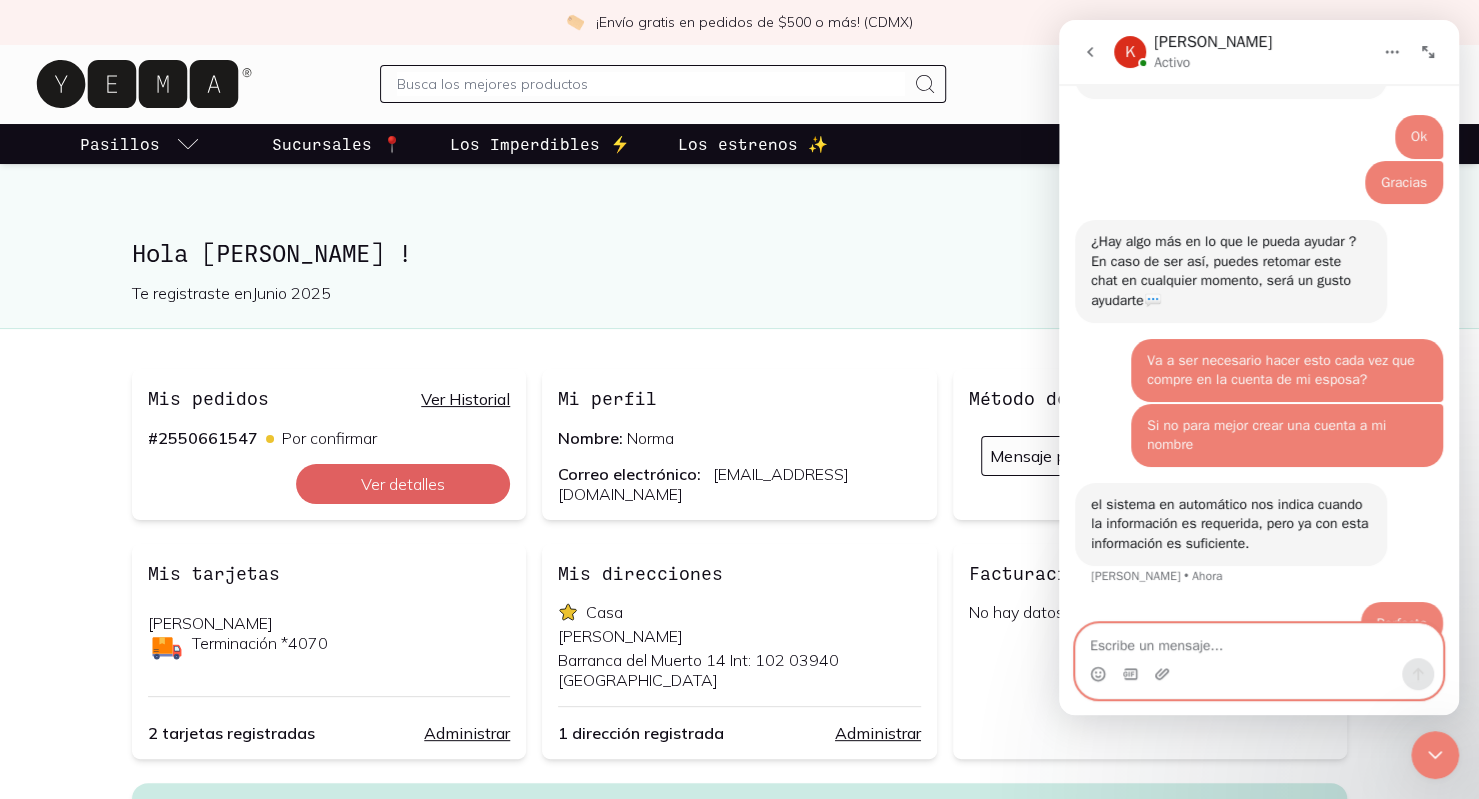 scroll, scrollTop: 2322, scrollLeft: 0, axis: vertical 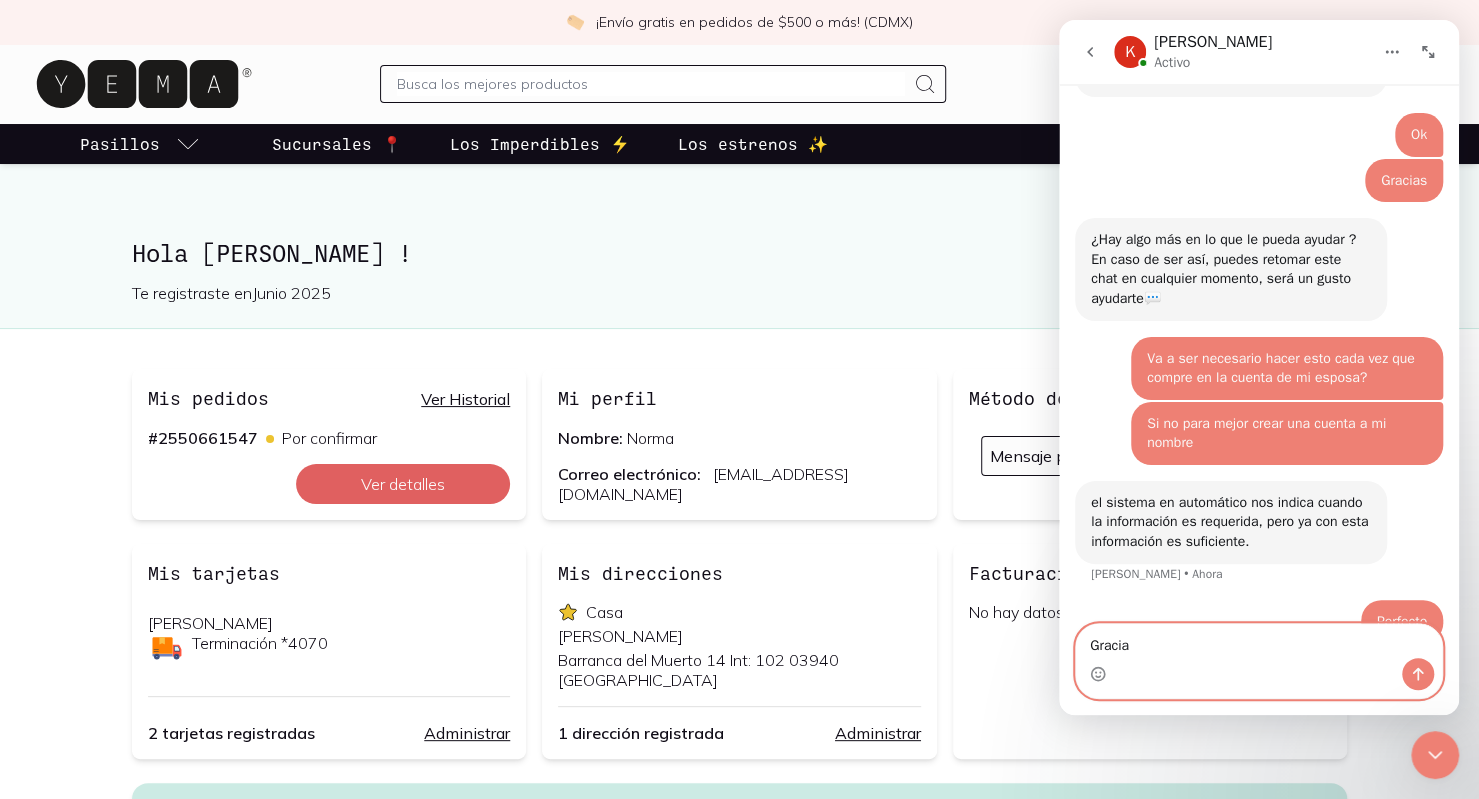 type on "Gracias" 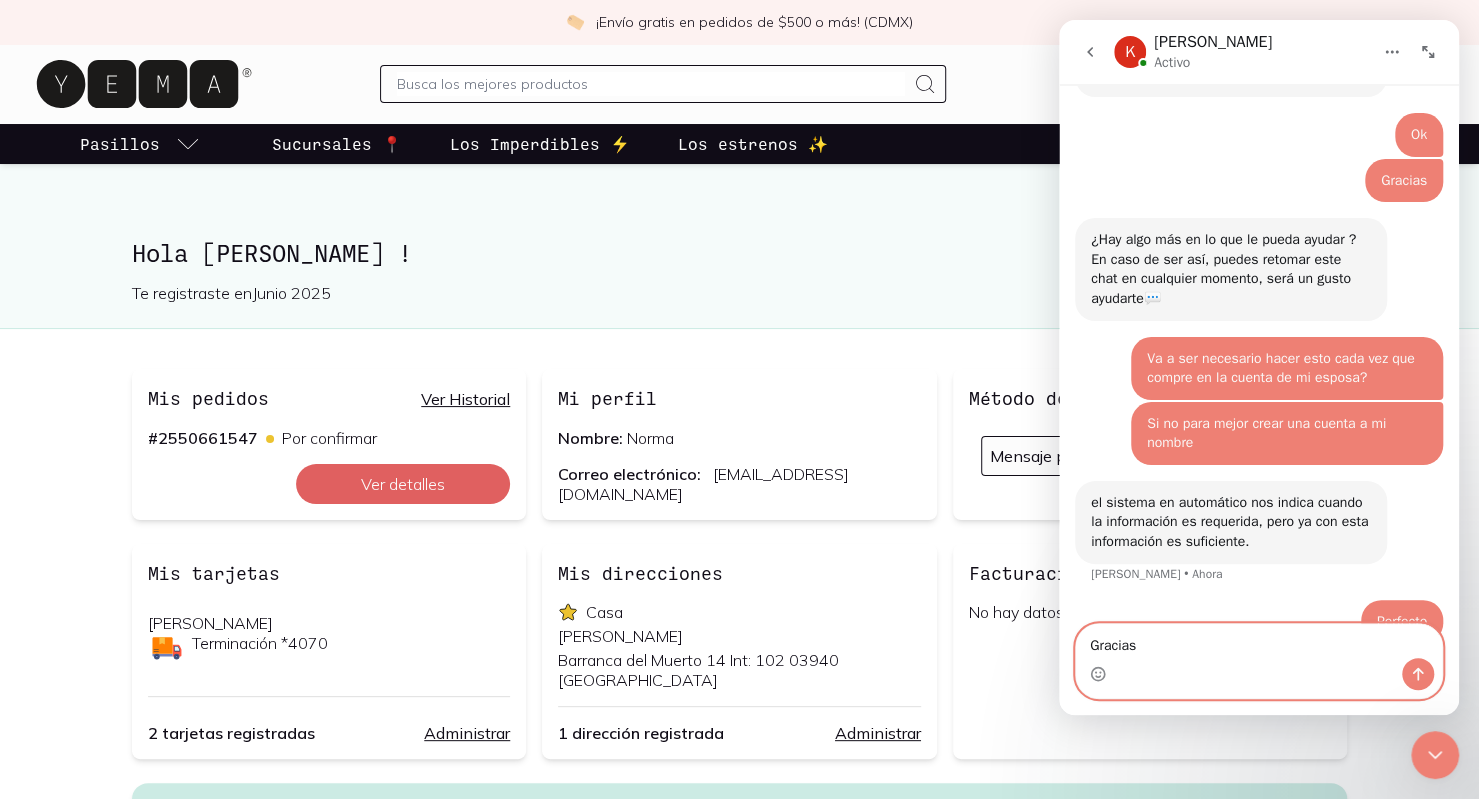 type 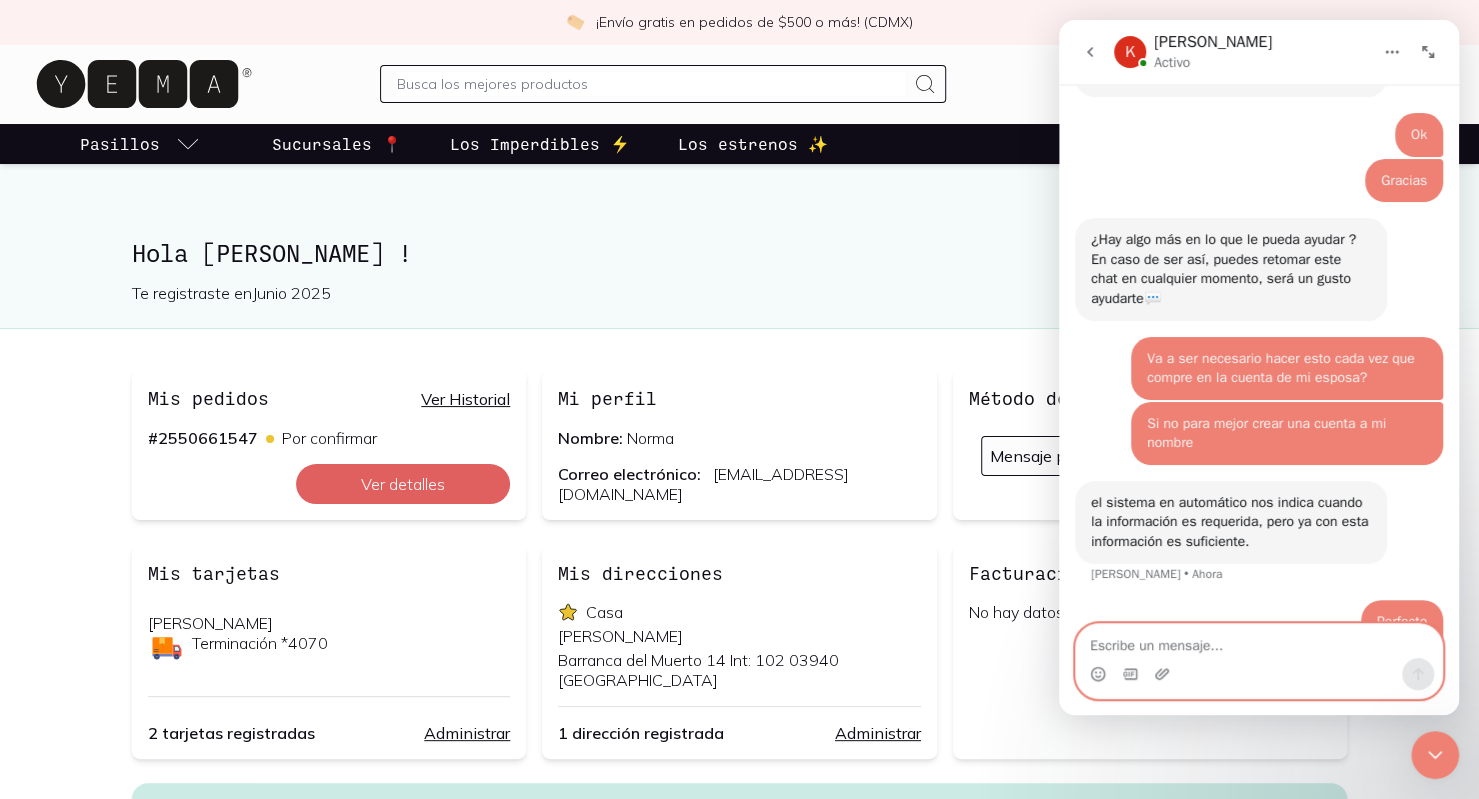 scroll, scrollTop: 2368, scrollLeft: 0, axis: vertical 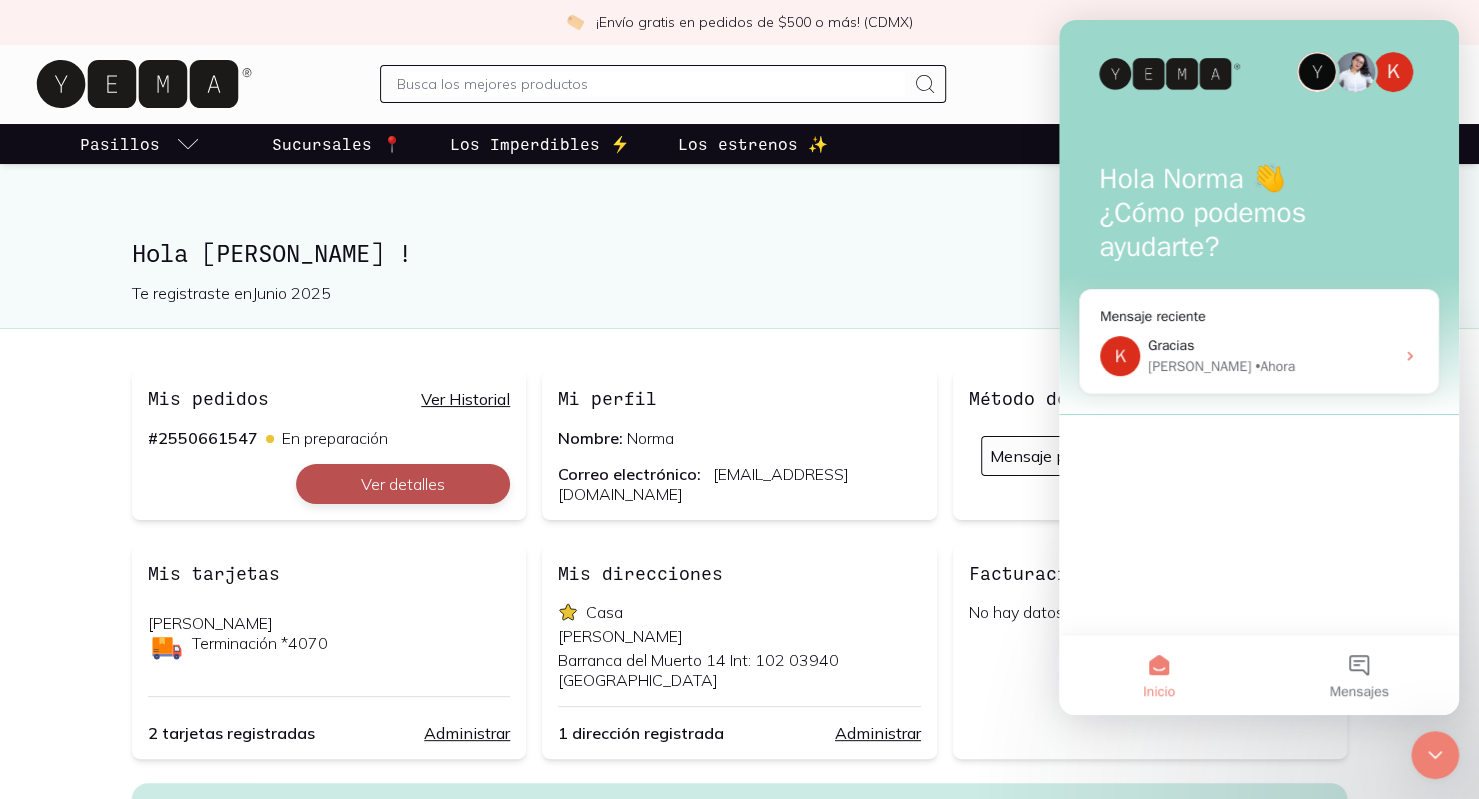 click on "Ver detalles" at bounding box center [403, 484] 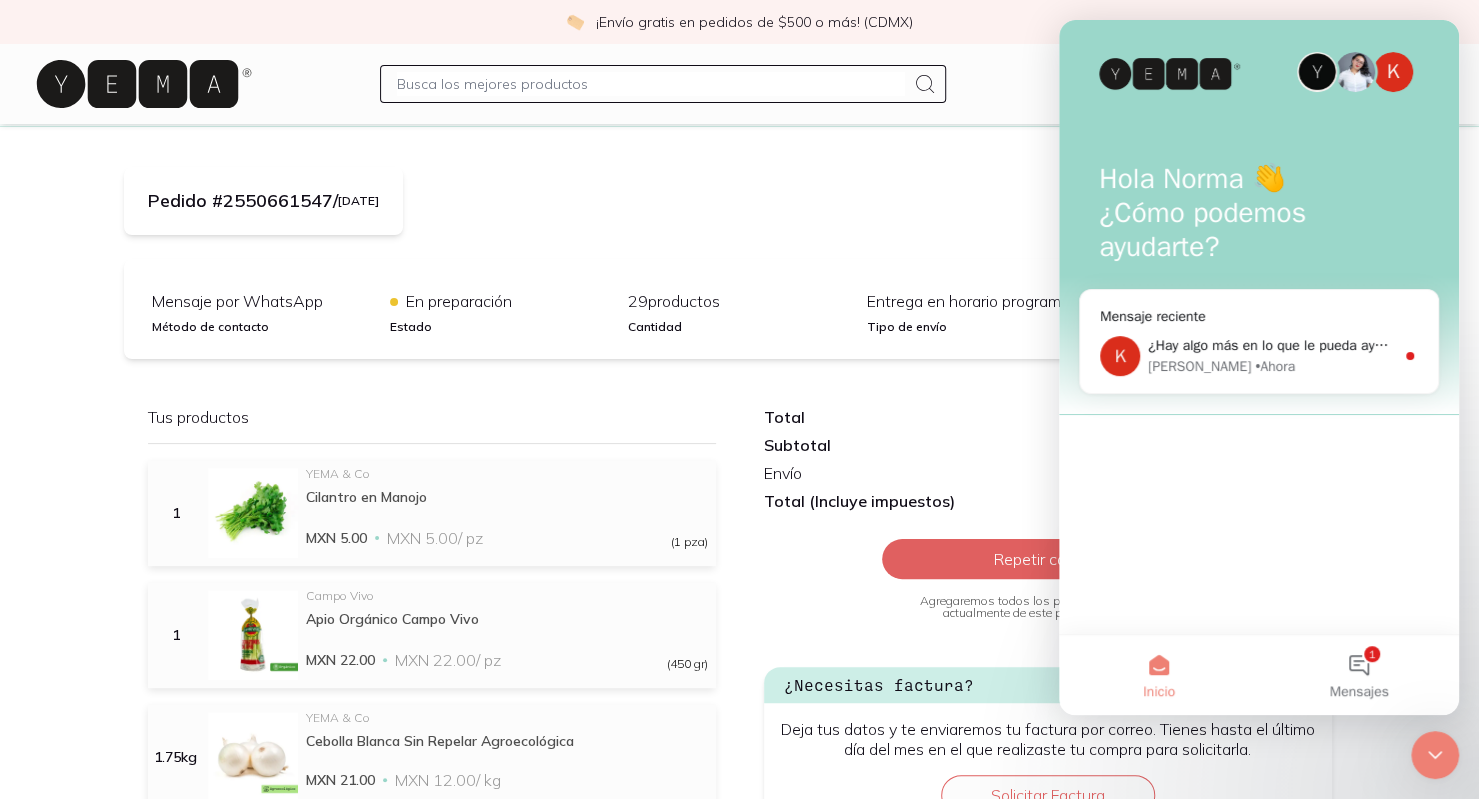scroll, scrollTop: 0, scrollLeft: 0, axis: both 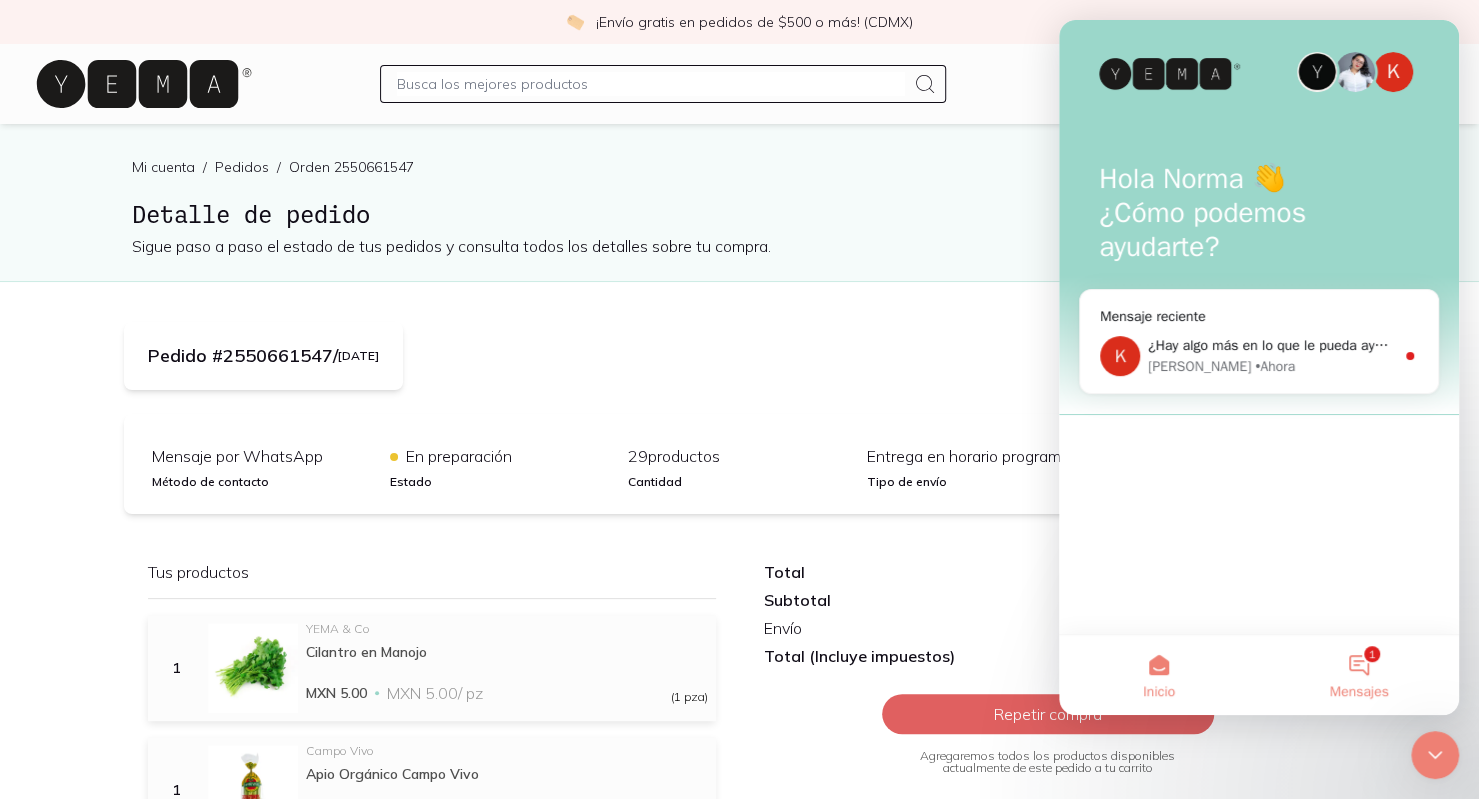 click on "1 Mensajes" at bounding box center [1359, 675] 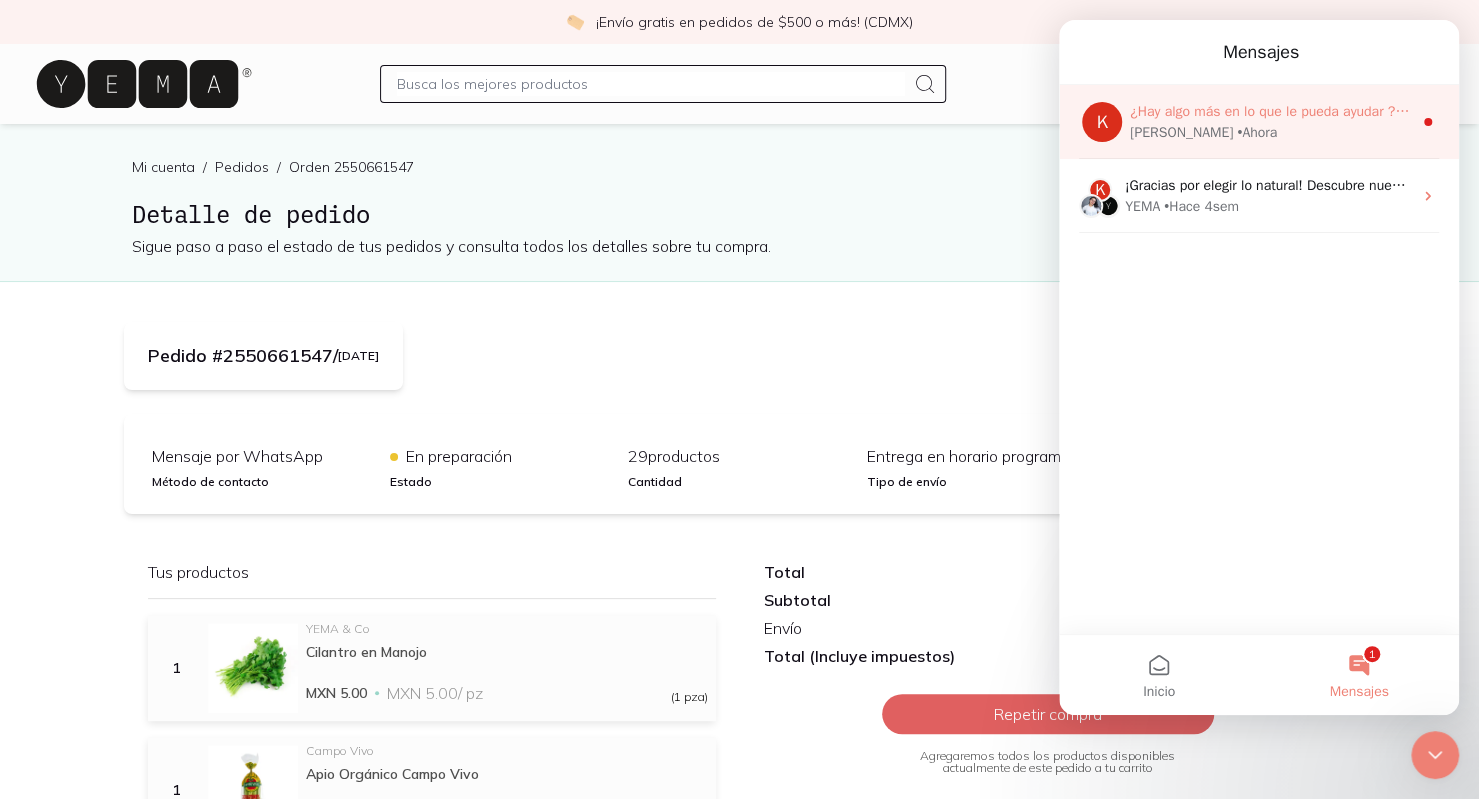 click on "Karla •  Ahora" at bounding box center (1271, 132) 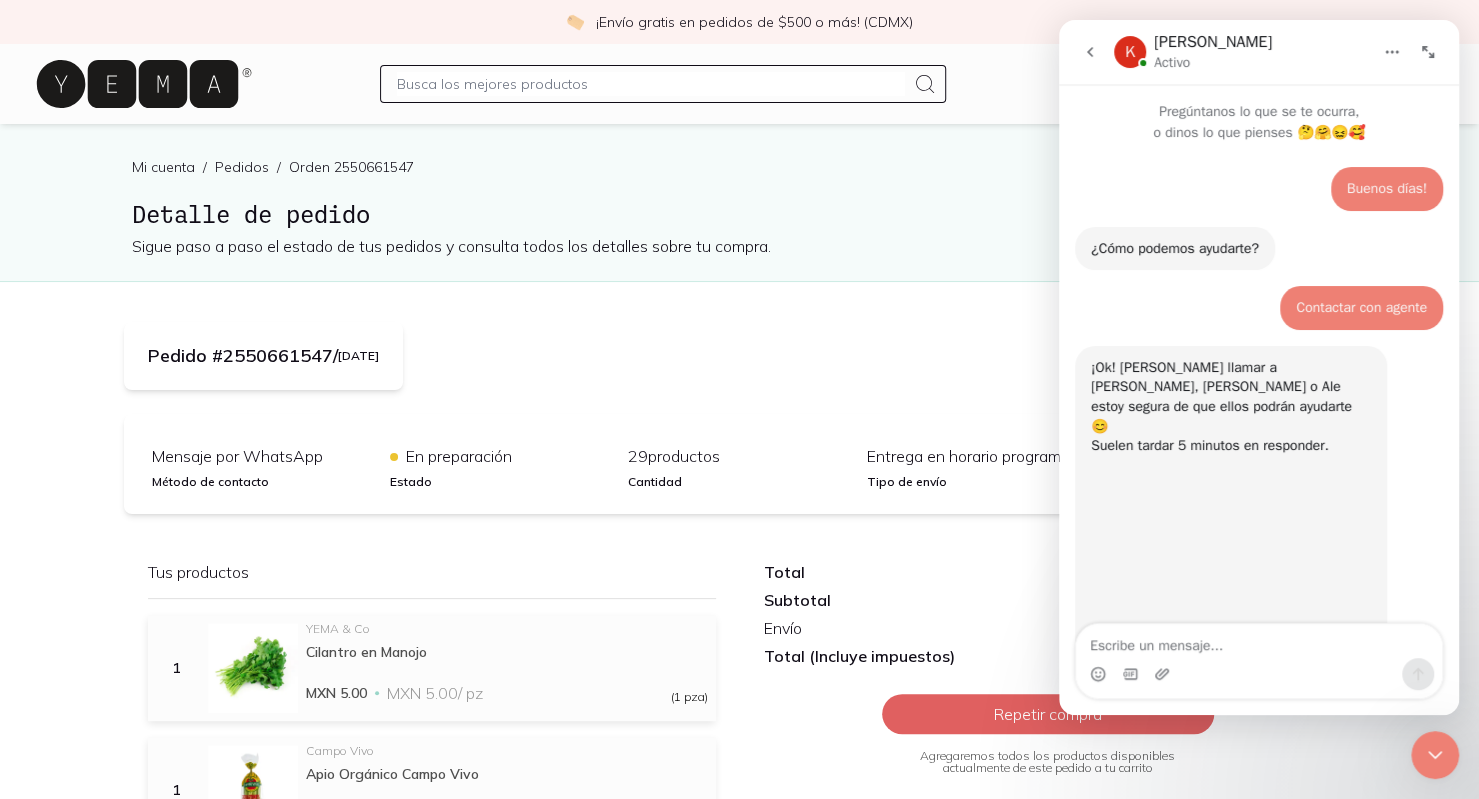 scroll, scrollTop: 2, scrollLeft: 0, axis: vertical 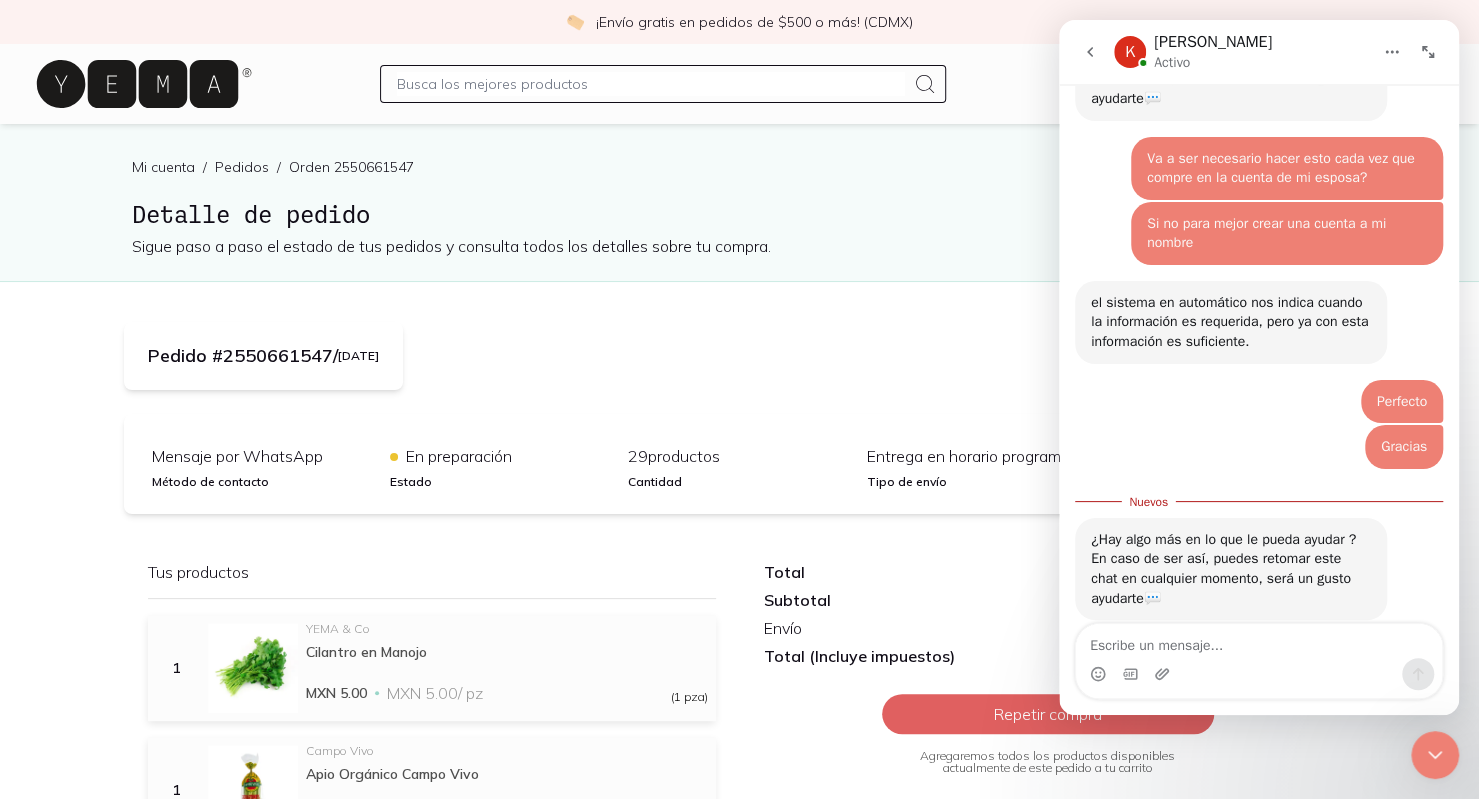 click on "¿Hay algo más en lo que le pueda ayudar ? En caso de ser así, puedes retomar este chat en cualquier momento, será un gusto ayudarte💬 Karla    •   Ahora" at bounding box center (1259, 591) 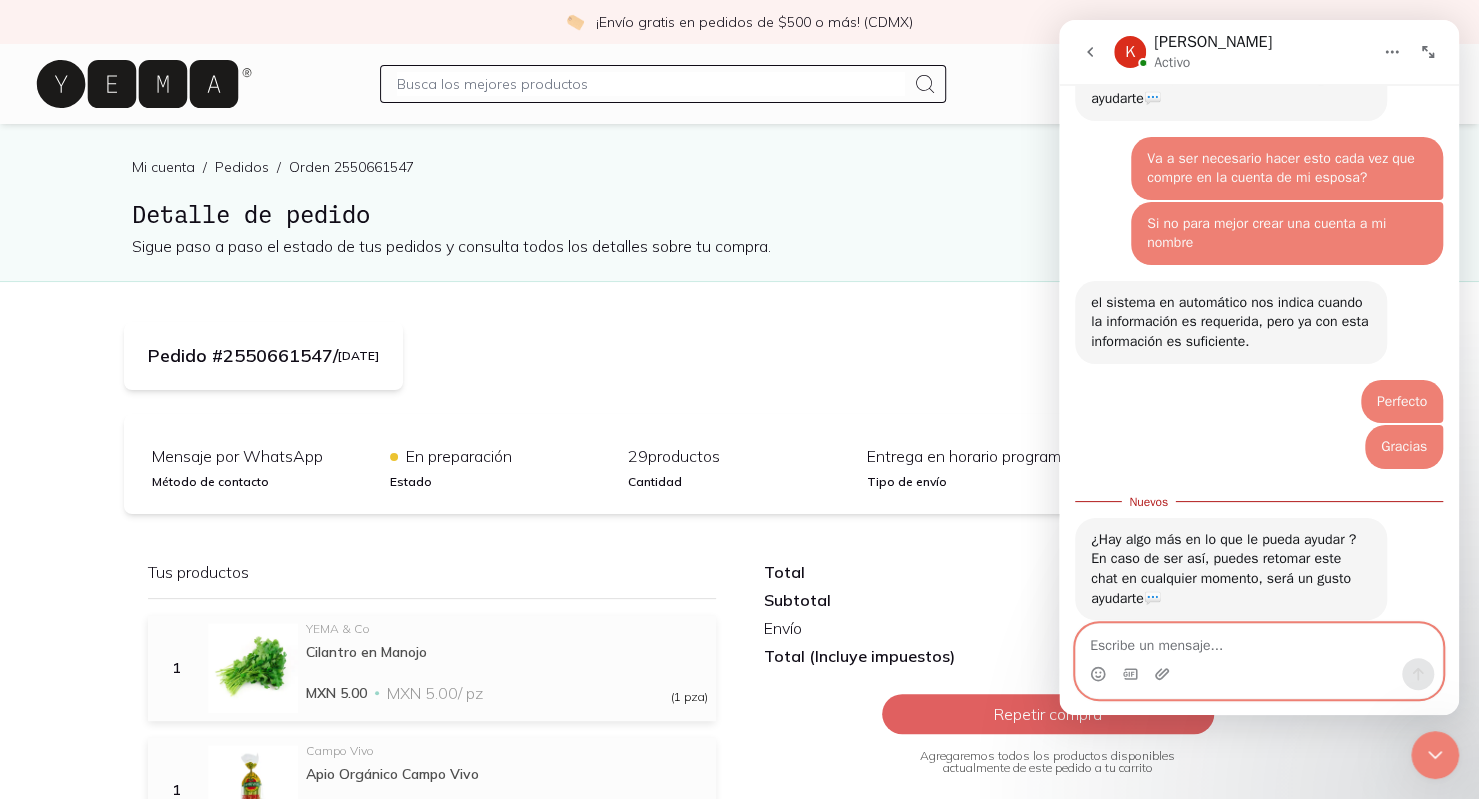 click at bounding box center [1259, 641] 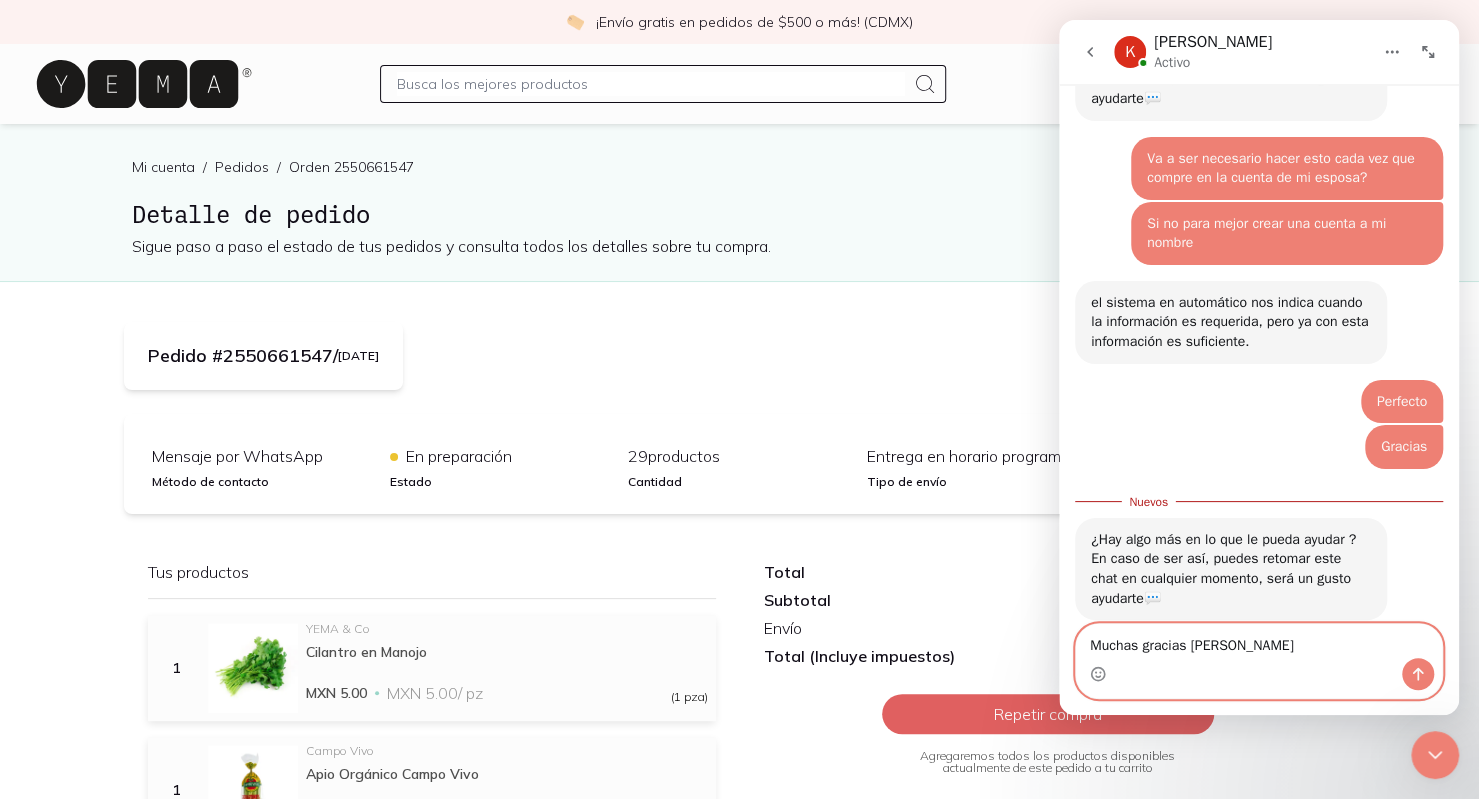 type on "Muchas gracias Karla" 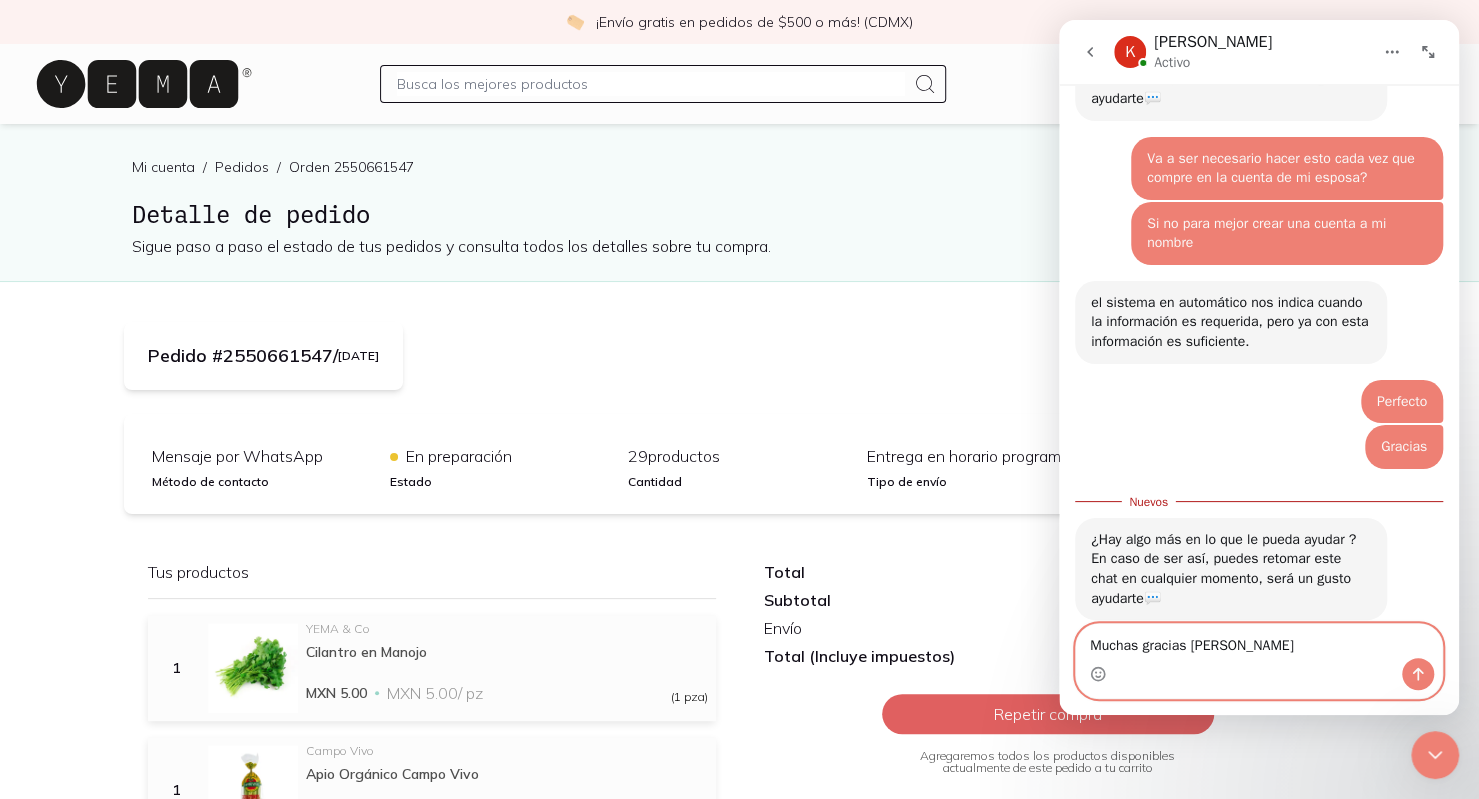 type 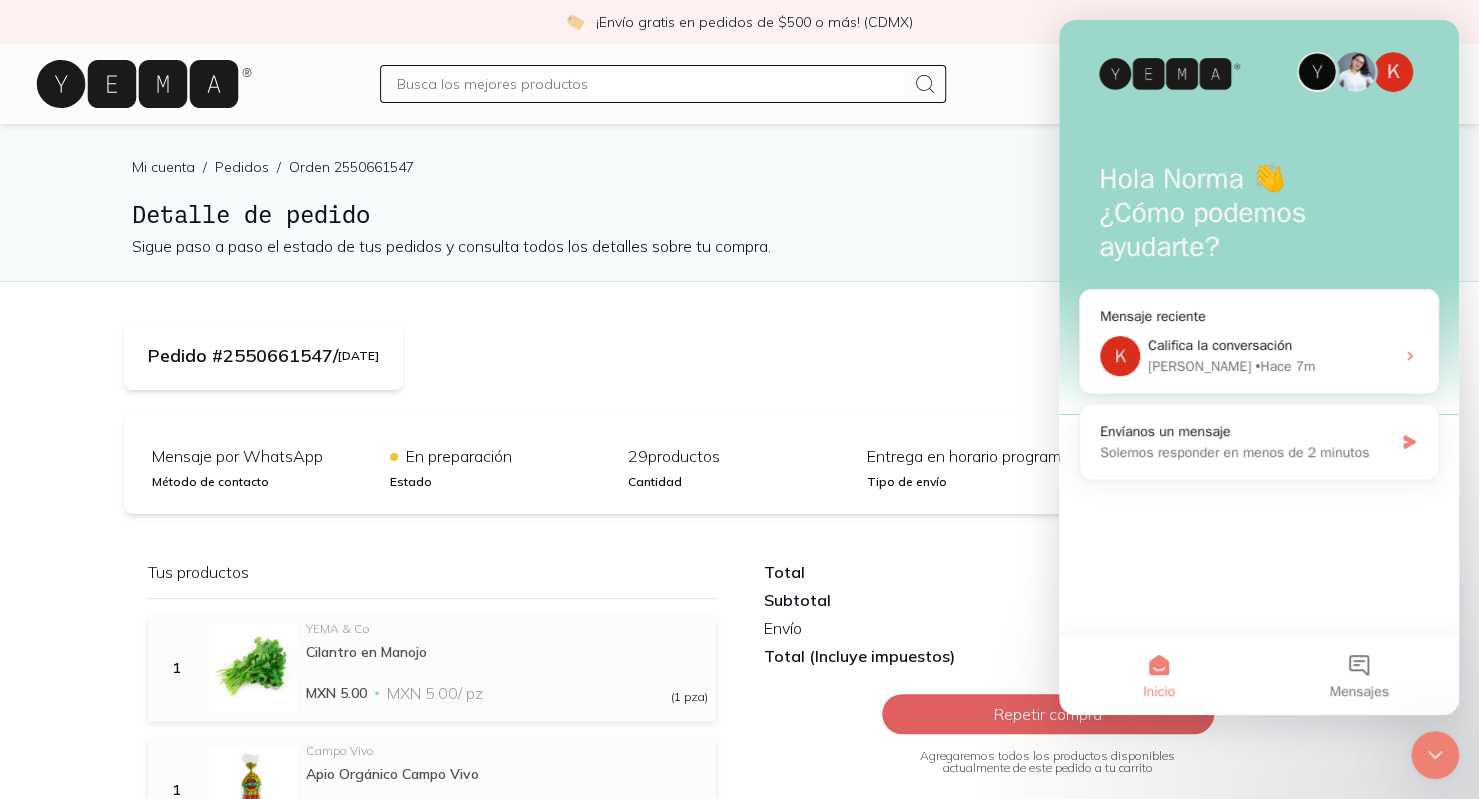 scroll, scrollTop: 0, scrollLeft: 0, axis: both 